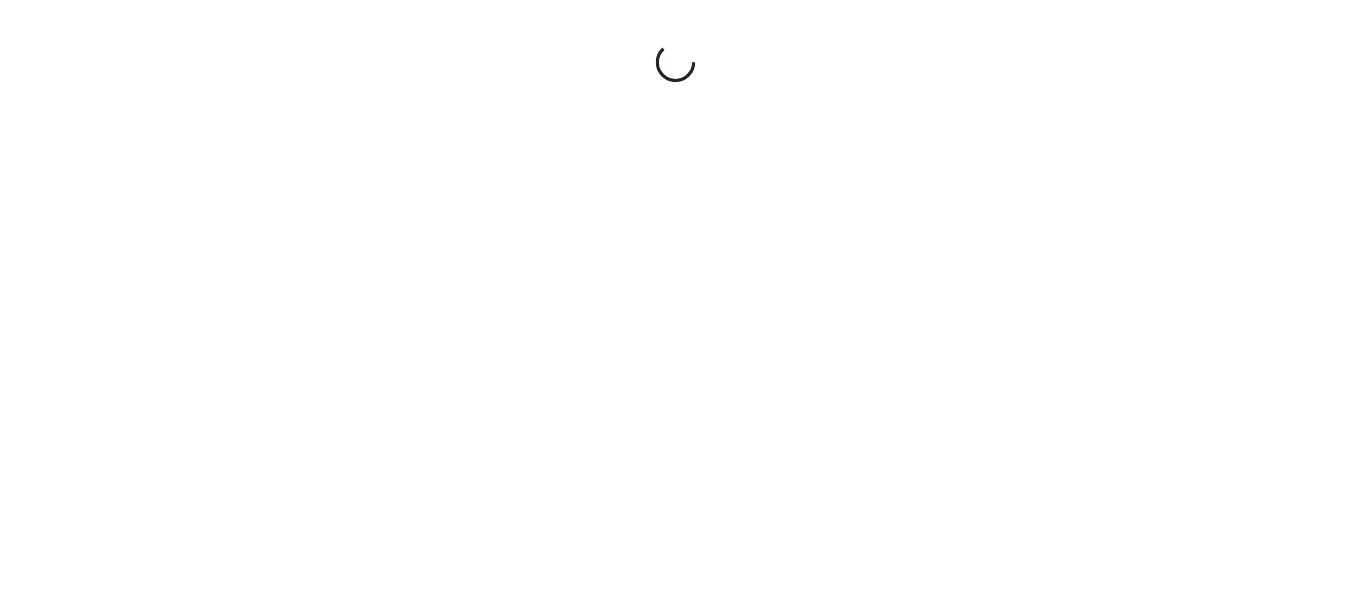 scroll, scrollTop: 0, scrollLeft: 0, axis: both 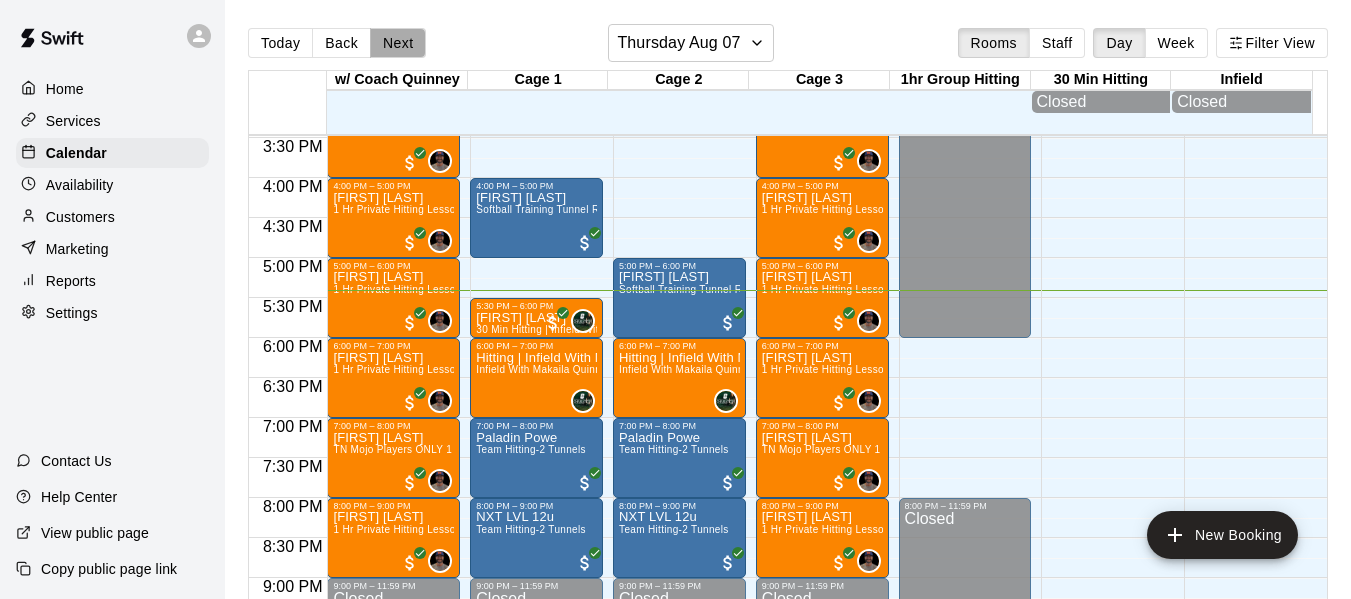 click on "Next" at bounding box center (398, 43) 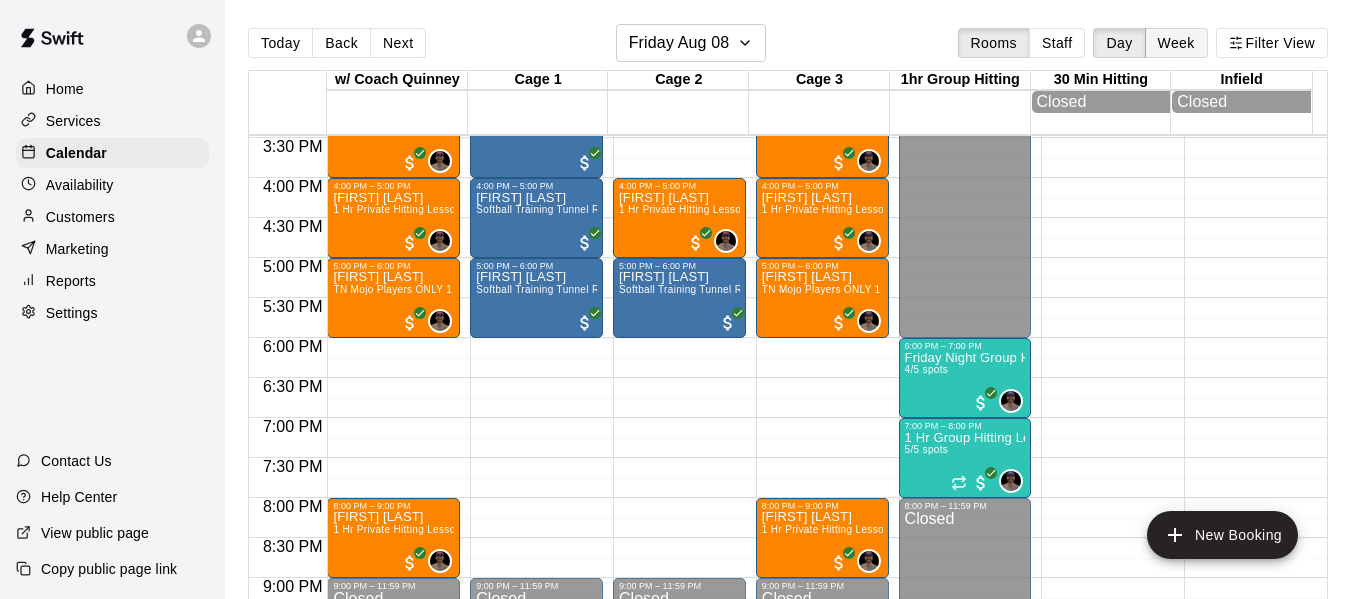 click on "Week" at bounding box center (1176, 43) 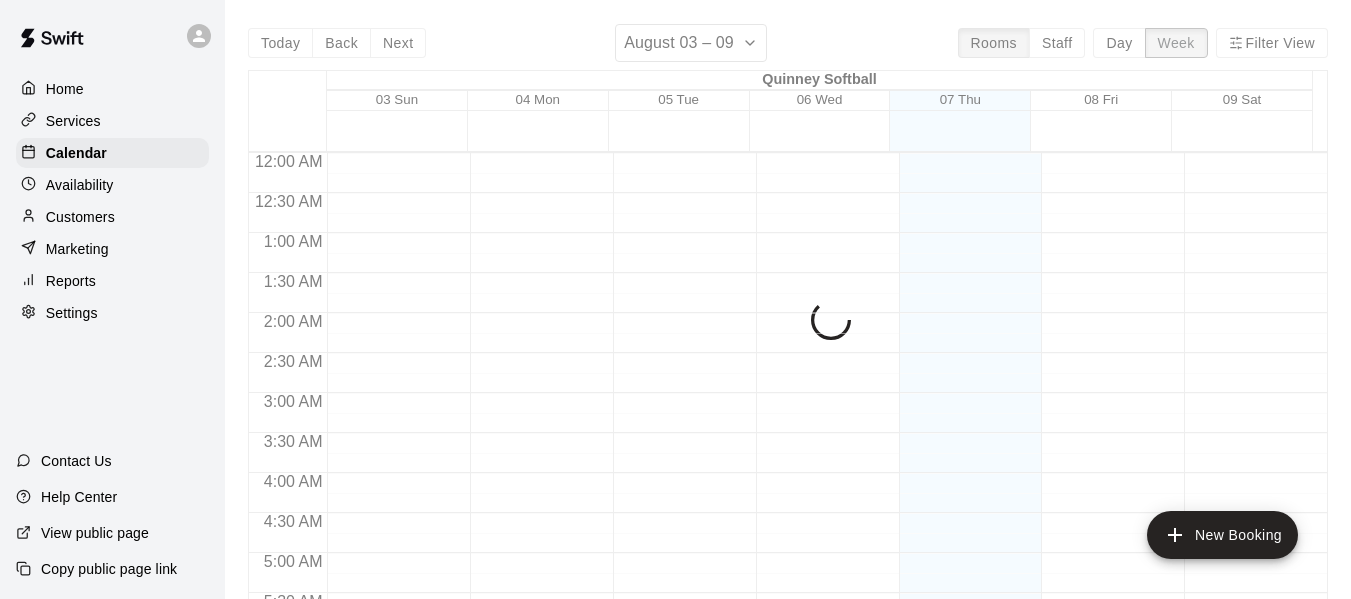 scroll, scrollTop: 1394, scrollLeft: 0, axis: vertical 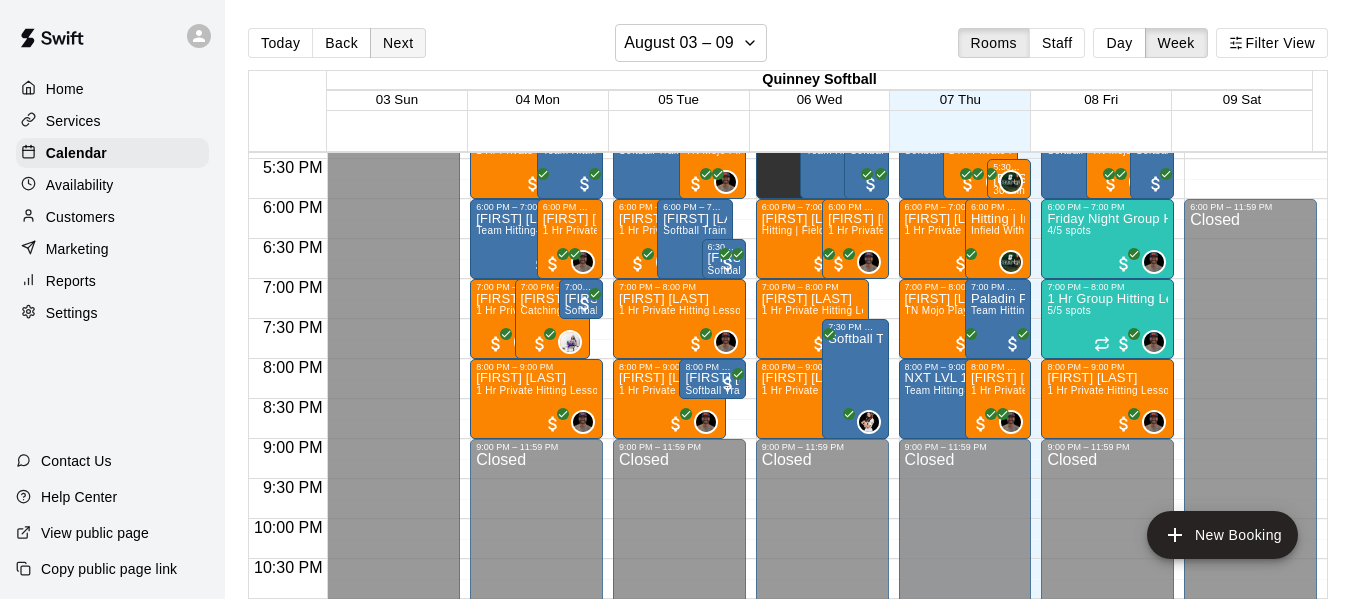 click on "Next" at bounding box center (398, 43) 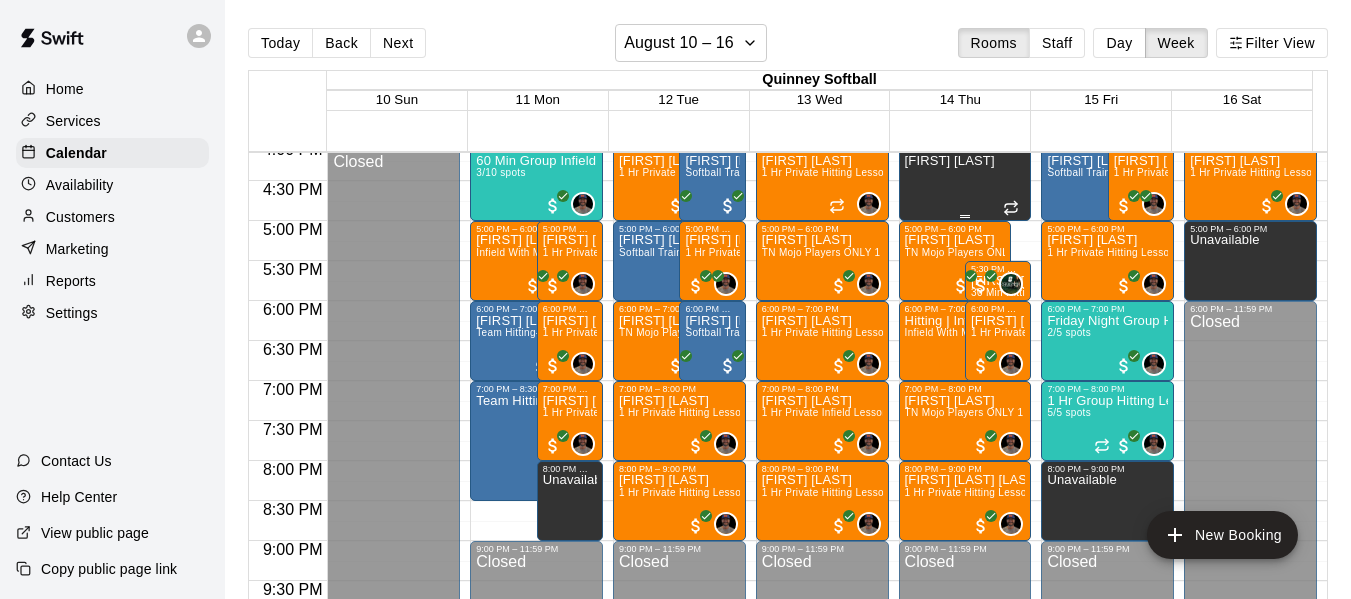 scroll, scrollTop: 1294, scrollLeft: 0, axis: vertical 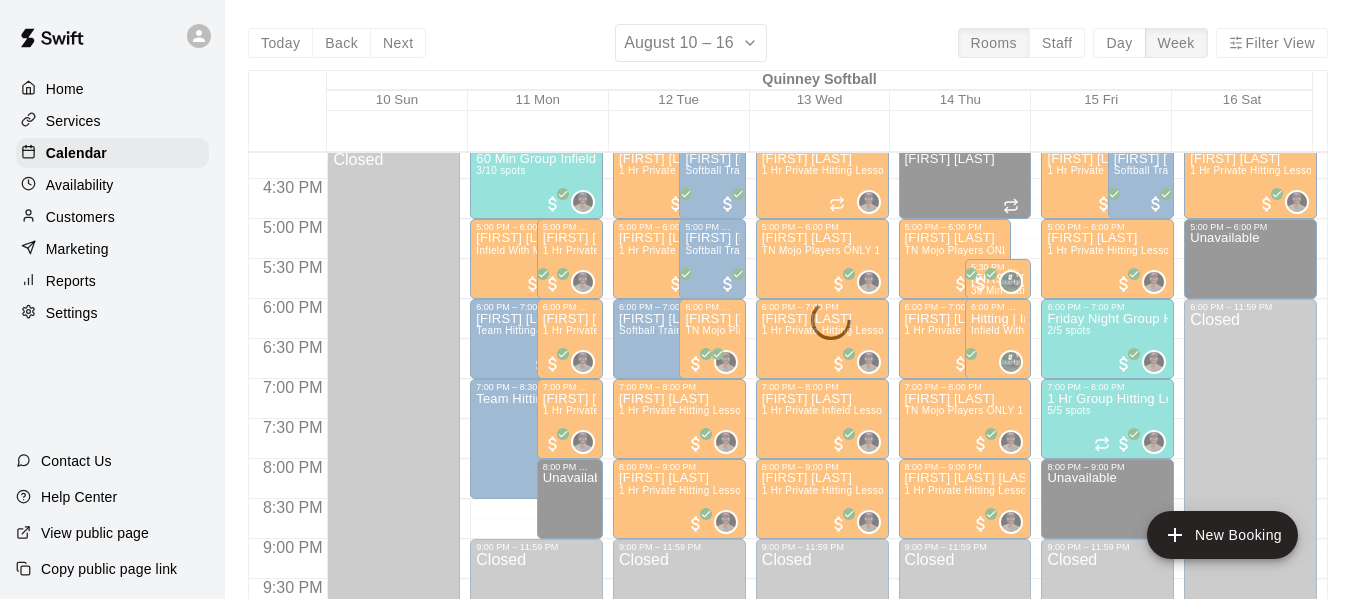 click on "Today Back Next August 10 – 16 Rooms Staff Day Week Filter View Quinney Softball 10 Sun 11 Mon 12 Tue 13 Wed 14 Thu 15 Fri 16 Sat 12:00 AM 12:30 AM 1:00 AM 1:30 AM 2:00 AM 2:30 AM 3:00 AM 3:30 AM 4:00 AM 4:30 AM 5:00 AM 5:30 AM 6:00 AM 6:30 AM 7:00 AM 7:30 AM 8:00 AM 8:30 AM 9:00 AM 9:30 AM 10:00 AM 10:30 AM 11:00 AM 11:30 AM 12:00 PM 12:30 PM 1:00 PM 1:30 PM 2:00 PM 2:30 PM 3:00 PM 3:30 PM 4:00 PM 4:30 PM 5:00 PM 5:30 PM 6:00 PM 6:30 PM 7:00 PM 7:30 PM 8:00 PM 8:30 PM 9:00 PM 9:30 PM 10:00 PM 10:30 PM 11:00 PM 11:30 PM 12:00 AM – 10:00 AM Closed 10:00 AM – 11:00 AM [FIRST] [LAST] Softball Training Tunnel Rental 11:00 AM – 12:00 PM [FIRST] [LAST] Softball Training Tunnel Rental (Off Peak) 10:00 AM – 11:00 AM [FIRST] [LAST] Softball Training Tunnel Rental 4:00 PM – 11:59 PM Closed 12:00 AM – 10:00 AM Closed 3:00 PM – 4:00 PM [FIRST] [LAST] 1 Hr Private Hitting Lesson Ages 8 And Older 0 4:00 PM – 5:00 PM 60 Min Group Infield Training 12u And Older 3/10 spots 0 5:00 PM – 6:00 PM 0 0 0 0 0" at bounding box center (788, 323) 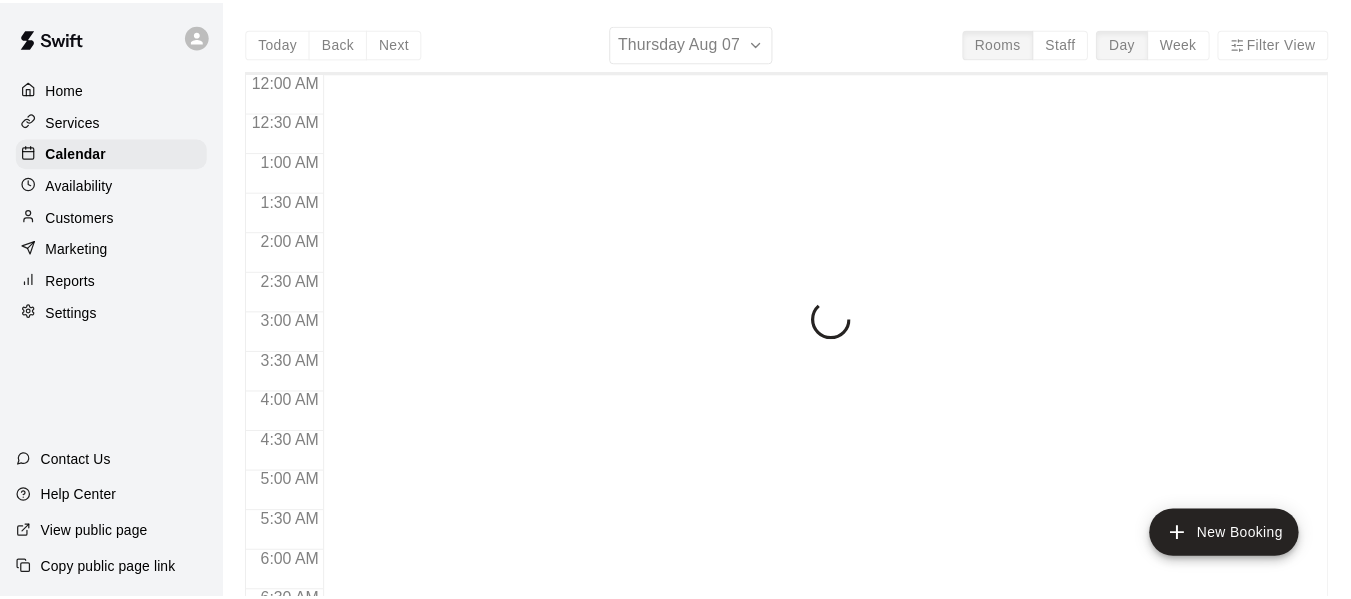 scroll, scrollTop: 0, scrollLeft: 0, axis: both 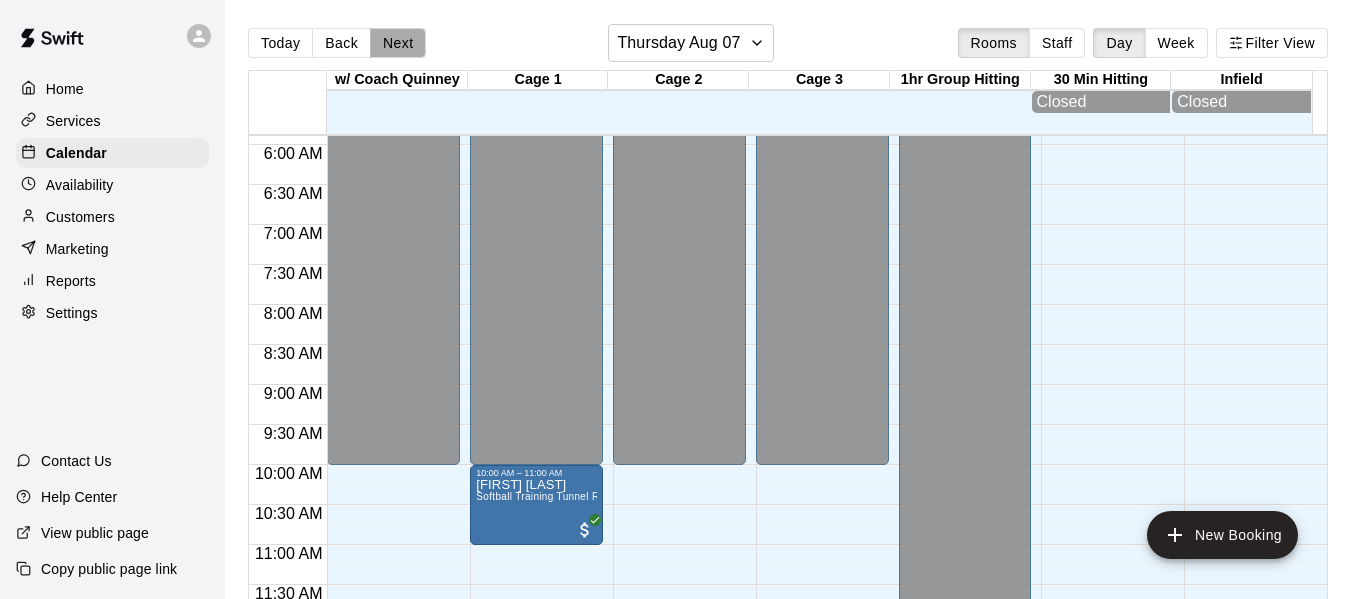 click on "Next" at bounding box center (398, 43) 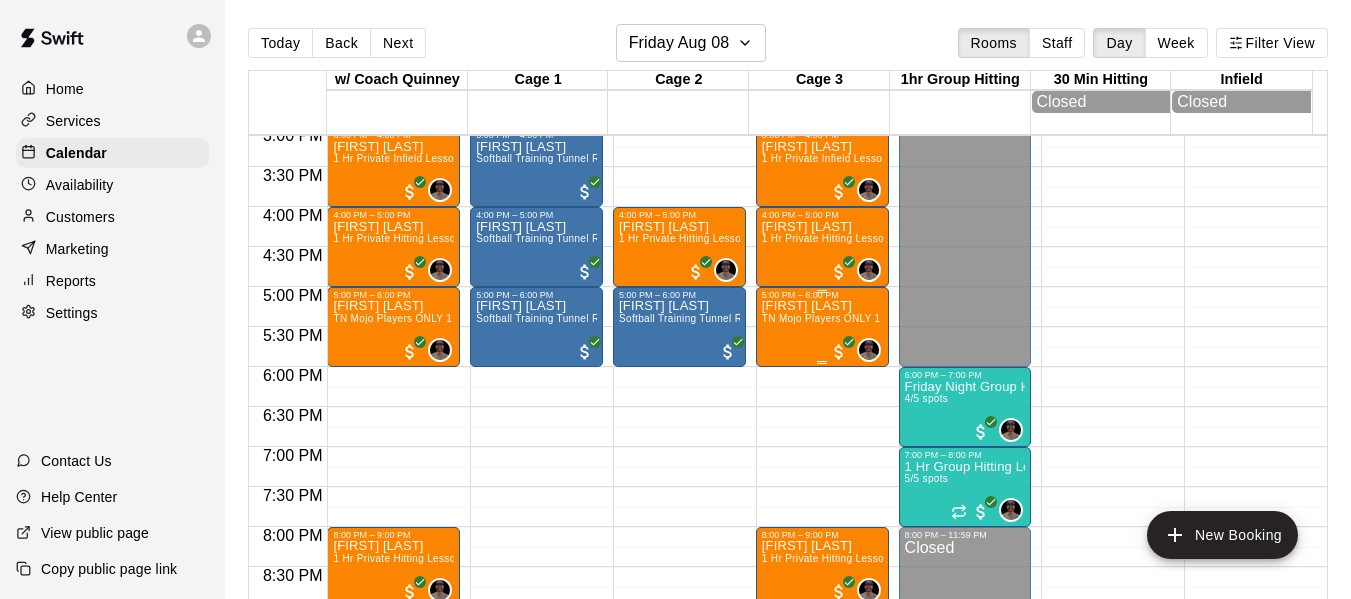 scroll, scrollTop: 1238, scrollLeft: 0, axis: vertical 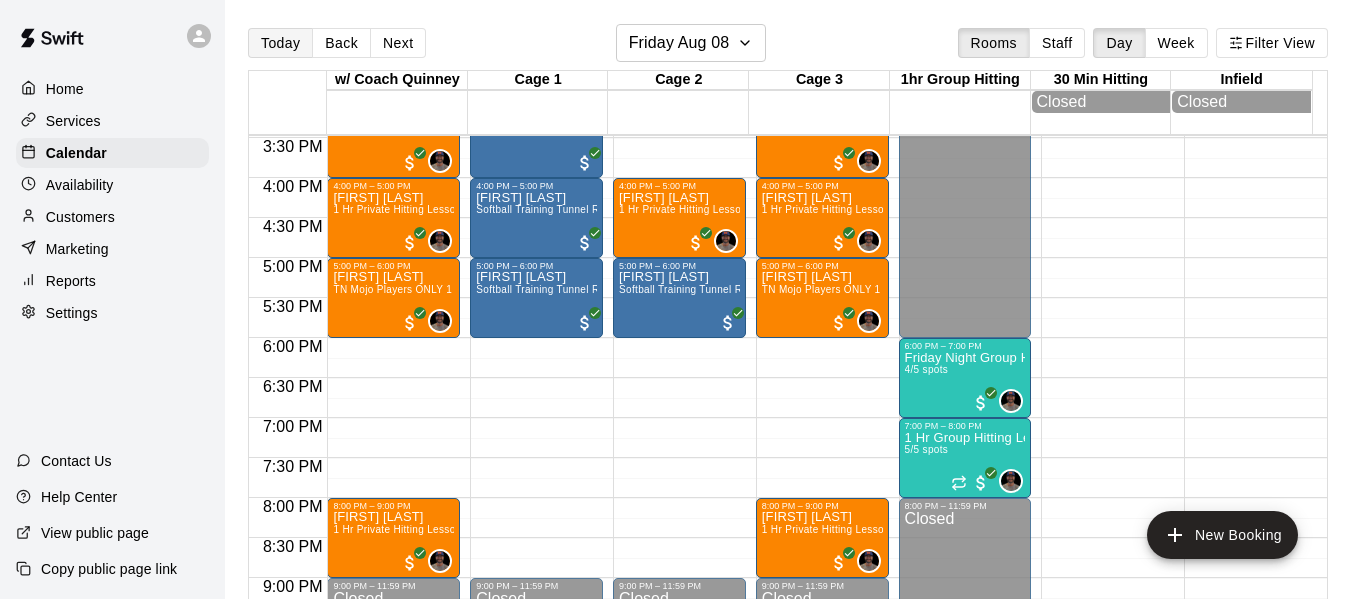 click on "Today" at bounding box center (280, 43) 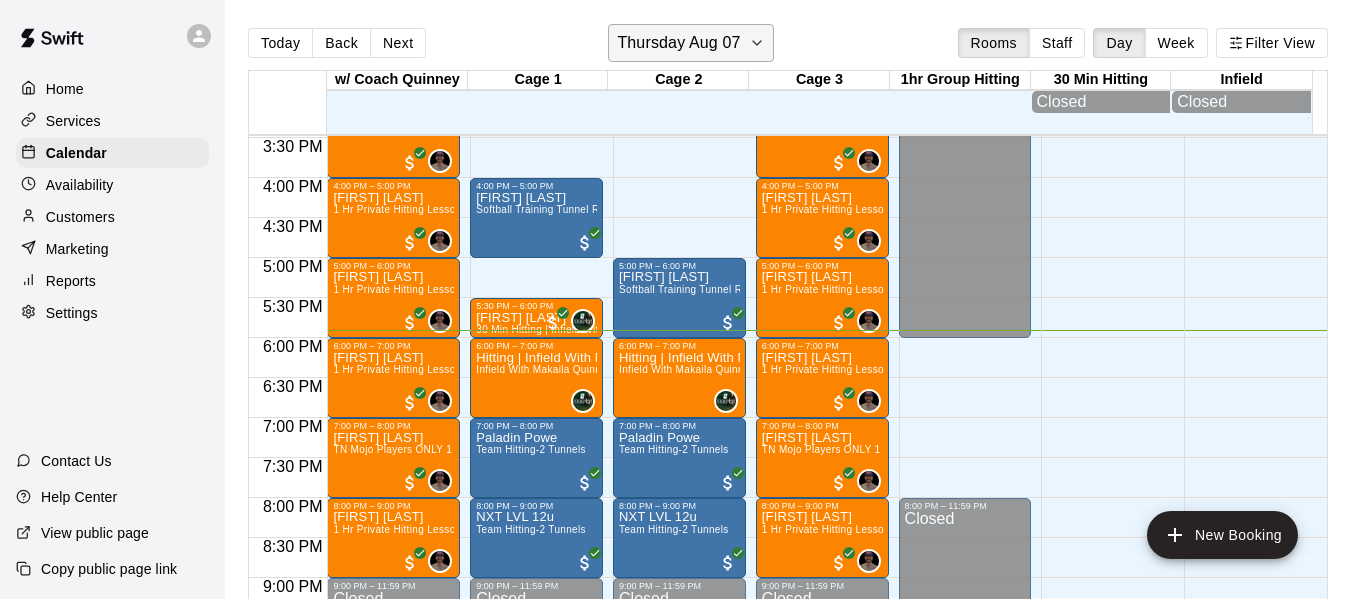 click 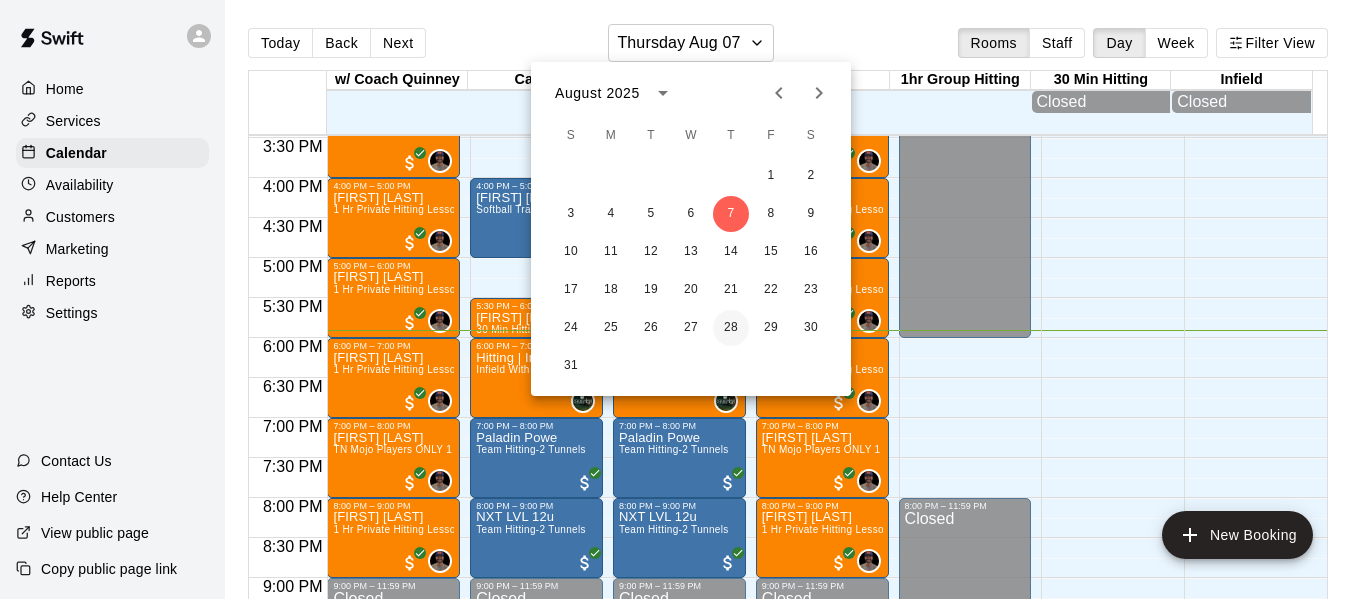 click on "28" at bounding box center (731, 328) 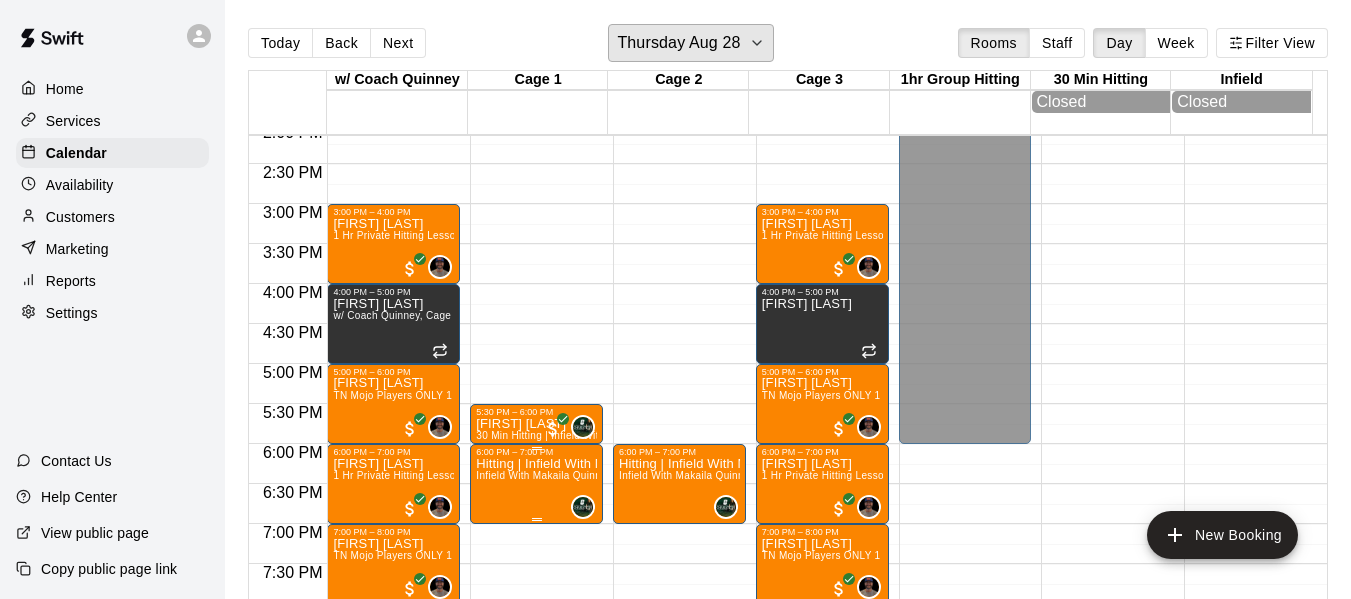 scroll, scrollTop: 1104, scrollLeft: 0, axis: vertical 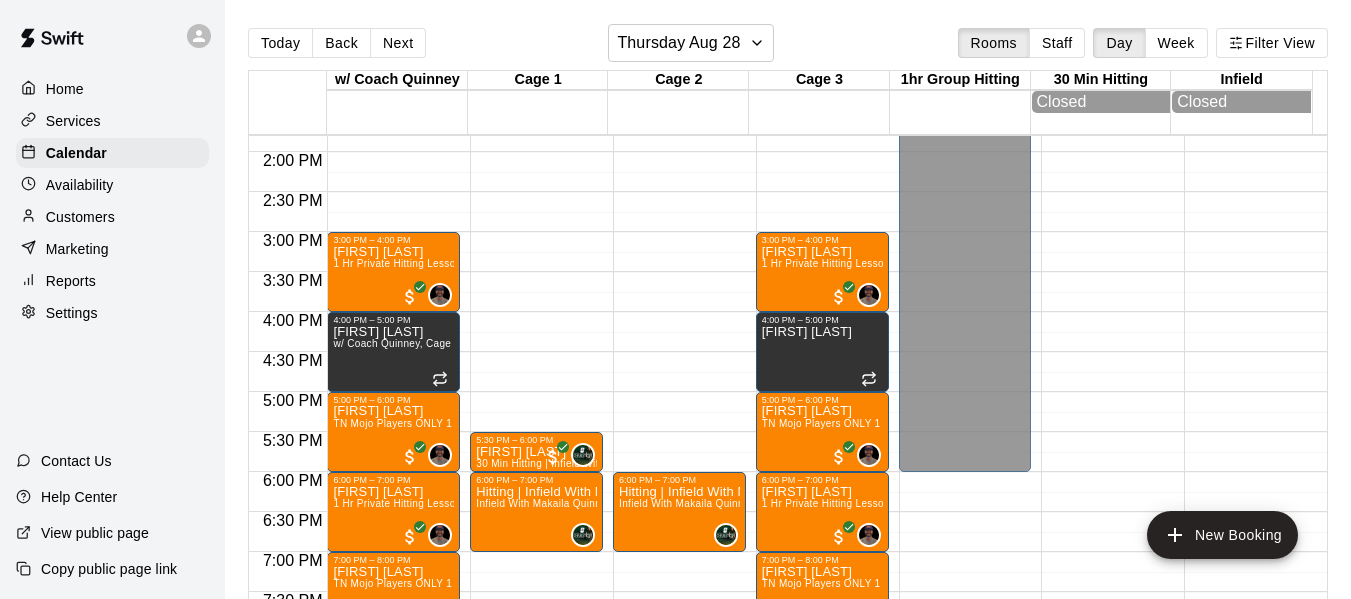 click on "Today Back Next Thursday Aug 28 Rooms Staff Day Week Filter View" at bounding box center (788, 47) 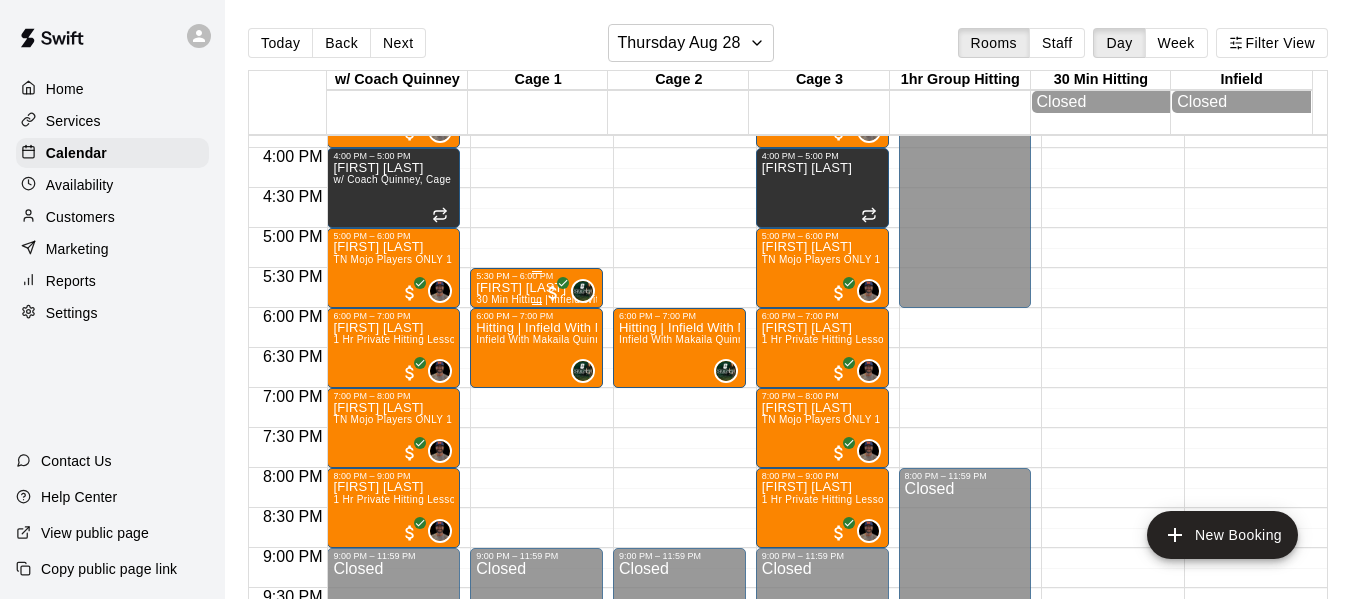 scroll, scrollTop: 1304, scrollLeft: 0, axis: vertical 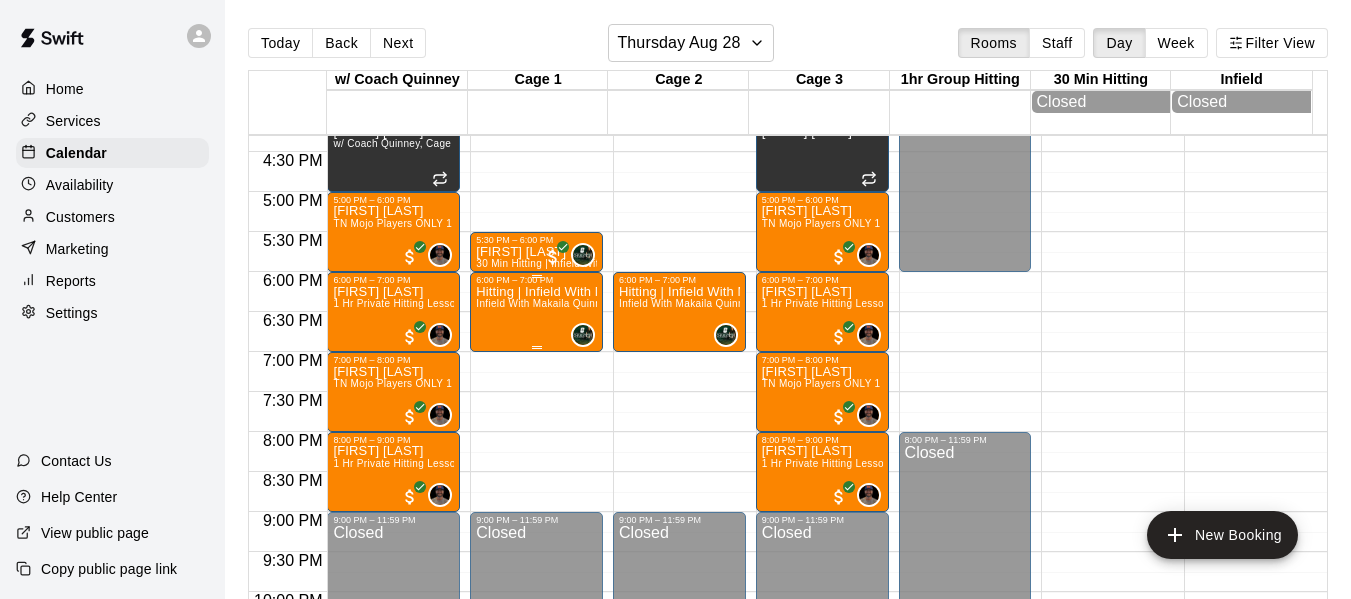 click on "Hitting | Infield With Makaila Quinney Basha High School Senior (UNC Charlotte commit) Infield With Makaila Quinney Basha High School Senior (UNC Charlotte commit)" at bounding box center (536, 584) 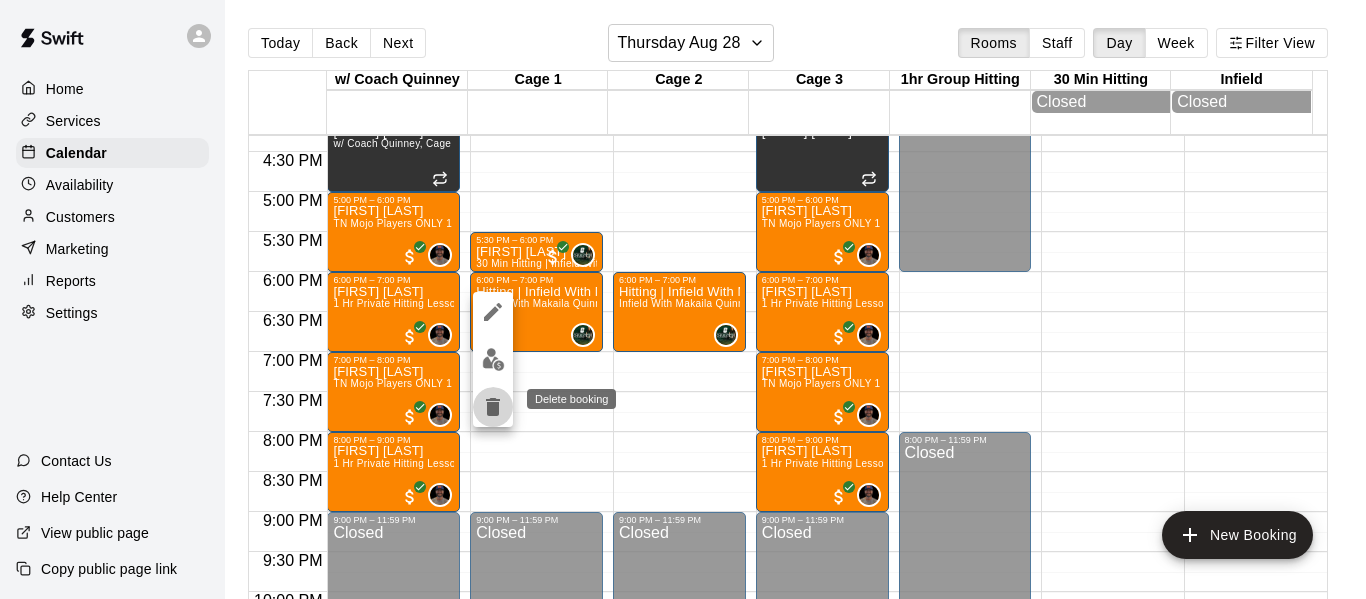 click 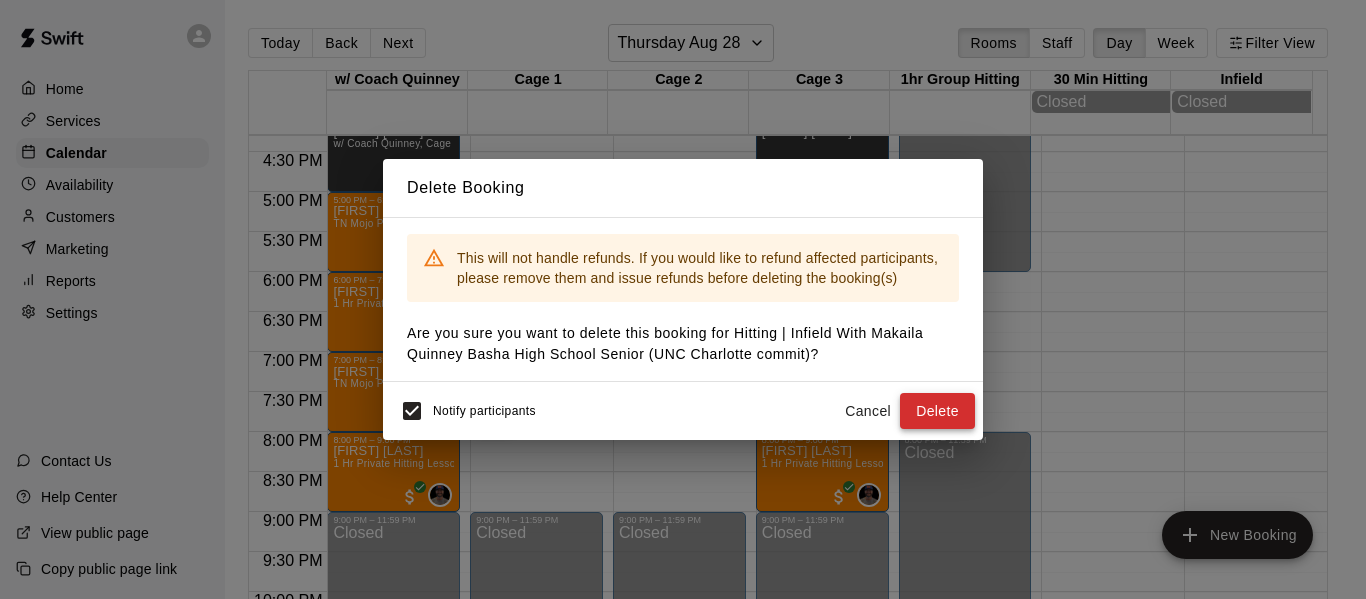 click on "Delete" at bounding box center [937, 411] 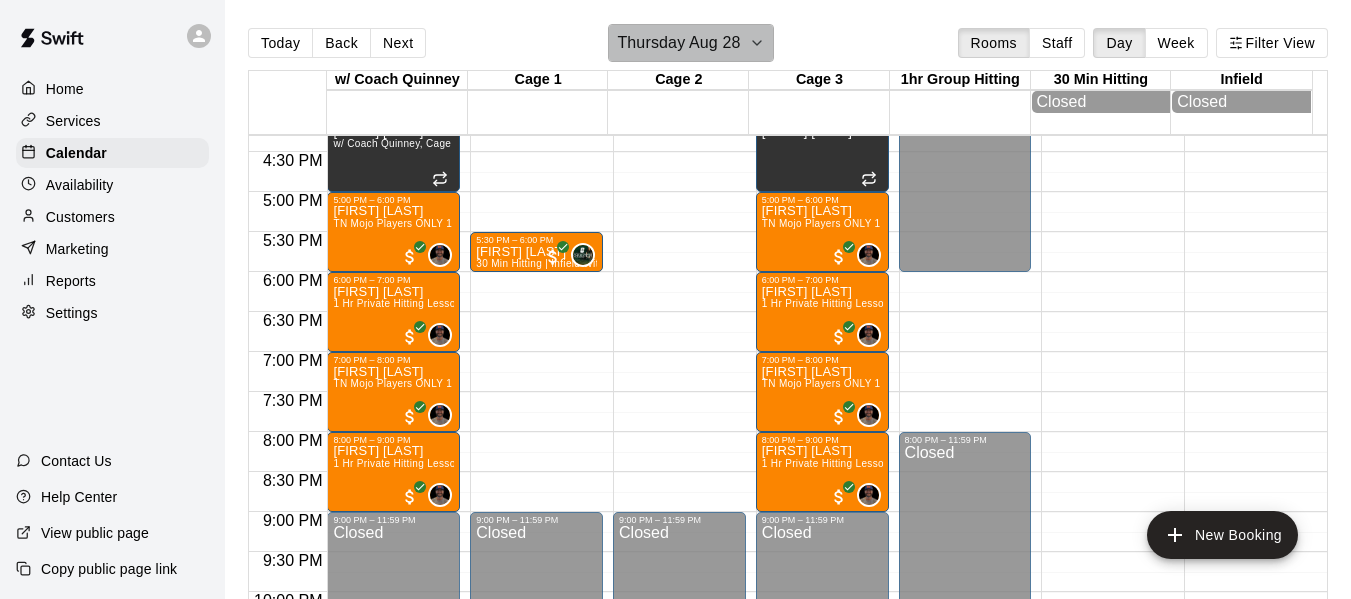 click 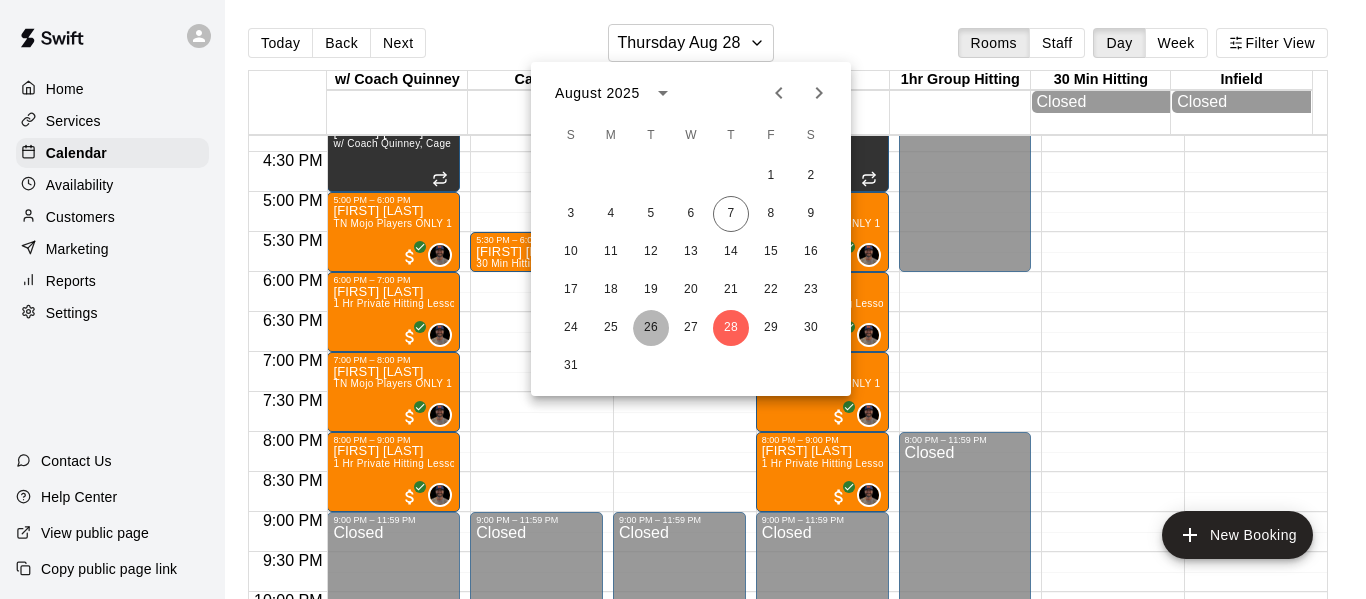 click on "26" at bounding box center [651, 328] 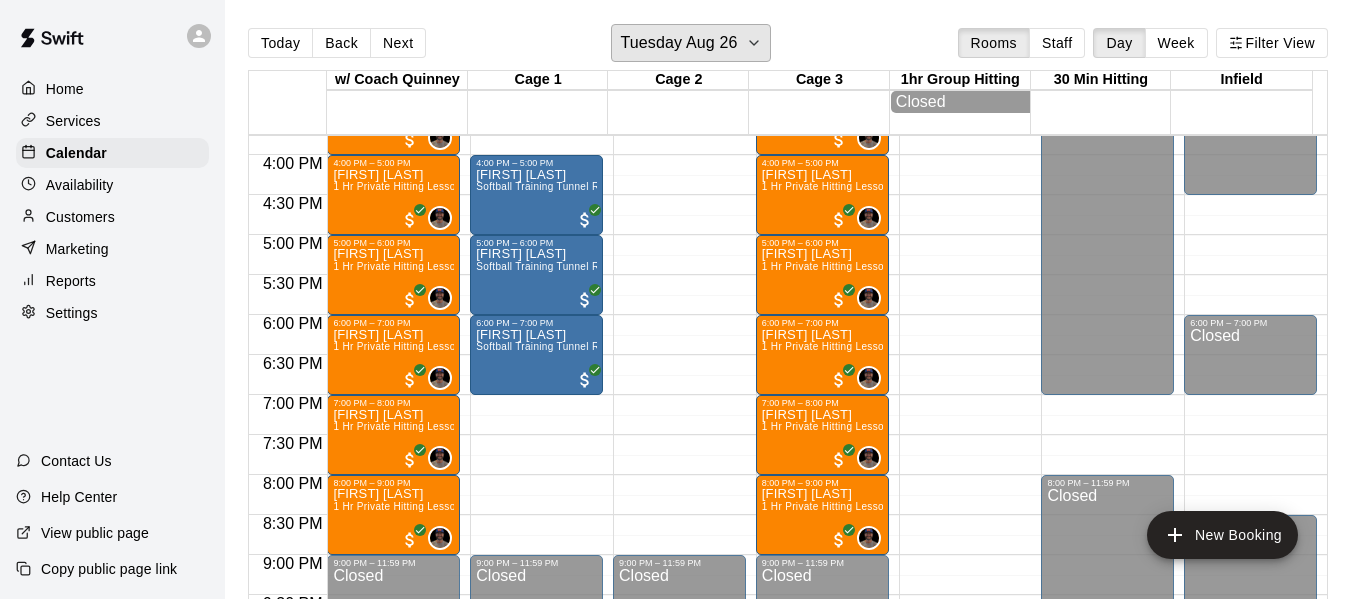 scroll, scrollTop: 1271, scrollLeft: 0, axis: vertical 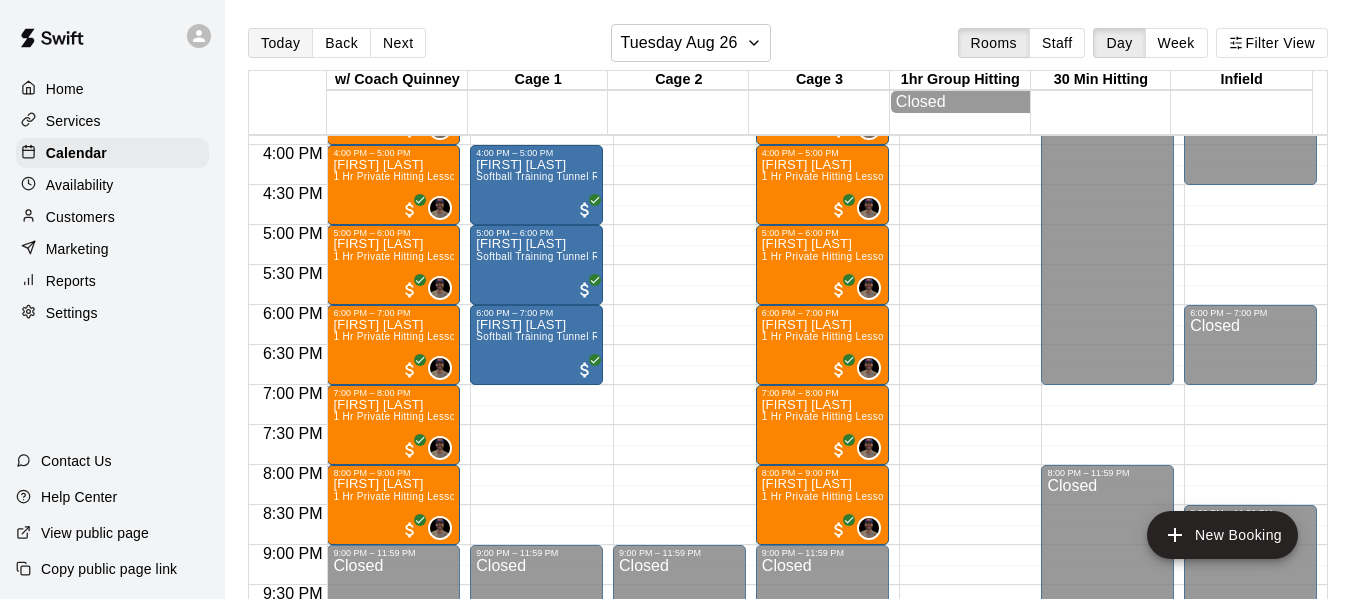 click on "Today" at bounding box center (280, 43) 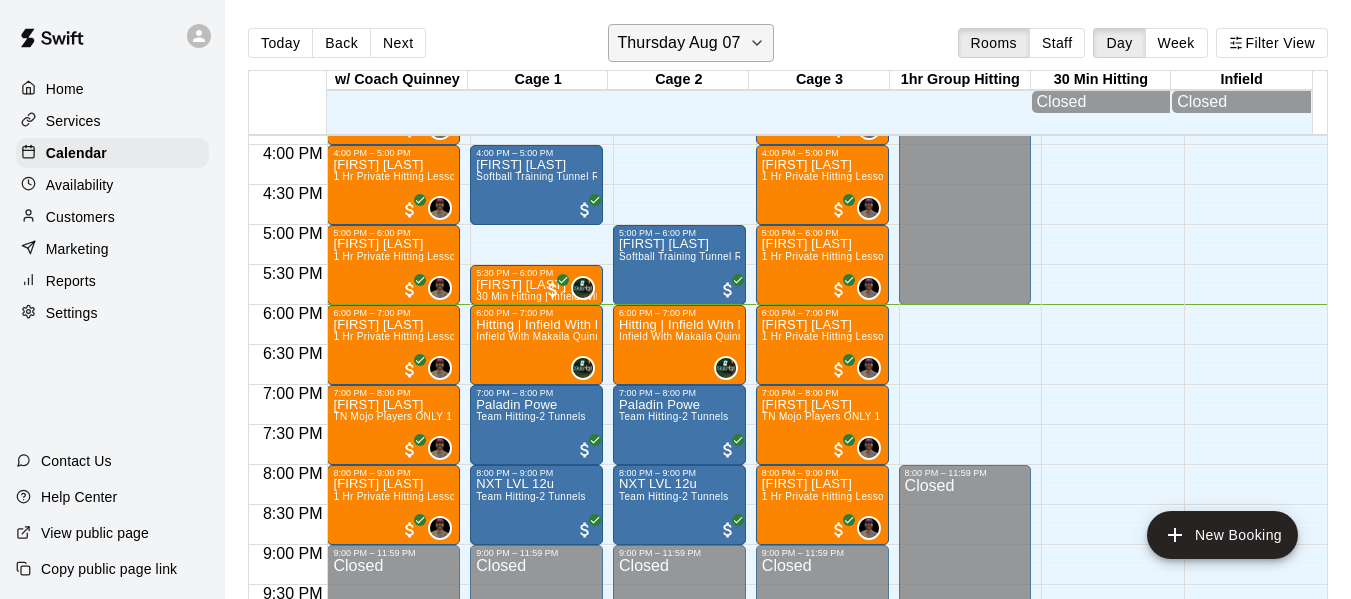 click on "Thursday Aug 07" at bounding box center (690, 43) 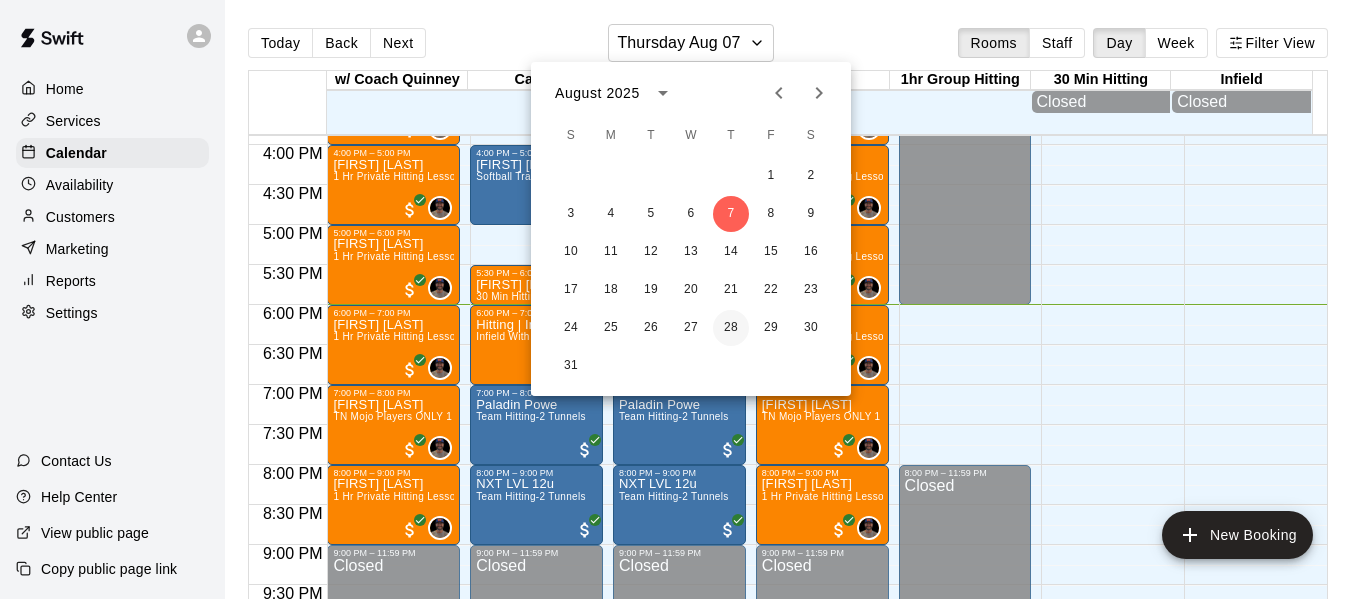 click on "28" at bounding box center (731, 328) 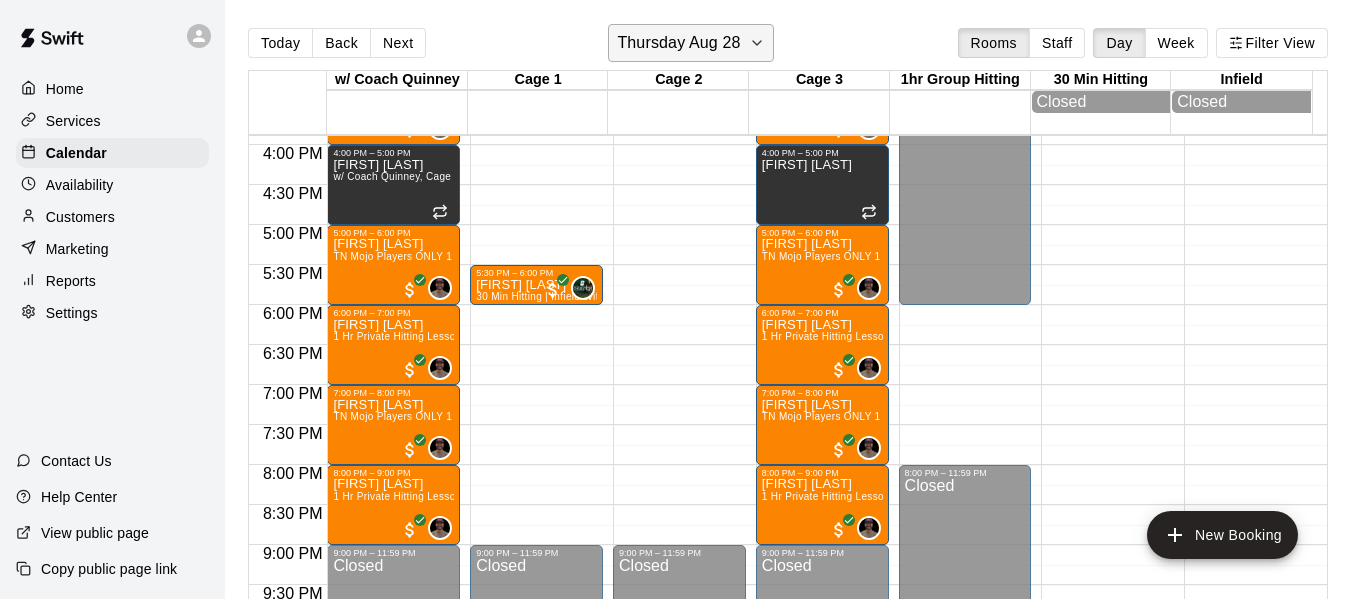 click 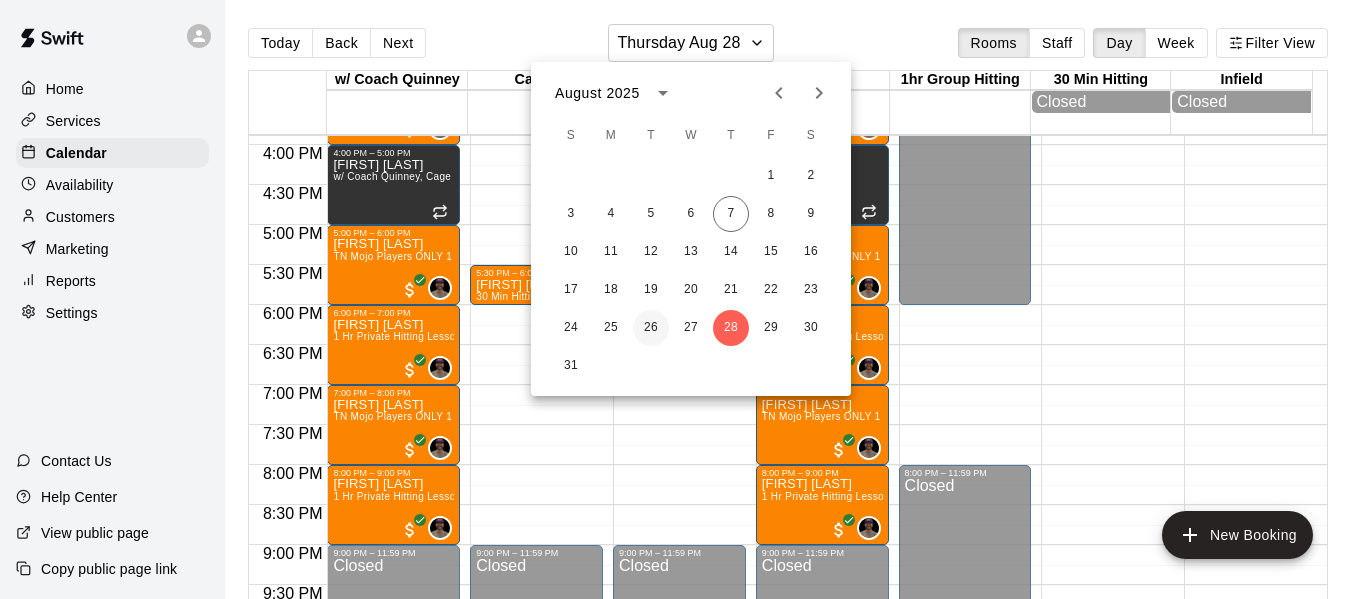 click on "26" at bounding box center (651, 328) 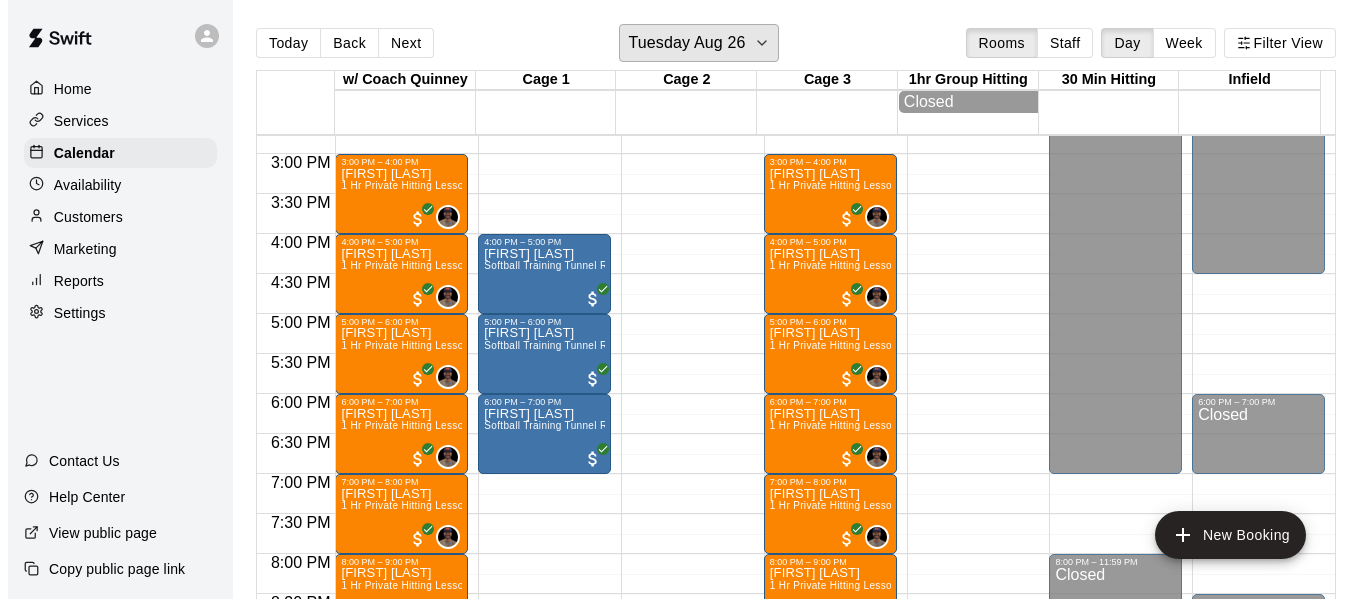 scroll, scrollTop: 1171, scrollLeft: 0, axis: vertical 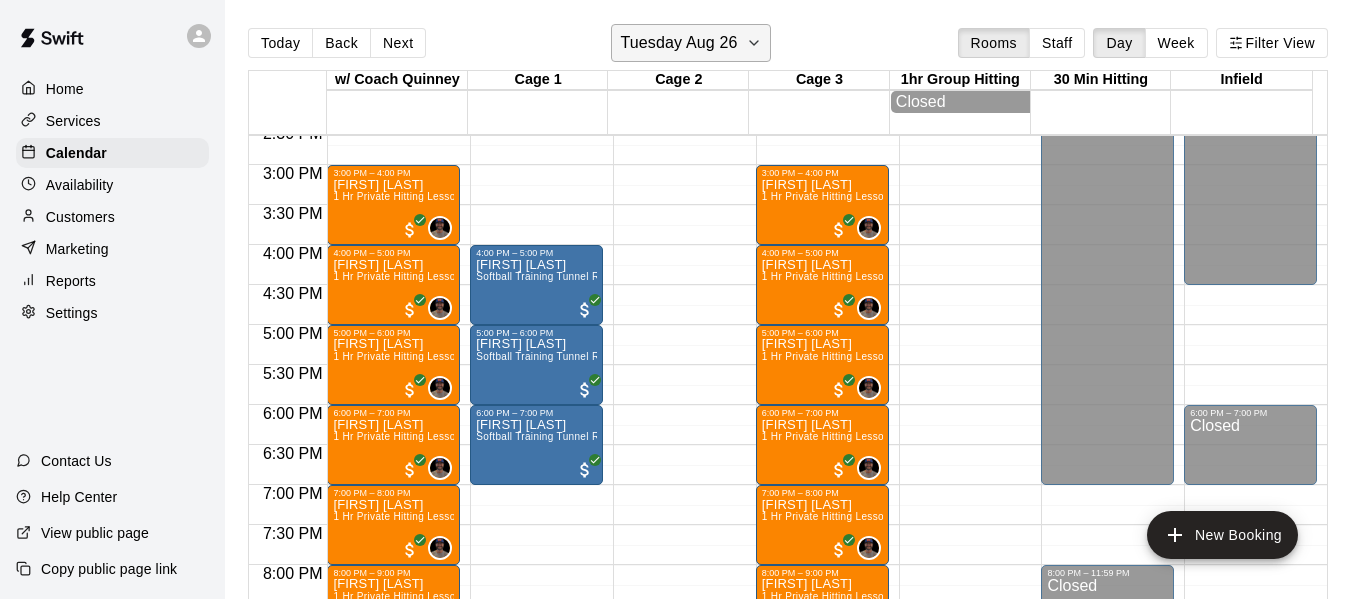 click on "Tuesday Aug 26" at bounding box center (690, 43) 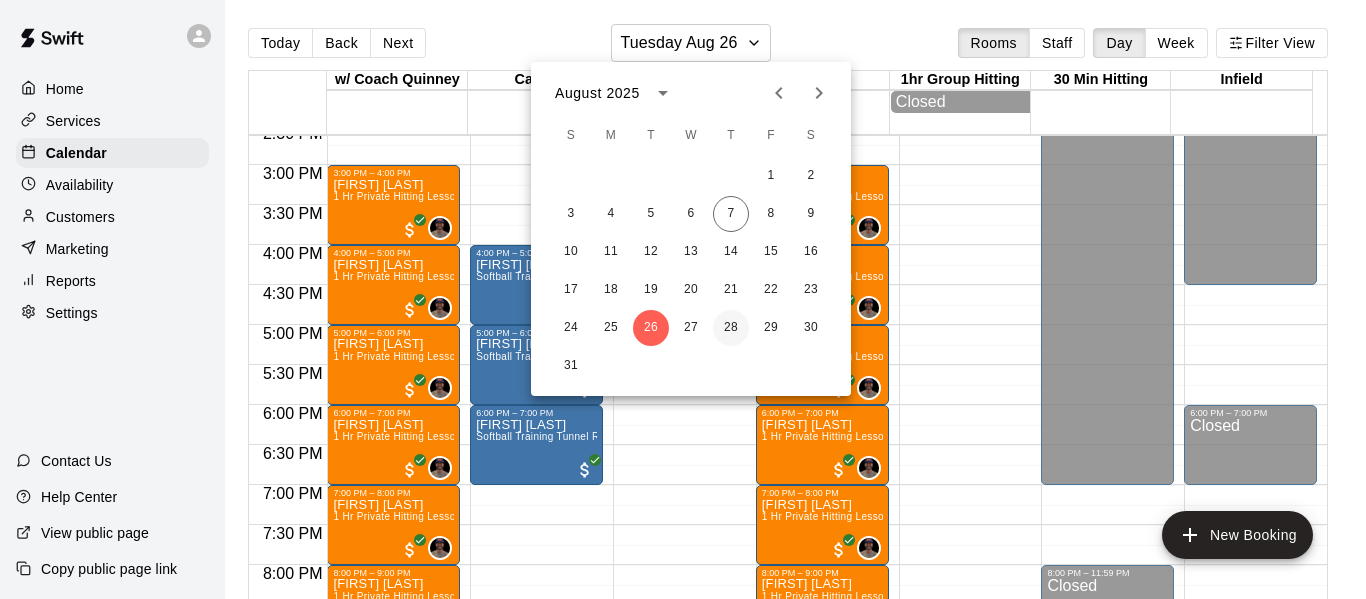 click on "28" at bounding box center [731, 328] 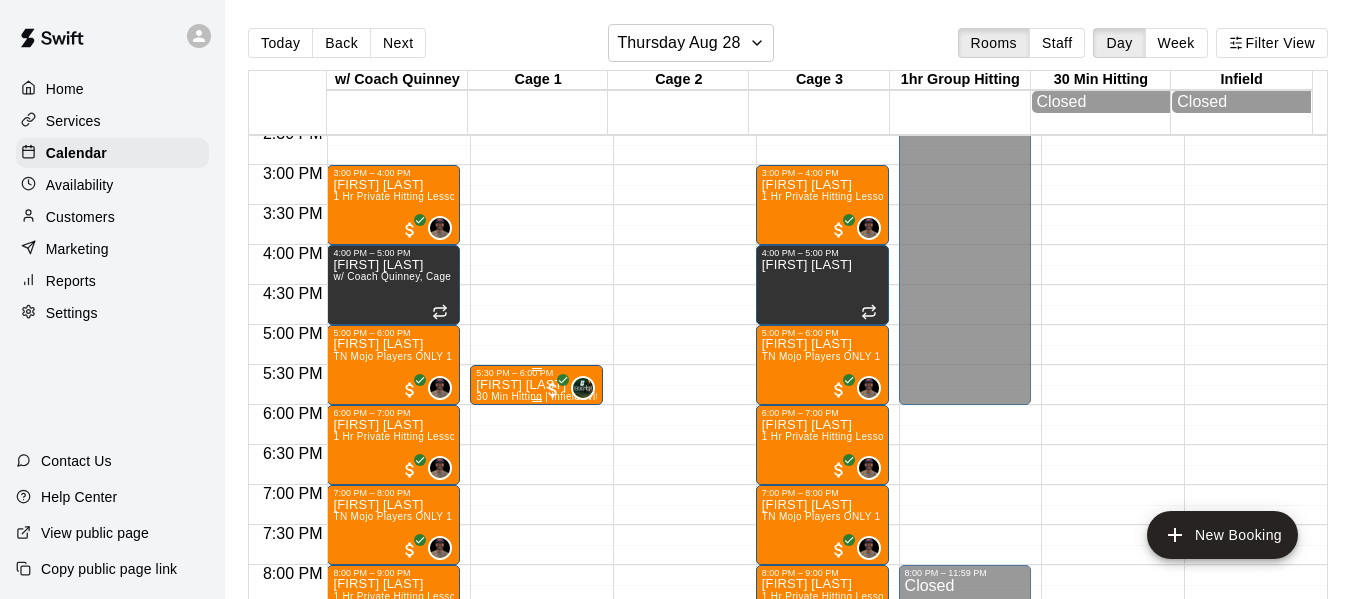 click on "Ryan Sandsness 30 Min Hitting | Infield With Makaila Quinney Basha High School Senior (UNC Charlotte commit)" at bounding box center (536, 677) 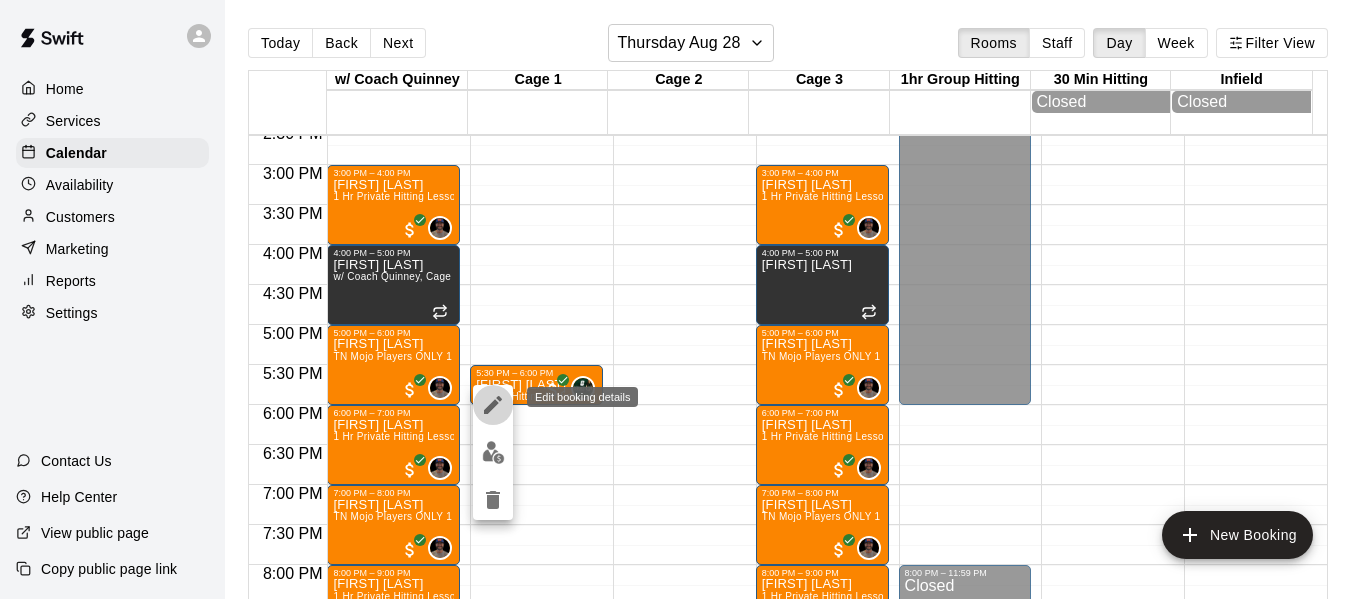 click 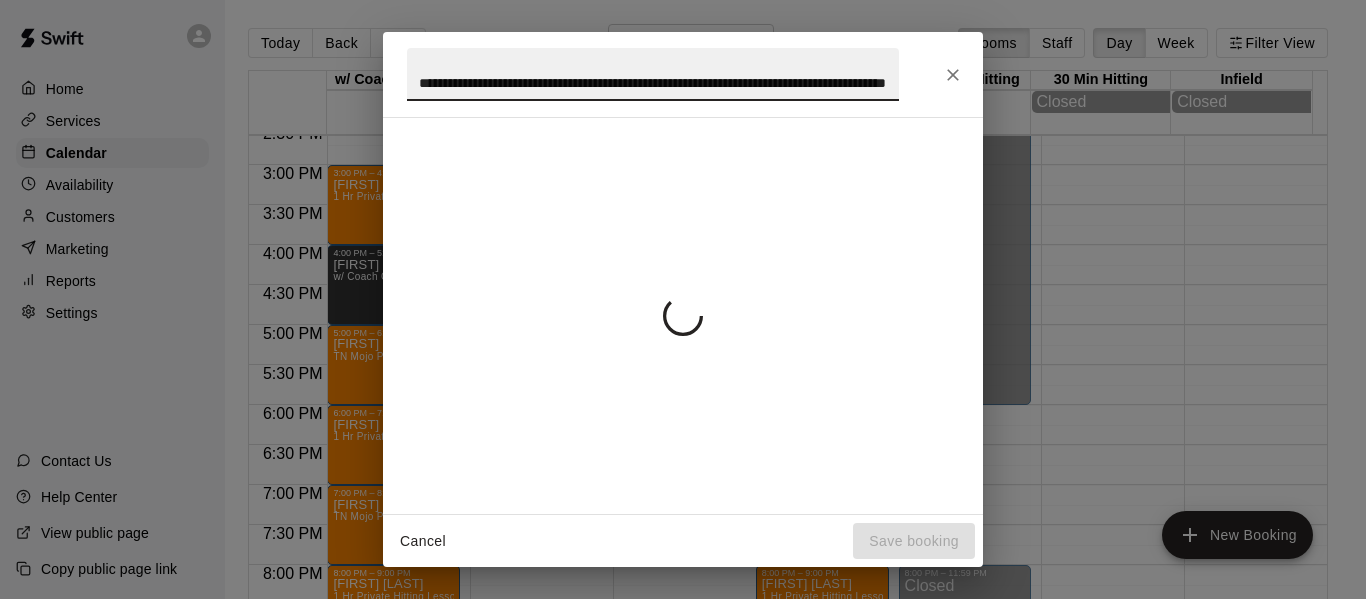 scroll, scrollTop: 0, scrollLeft: 179, axis: horizontal 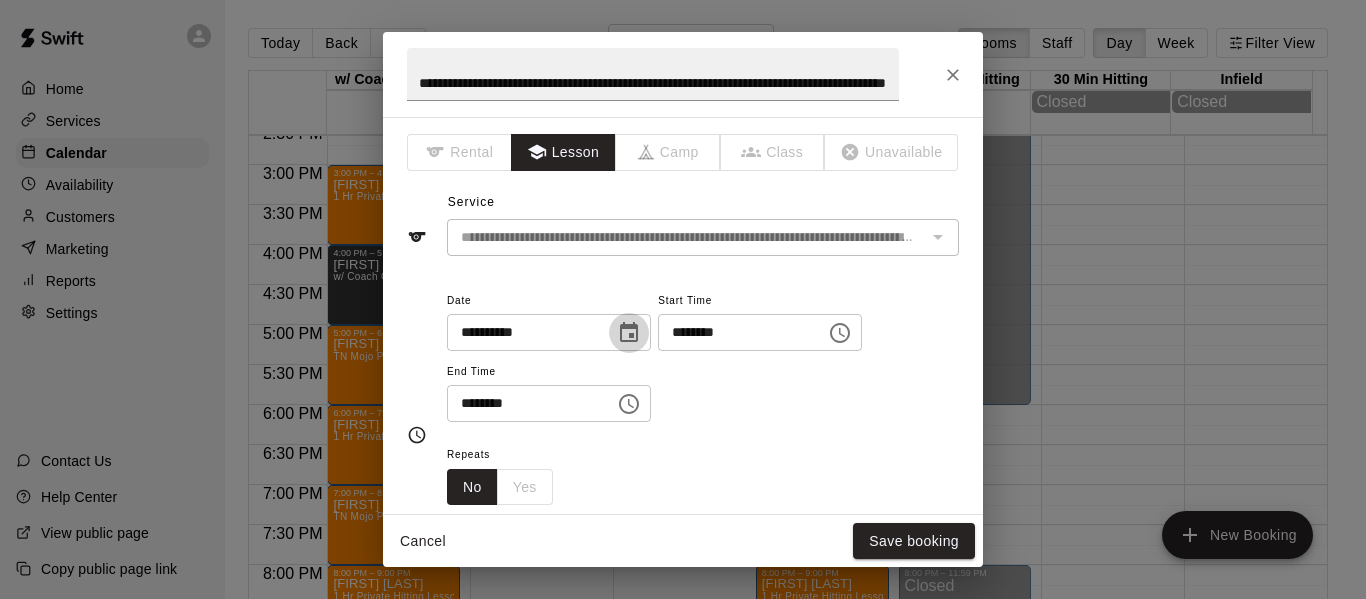 click 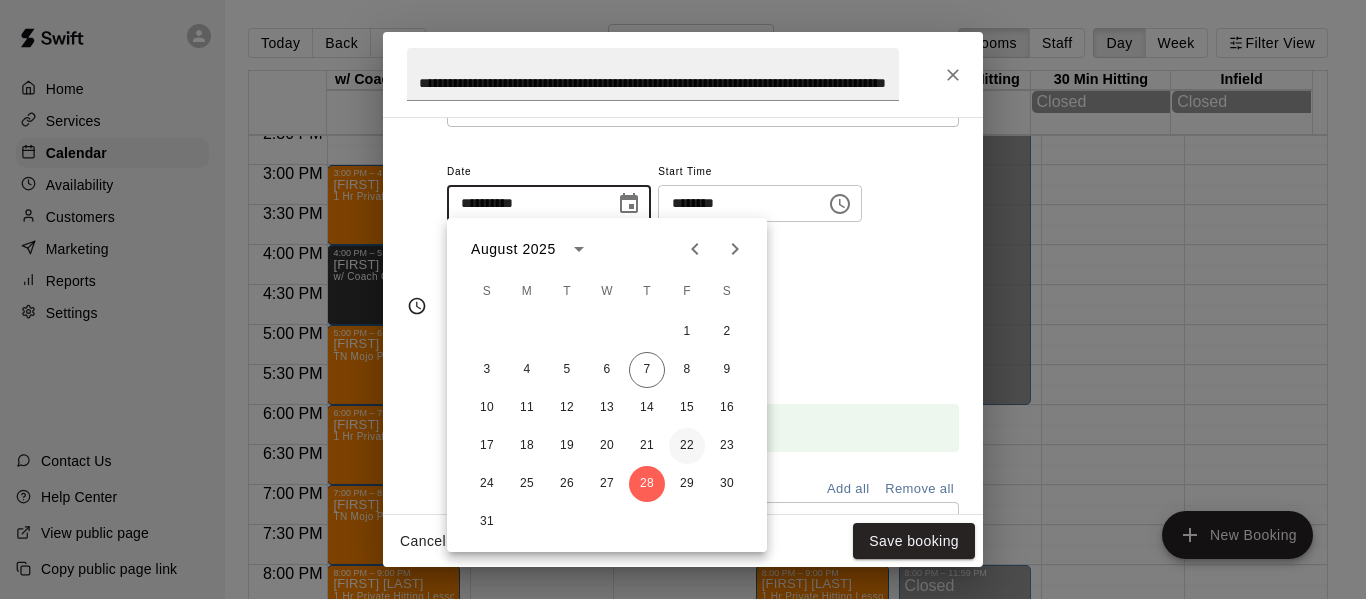 scroll, scrollTop: 133, scrollLeft: 0, axis: vertical 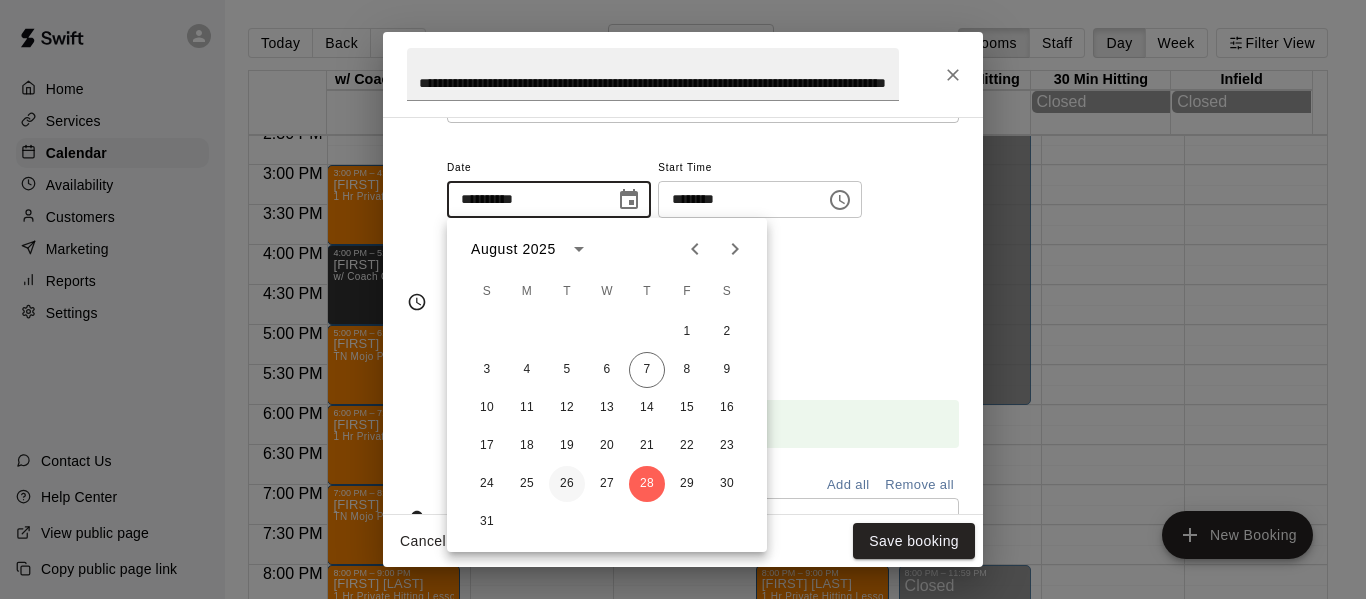click on "26" at bounding box center [567, 484] 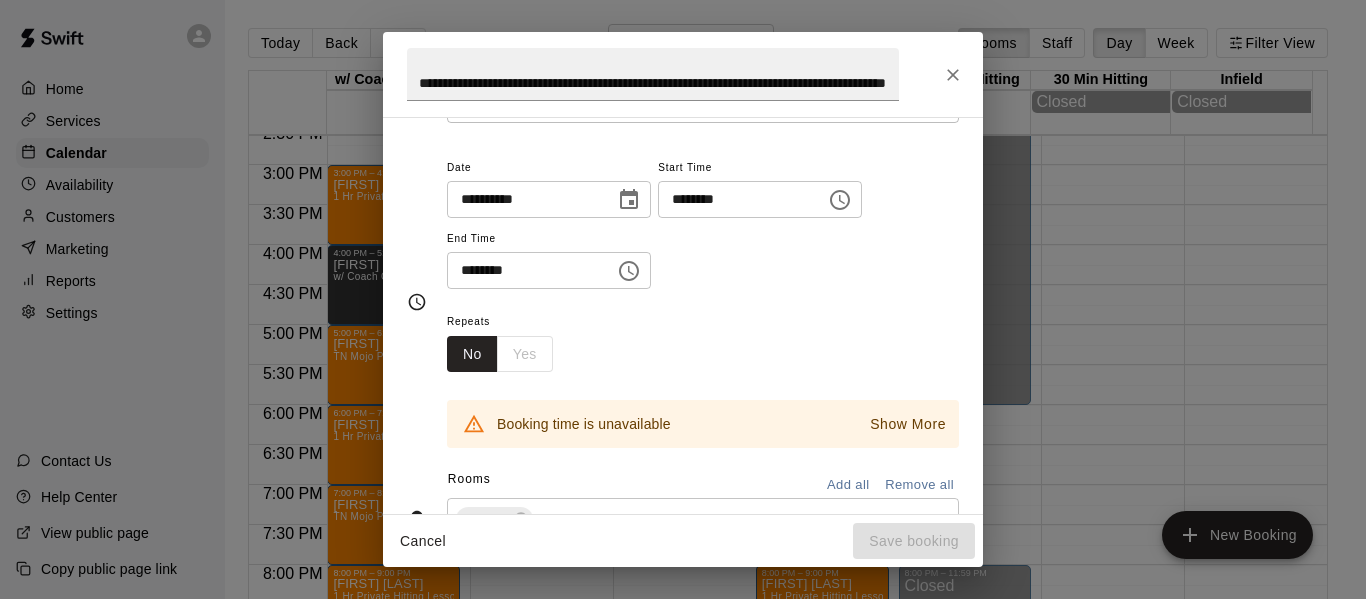 click 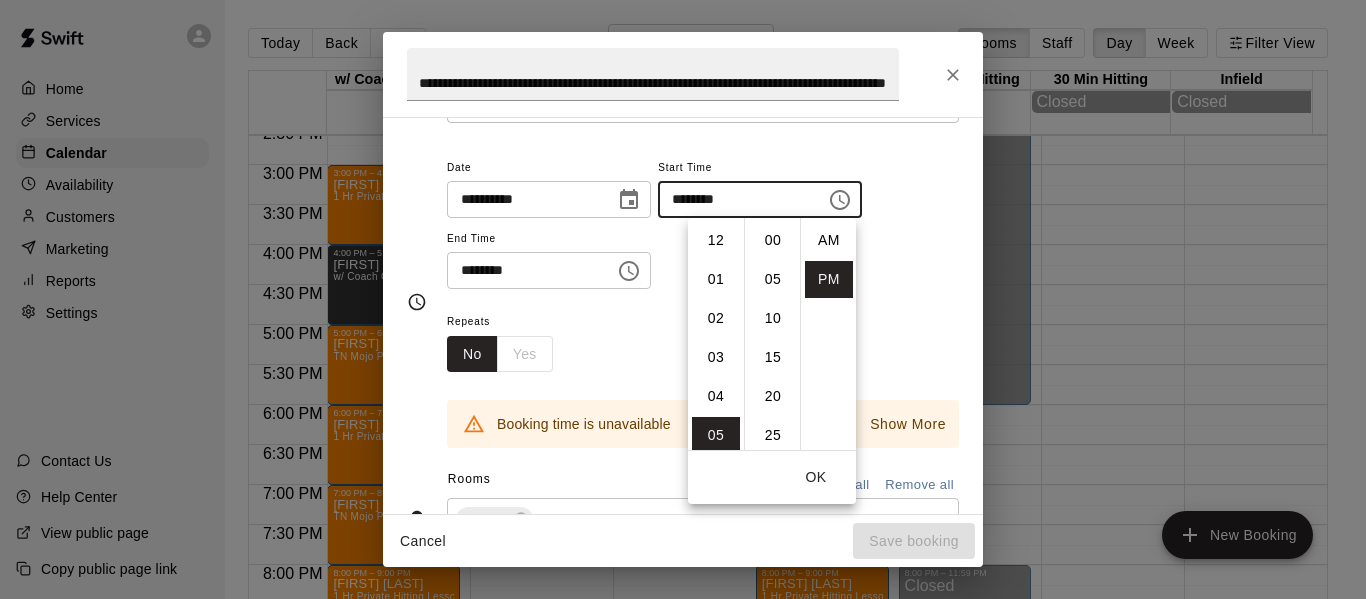 scroll, scrollTop: 195, scrollLeft: 0, axis: vertical 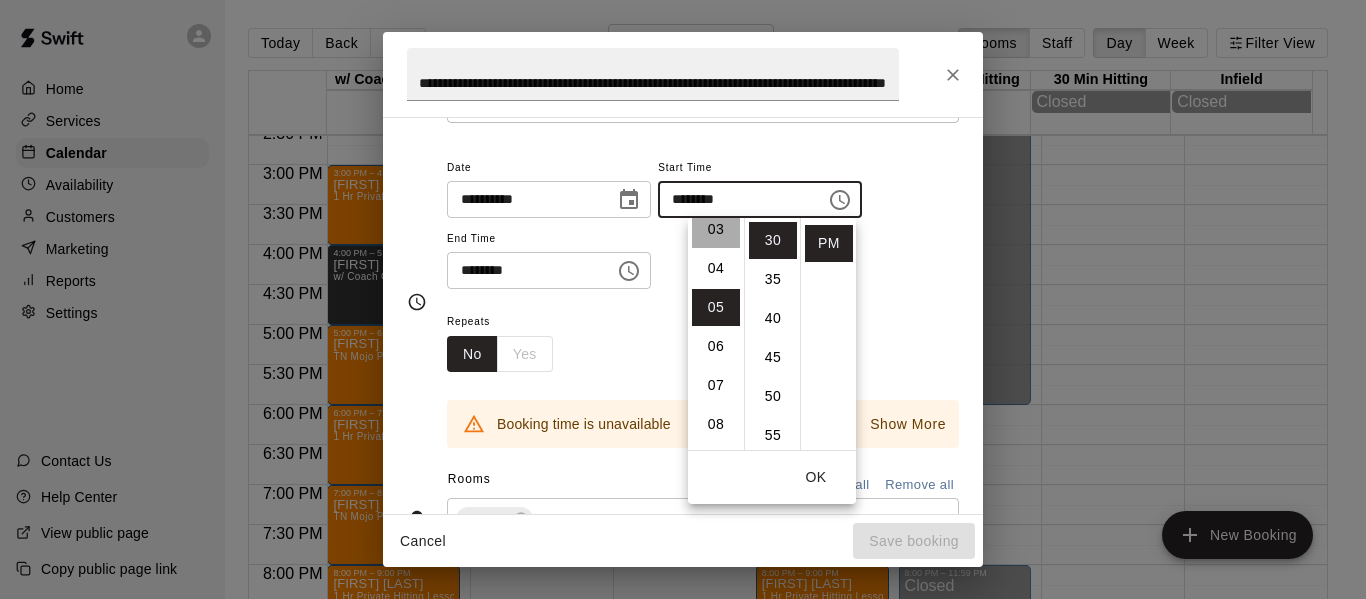 click on "03" at bounding box center [716, 229] 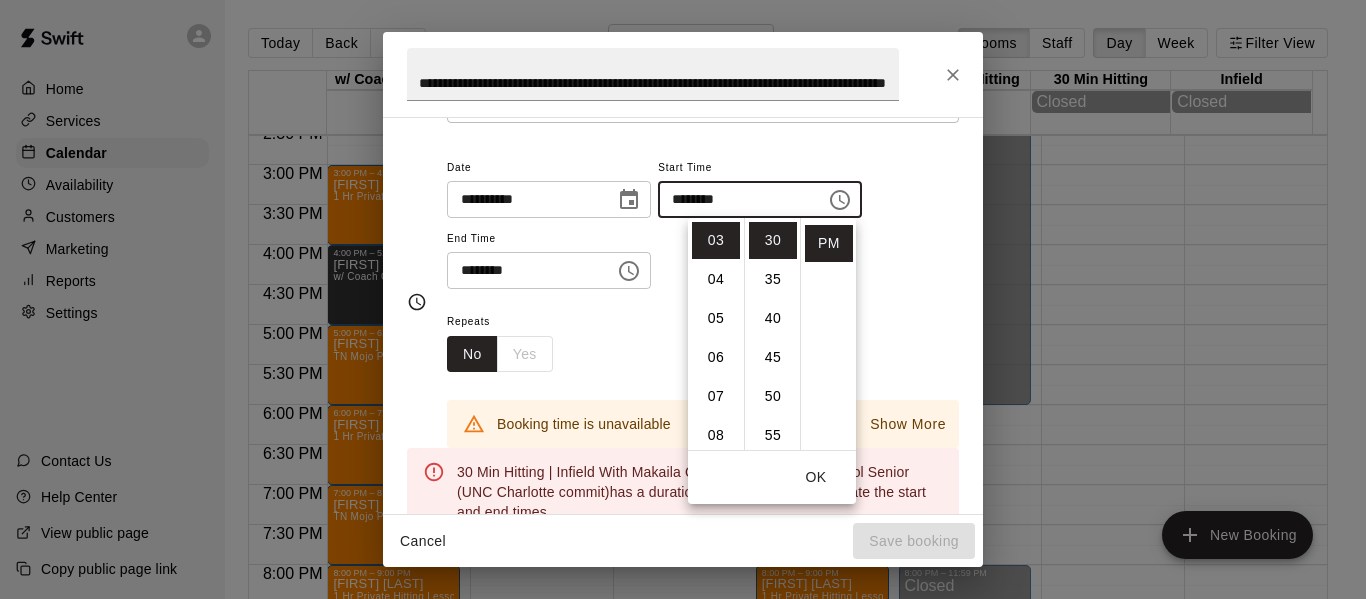click 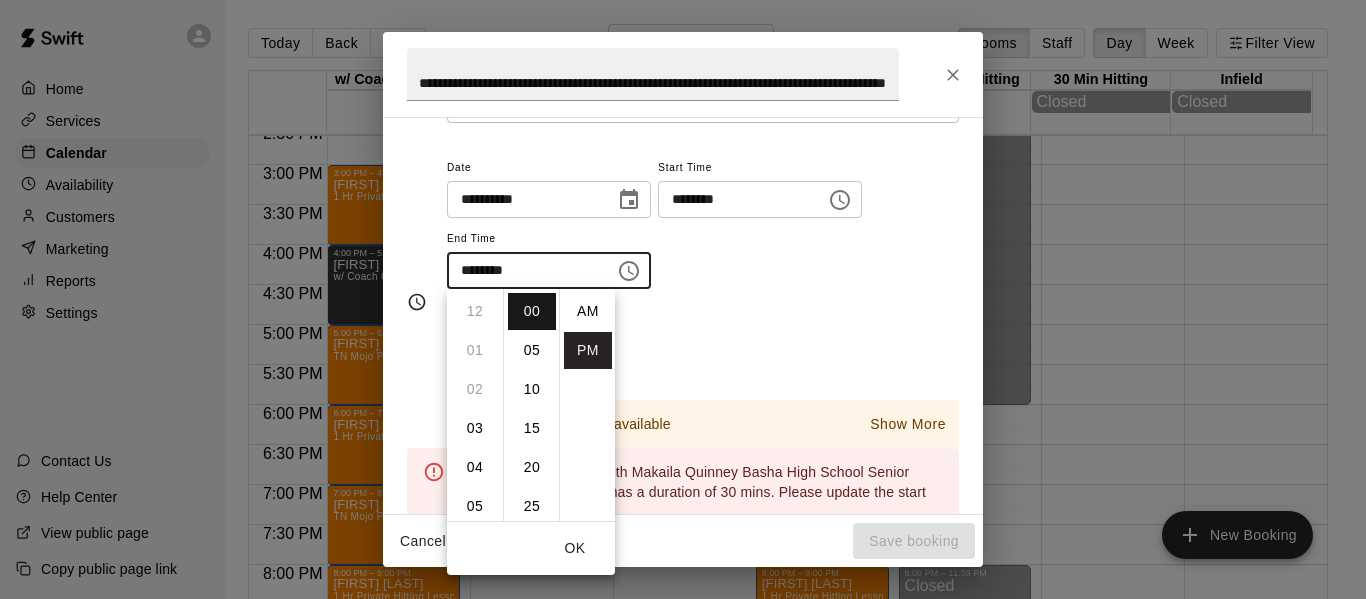 scroll, scrollTop: 234, scrollLeft: 0, axis: vertical 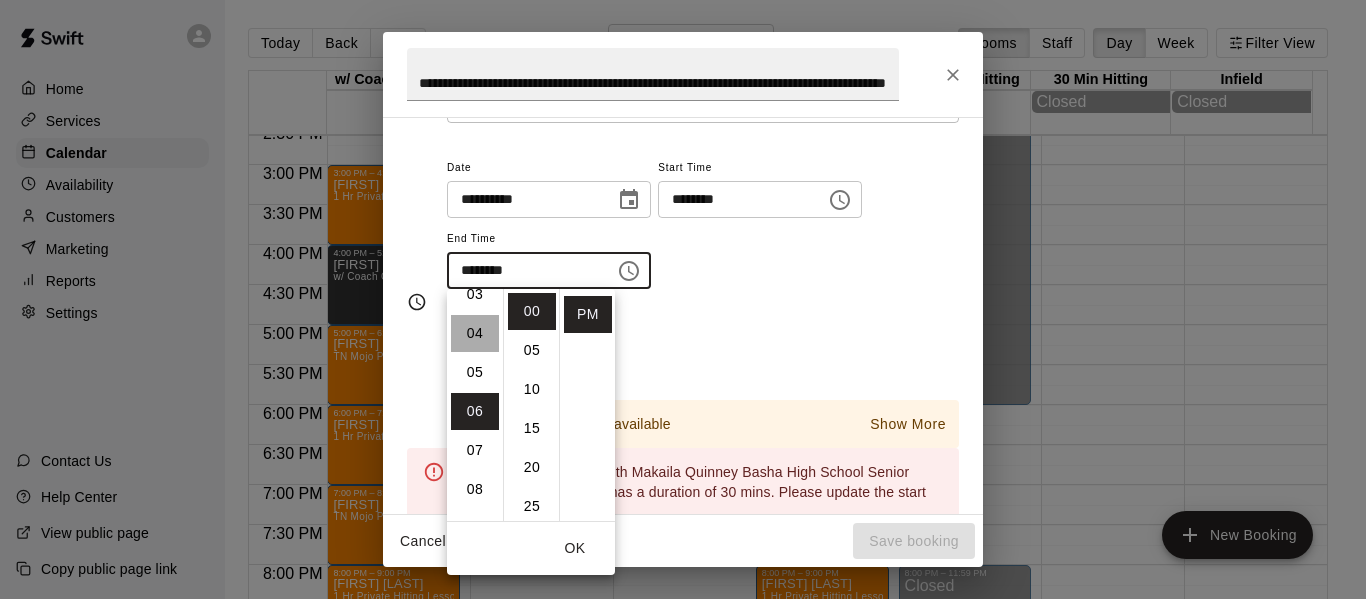 click on "04" at bounding box center [475, 333] 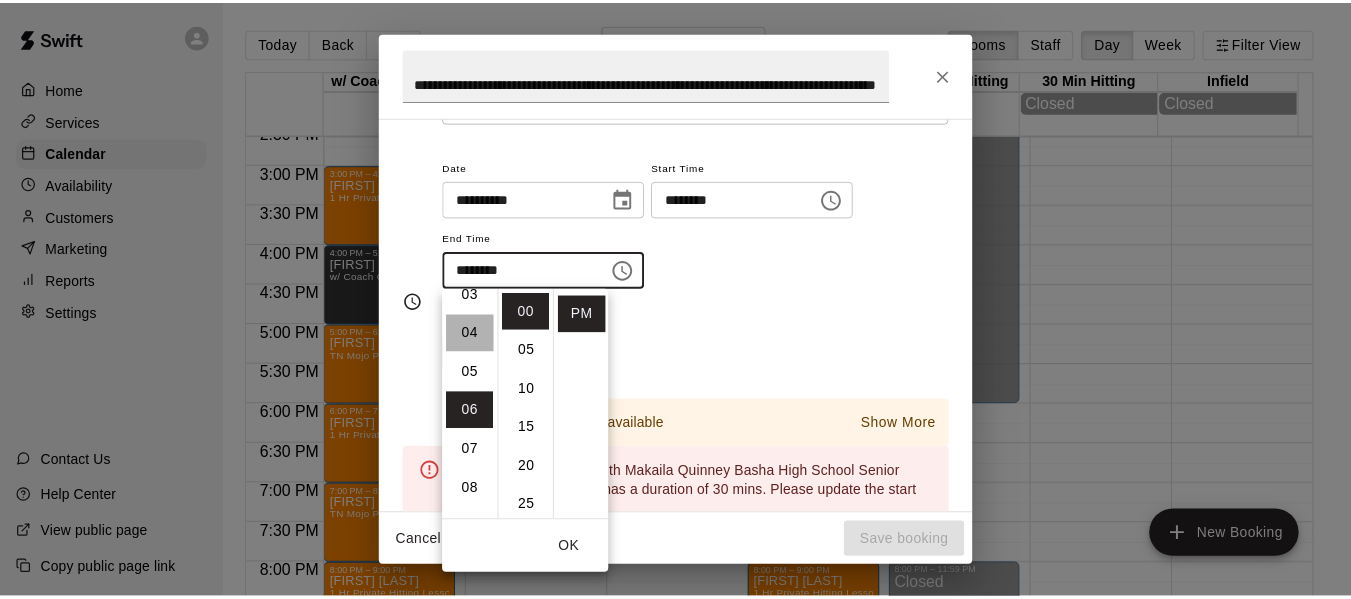 scroll, scrollTop: 156, scrollLeft: 0, axis: vertical 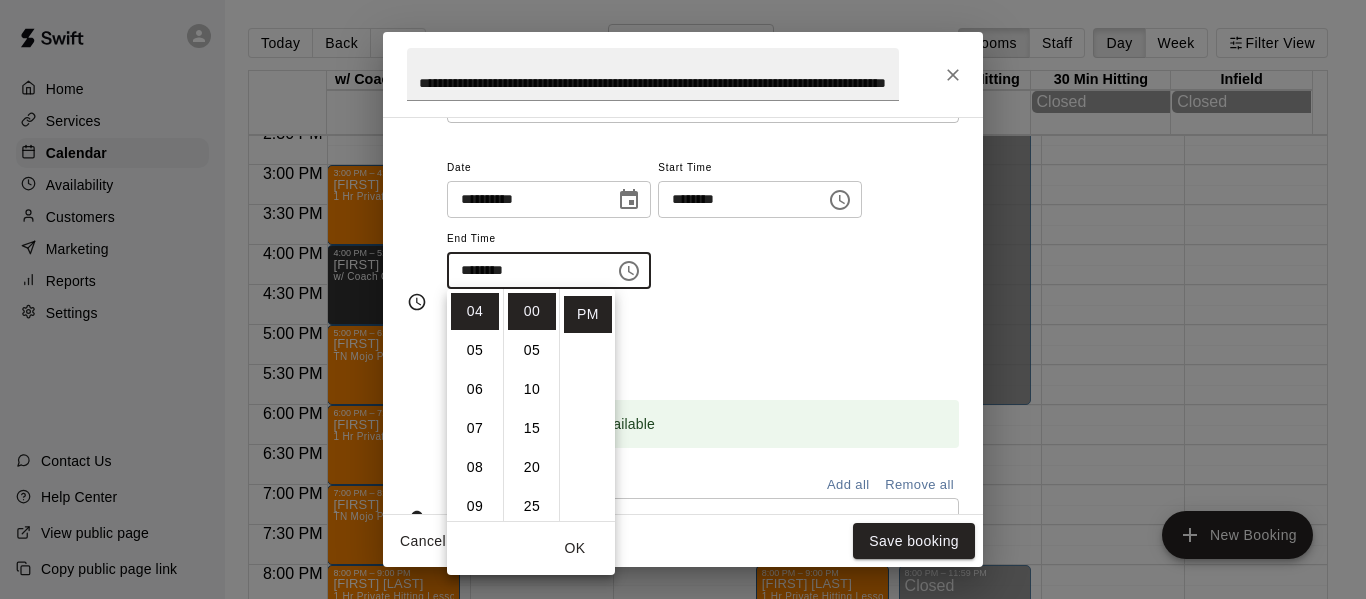 click on "Repeats No Yes" at bounding box center [703, 340] 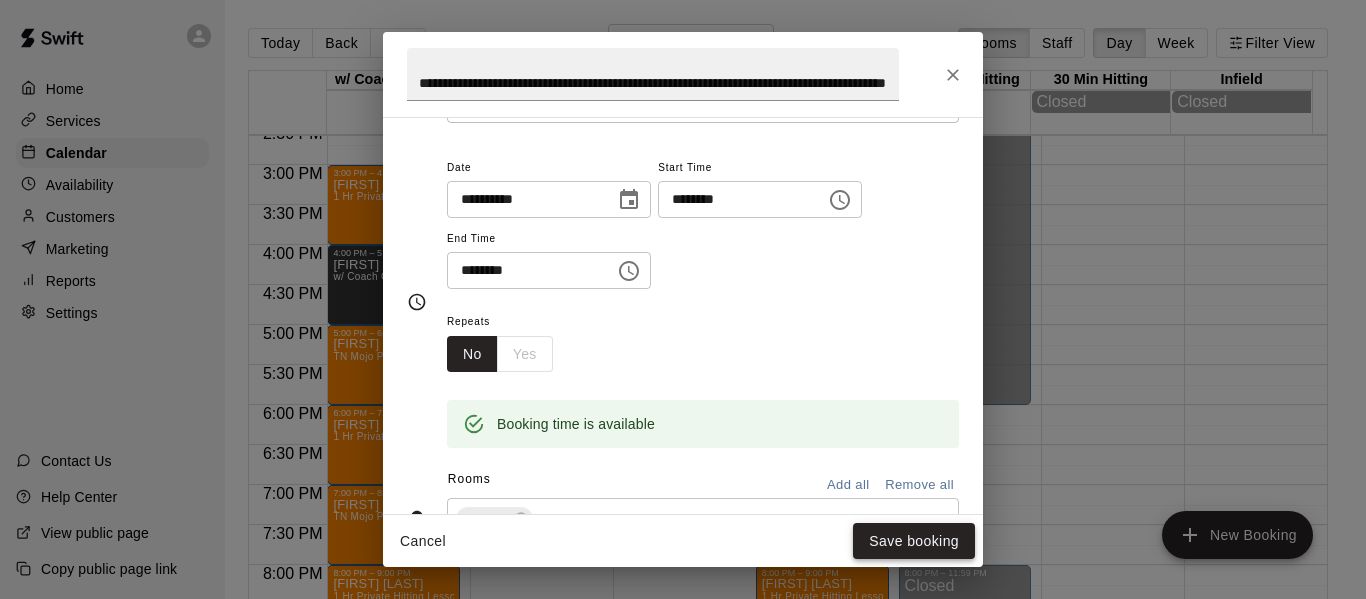 click on "Save booking" at bounding box center [914, 541] 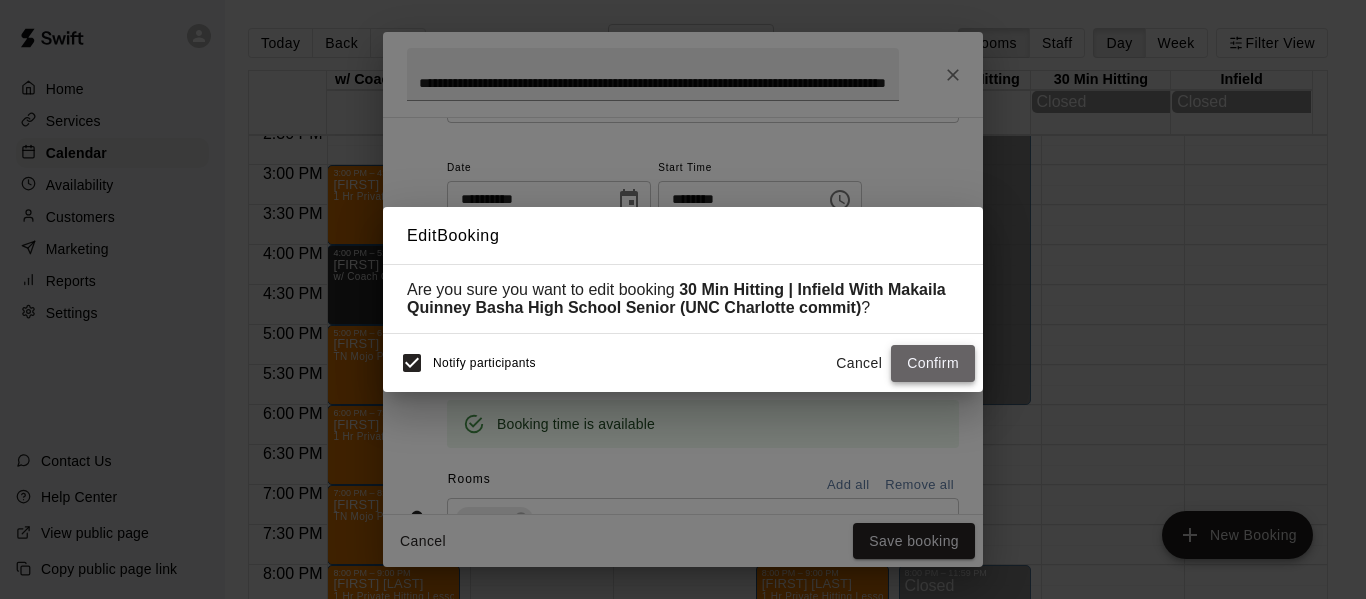 click on "Confirm" at bounding box center [933, 363] 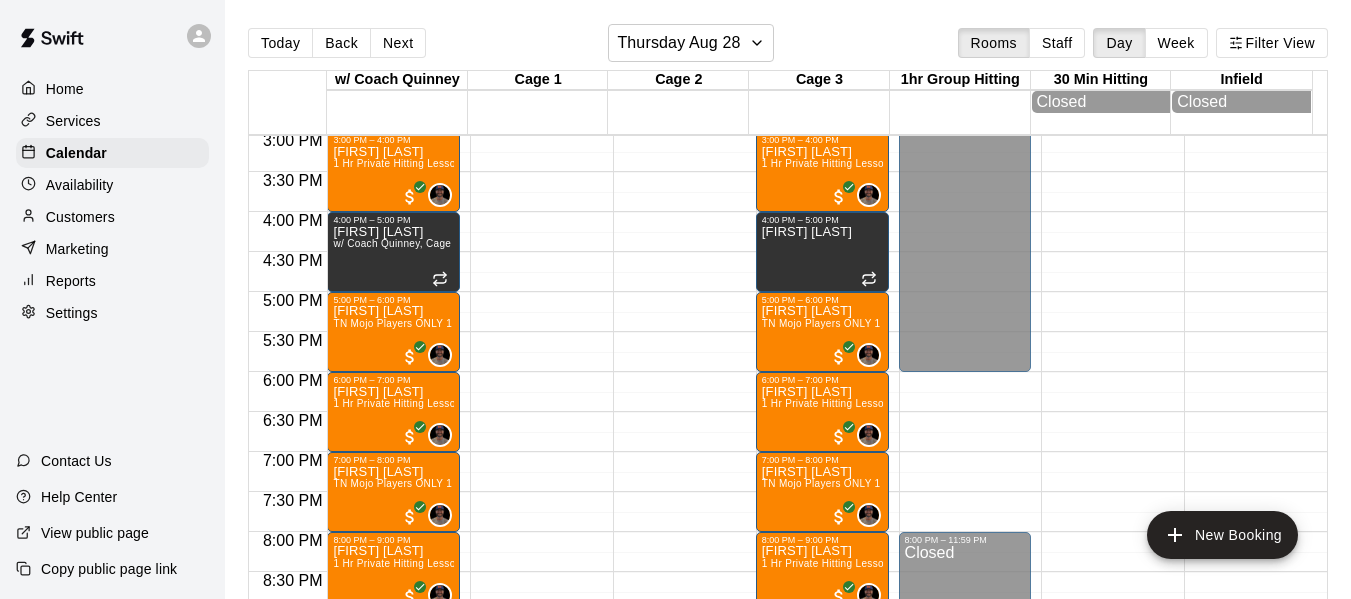 scroll, scrollTop: 1171, scrollLeft: 0, axis: vertical 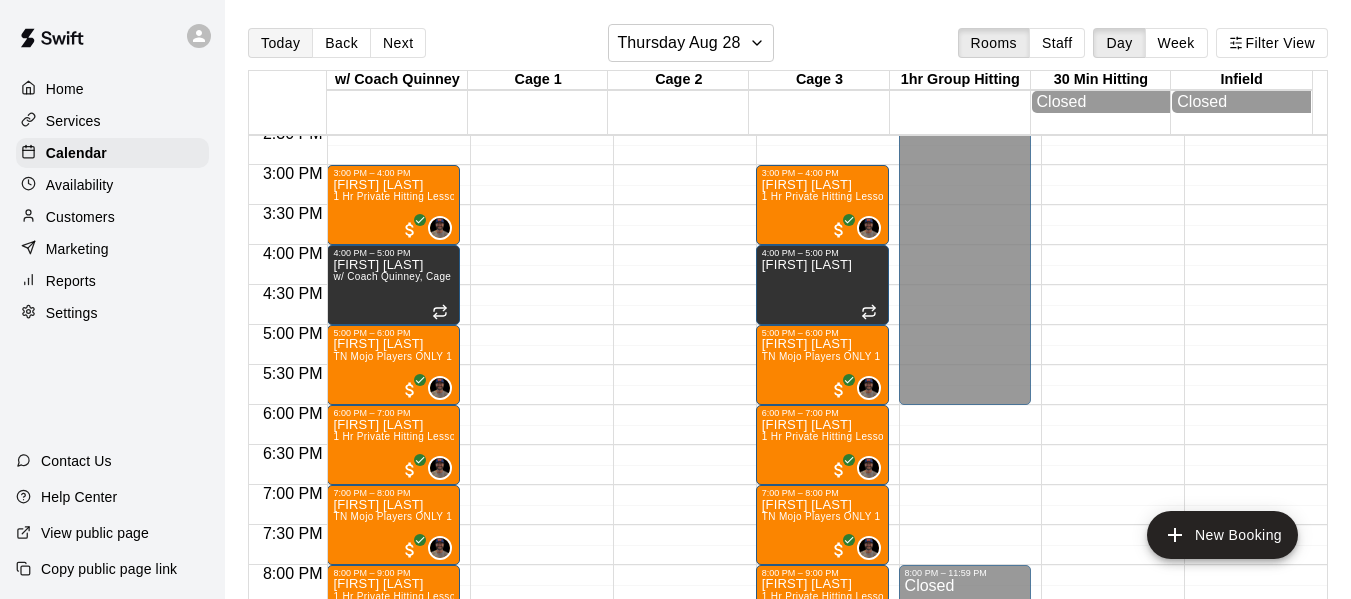 click on "Today" at bounding box center (280, 43) 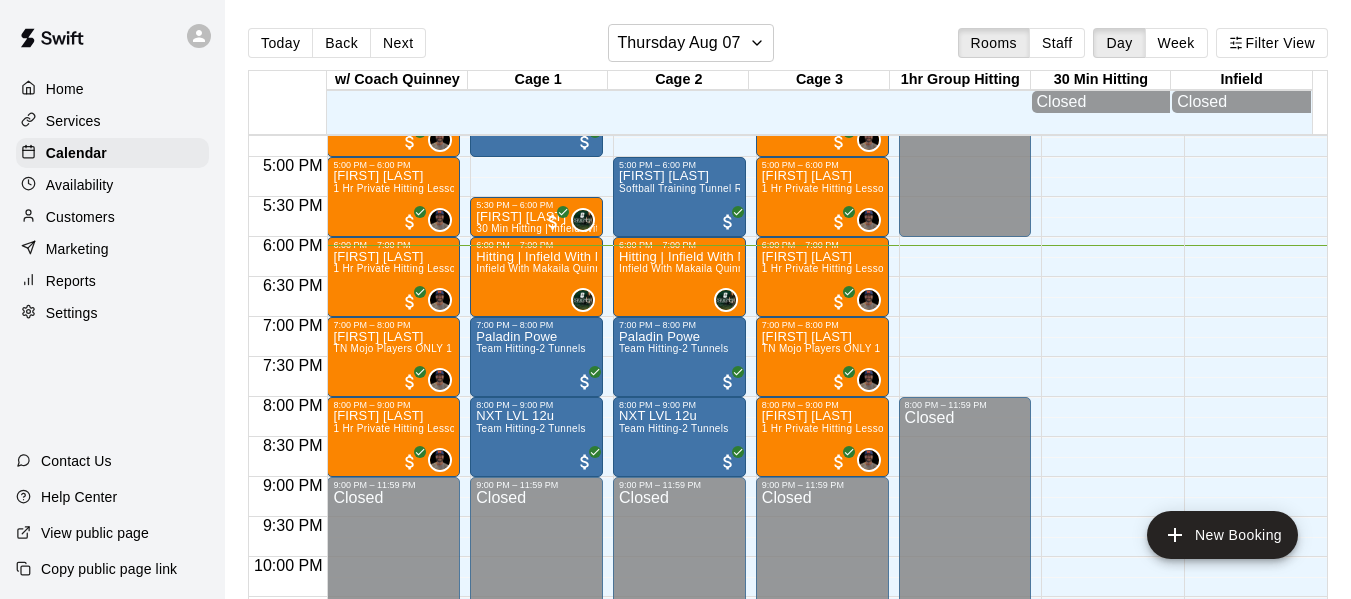 scroll, scrollTop: 1338, scrollLeft: 0, axis: vertical 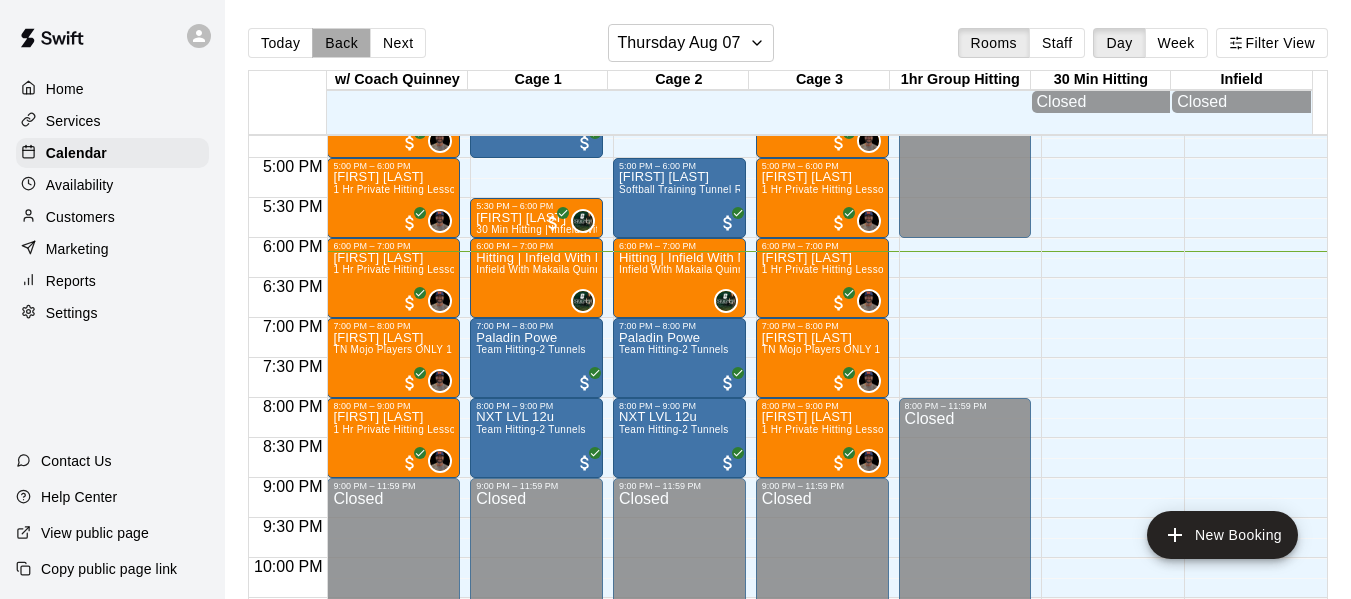 click on "Back" at bounding box center (341, 43) 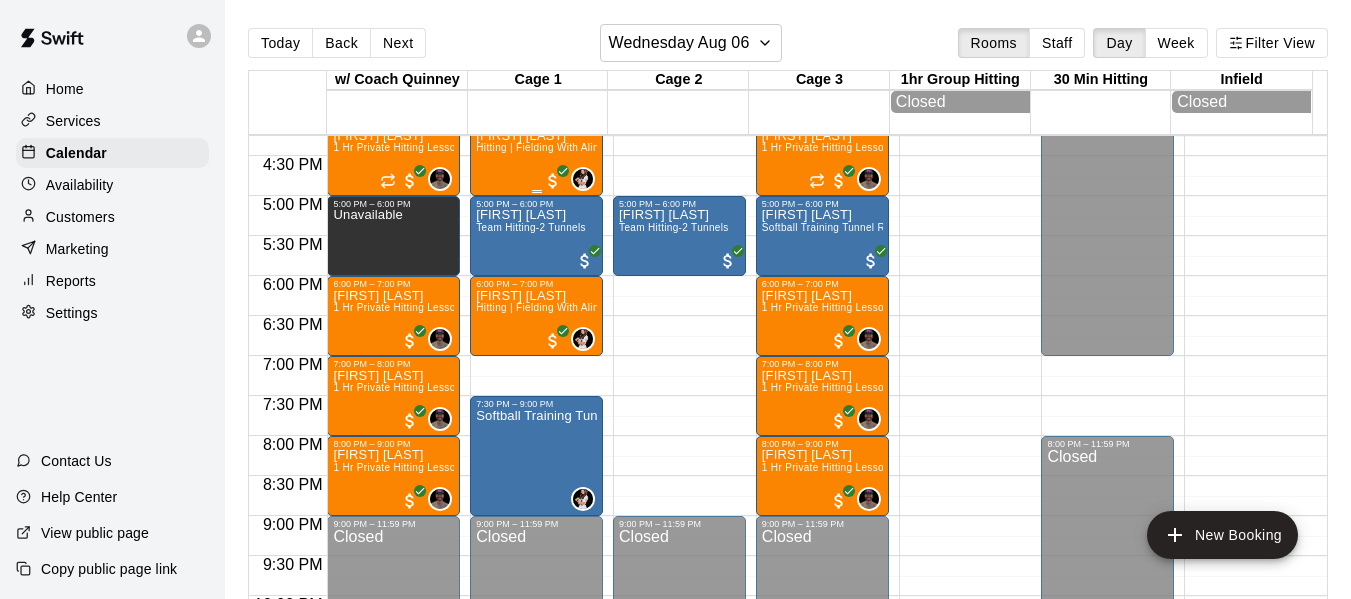 scroll, scrollTop: 1304, scrollLeft: 0, axis: vertical 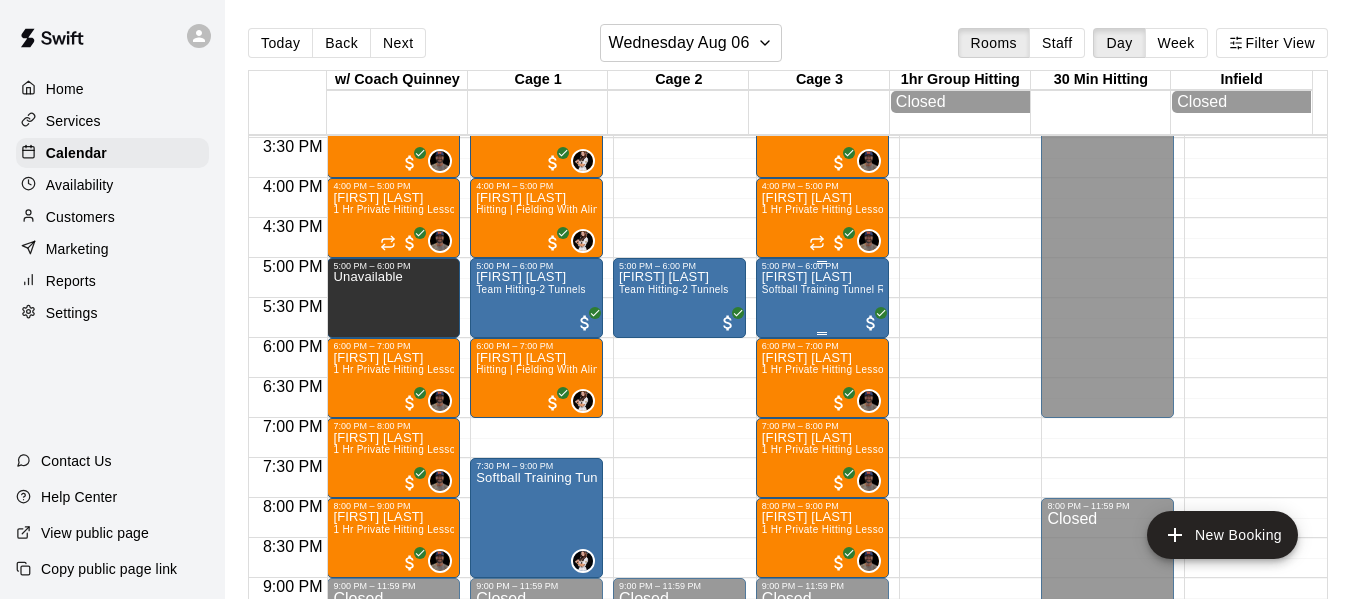 click on "Billy Barbee Softball Training Tunnel Rental" at bounding box center (822, 570) 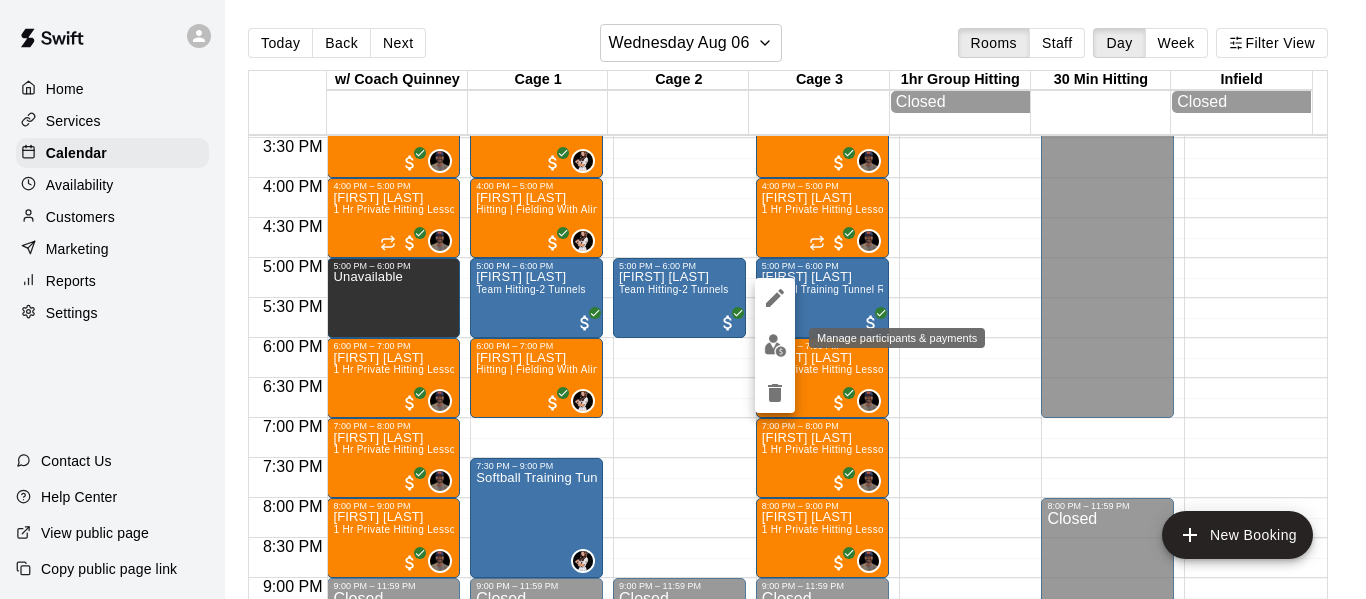 click at bounding box center (775, 345) 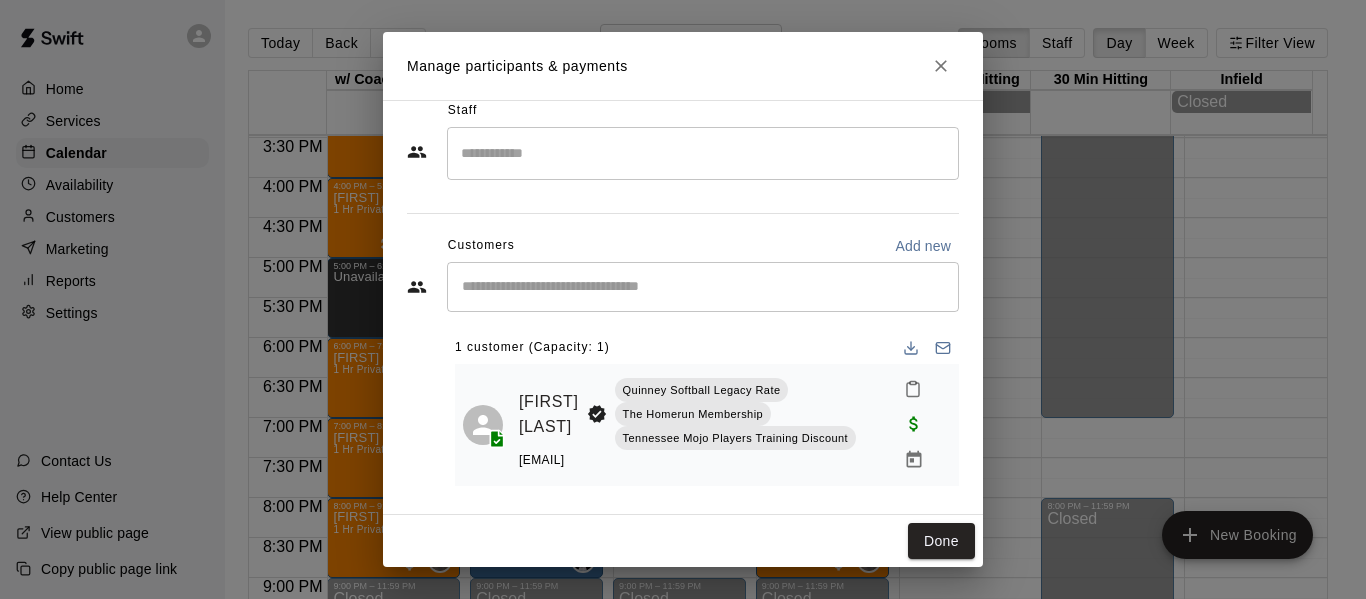 scroll, scrollTop: 26, scrollLeft: 0, axis: vertical 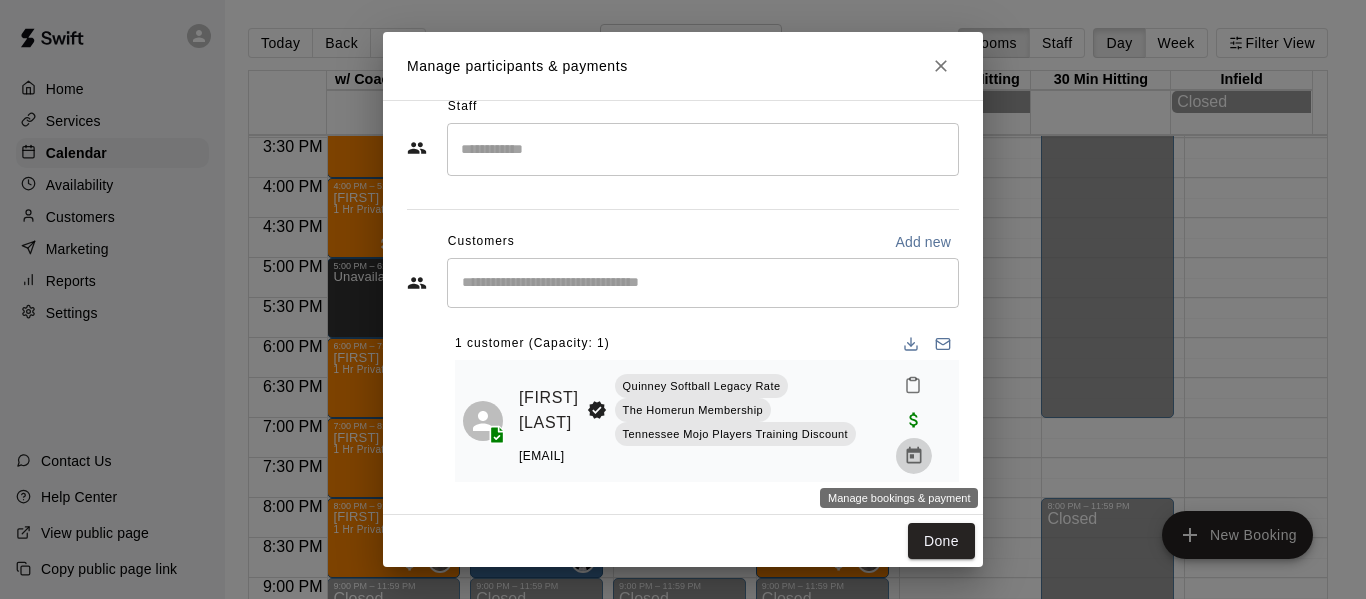 click 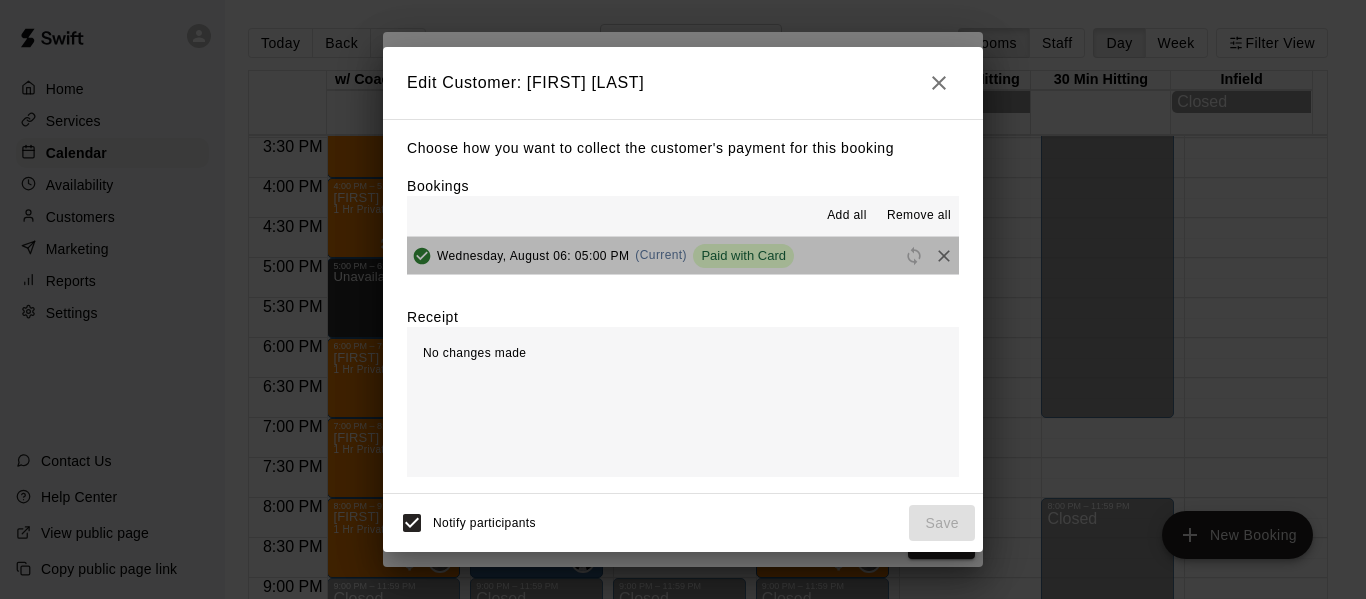 click on "Wednesday, August 06: 05:00 PM (Current) Paid with Card" at bounding box center [683, 255] 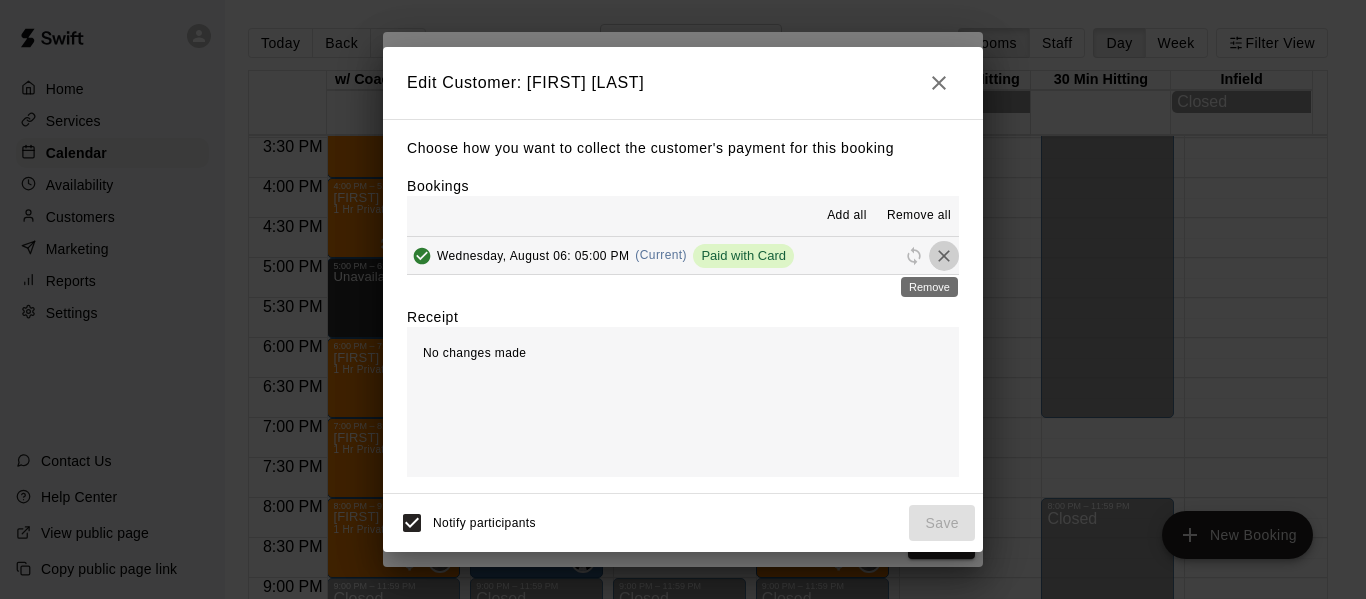 click 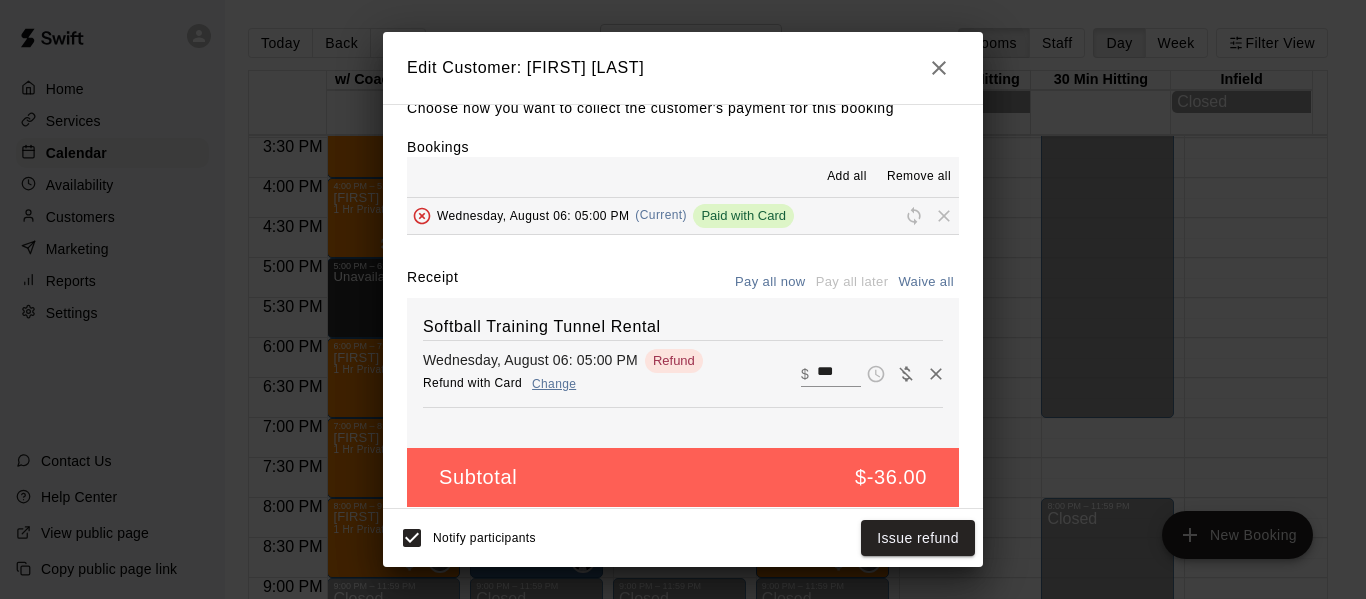 scroll, scrollTop: 42, scrollLeft: 0, axis: vertical 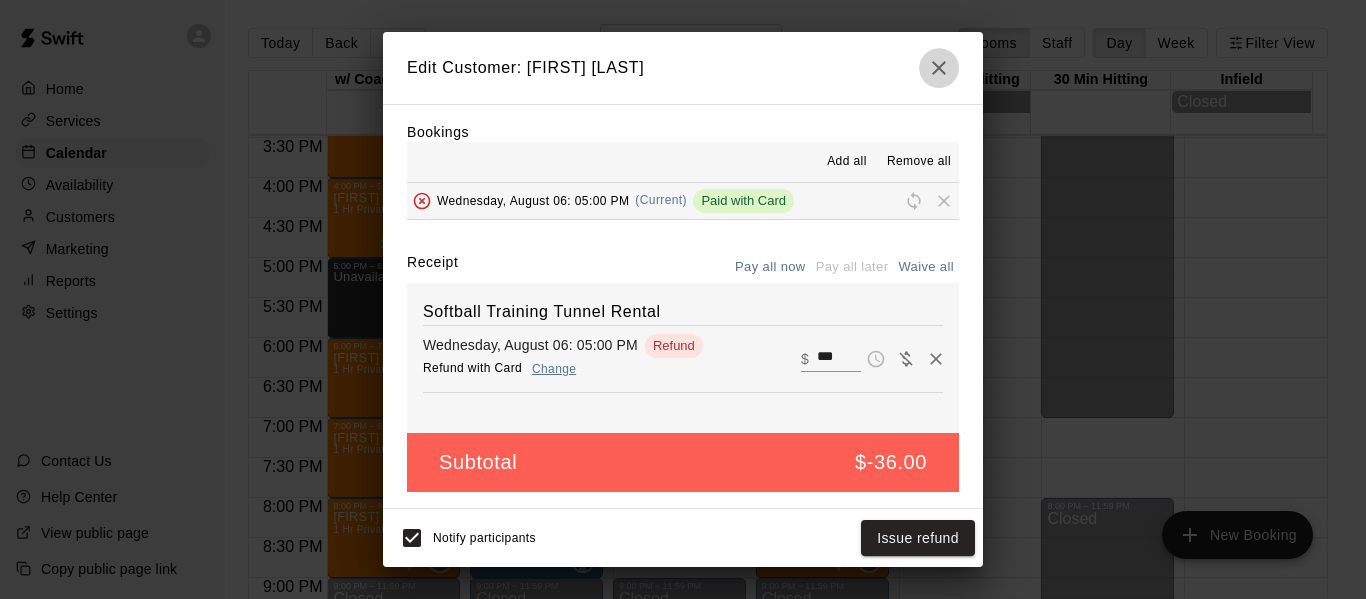 click 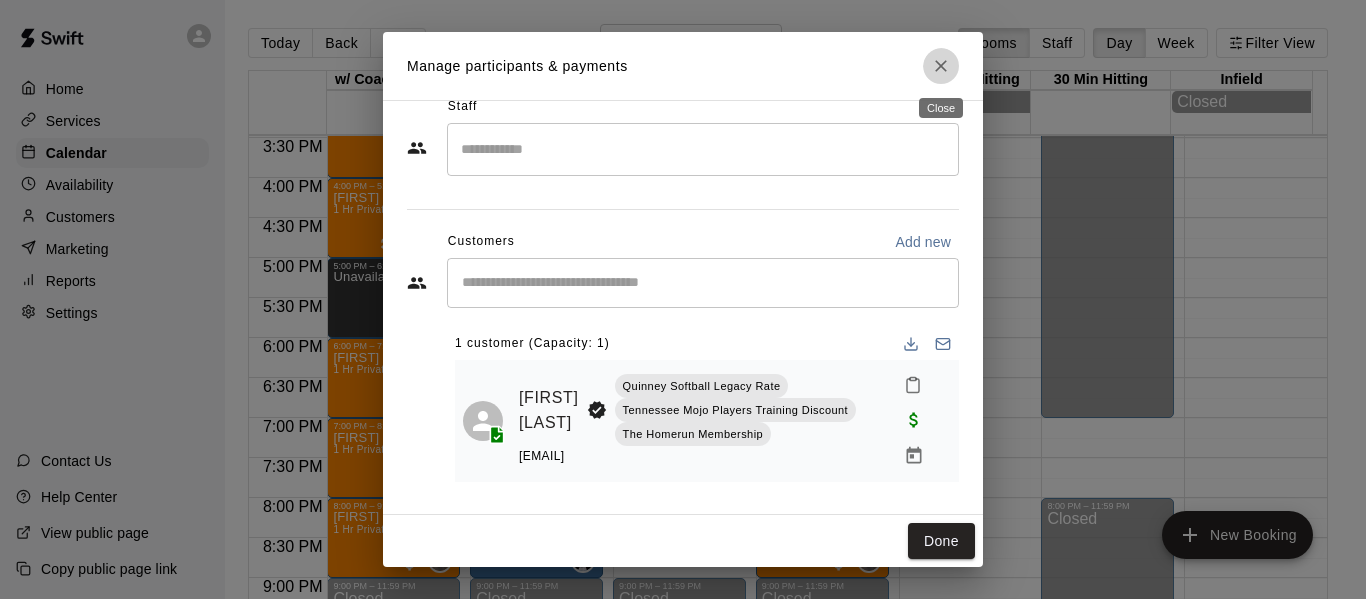click 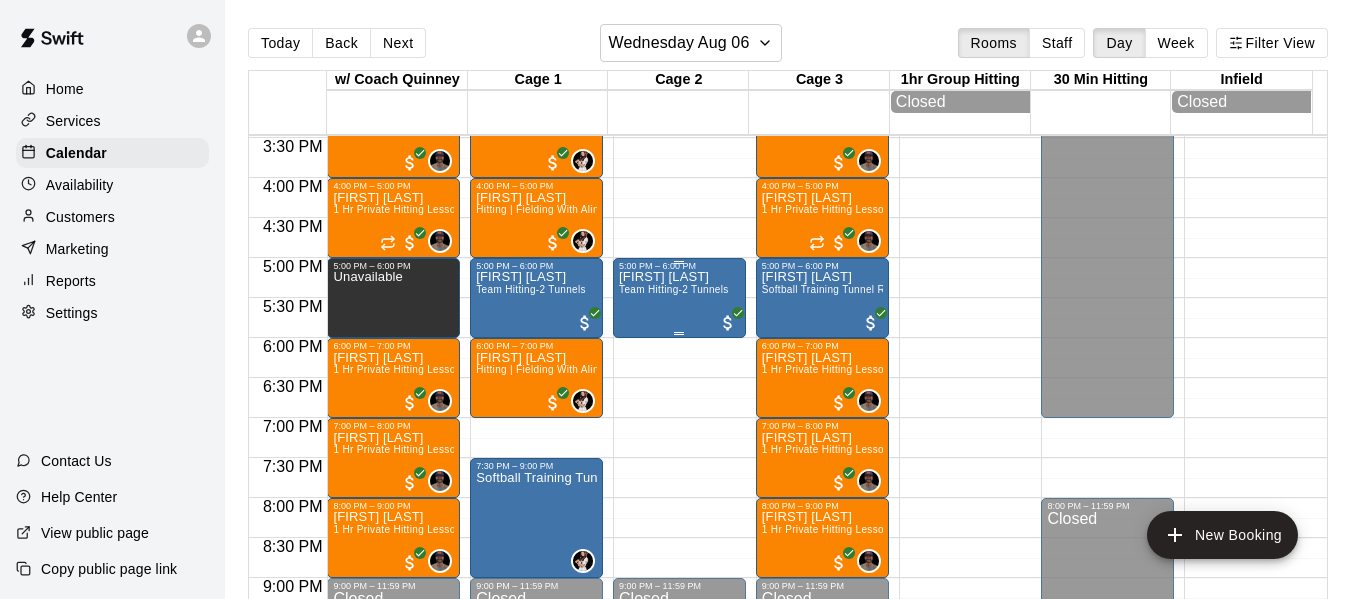 click on "Billy Barbee Team Hitting-2 Tunnels" at bounding box center (674, 570) 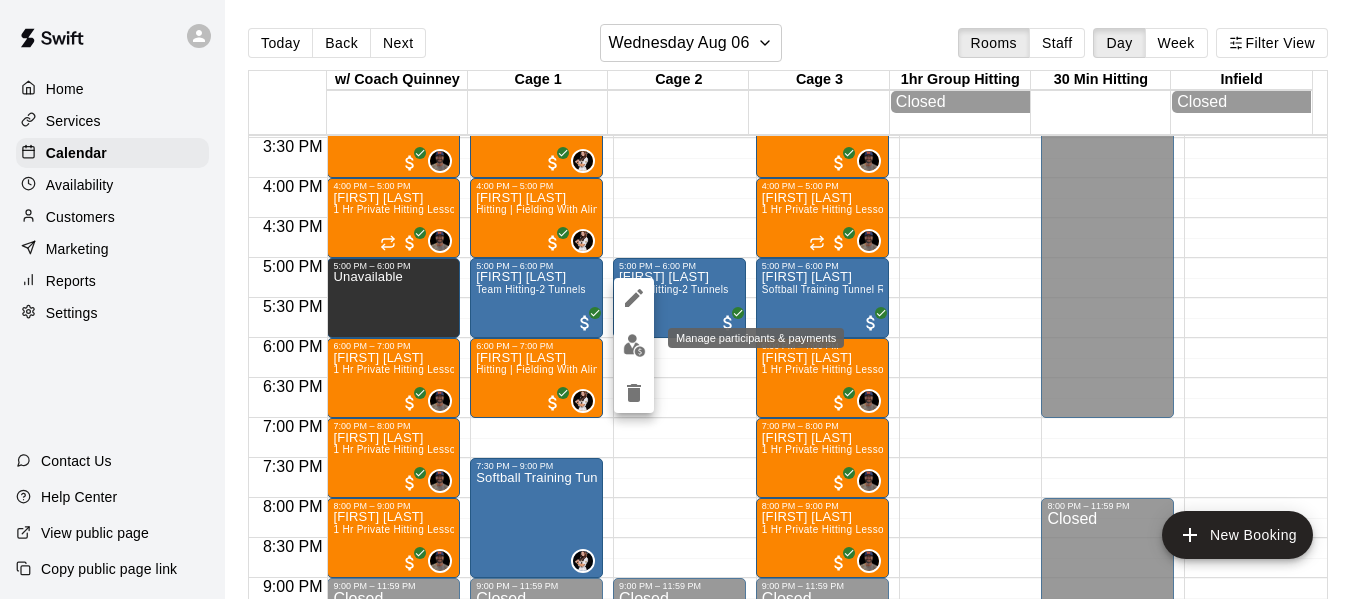click at bounding box center (634, 345) 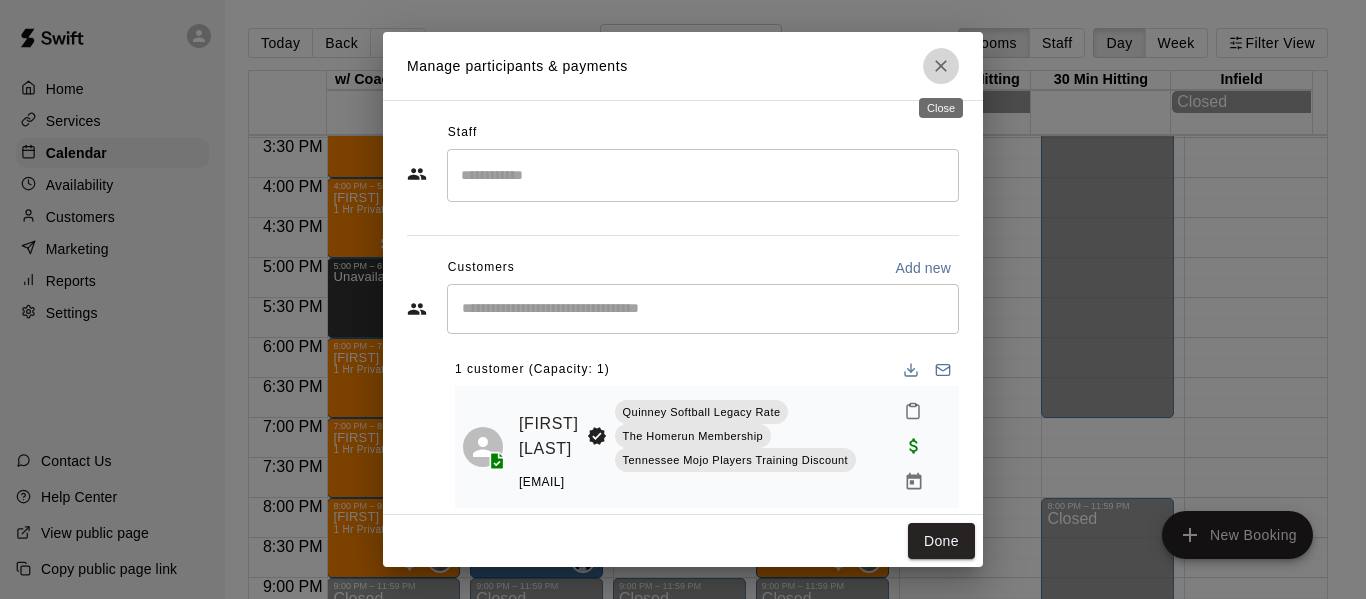 click 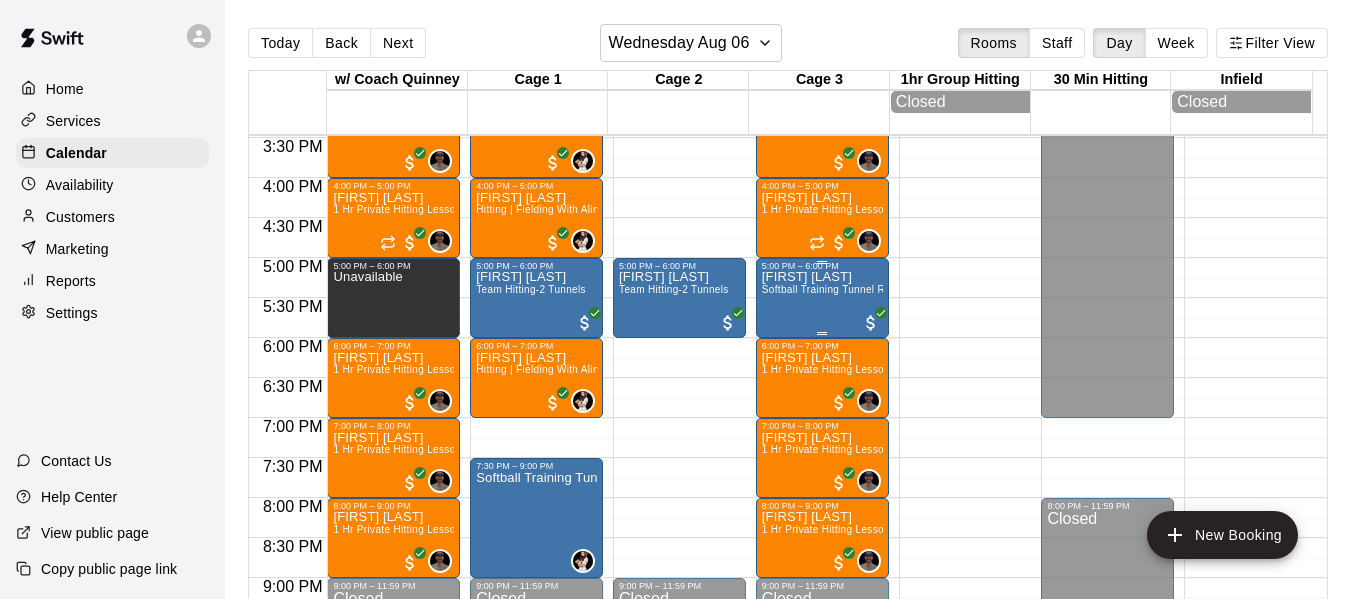 click on "Billy Barbee Softball Training Tunnel Rental" at bounding box center (822, 570) 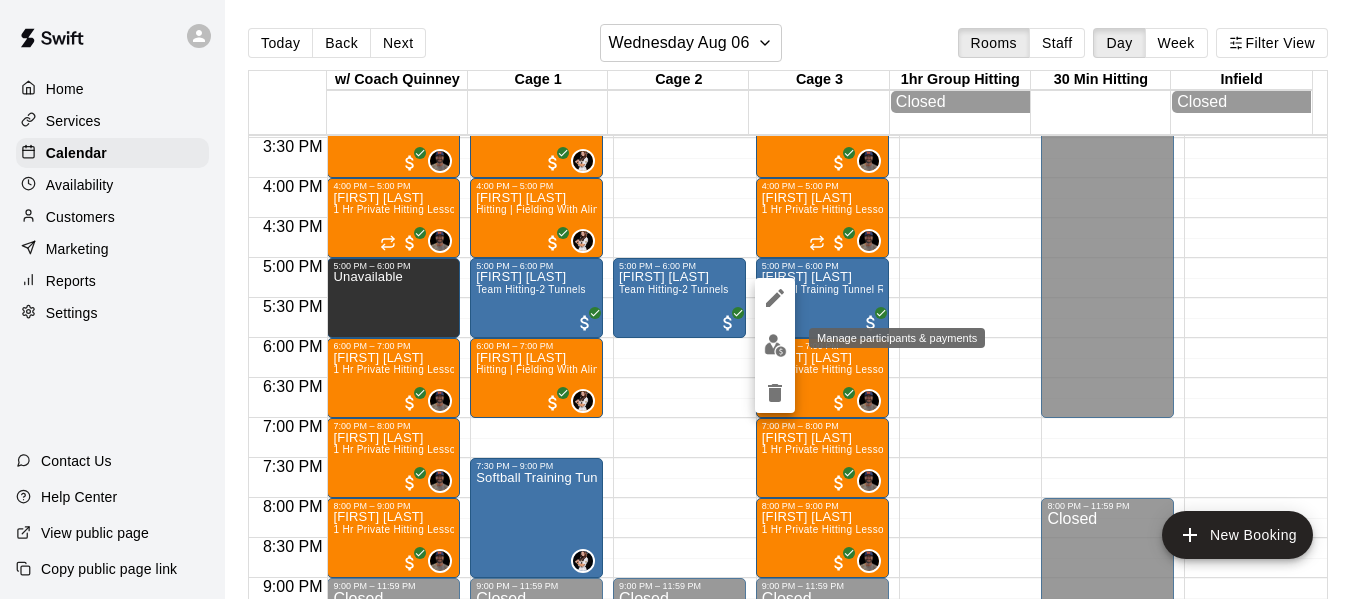 click at bounding box center [775, 345] 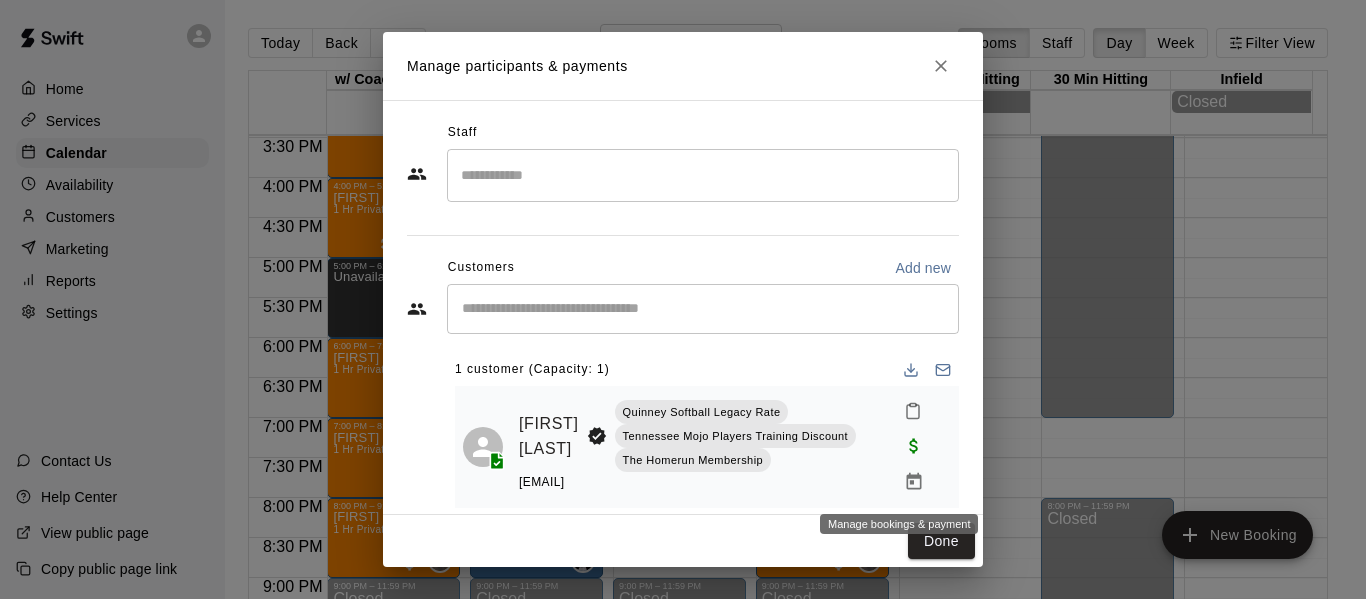 click 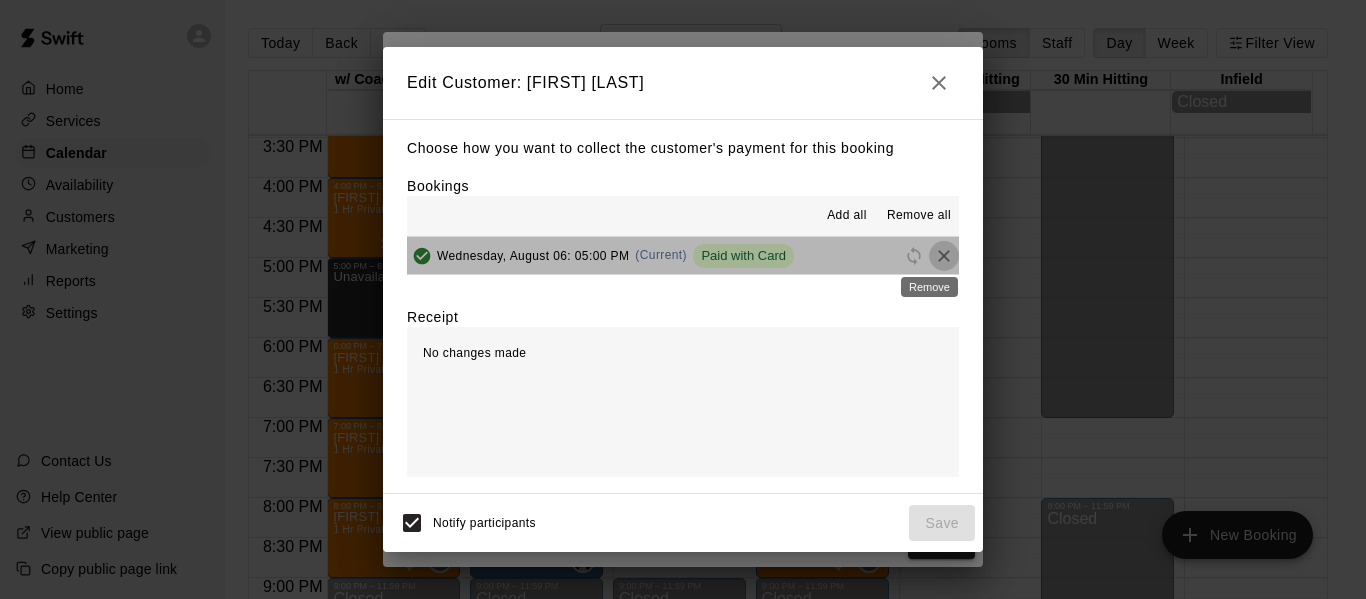 click 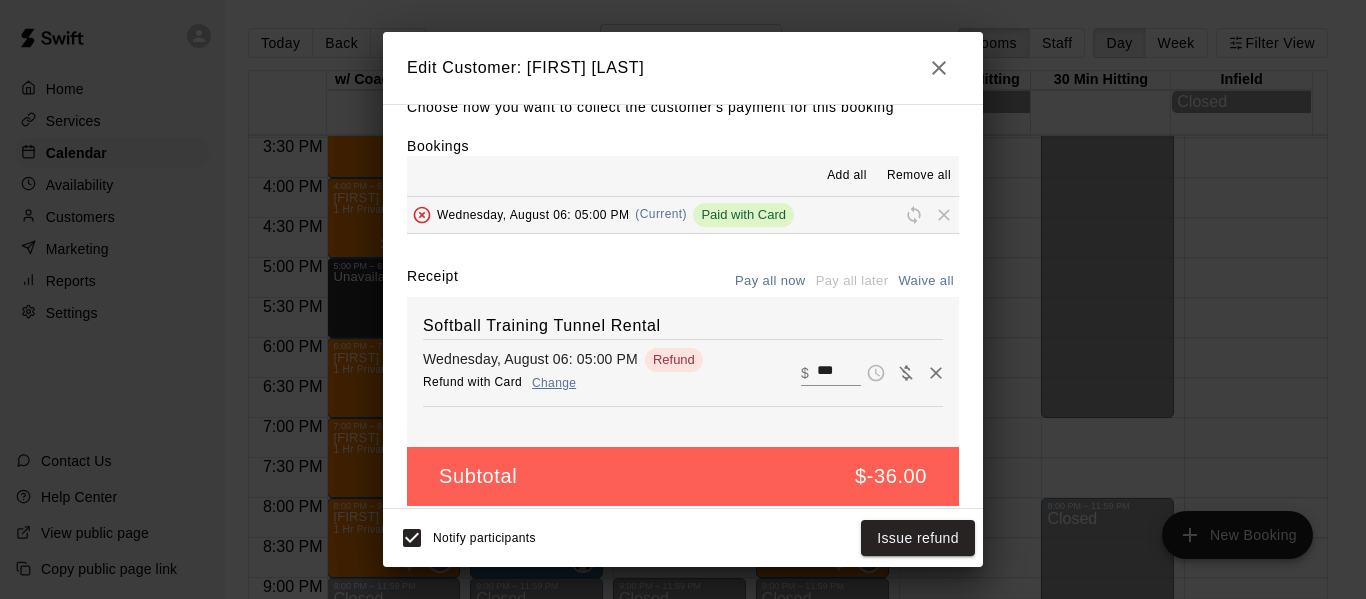 scroll, scrollTop: 42, scrollLeft: 0, axis: vertical 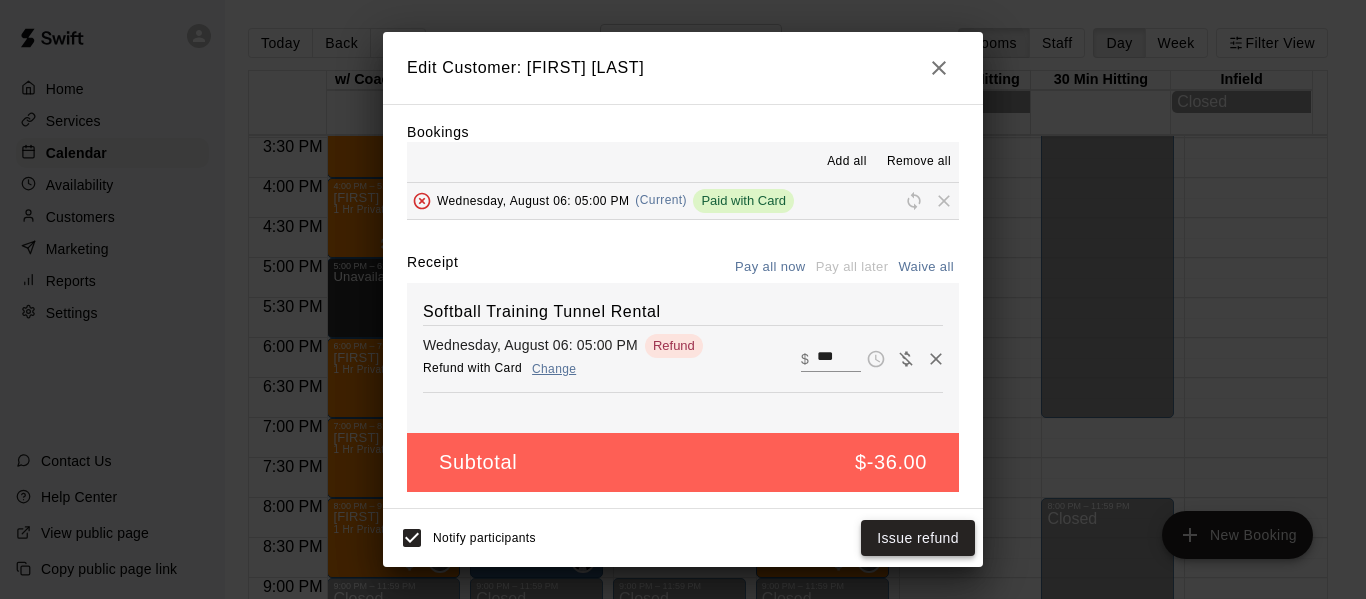 click on "Issue refund" at bounding box center (918, 538) 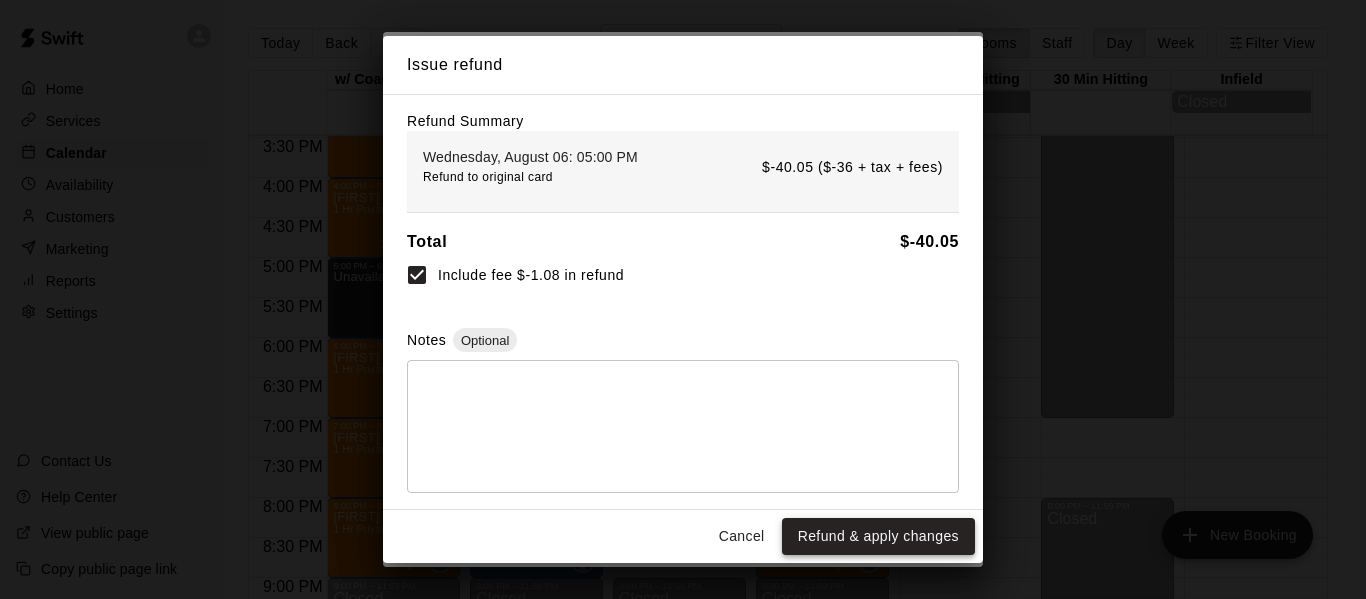 click on "Refund & apply changes" at bounding box center (878, 536) 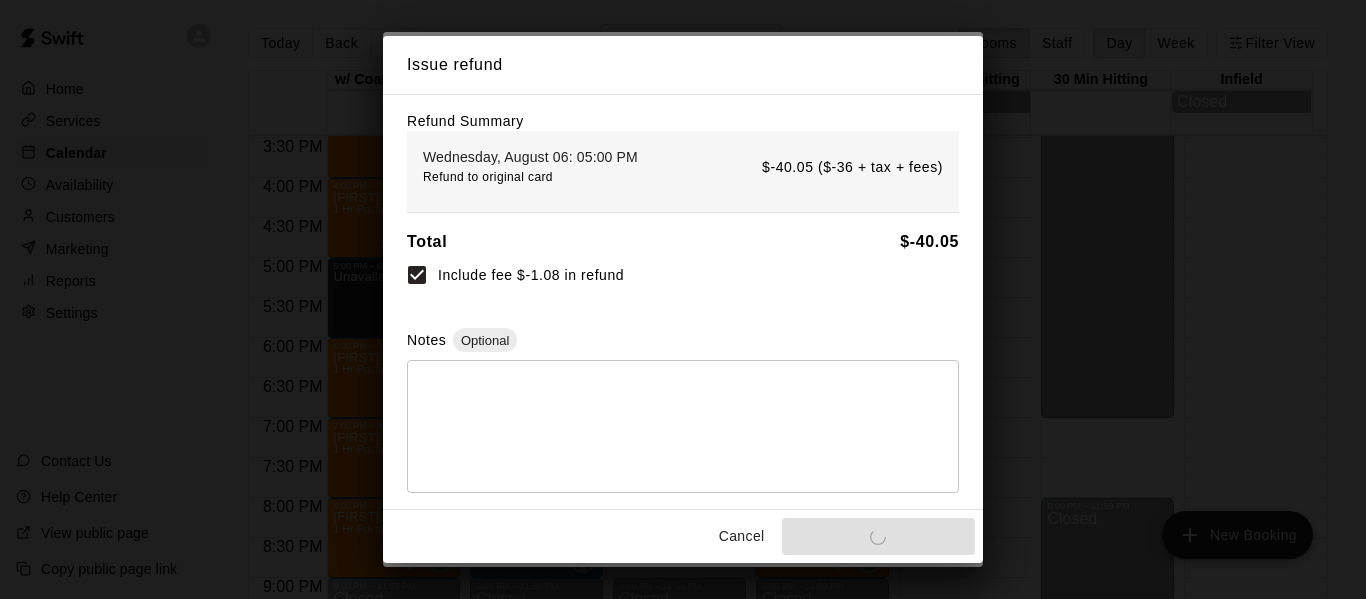 scroll, scrollTop: 0, scrollLeft: 0, axis: both 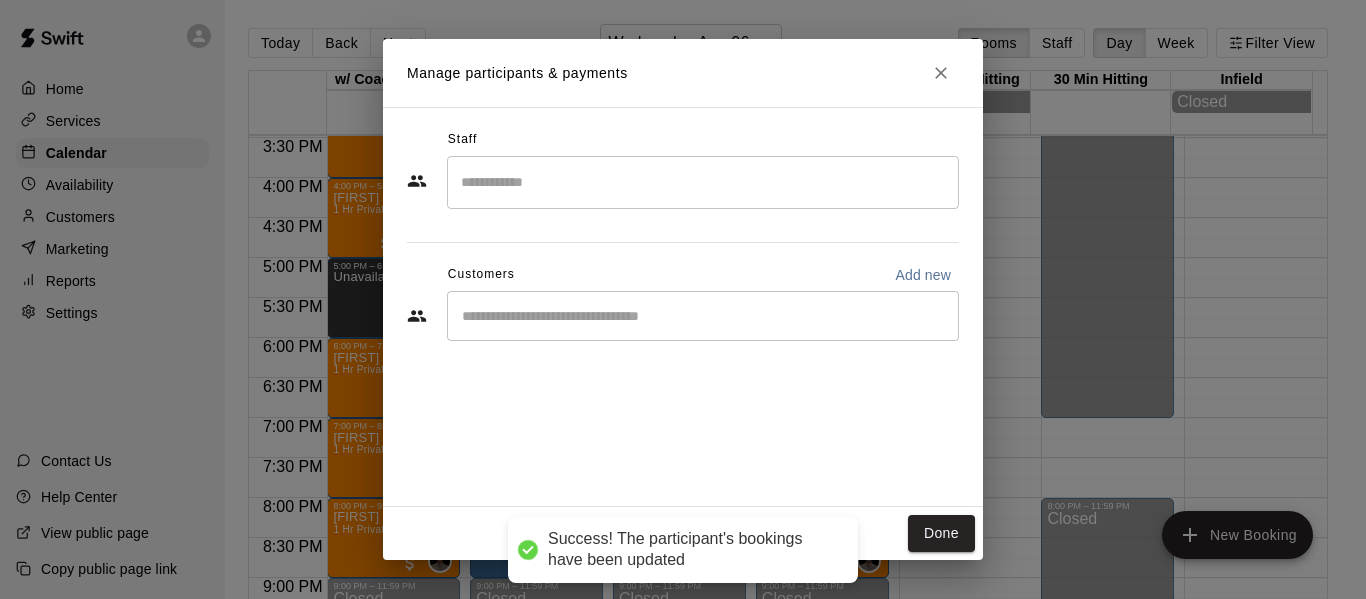 click at bounding box center (703, 316) 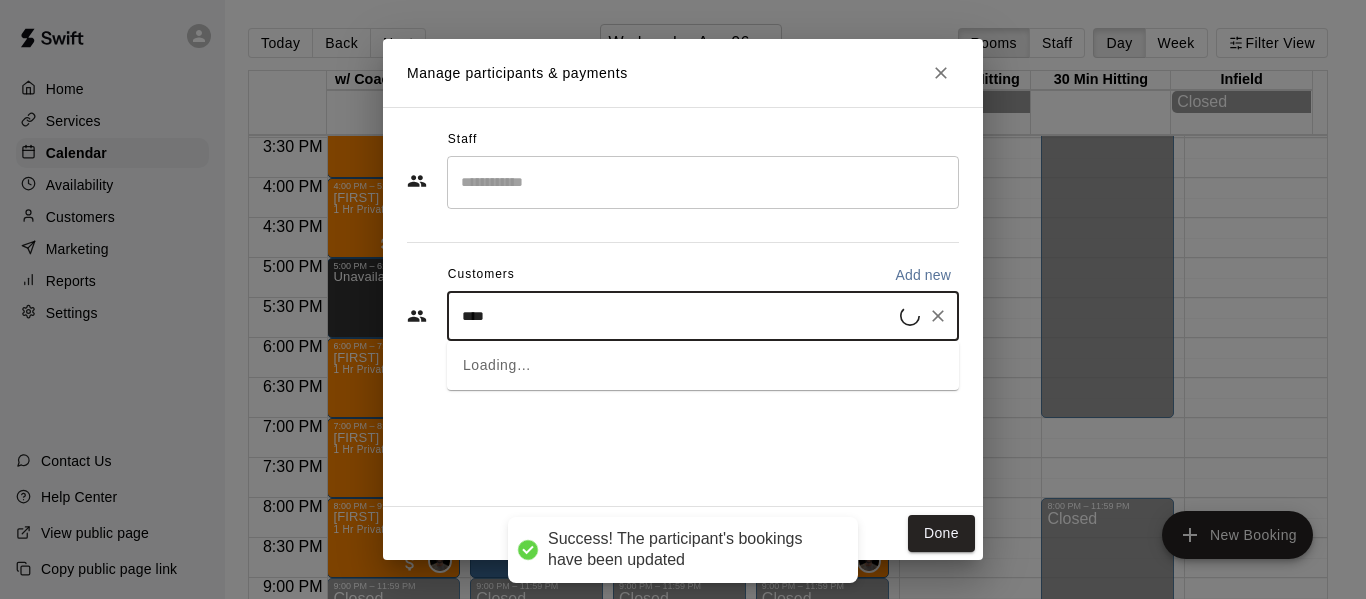type on "*****" 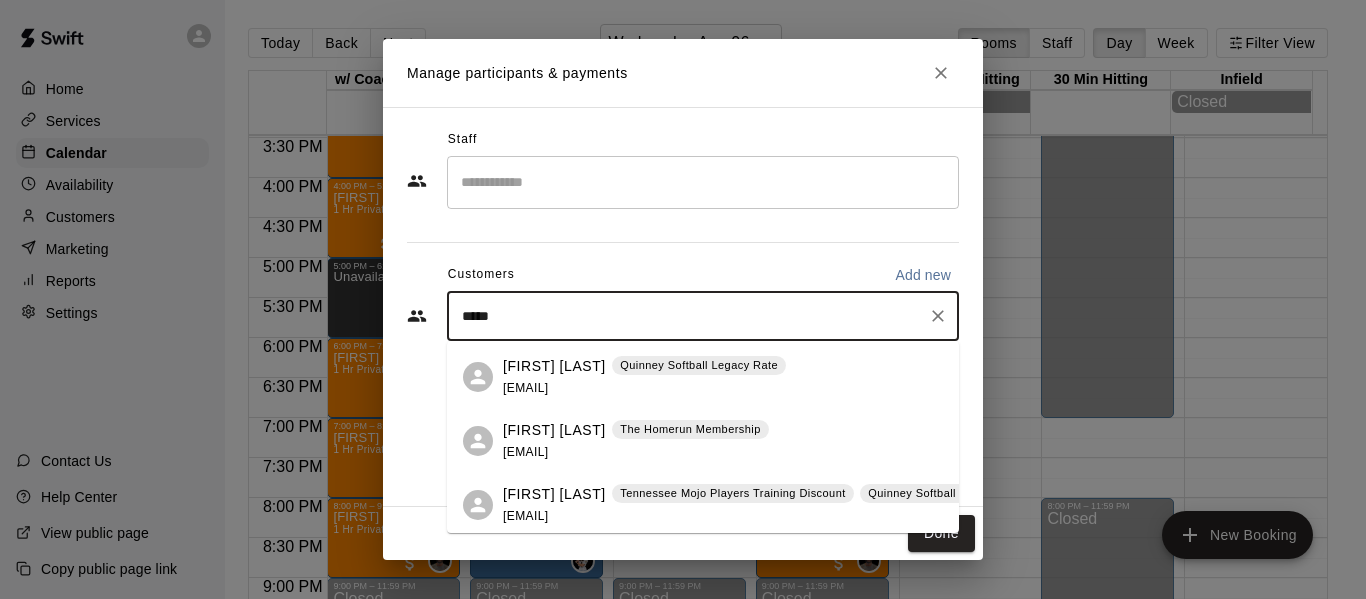 scroll, scrollTop: 64, scrollLeft: 0, axis: vertical 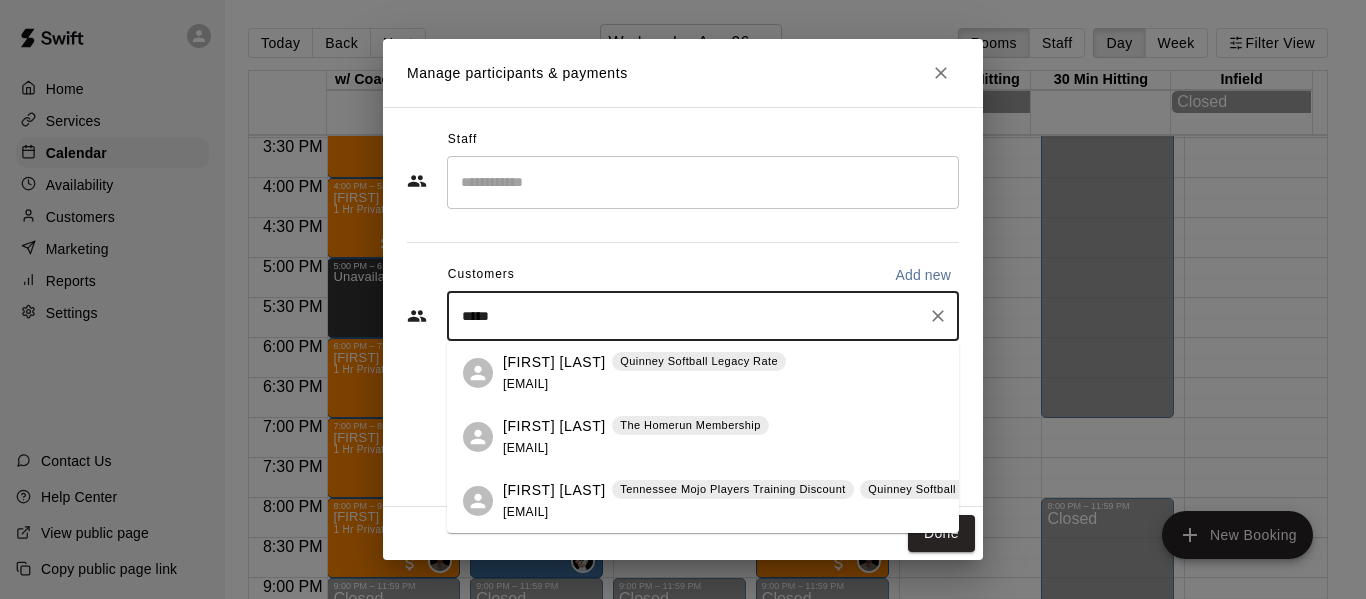 click on "[FIRST] [LAST]" at bounding box center (554, 490) 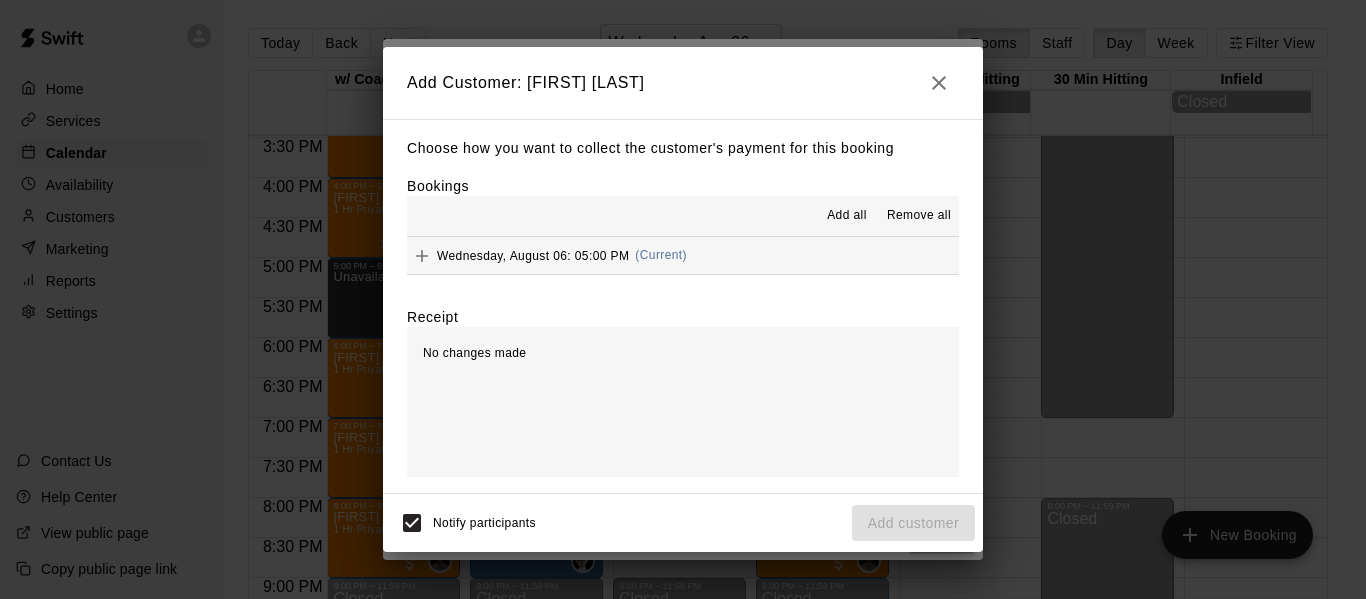 click on "Wednesday, August 06: 05:00 PM (Current)" at bounding box center [683, 255] 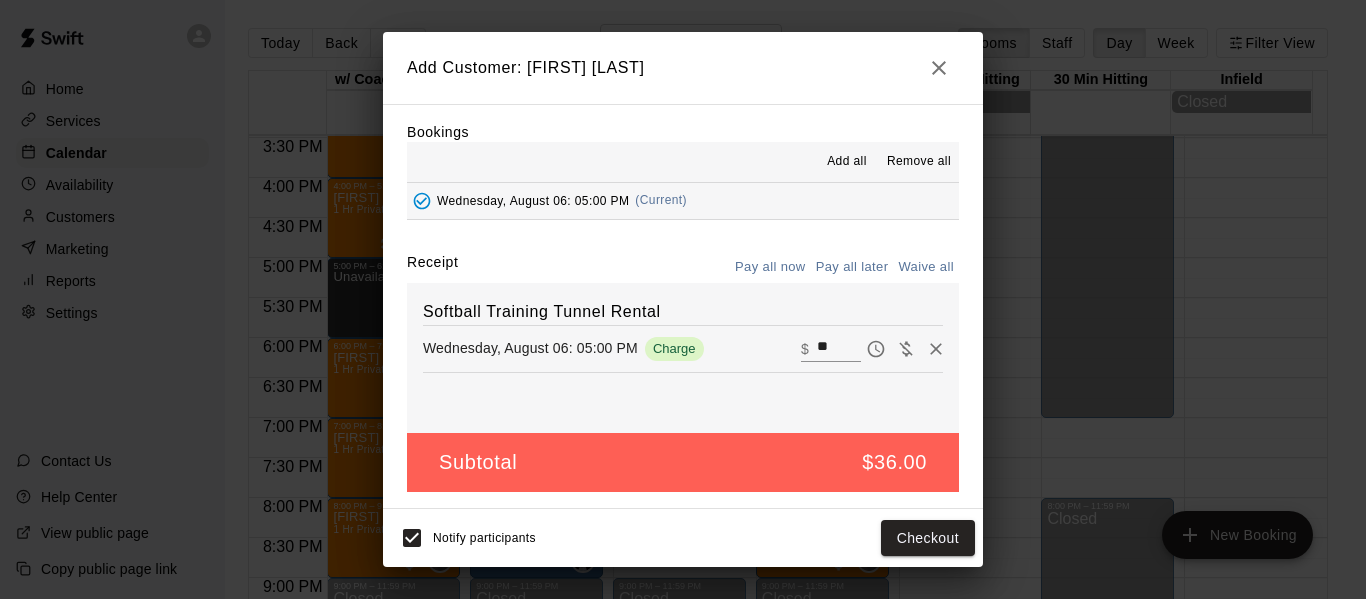 scroll, scrollTop: 42, scrollLeft: 0, axis: vertical 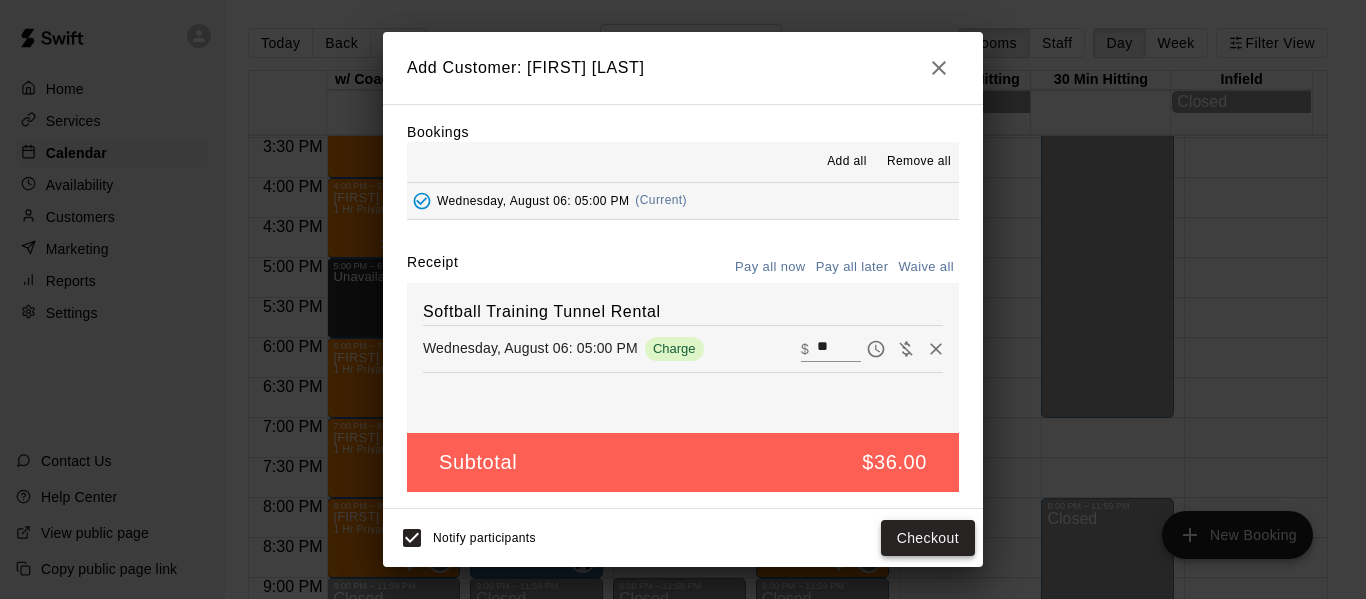 click on "Checkout" at bounding box center (928, 538) 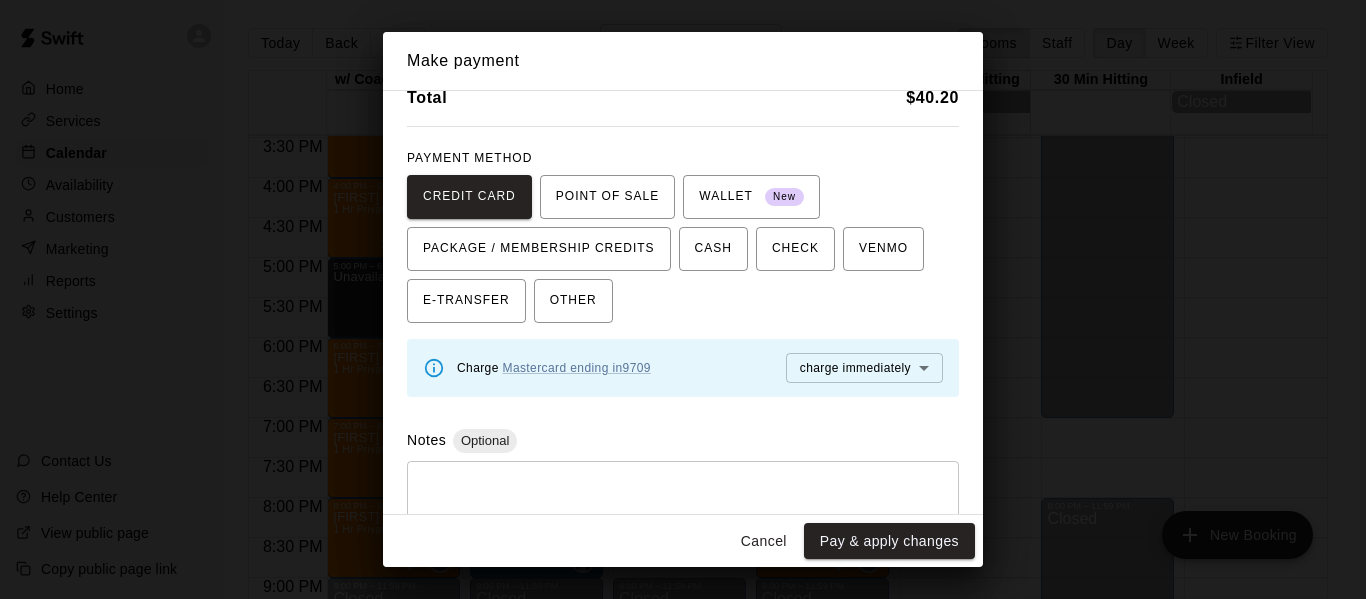 scroll, scrollTop: 167, scrollLeft: 0, axis: vertical 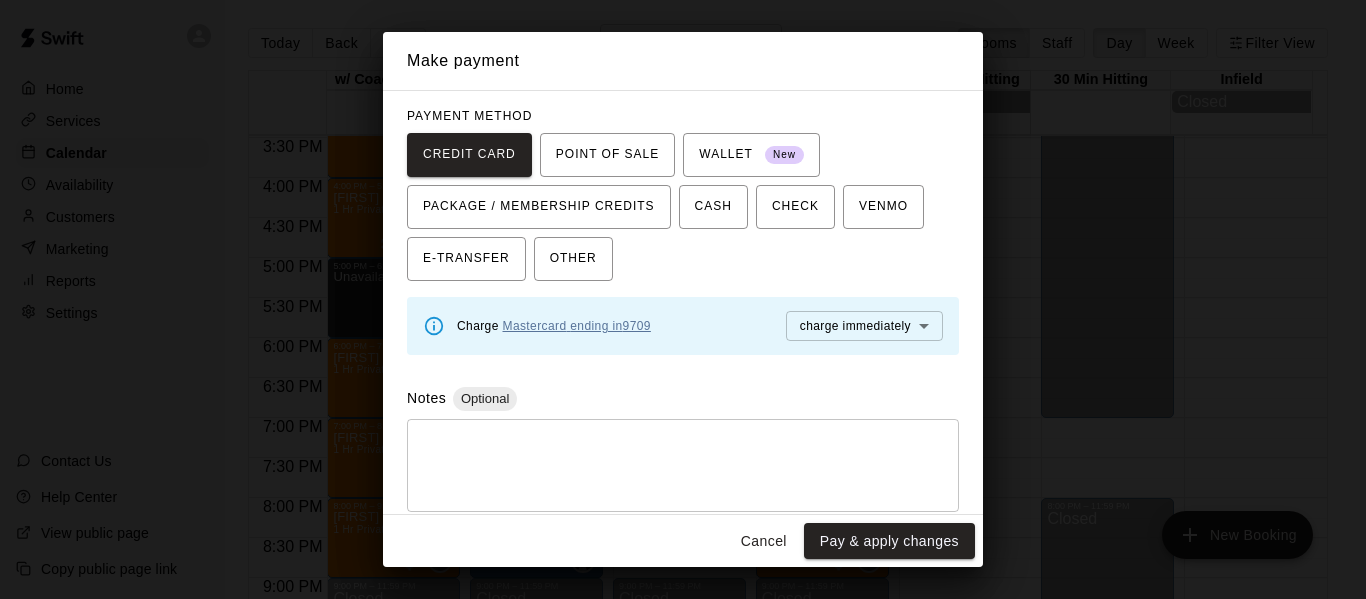 click on "Mastercard   ending in  9709" at bounding box center [577, 326] 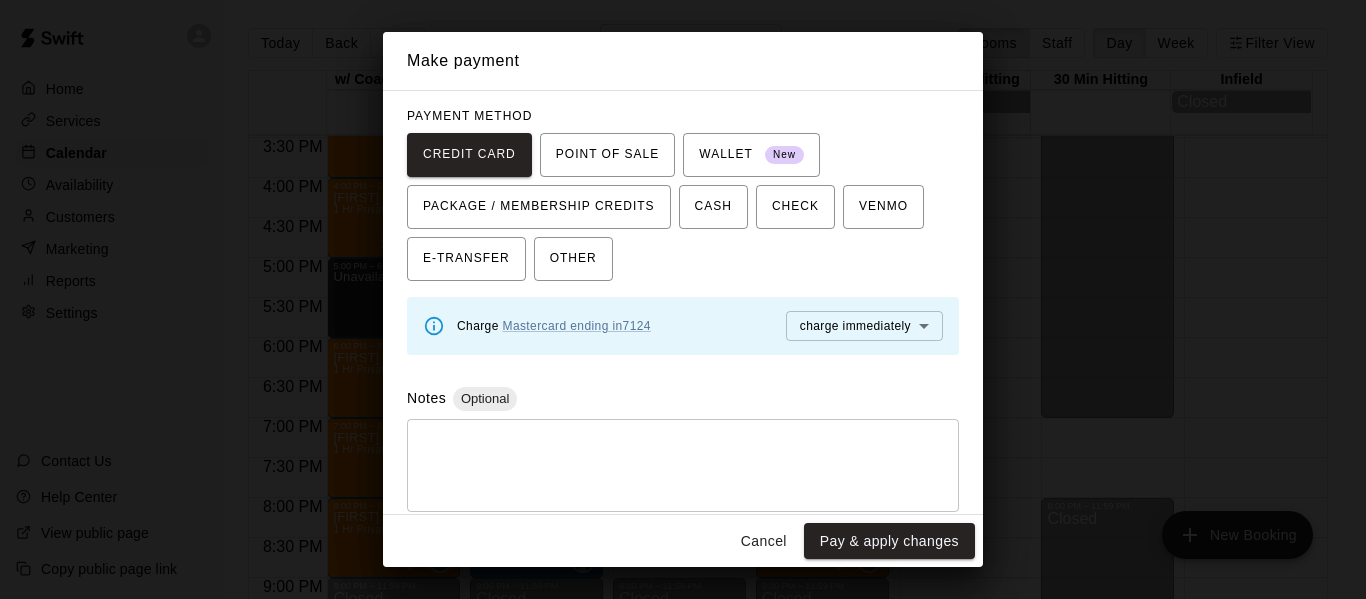 scroll, scrollTop: 182, scrollLeft: 0, axis: vertical 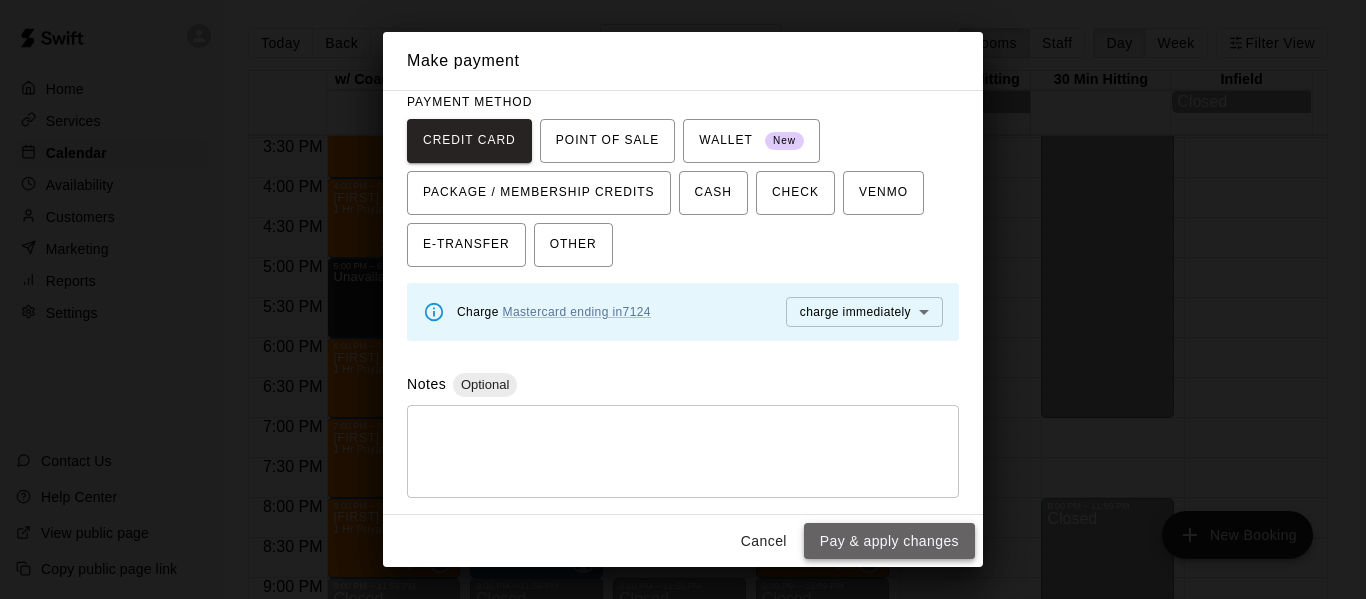 click on "Pay & apply changes" at bounding box center [889, 541] 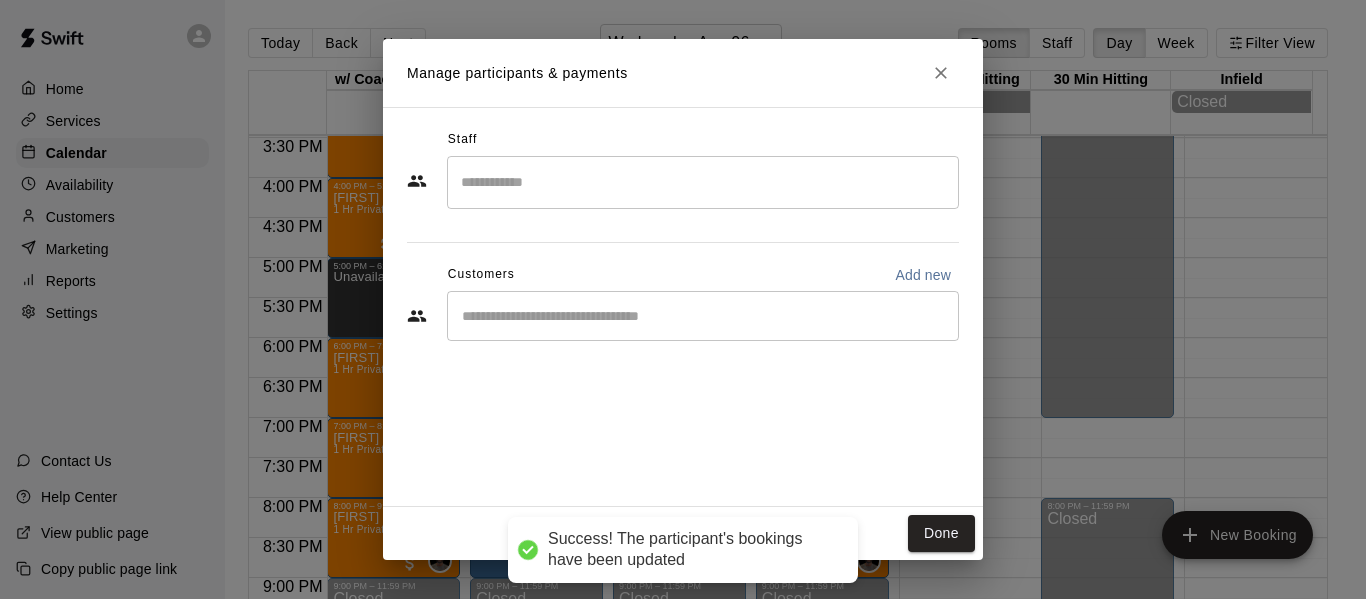 scroll, scrollTop: 0, scrollLeft: 0, axis: both 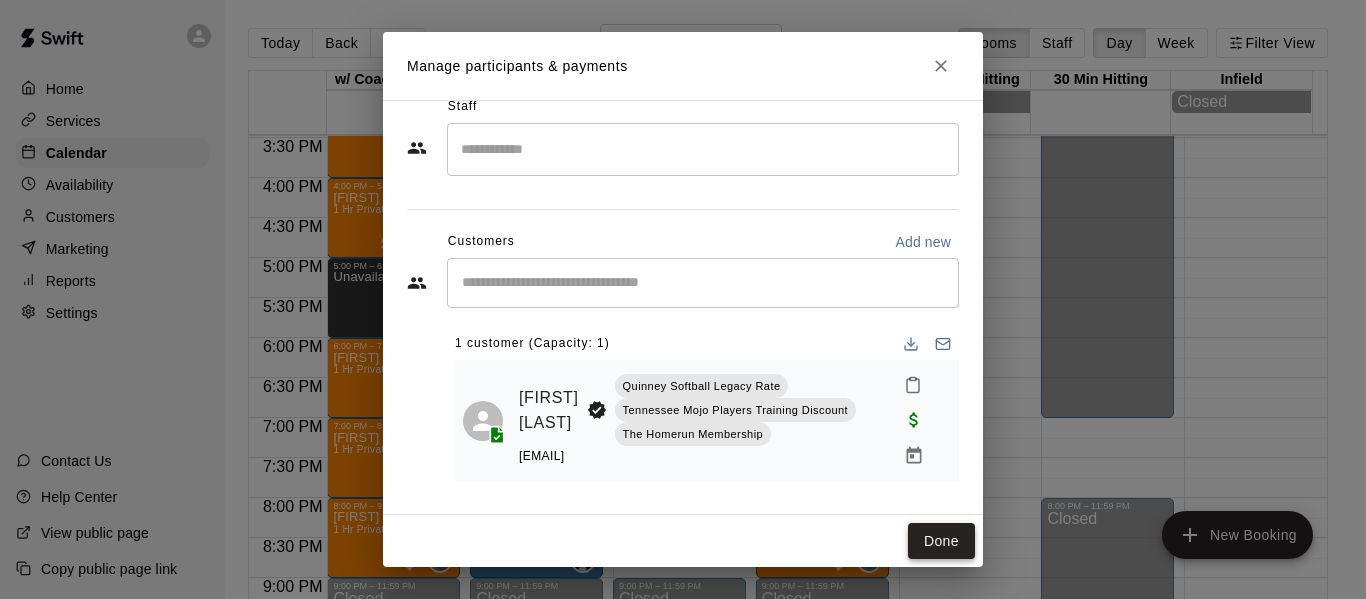 click on "Done" at bounding box center [941, 541] 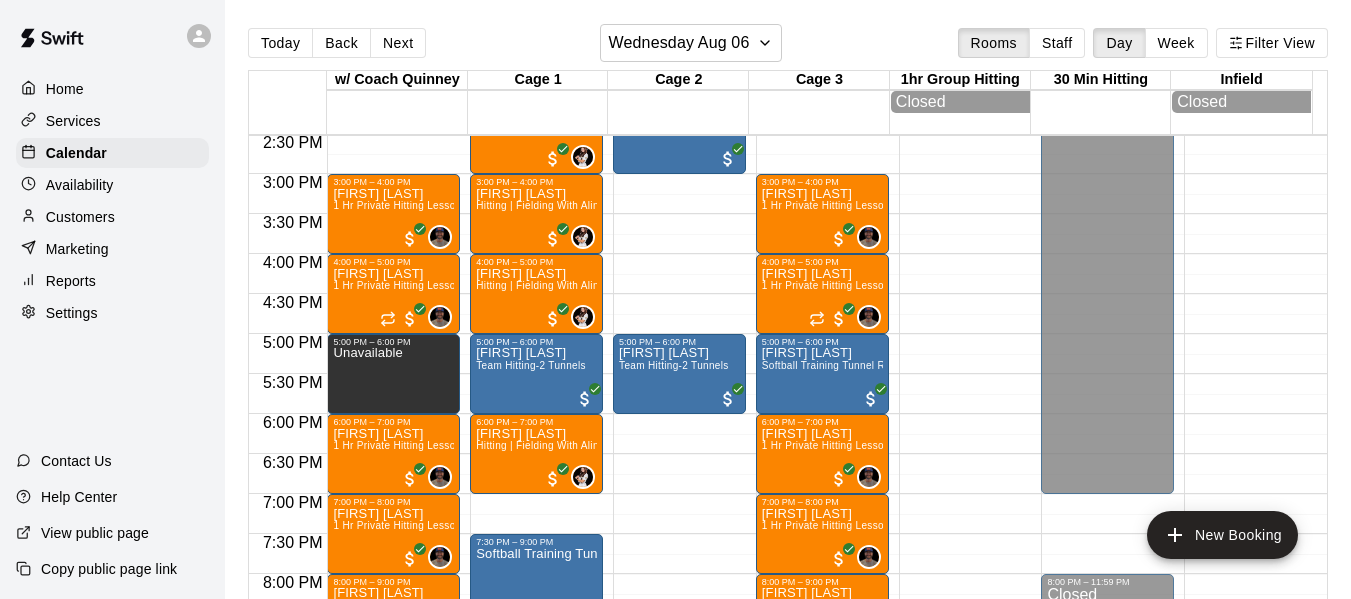 scroll, scrollTop: 1071, scrollLeft: 0, axis: vertical 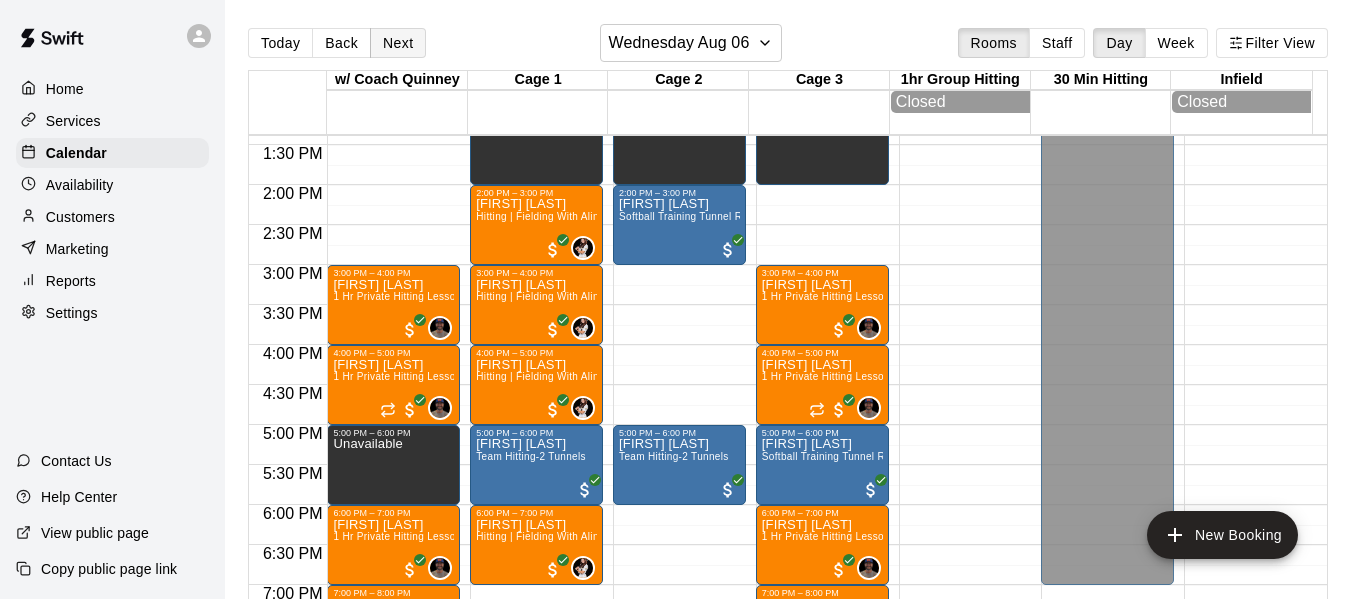 click on "Next" at bounding box center (398, 43) 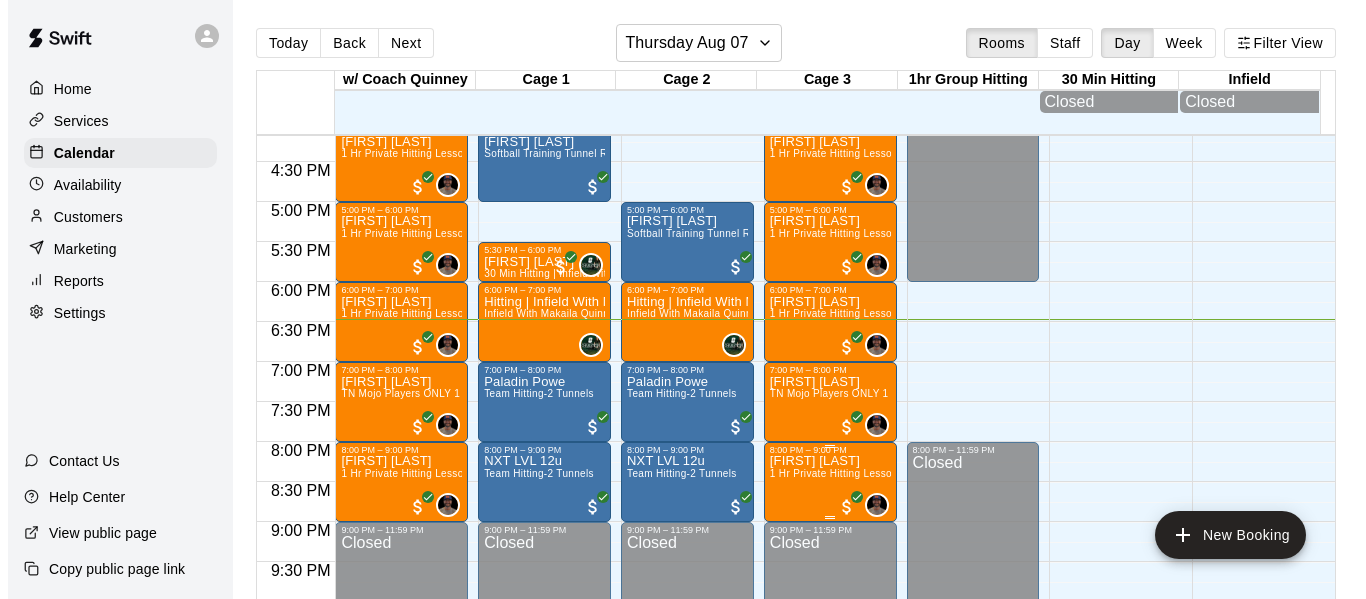 scroll, scrollTop: 1304, scrollLeft: 0, axis: vertical 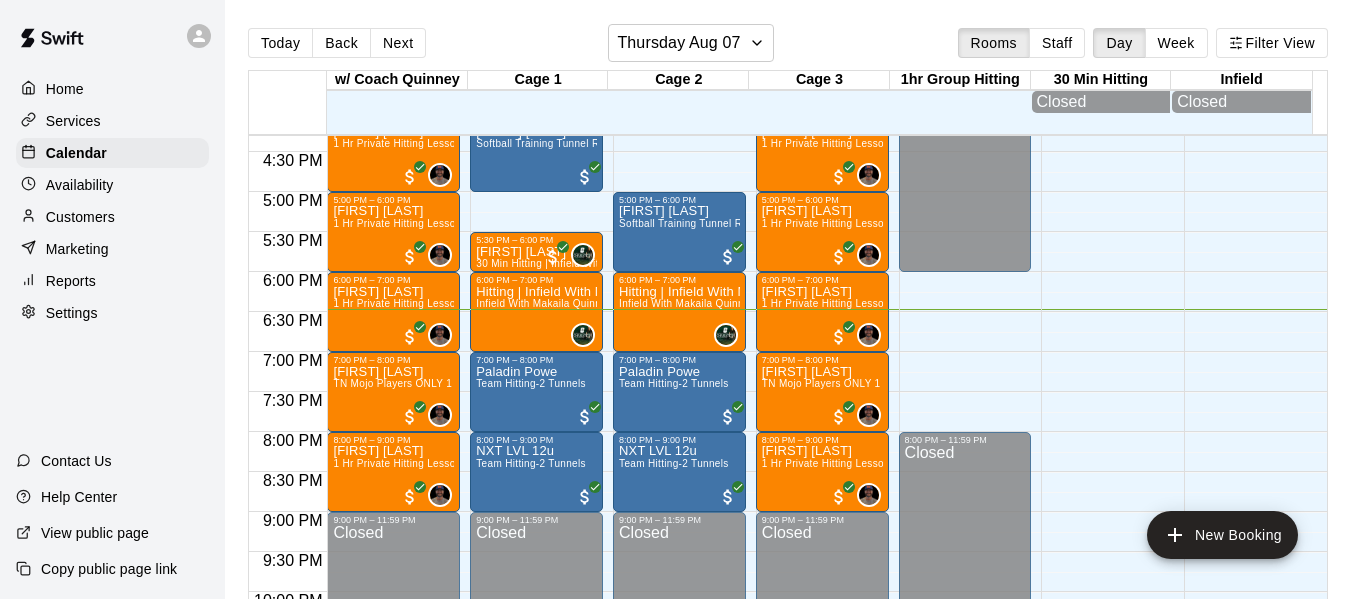 click on "Today Back Next Thursday Aug 07 Rooms Staff Day Week Filter View" at bounding box center [788, 47] 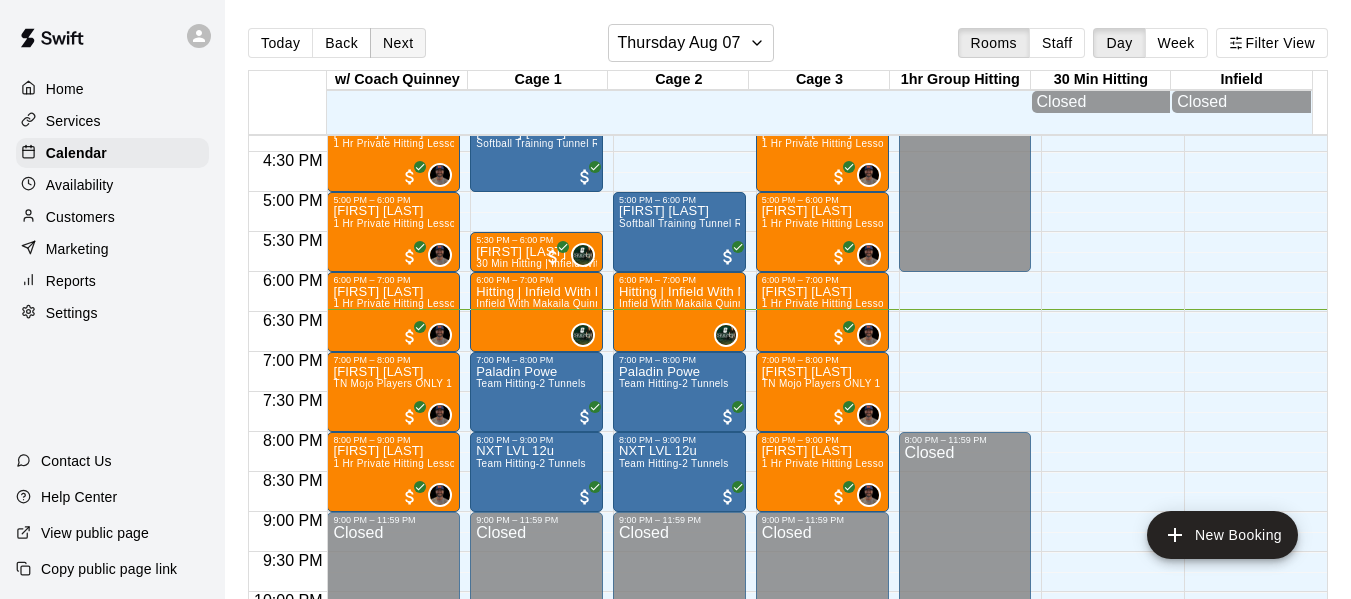 click on "Next" at bounding box center [398, 43] 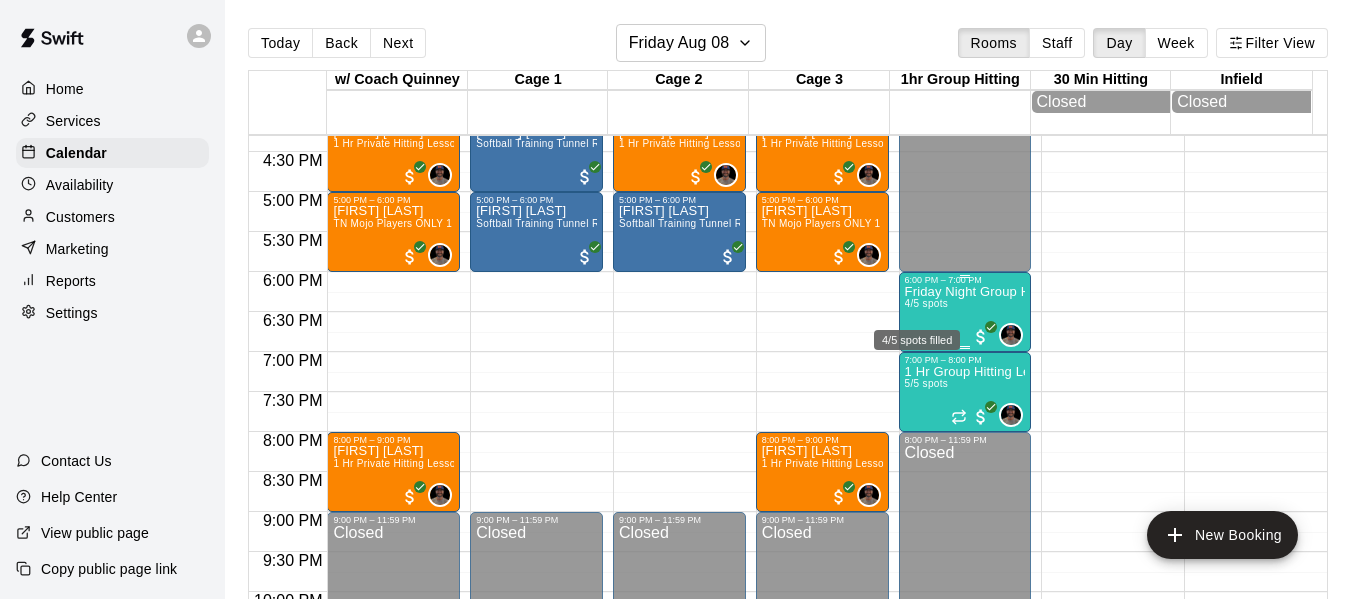 click on "4/5 spots" at bounding box center (927, 303) 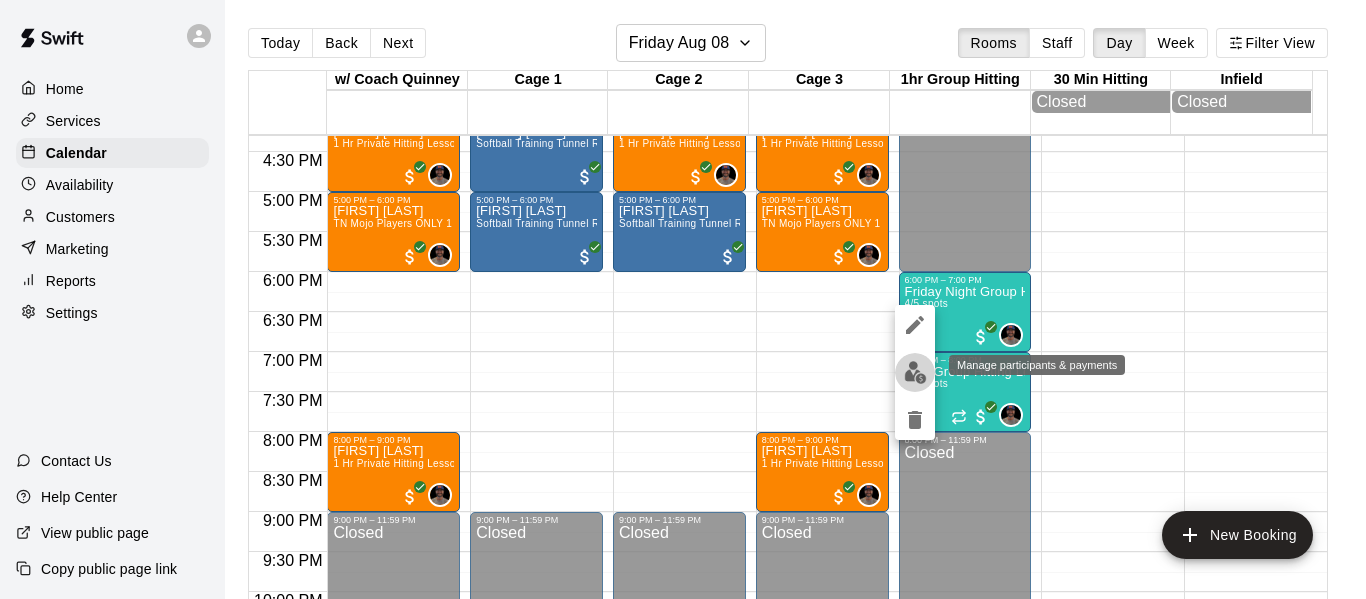 click at bounding box center [915, 372] 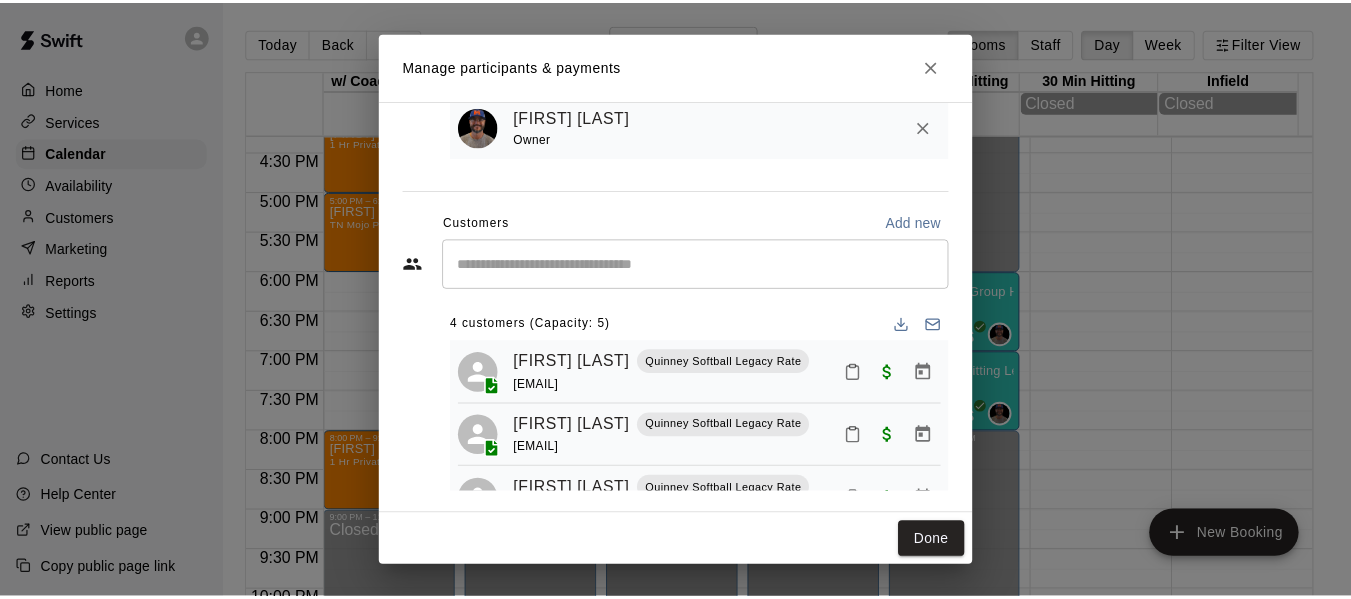 scroll, scrollTop: 169, scrollLeft: 0, axis: vertical 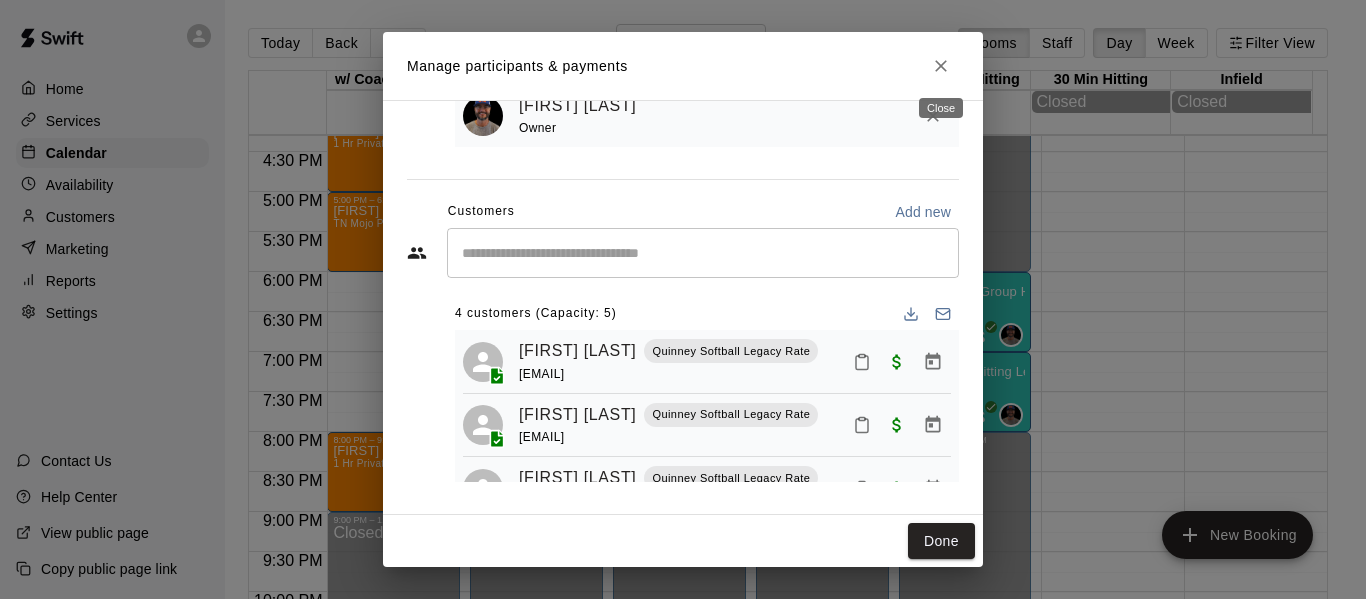 click 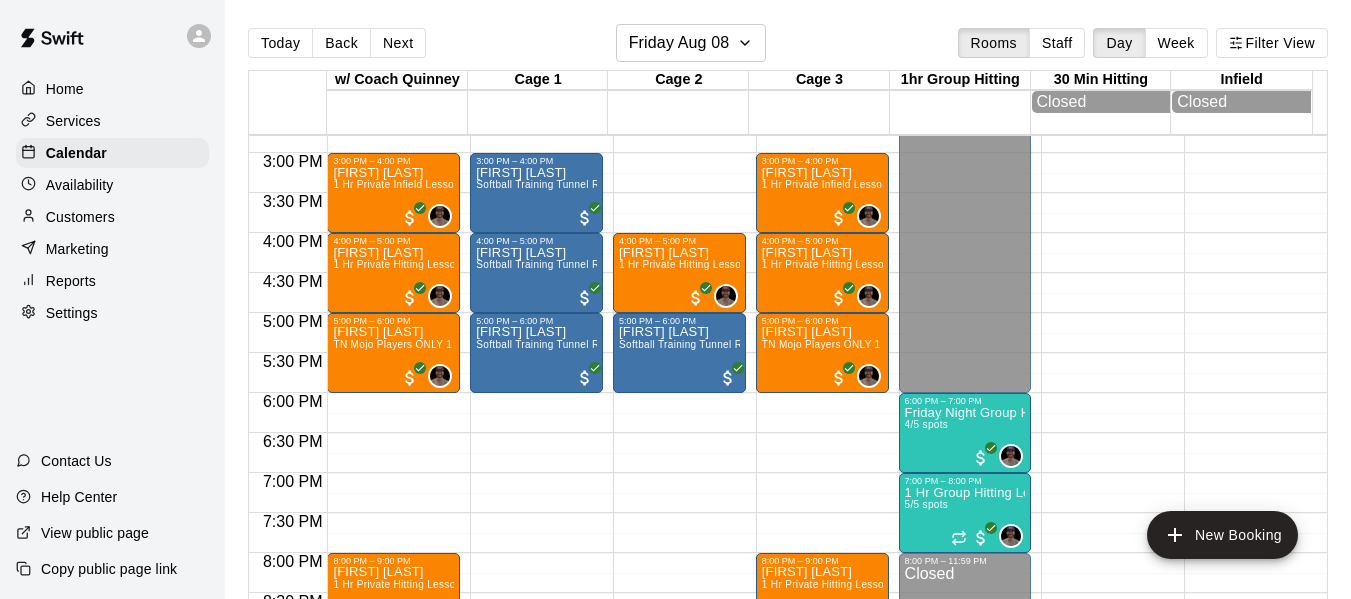 scroll, scrollTop: 1138, scrollLeft: 0, axis: vertical 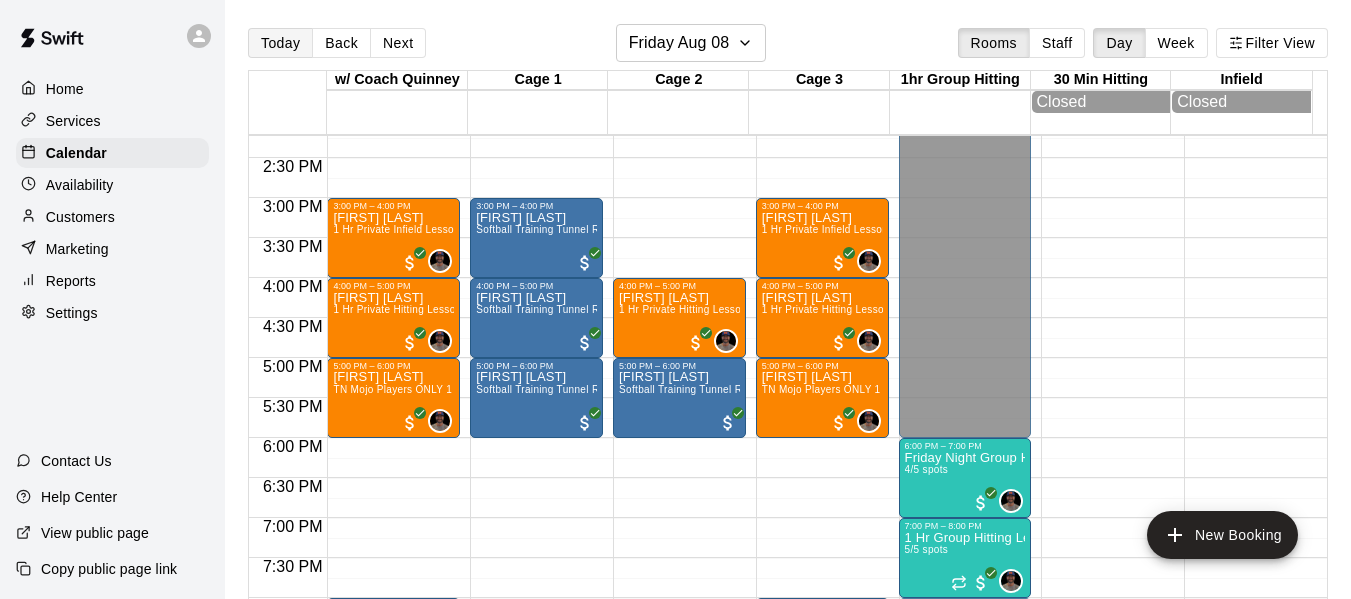 click on "Today" at bounding box center [280, 43] 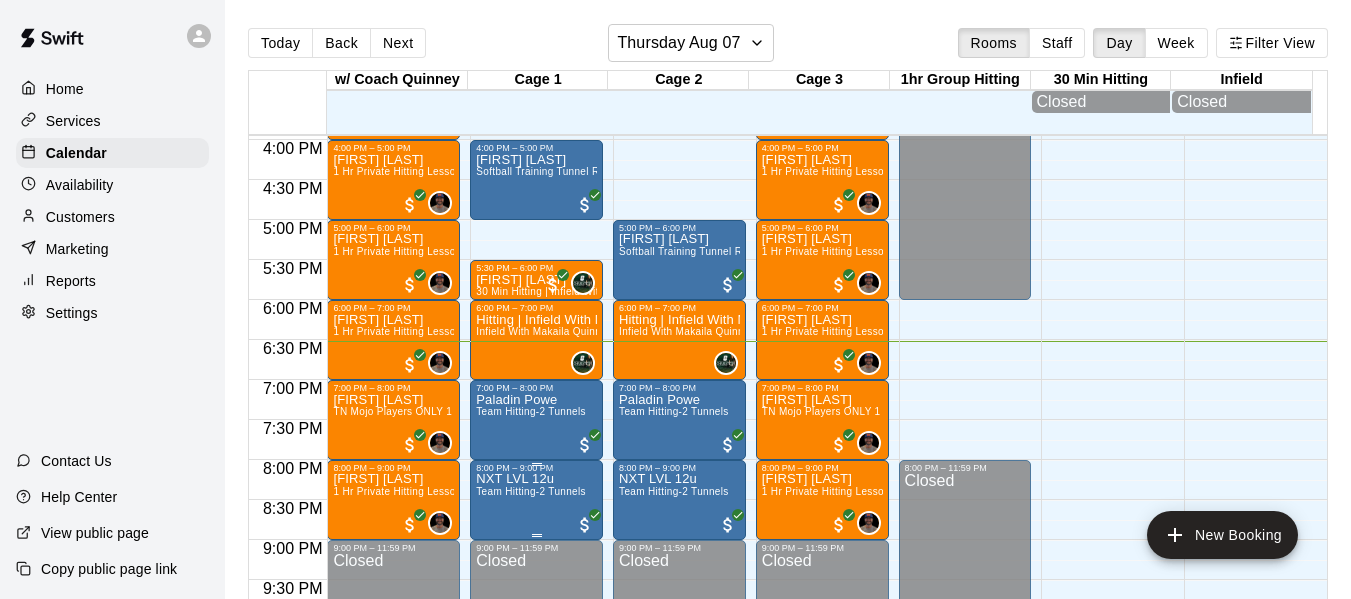 scroll, scrollTop: 1271, scrollLeft: 0, axis: vertical 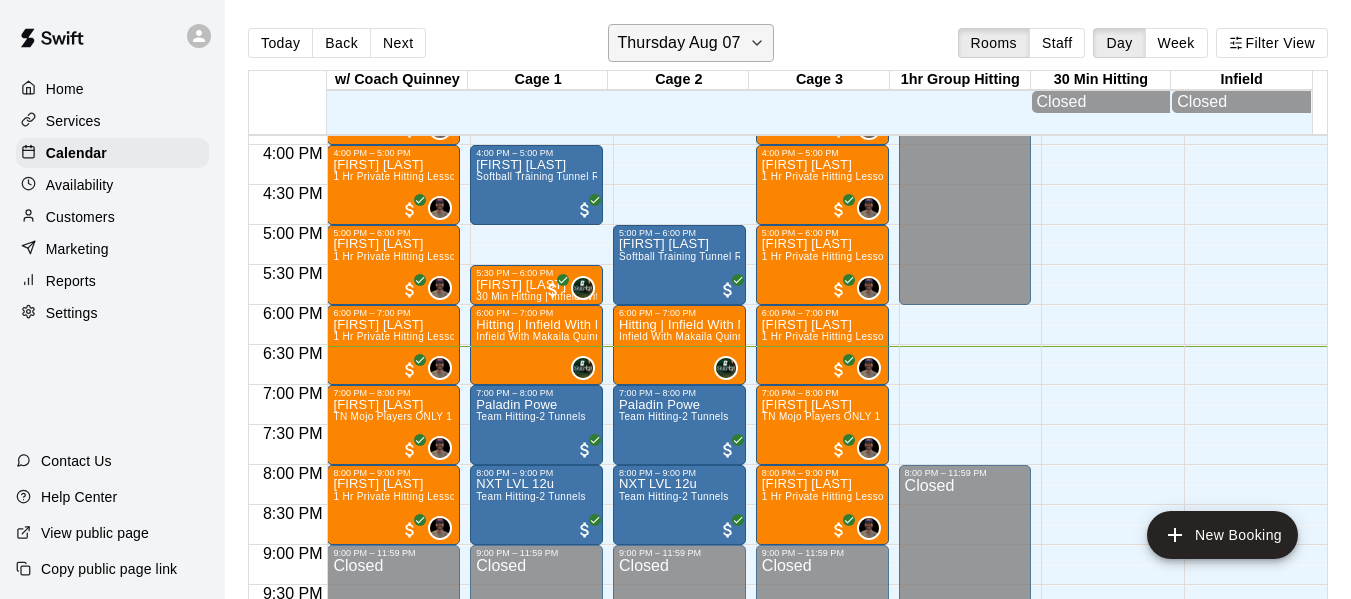 click 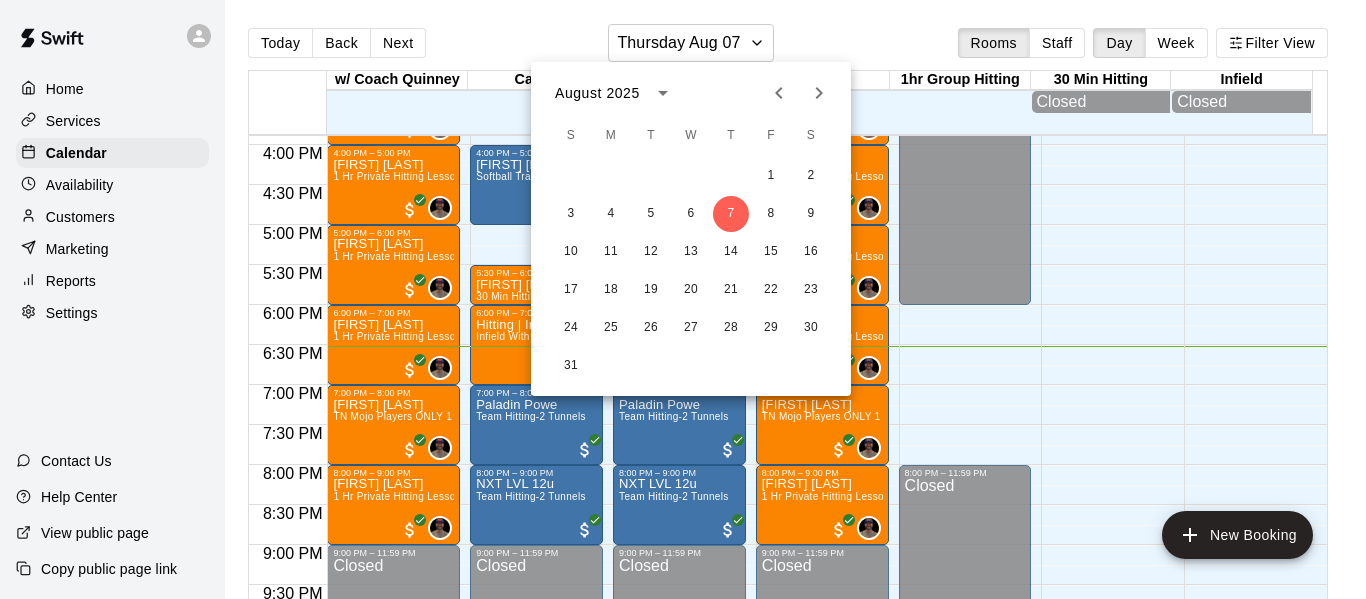 click 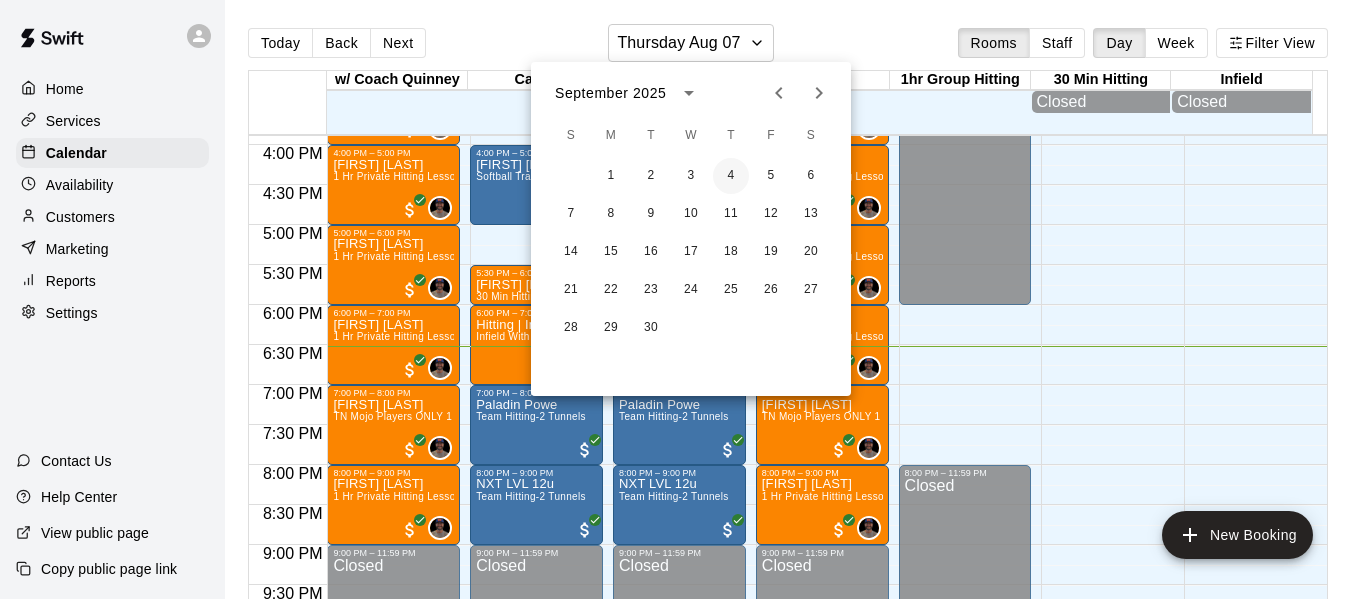 click on "4" at bounding box center [731, 176] 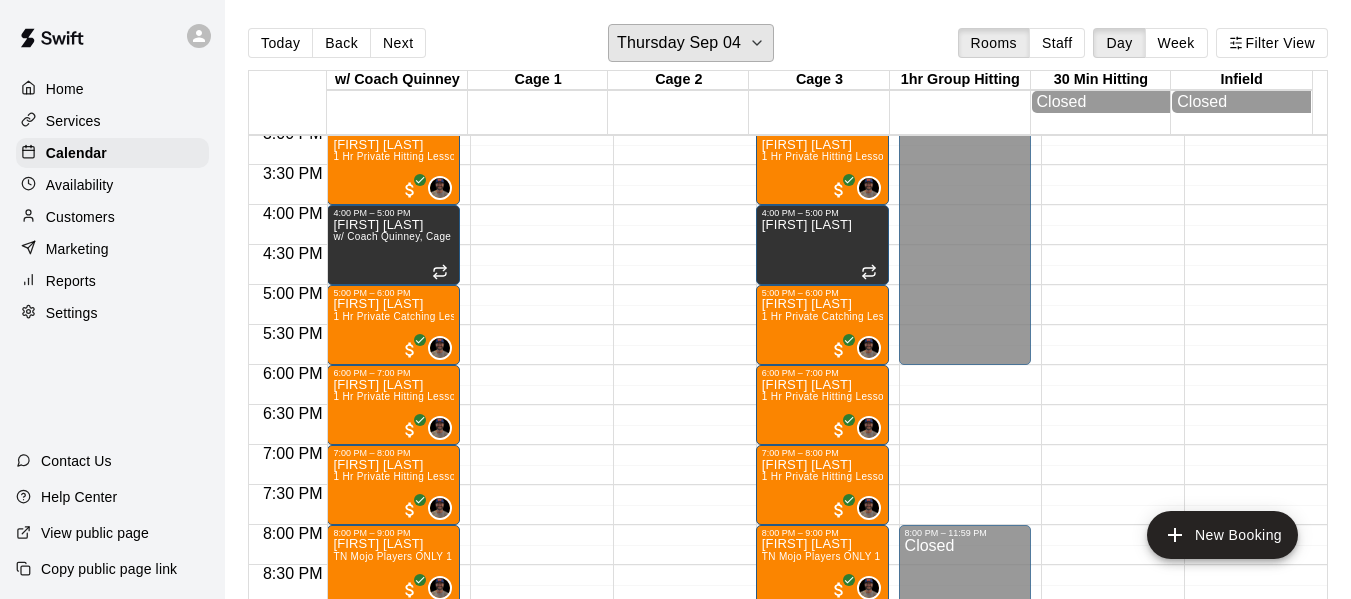 scroll, scrollTop: 1238, scrollLeft: 0, axis: vertical 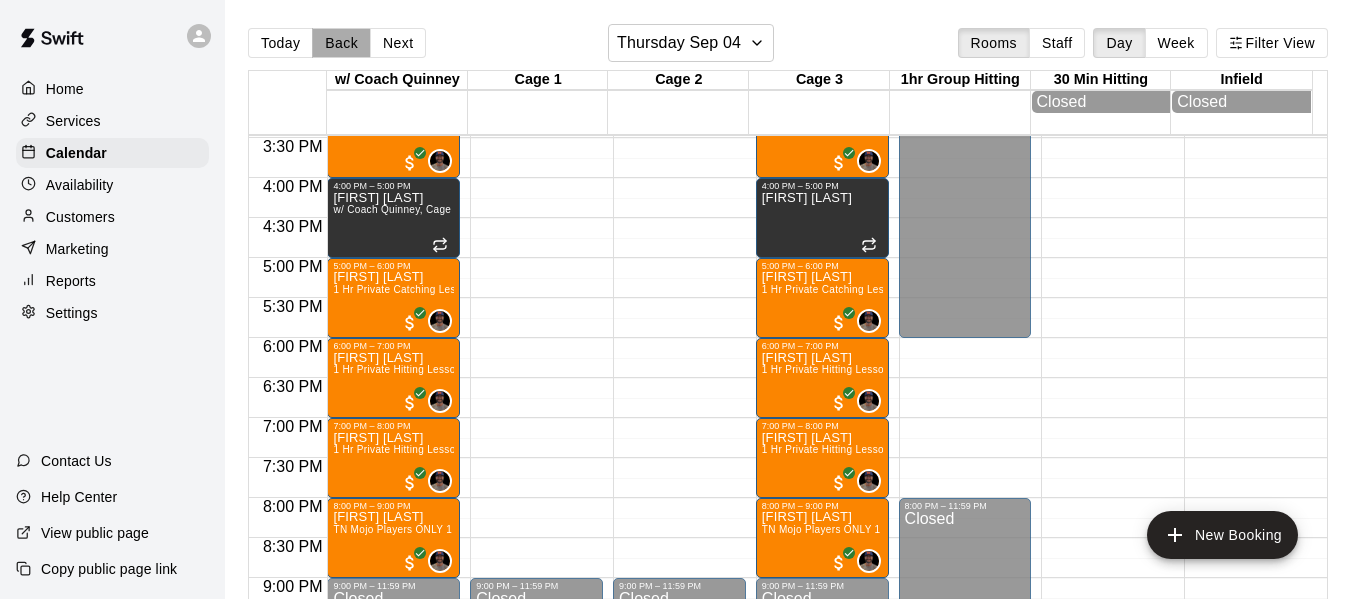 click on "Back" at bounding box center (341, 43) 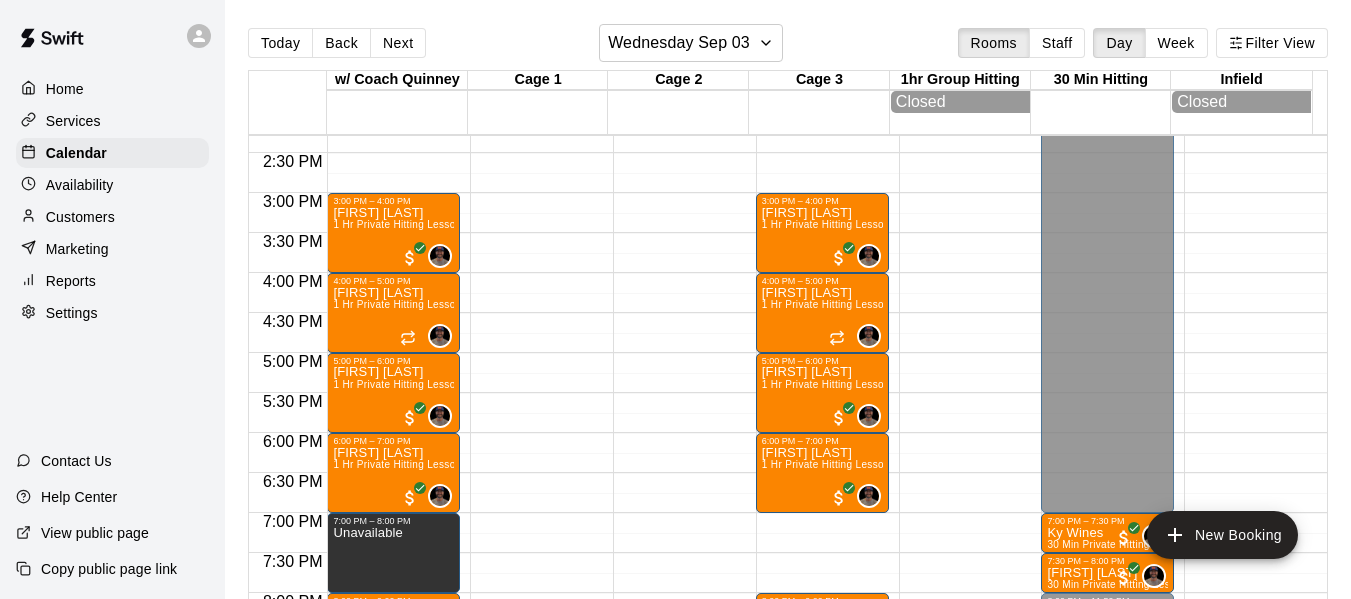 scroll, scrollTop: 1138, scrollLeft: 0, axis: vertical 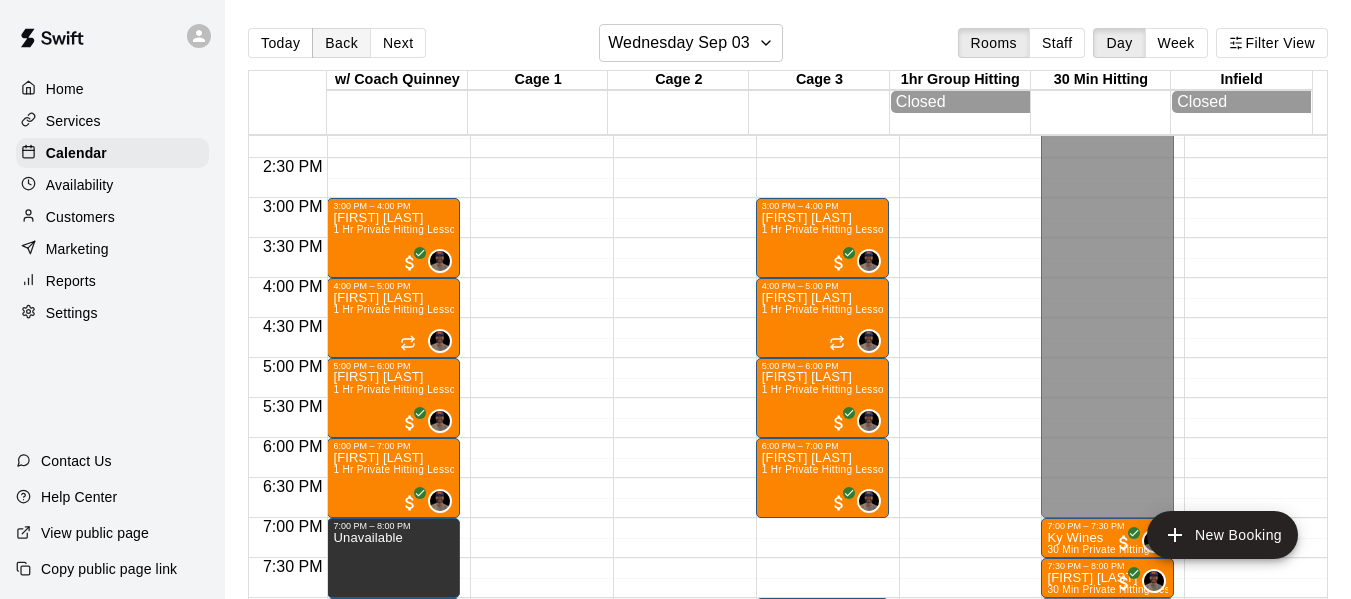 click on "Back" at bounding box center [341, 43] 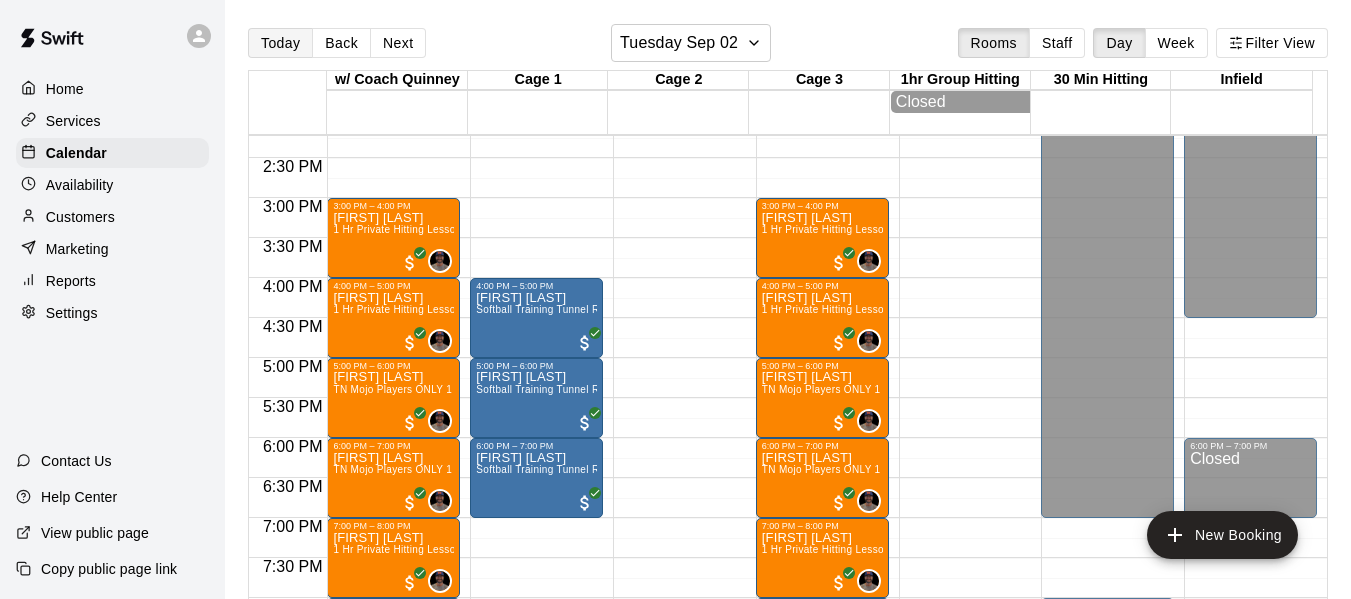 click on "Today" at bounding box center (280, 43) 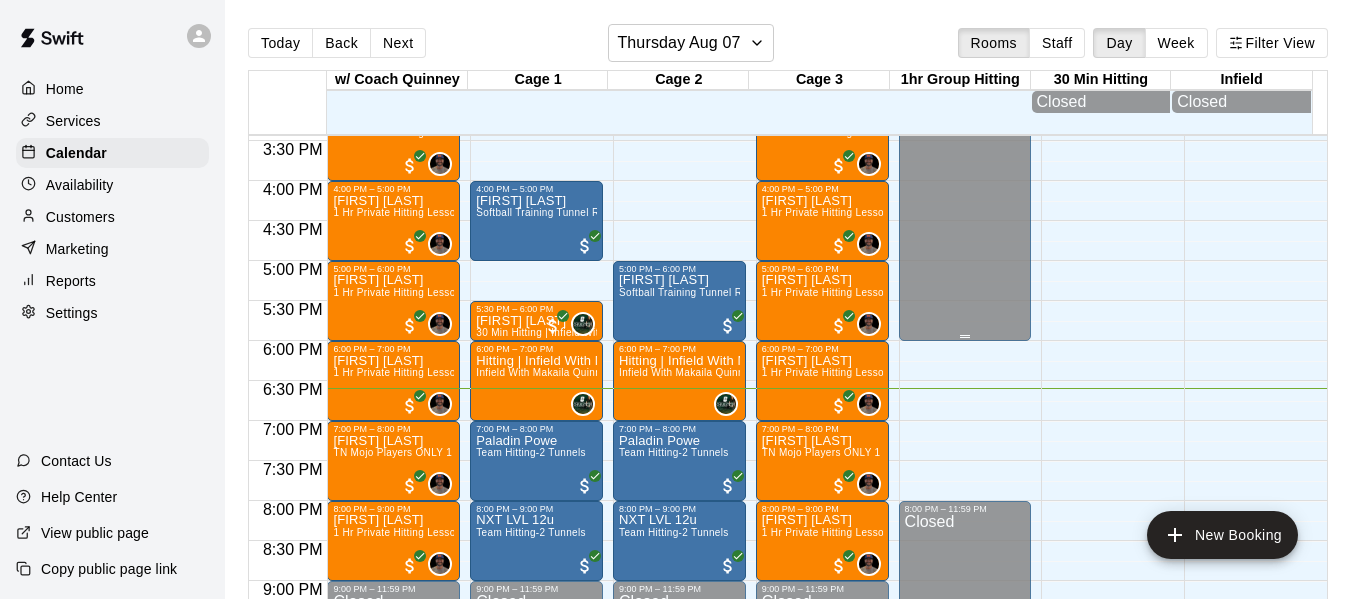 scroll, scrollTop: 1238, scrollLeft: 0, axis: vertical 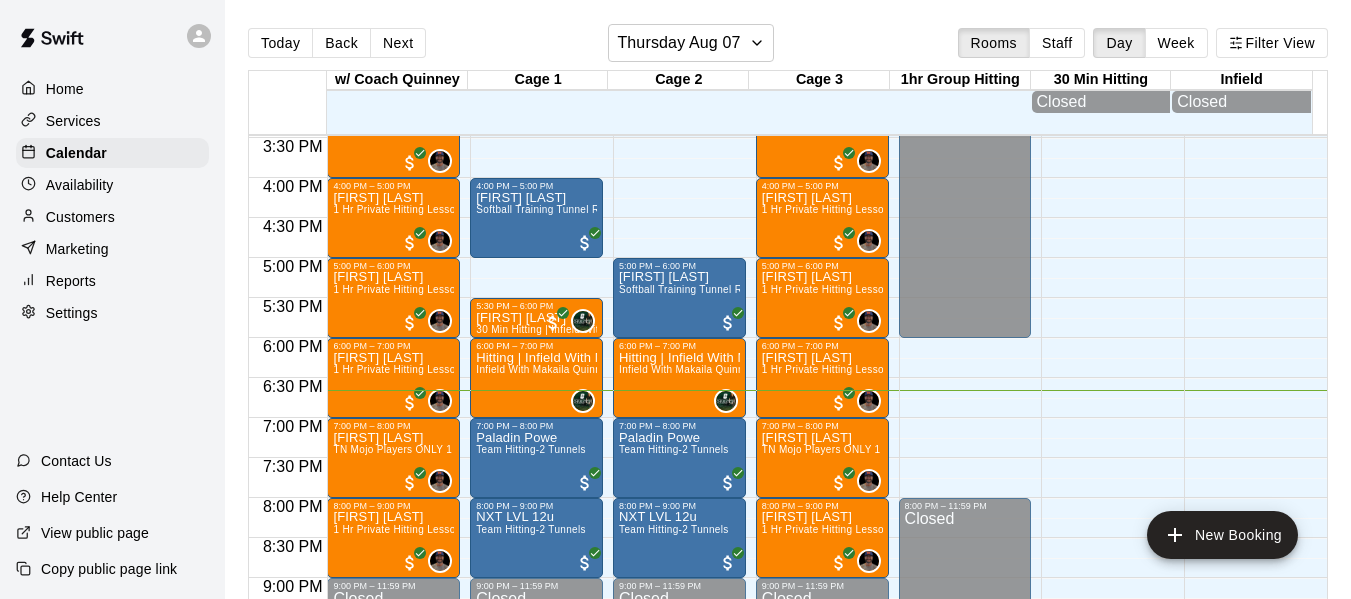 click on "Home" at bounding box center (112, 89) 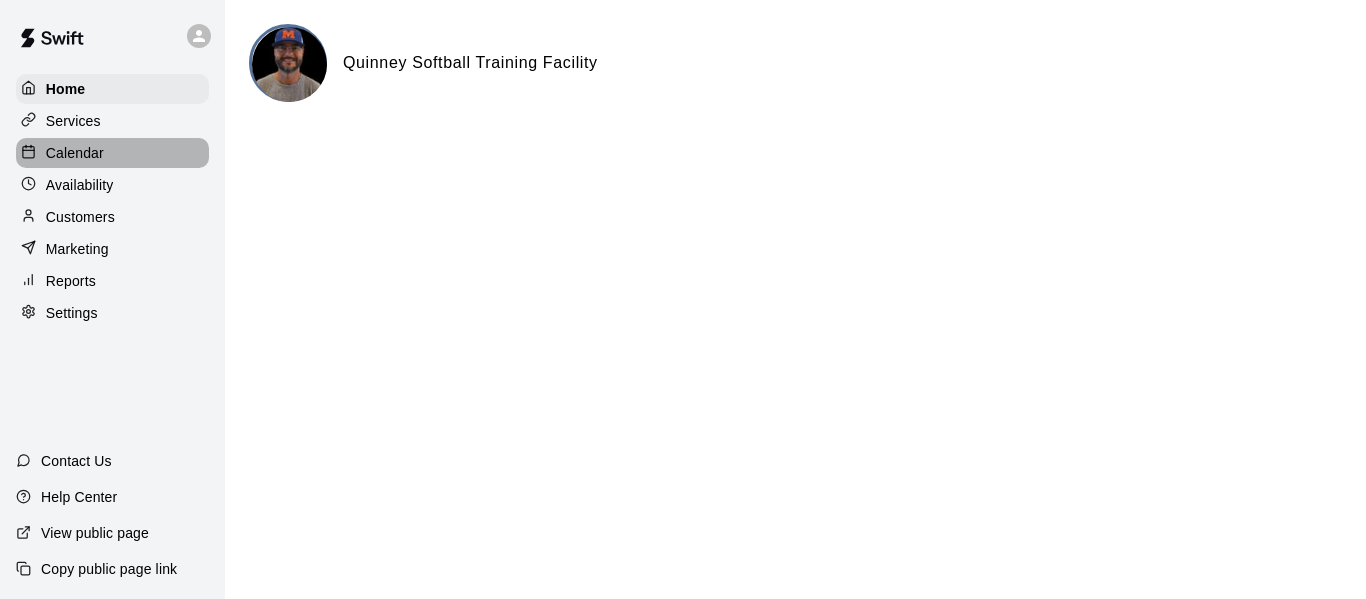 click on "Calendar" at bounding box center (75, 153) 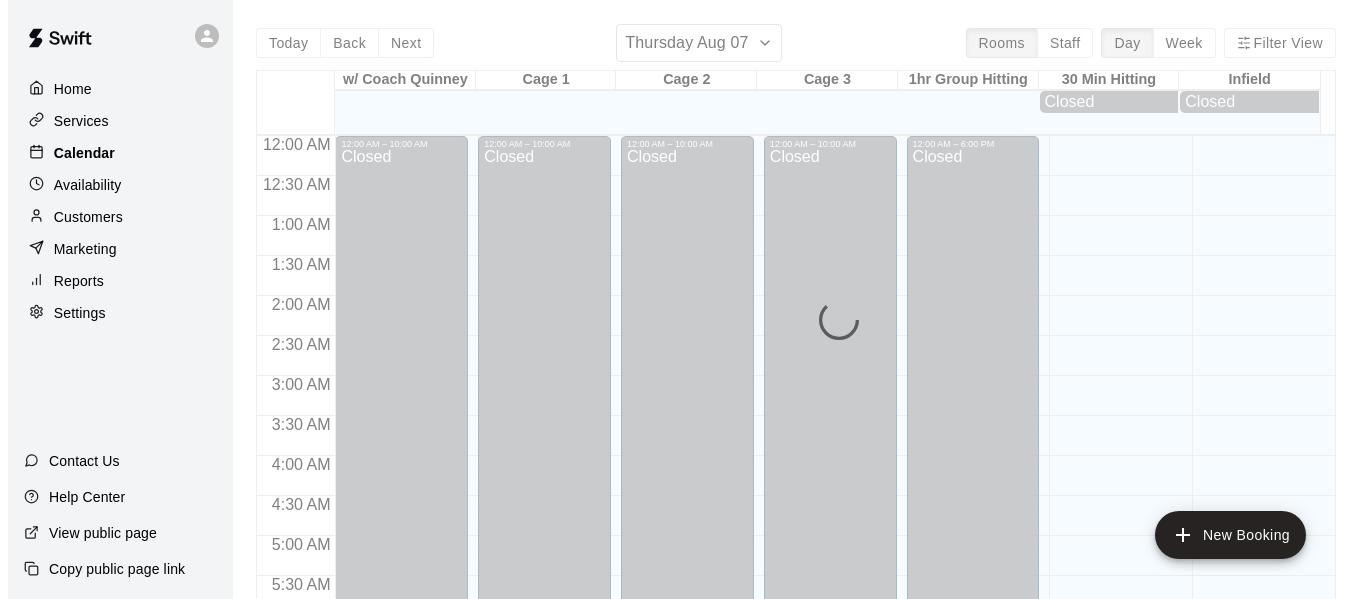 scroll, scrollTop: 1371, scrollLeft: 0, axis: vertical 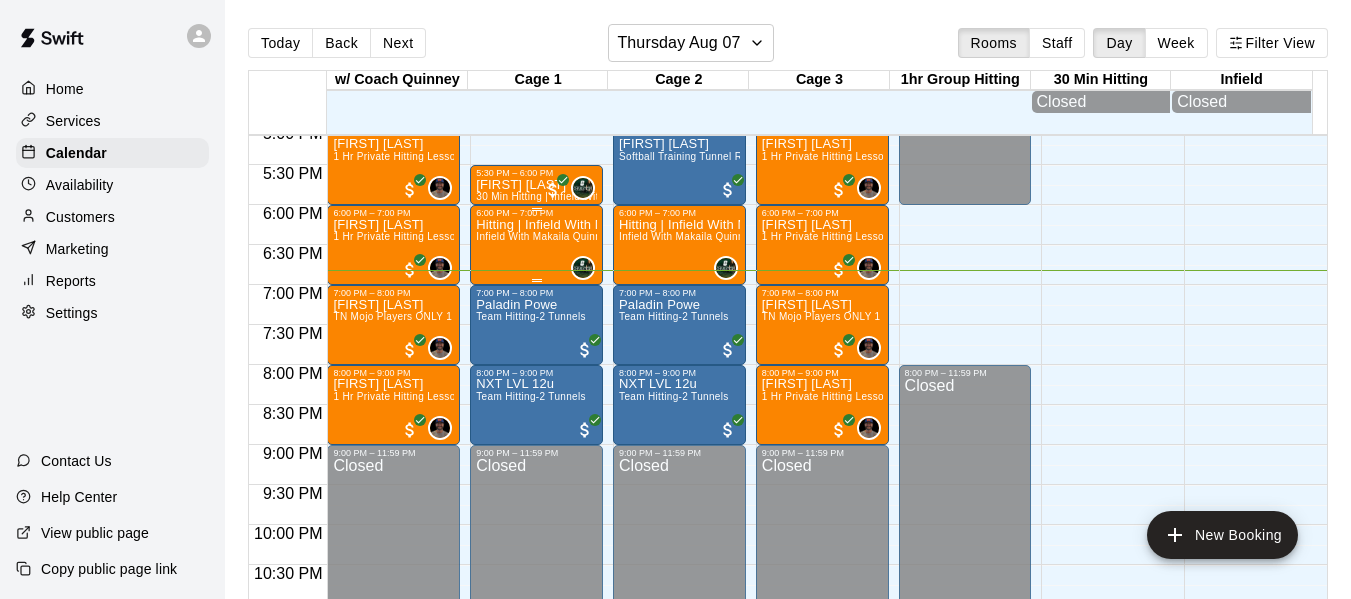 click on "Hitting | Infield With Makaila Quinney Basha High School Senior (UNC Charlotte commit)" at bounding box center [536, 225] 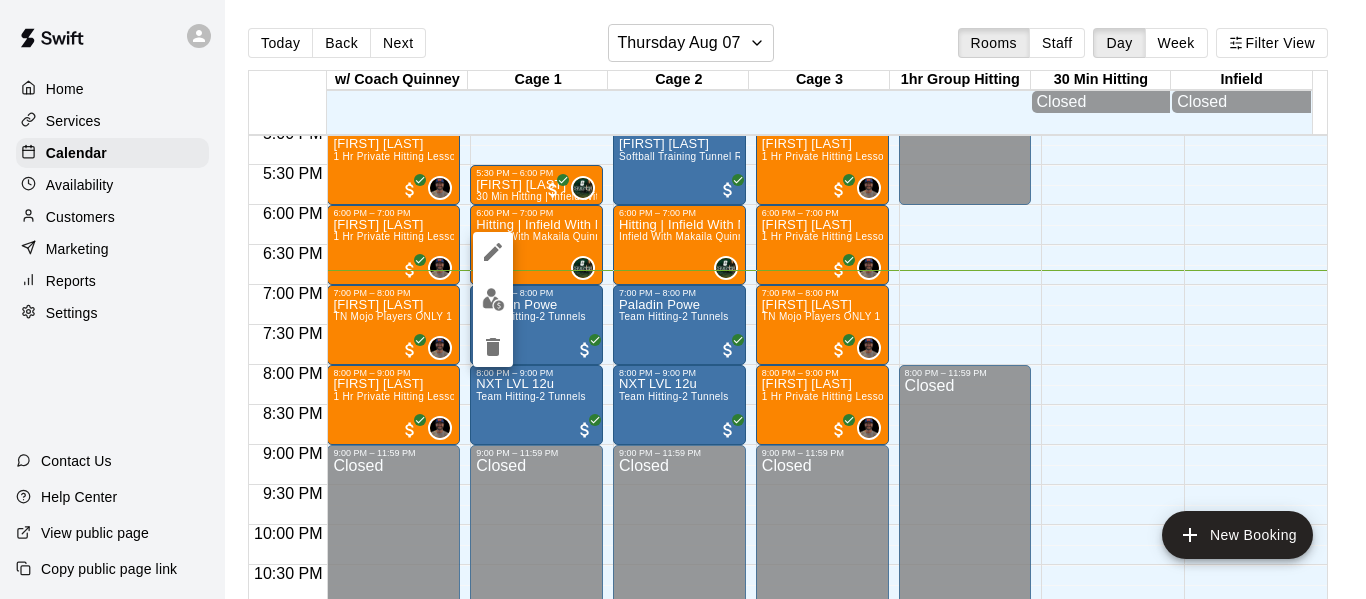 click at bounding box center (683, 299) 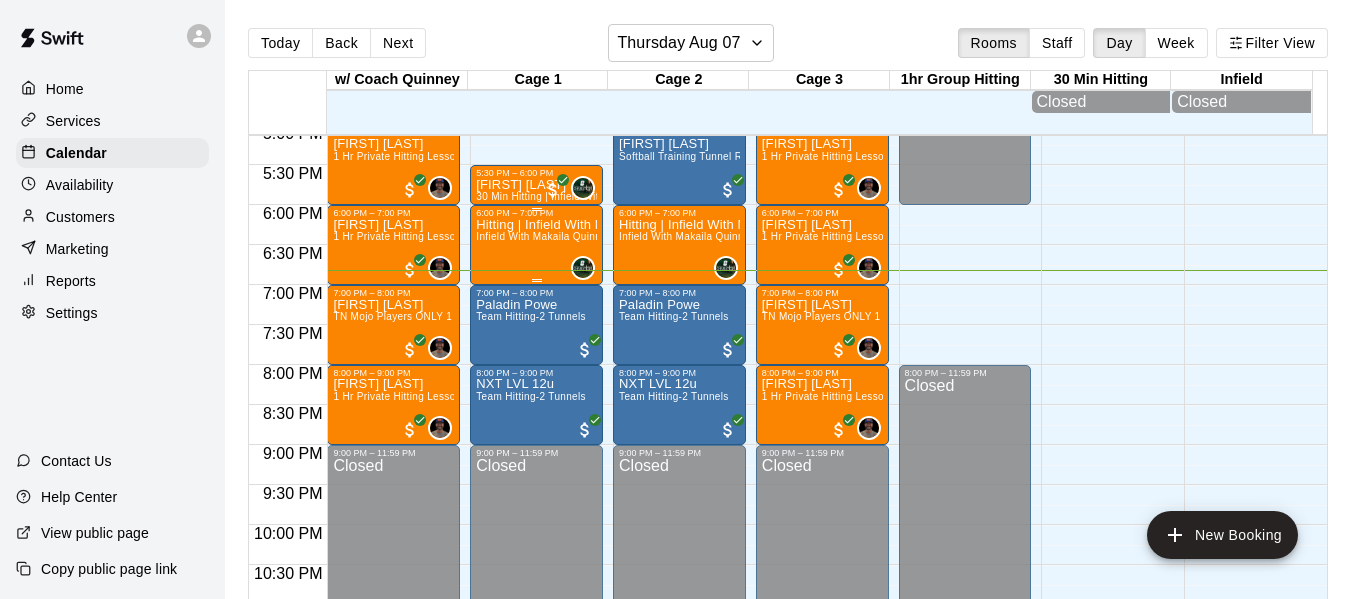click on "Hitting | Infield With Makaila Quinney Basha High School Senior (UNC Charlotte commit) Infield With Makaila Quinney Basha High School Senior (UNC Charlotte commit)" at bounding box center (536, 517) 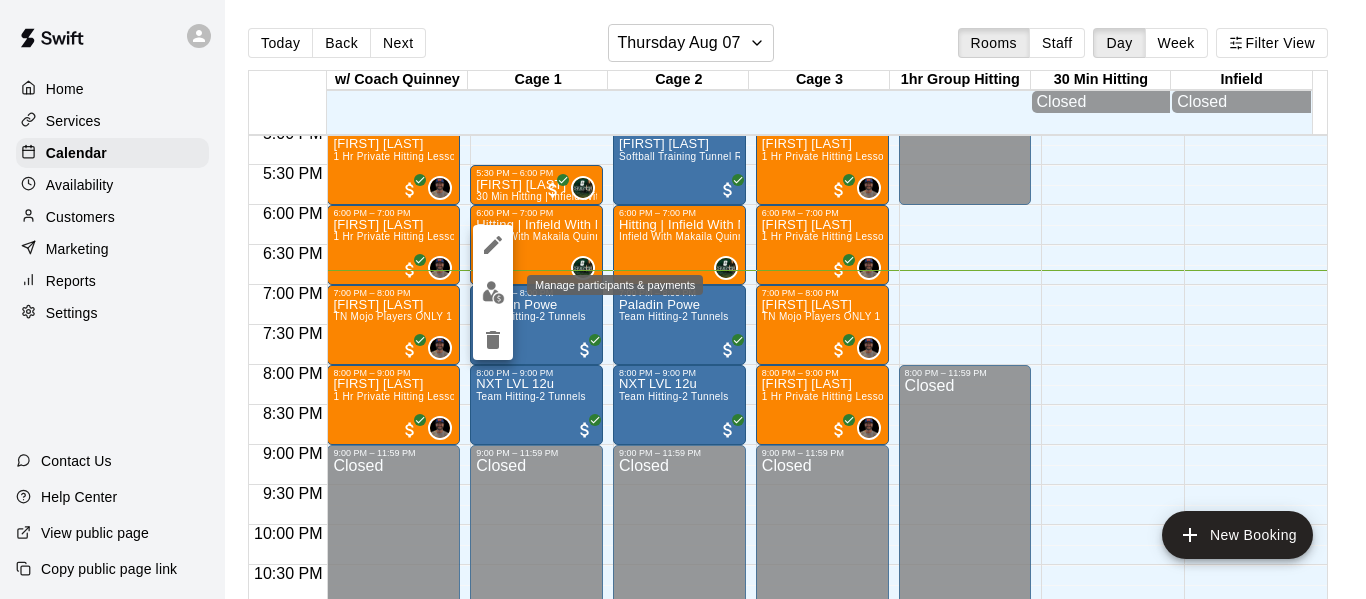 click at bounding box center (493, 292) 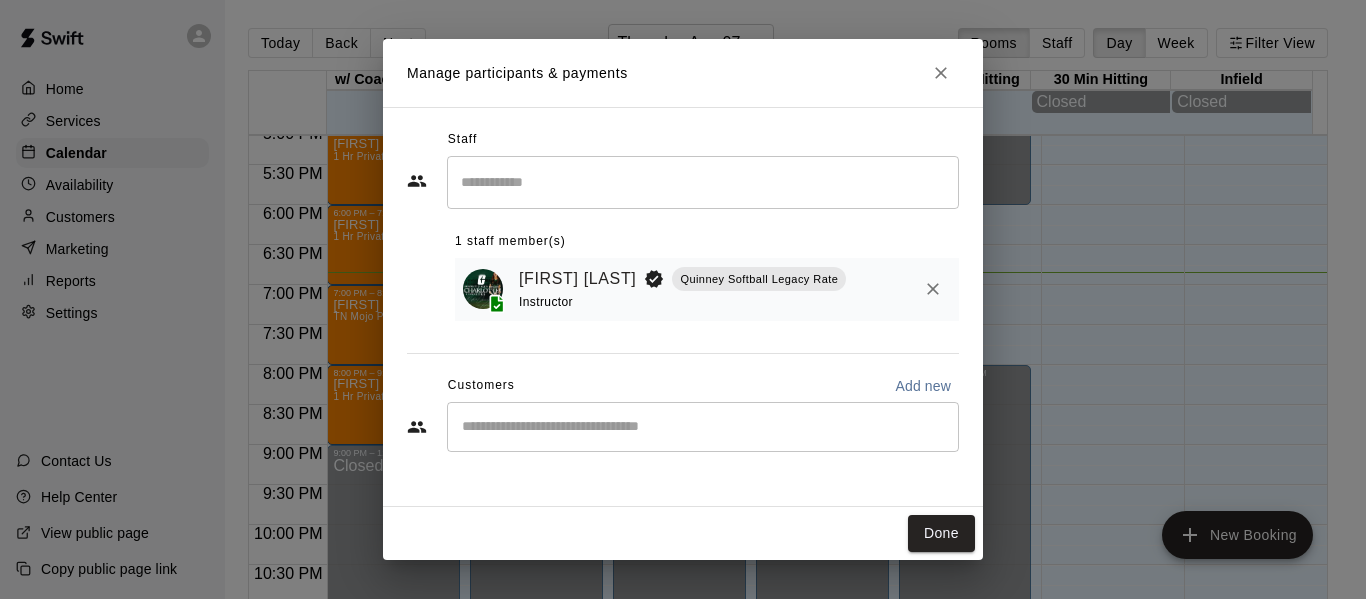 click at bounding box center (703, 427) 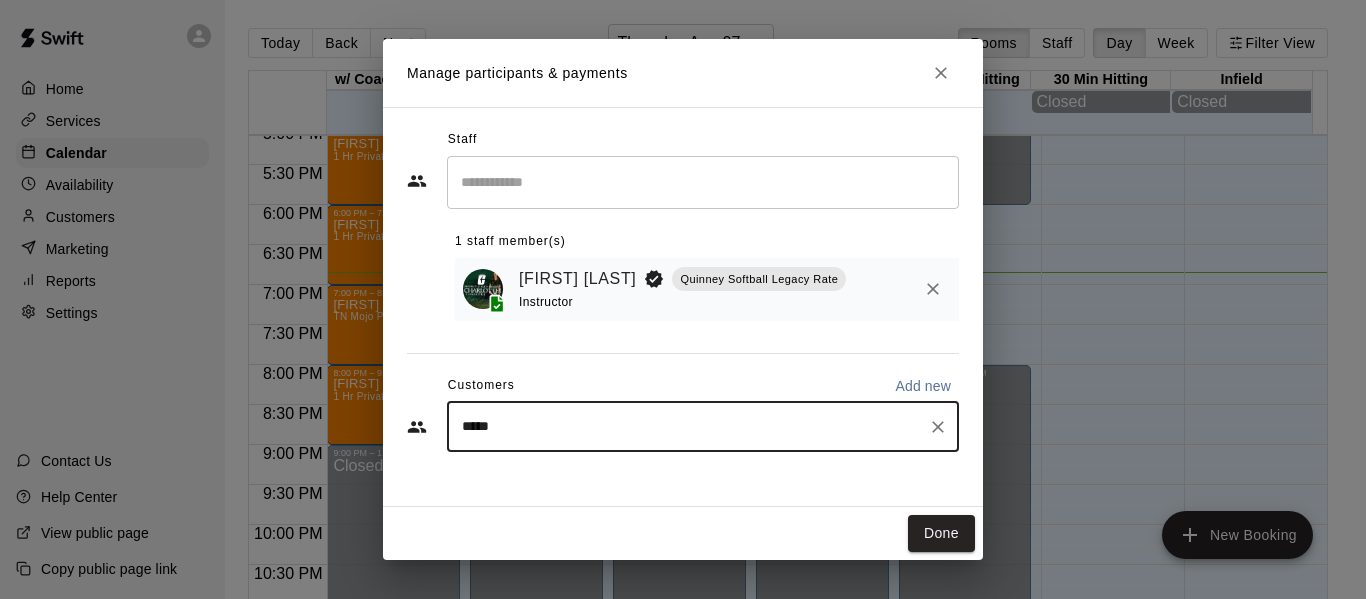 type on "******" 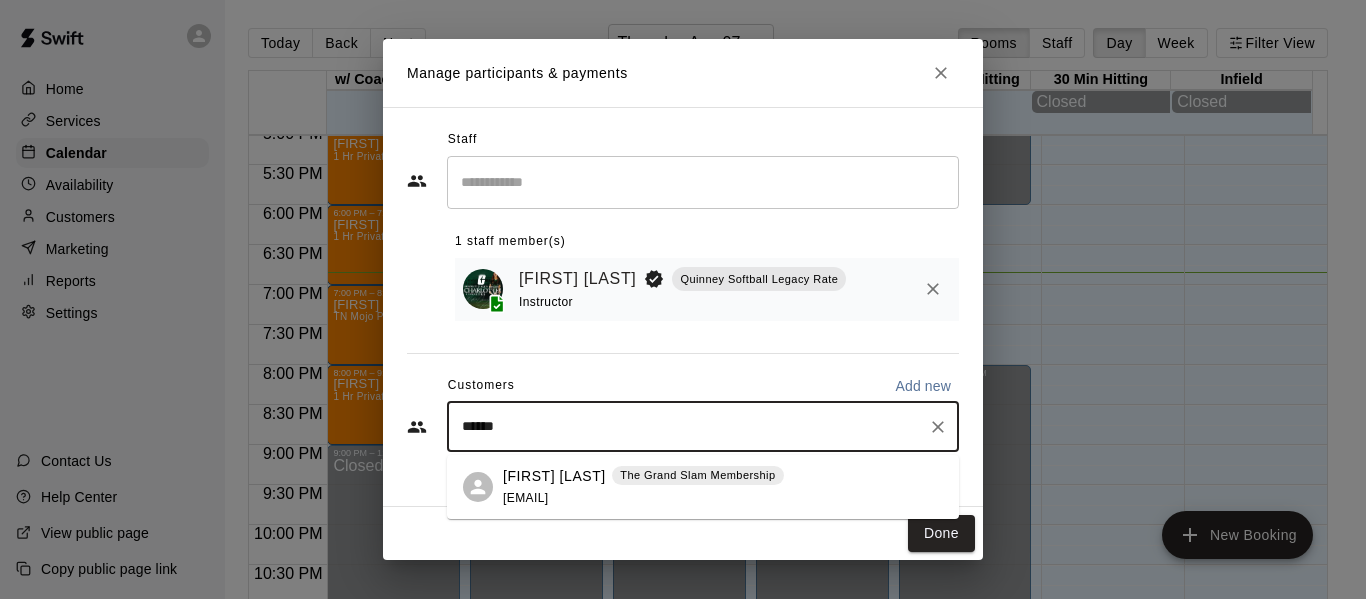 click on "[FIRST] [LAST]" at bounding box center [554, 476] 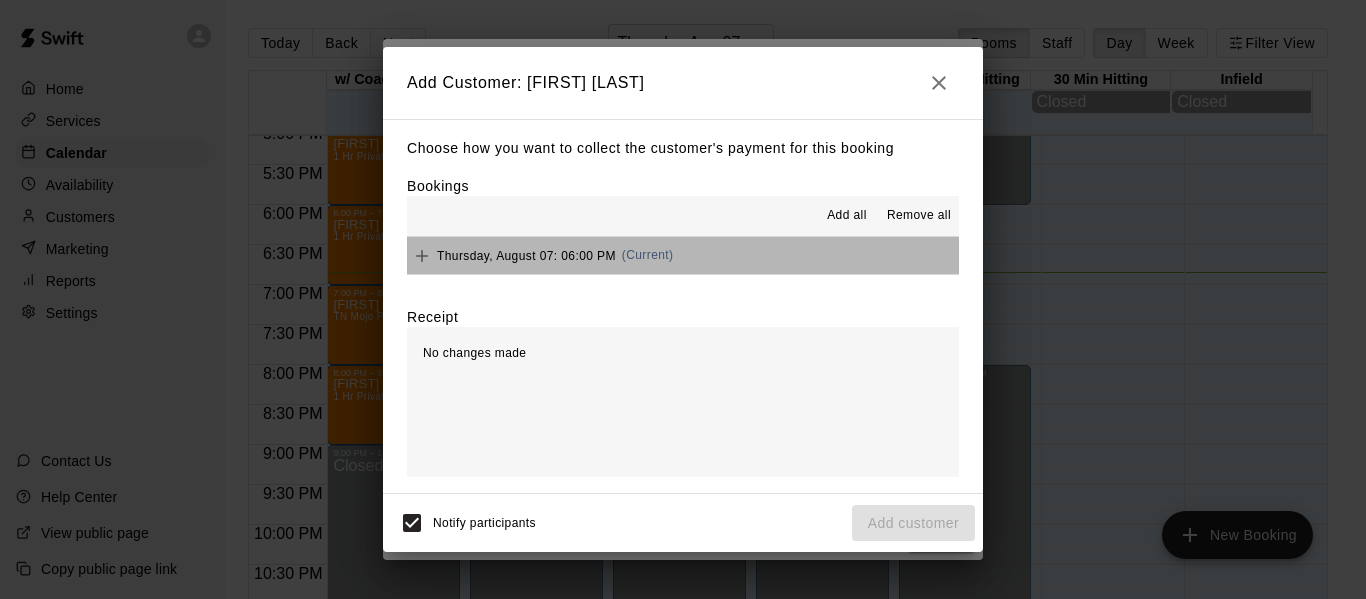 click on "Thursday, August 07: 06:00 PM (Current)" at bounding box center (683, 255) 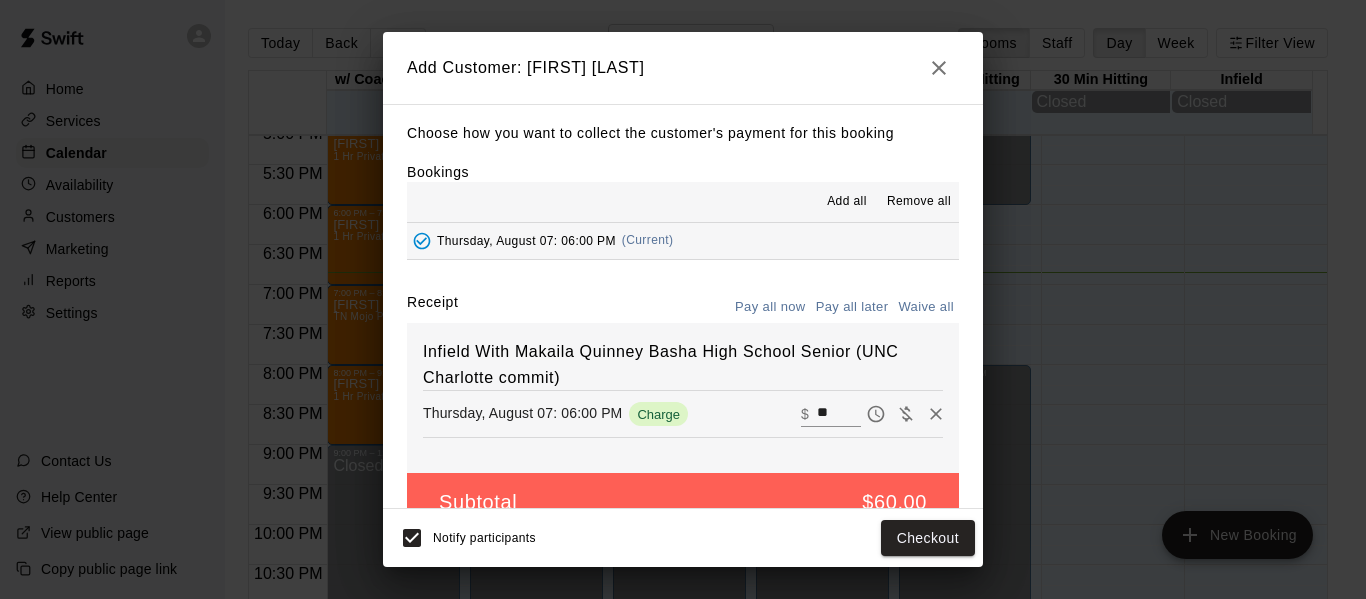 drag, startPoint x: 788, startPoint y: 411, endPoint x: 801, endPoint y: 405, distance: 14.3178215 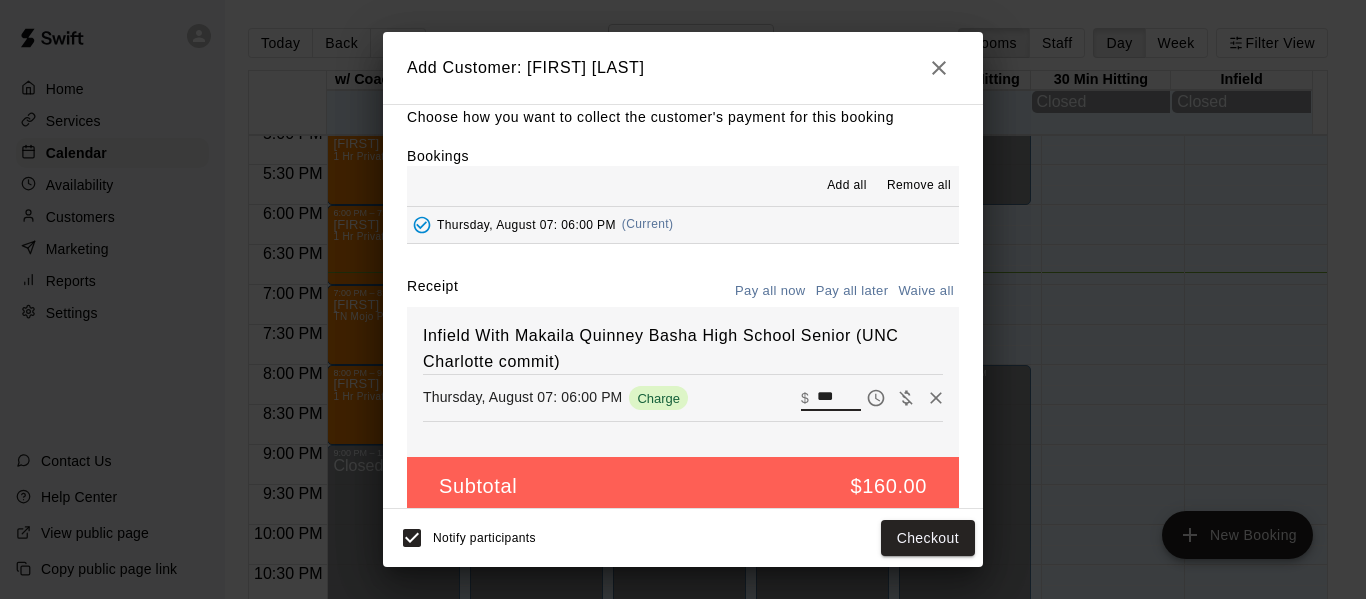 scroll, scrollTop: 42, scrollLeft: 0, axis: vertical 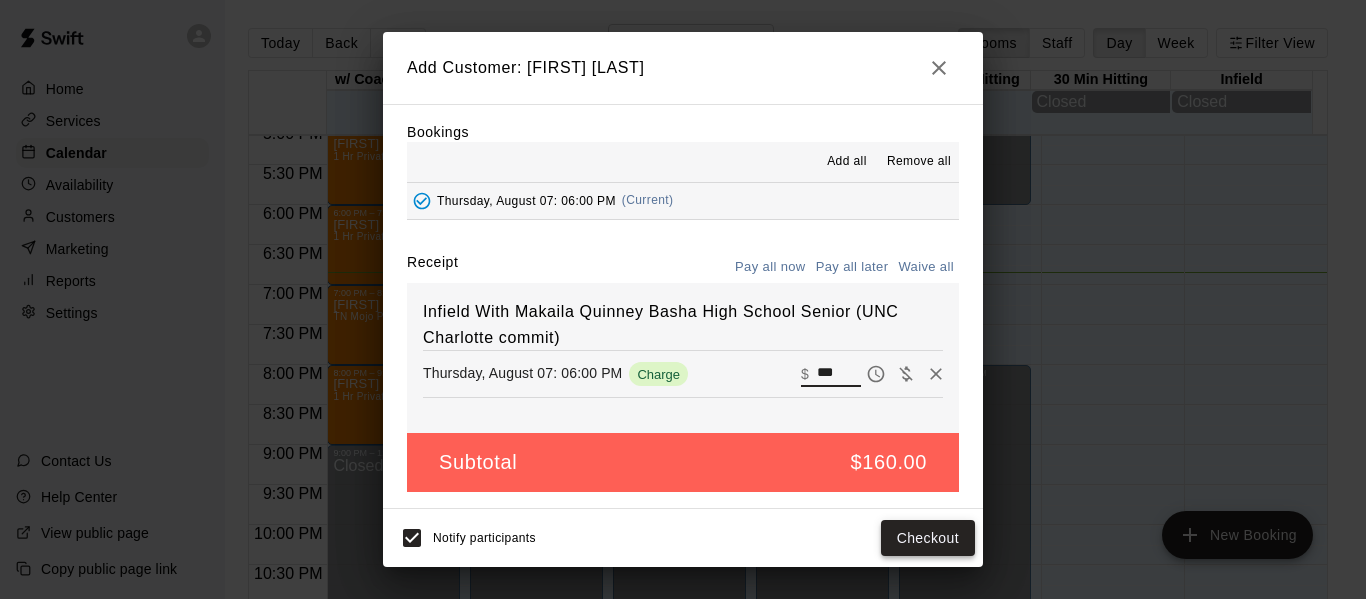 type on "***" 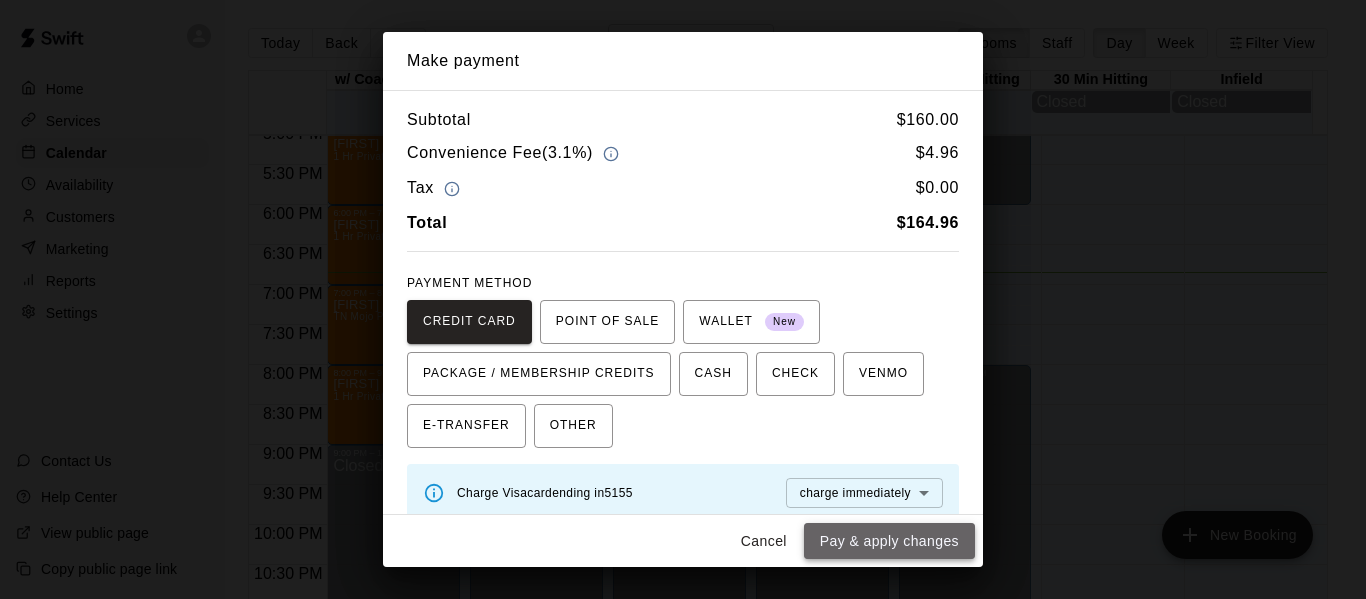click on "Pay & apply changes" at bounding box center (889, 541) 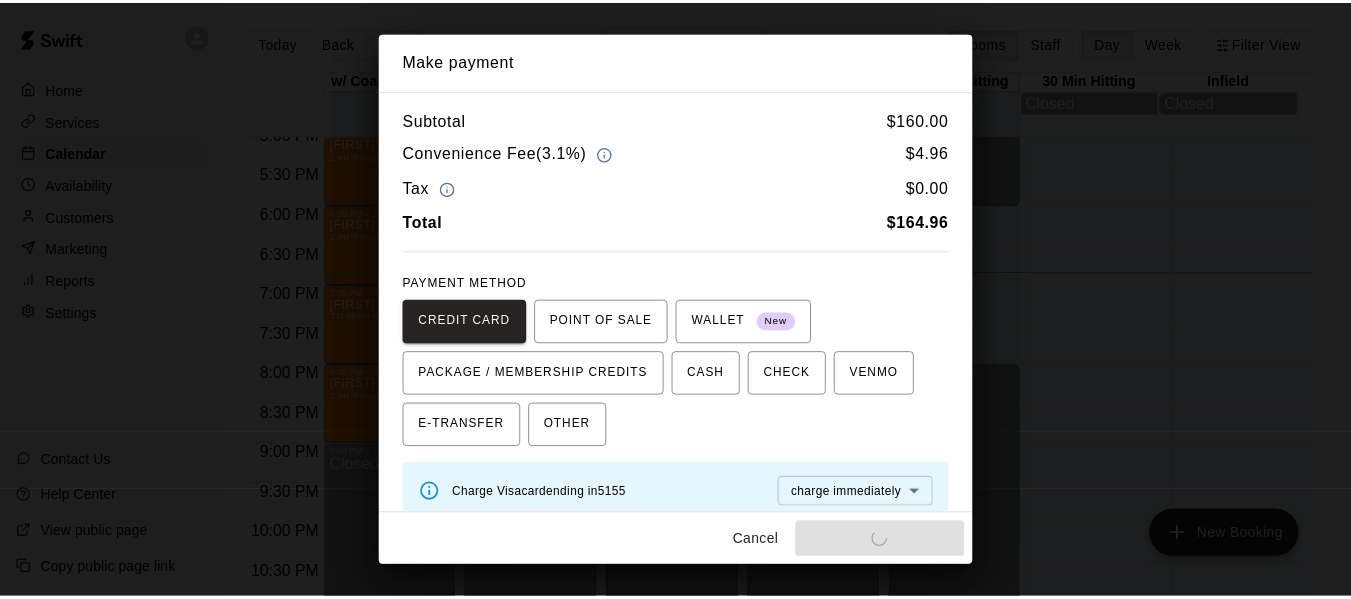 scroll, scrollTop: 0, scrollLeft: 0, axis: both 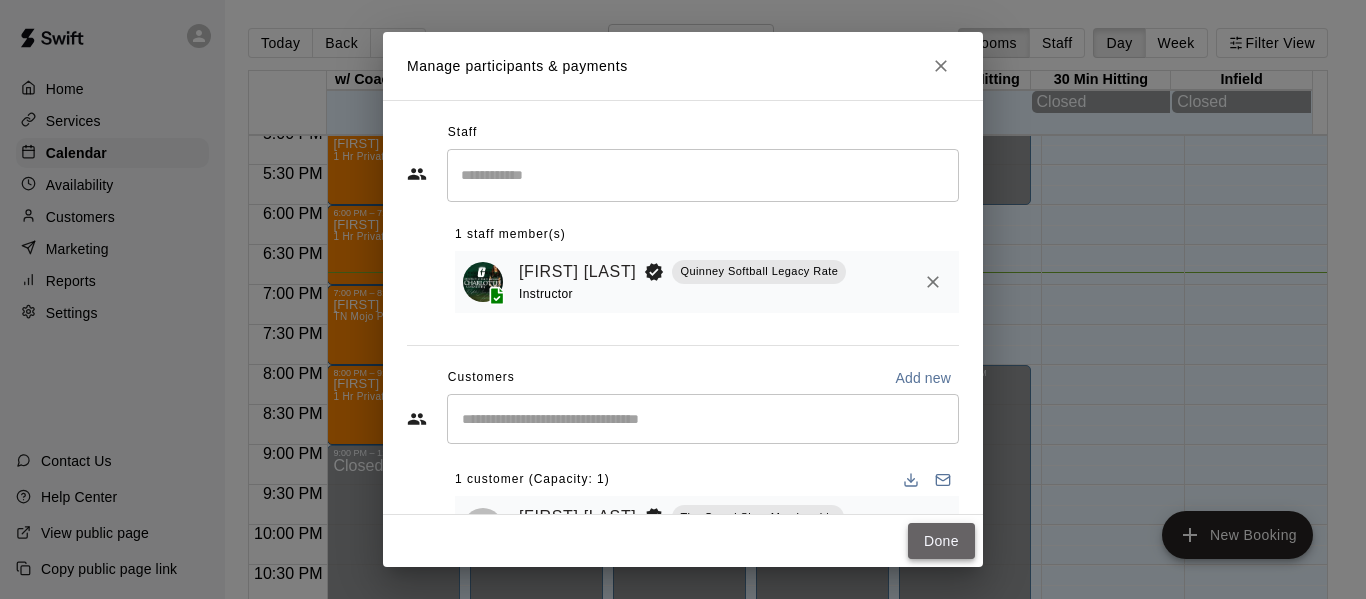 click on "Done" at bounding box center [941, 541] 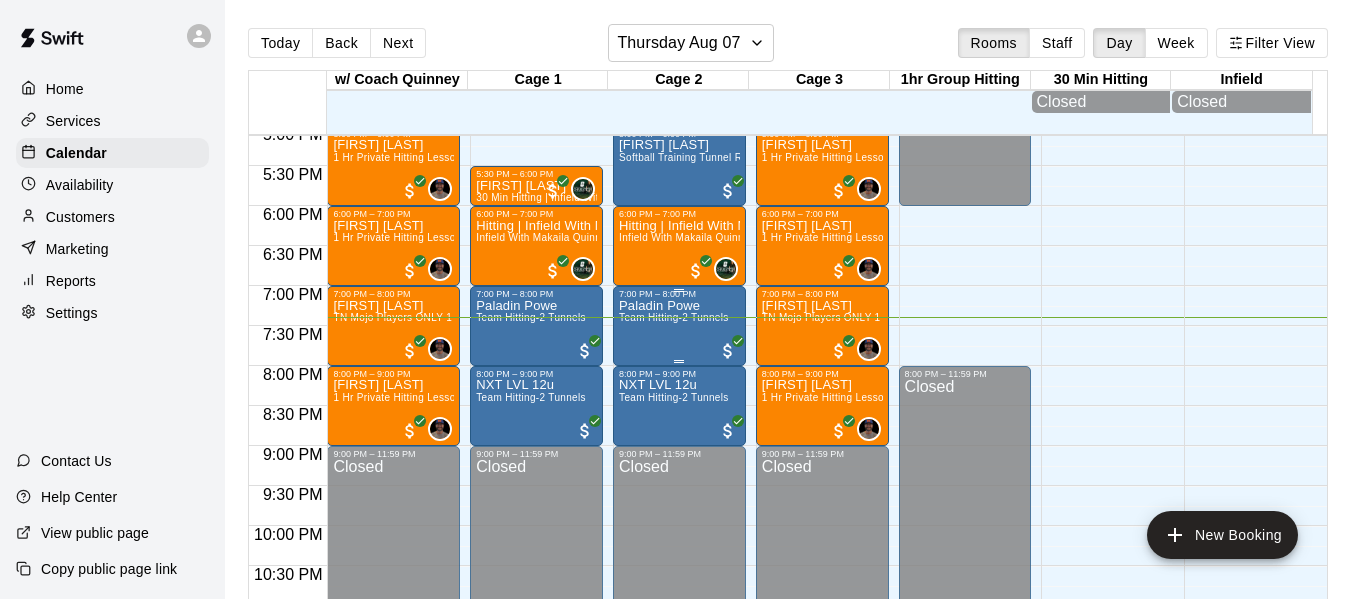 scroll, scrollTop: 1371, scrollLeft: 0, axis: vertical 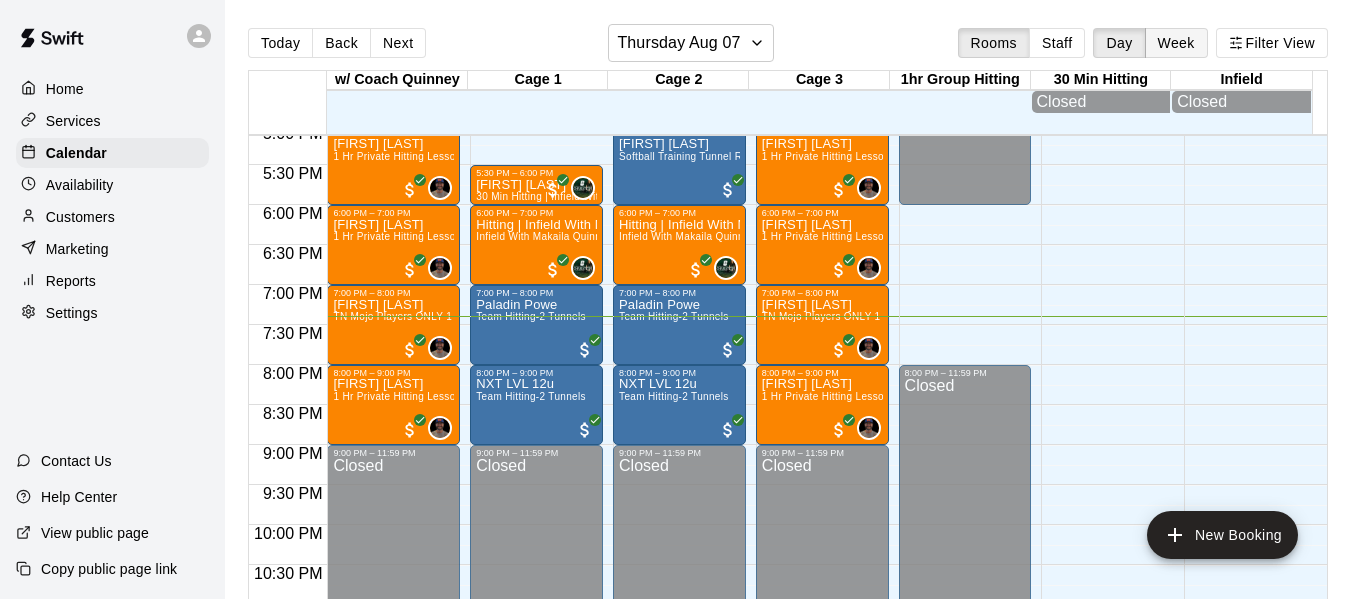 click on "Week" at bounding box center [1176, 43] 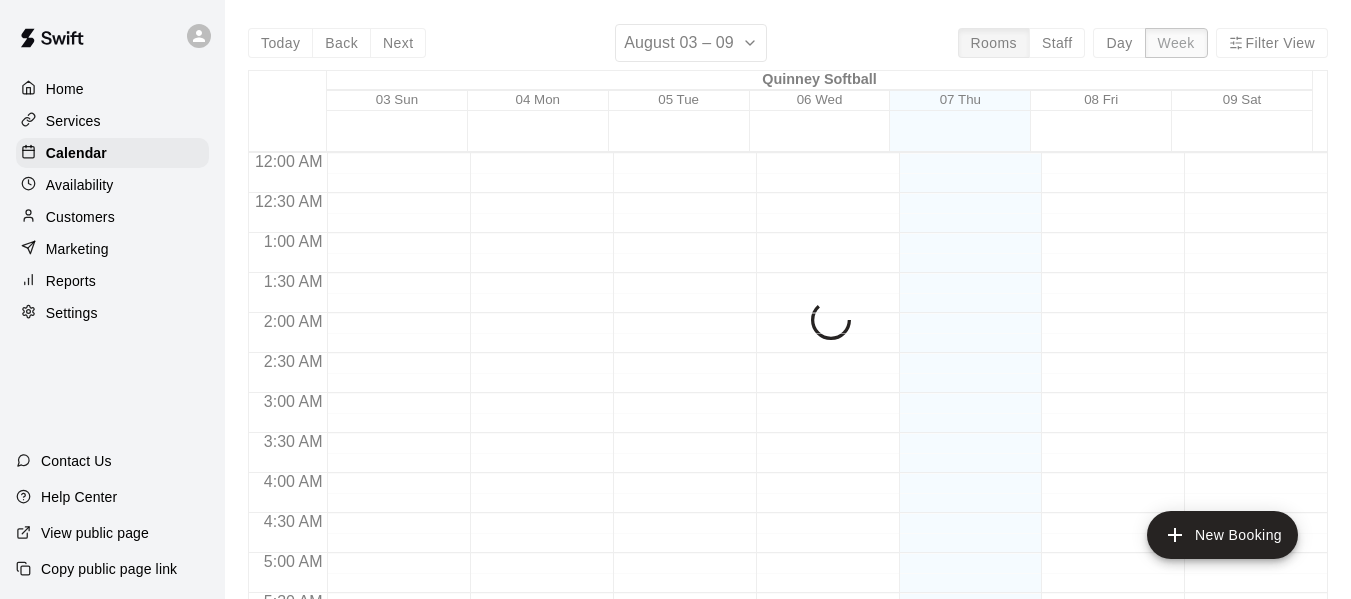 scroll, scrollTop: 1454, scrollLeft: 0, axis: vertical 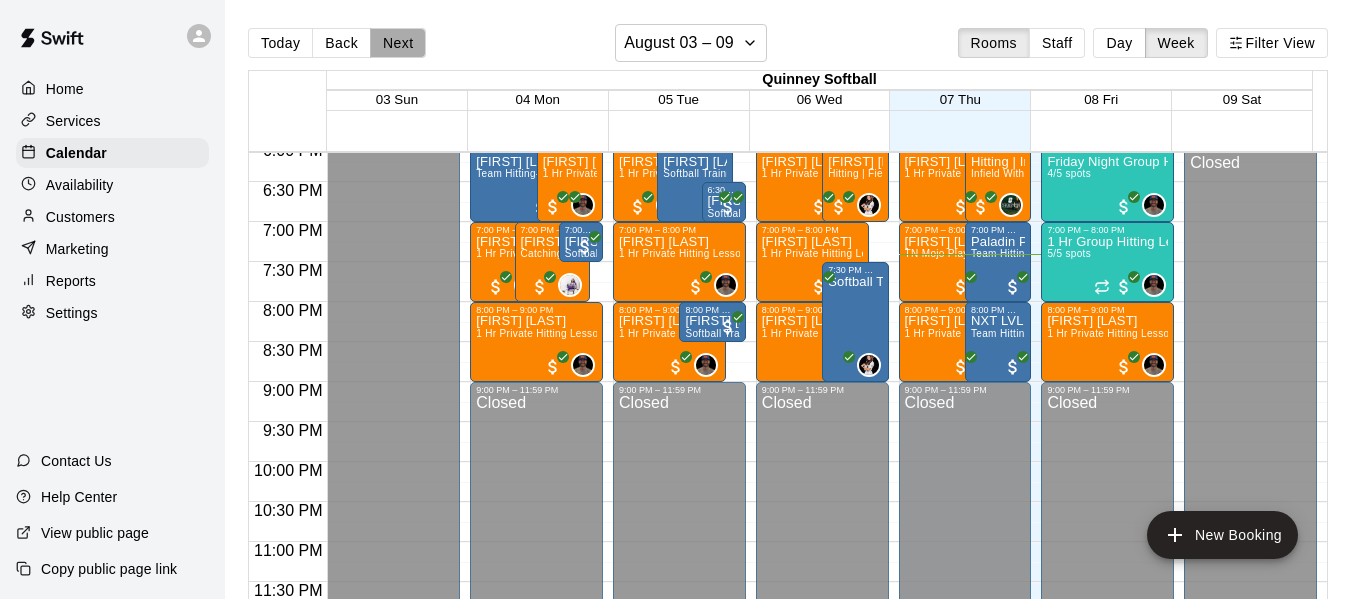 click on "Next" at bounding box center (398, 43) 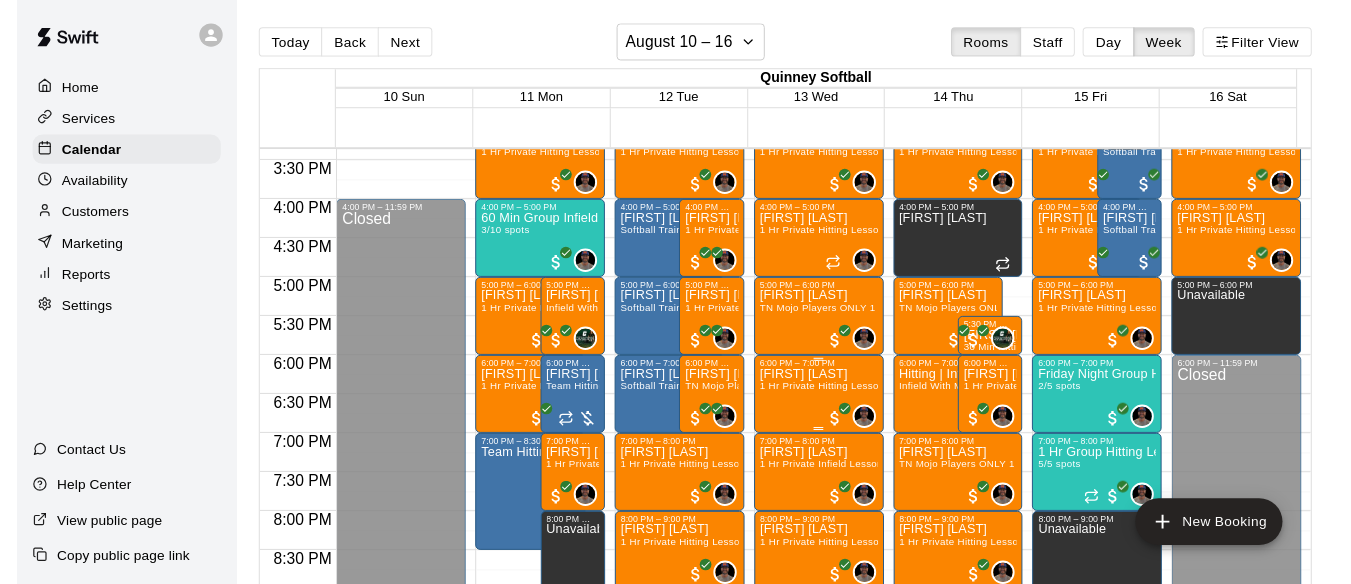 scroll, scrollTop: 1221, scrollLeft: 0, axis: vertical 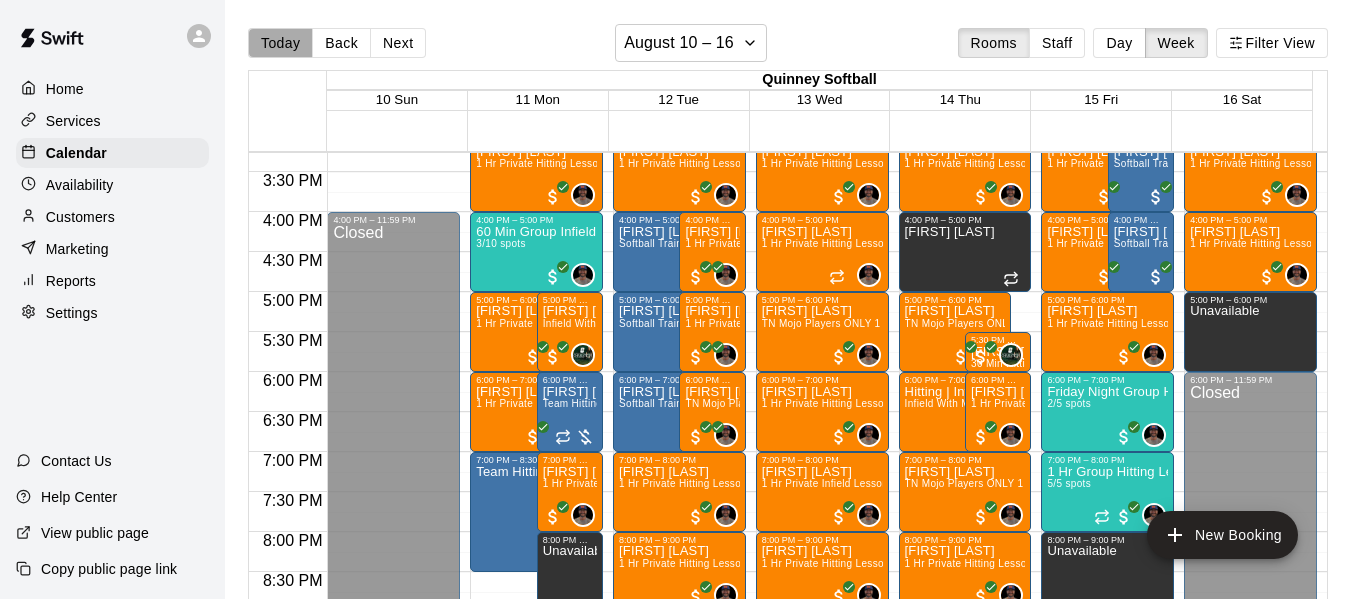 click on "Today" at bounding box center [280, 43] 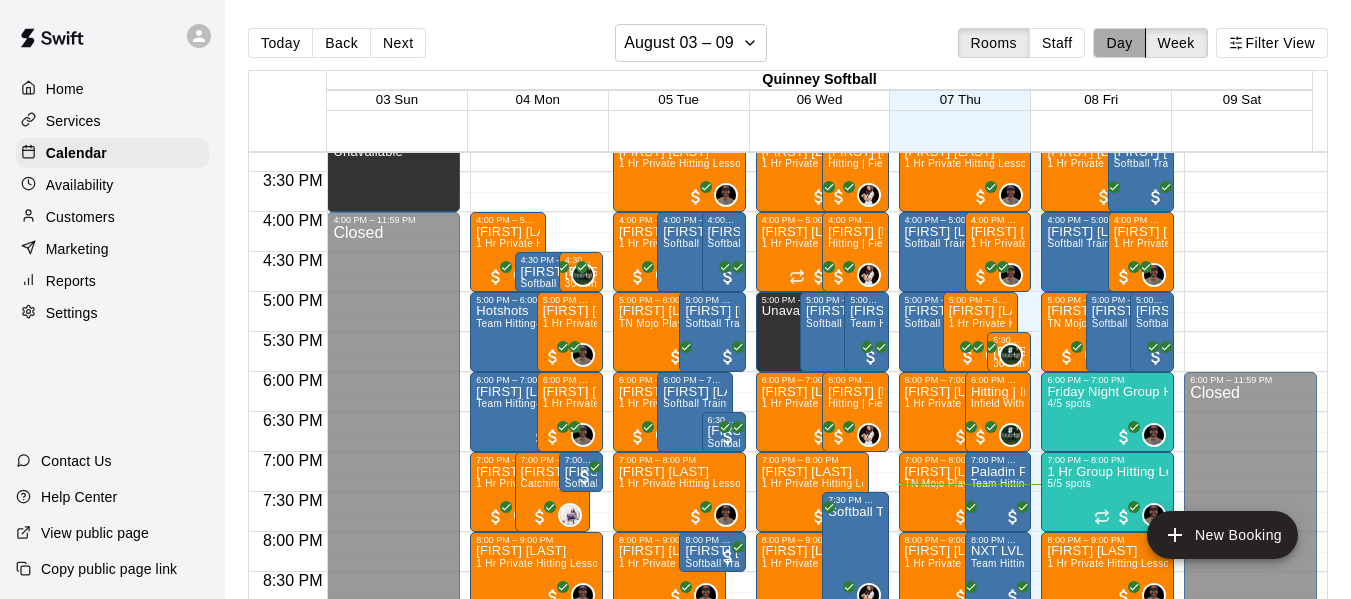 click on "Day" at bounding box center (1119, 43) 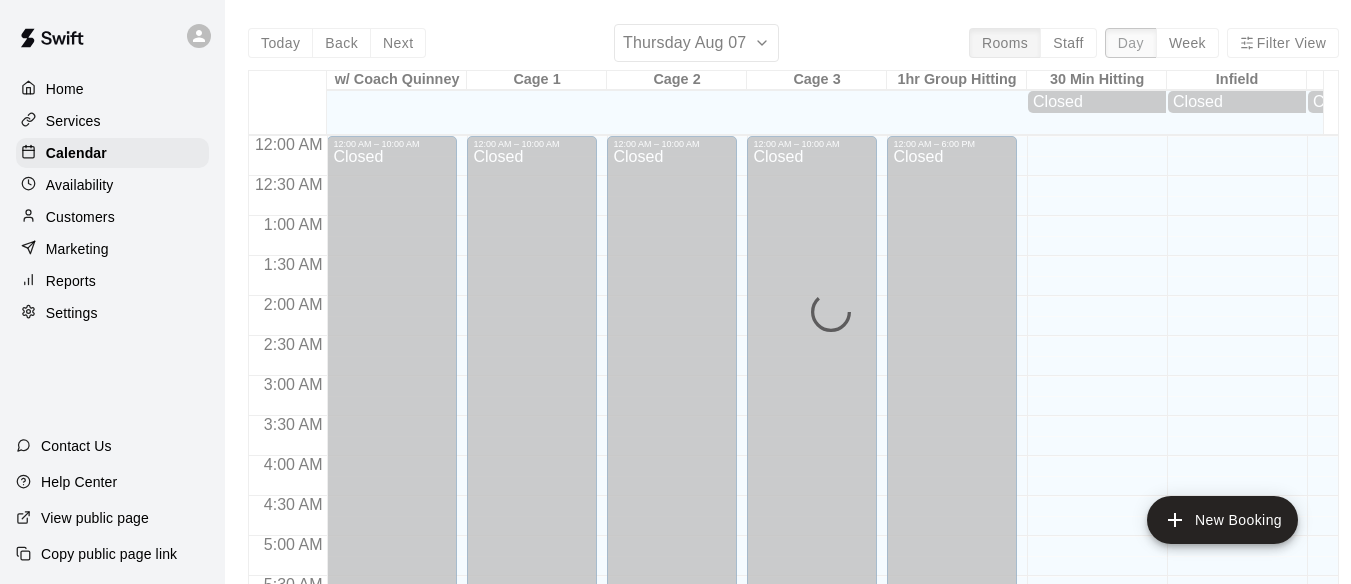 scroll, scrollTop: 1454, scrollLeft: 0, axis: vertical 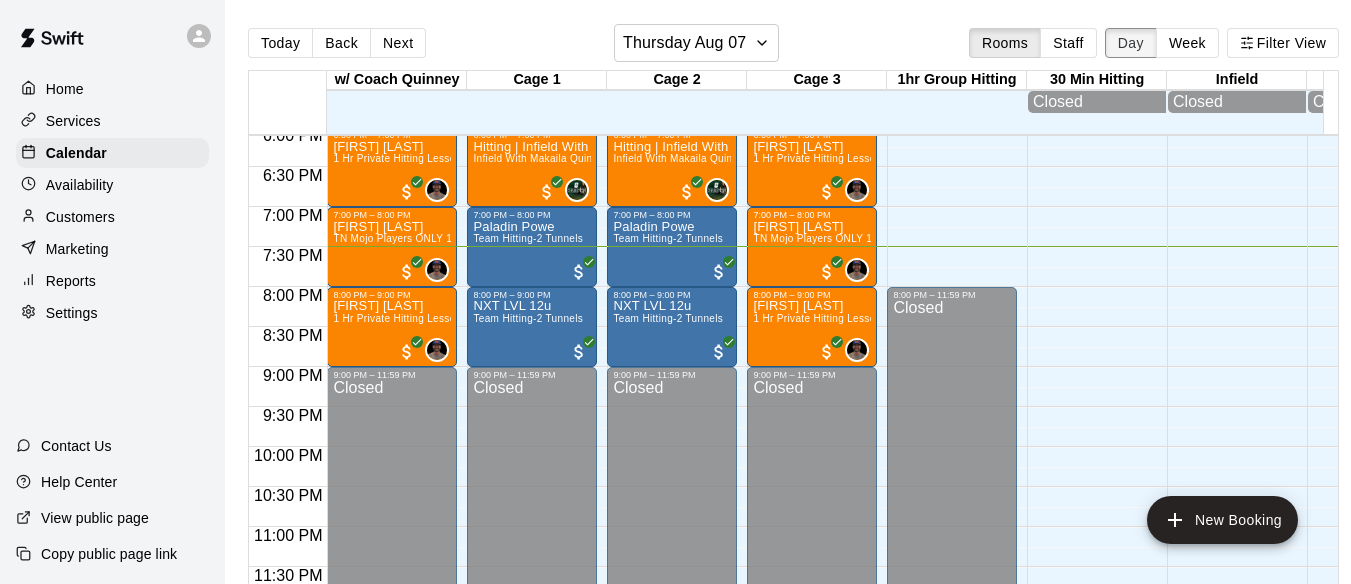 click on "Day" at bounding box center [1131, 43] 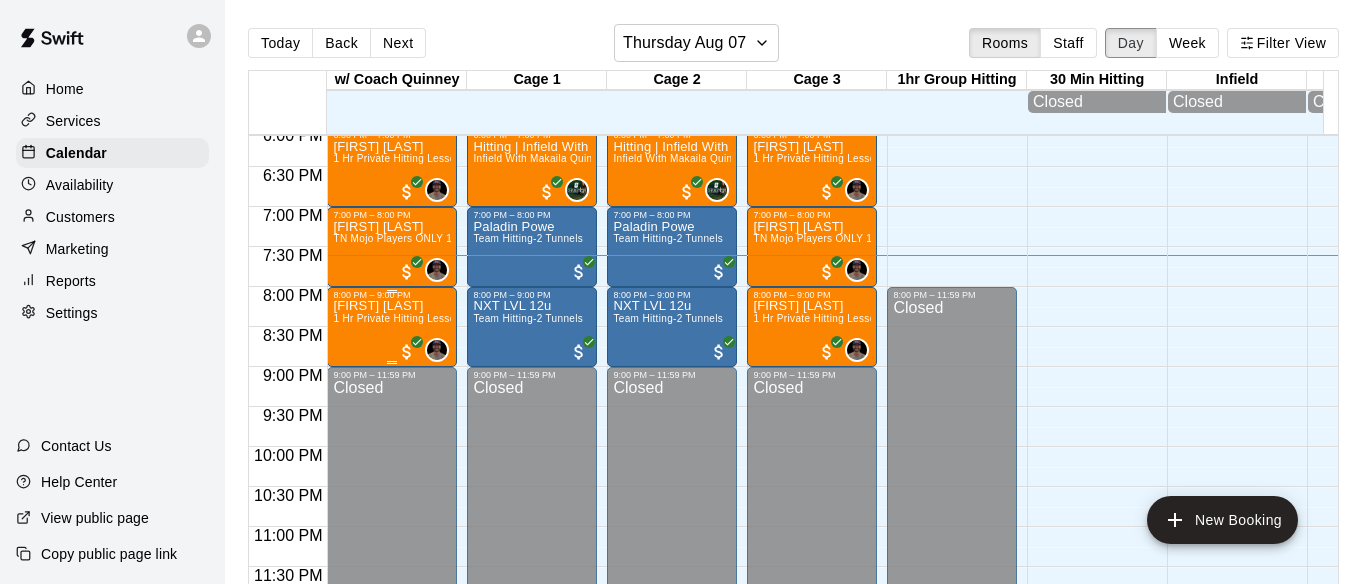 type 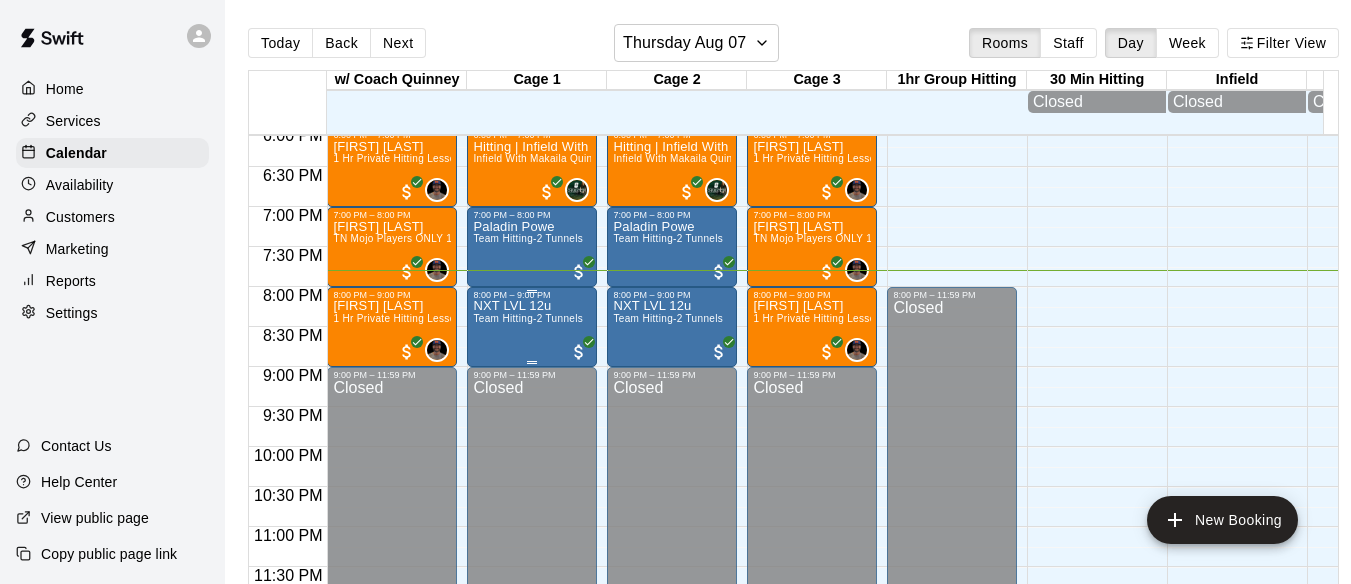click on "NXT LVL 12u Team Hitting-2 Tunnels" at bounding box center [528, 592] 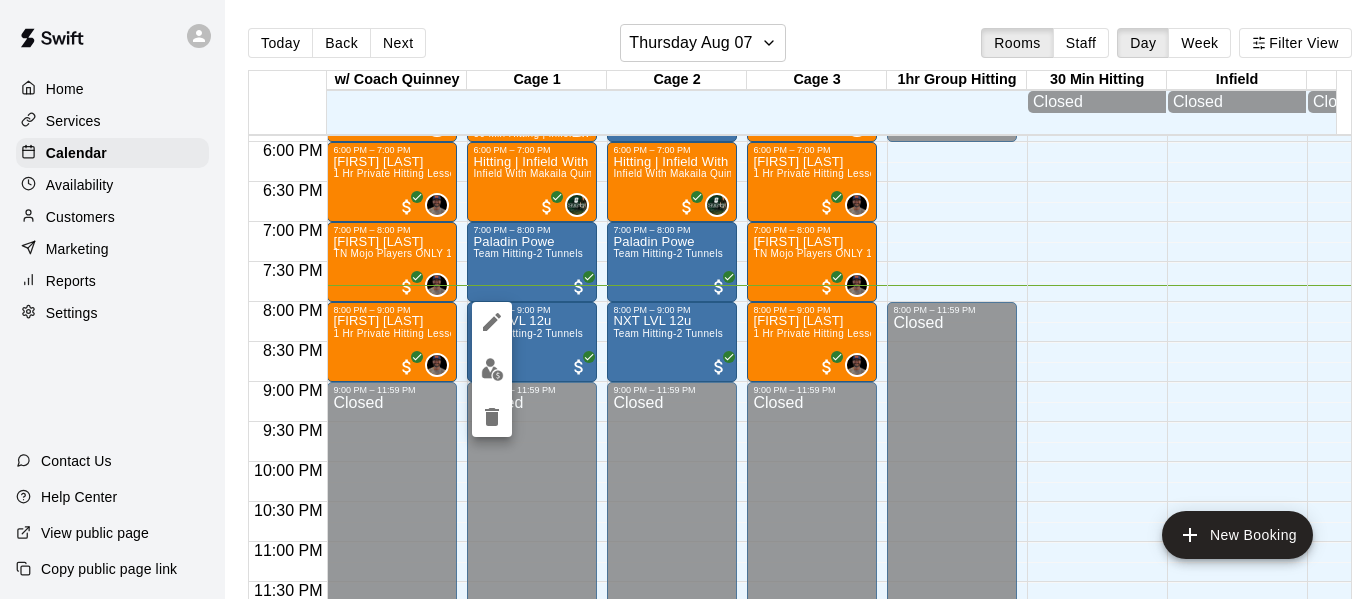 click at bounding box center [683, 299] 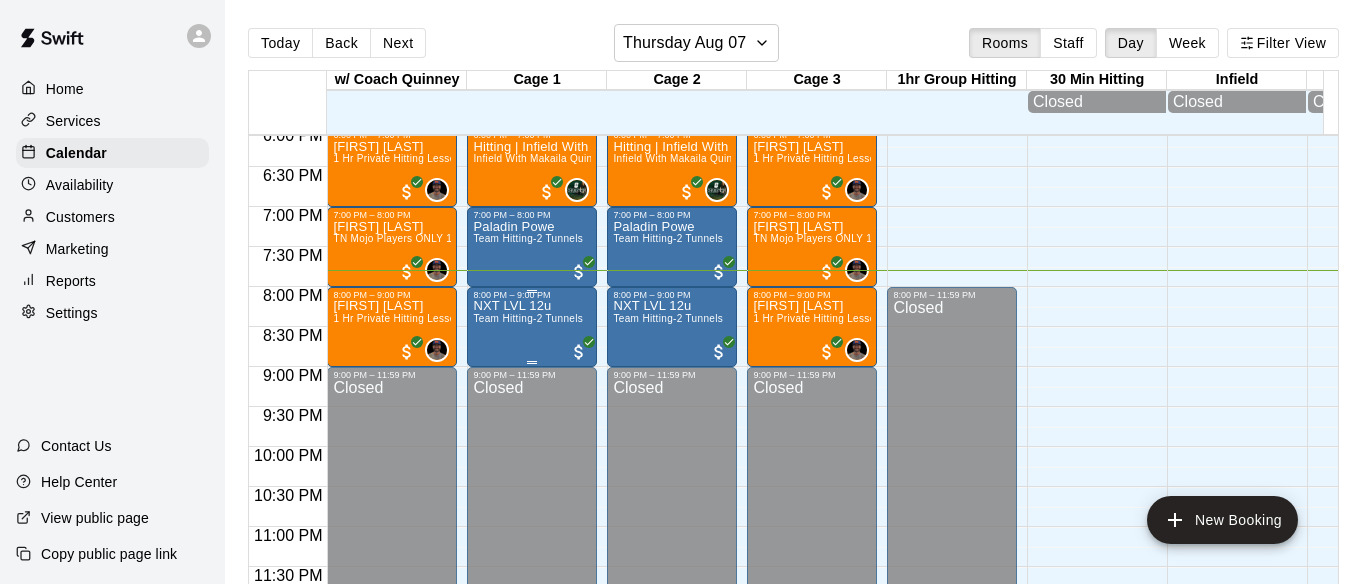 click on "NXT LVL 12u Team Hitting-2 Tunnels" at bounding box center [528, 592] 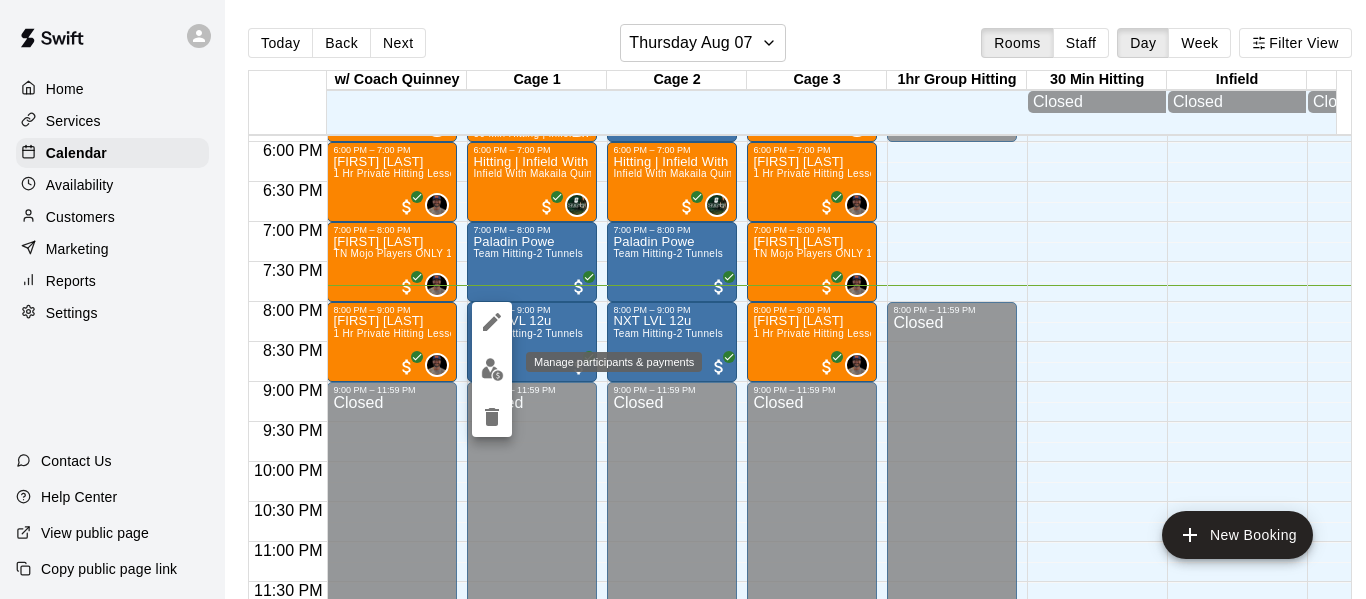 click at bounding box center (492, 369) 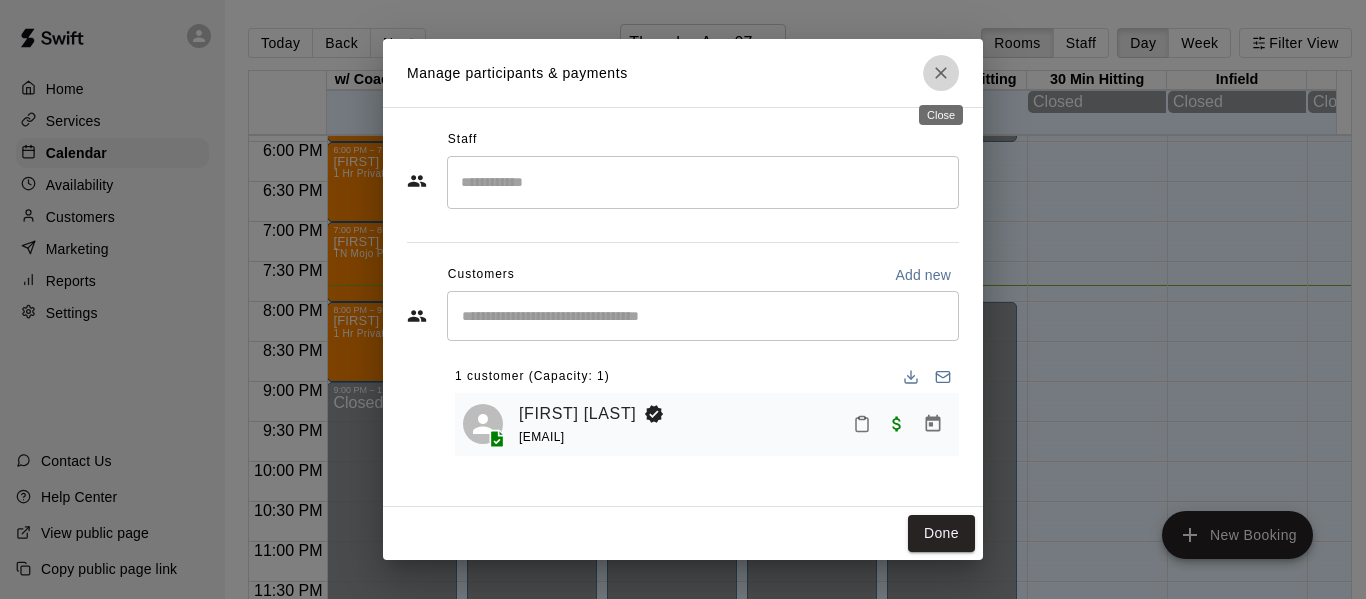click 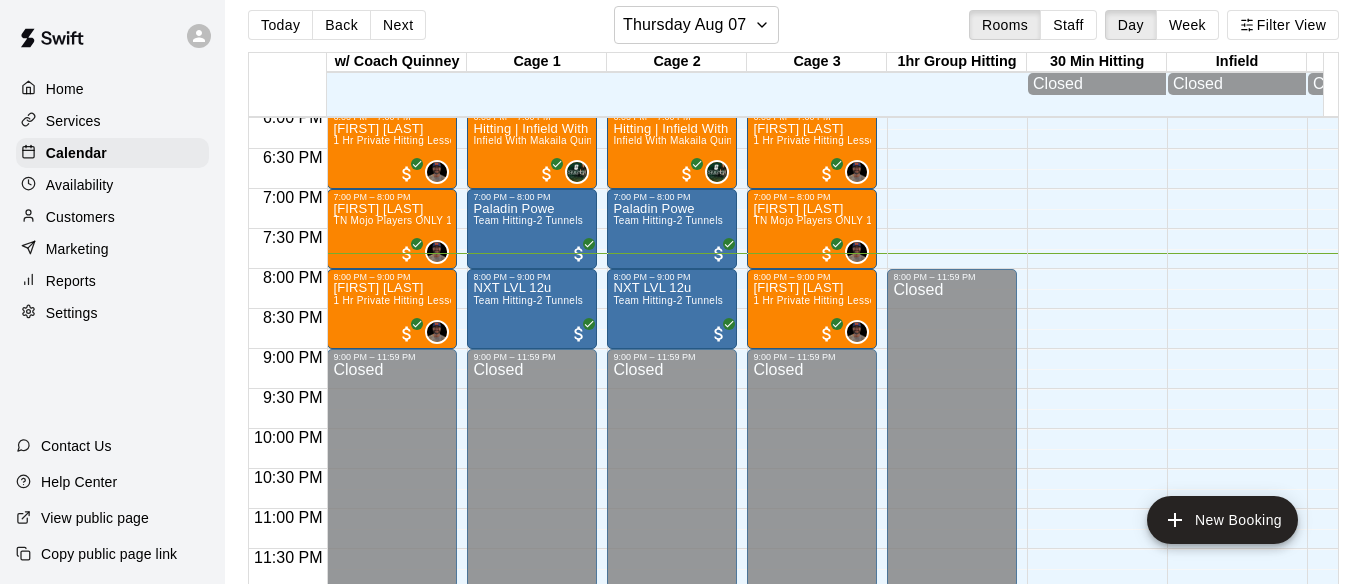 scroll, scrollTop: 33, scrollLeft: 0, axis: vertical 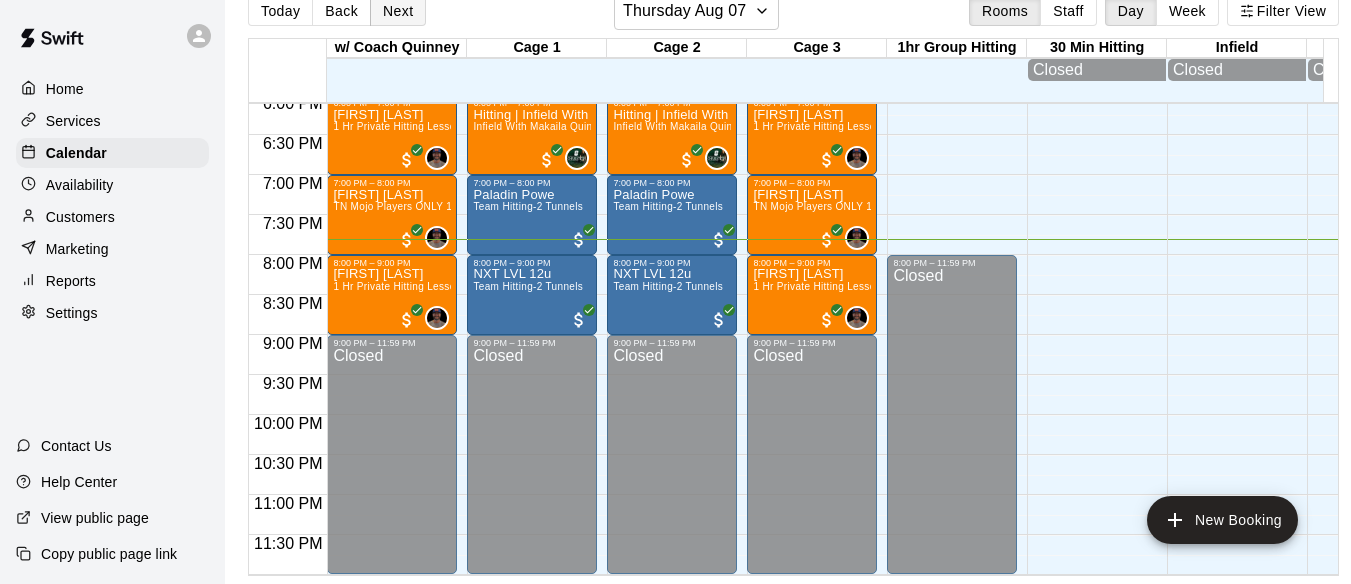 click on "Next" at bounding box center [398, 11] 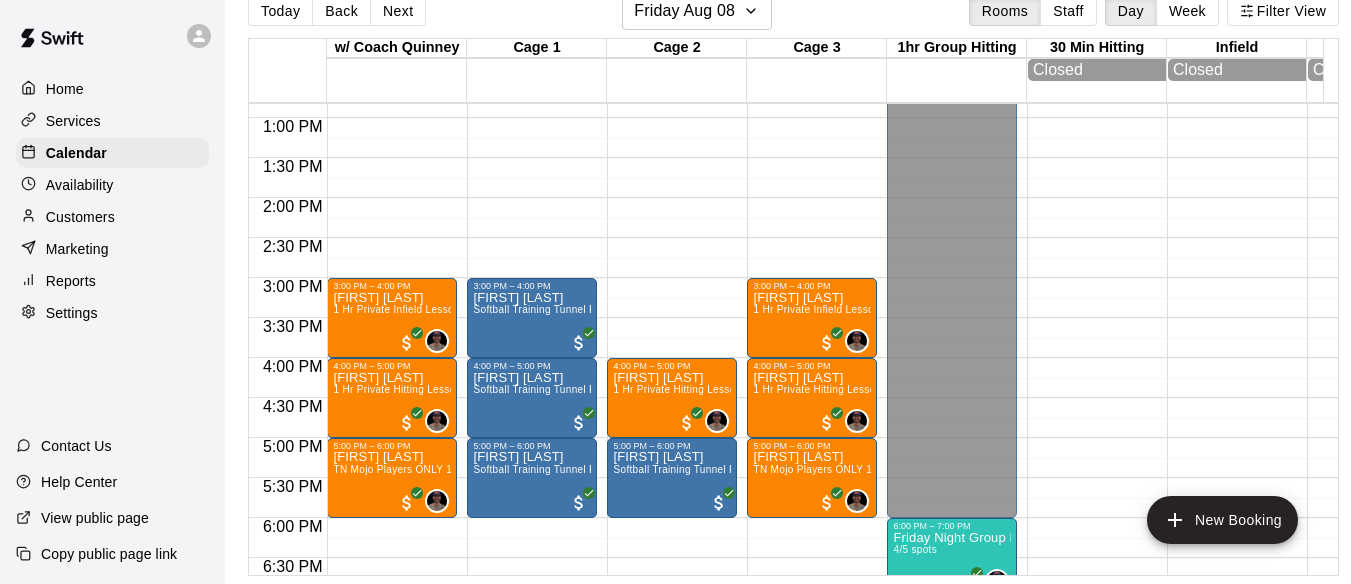 scroll, scrollTop: 987, scrollLeft: 0, axis: vertical 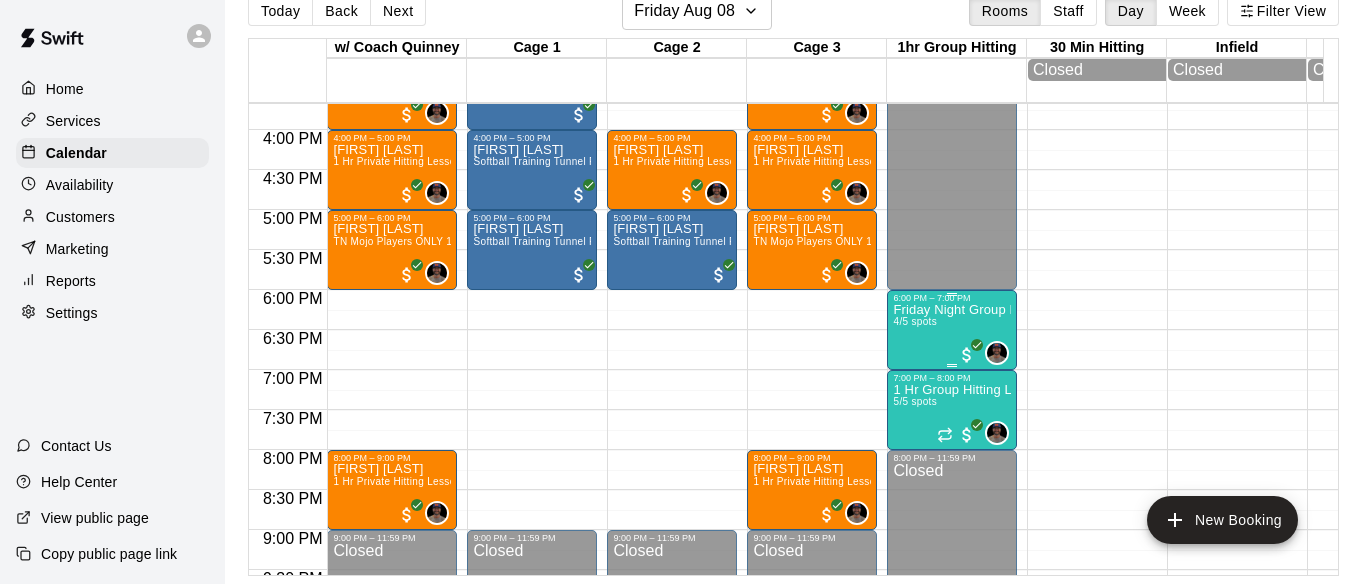 click on "Friday Night Group Hitting High School Ages 4/5 spots" at bounding box center [952, 595] 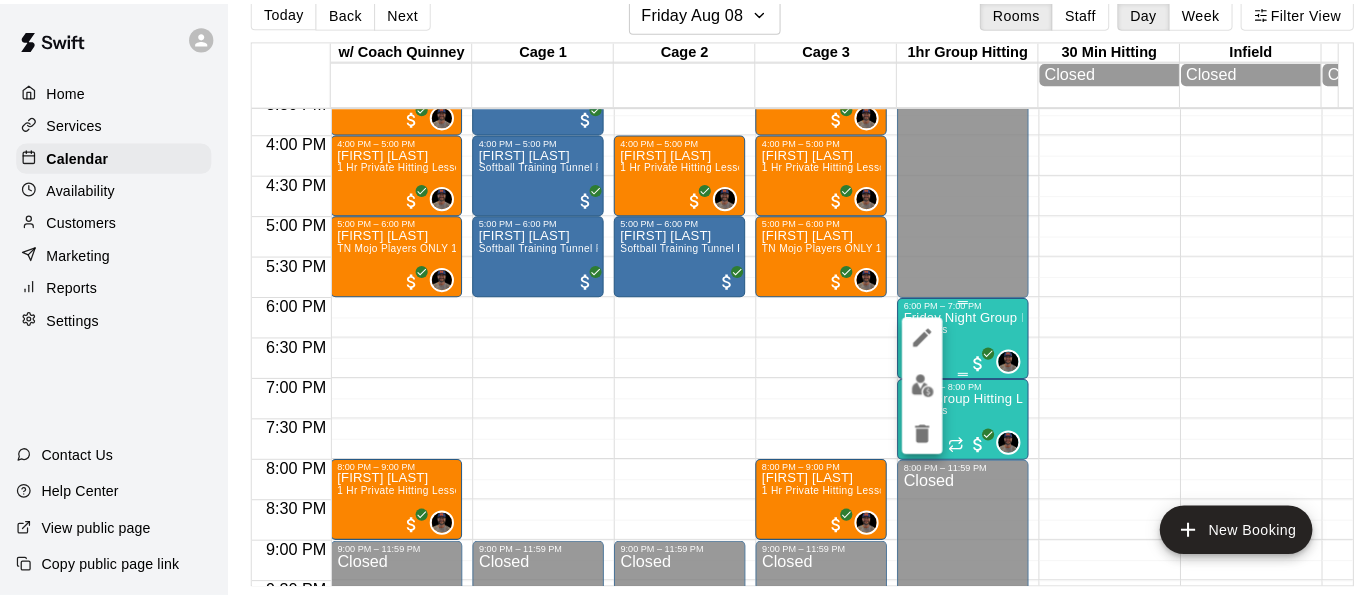 scroll, scrollTop: 32, scrollLeft: 0, axis: vertical 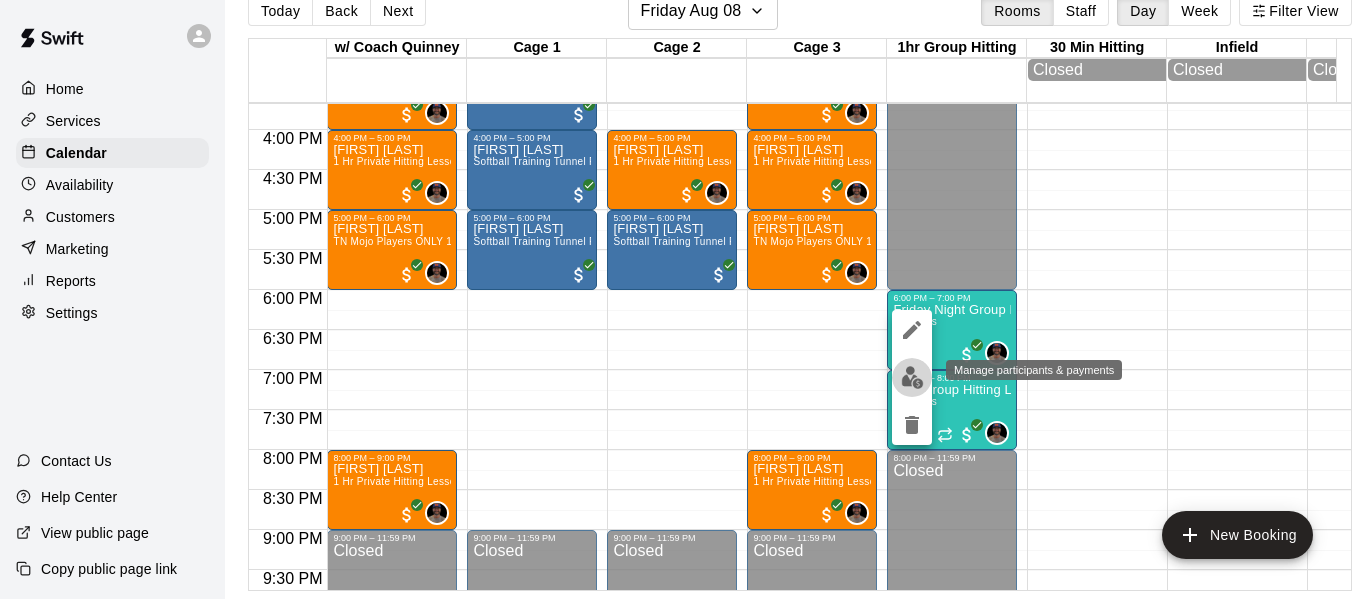 click at bounding box center [912, 377] 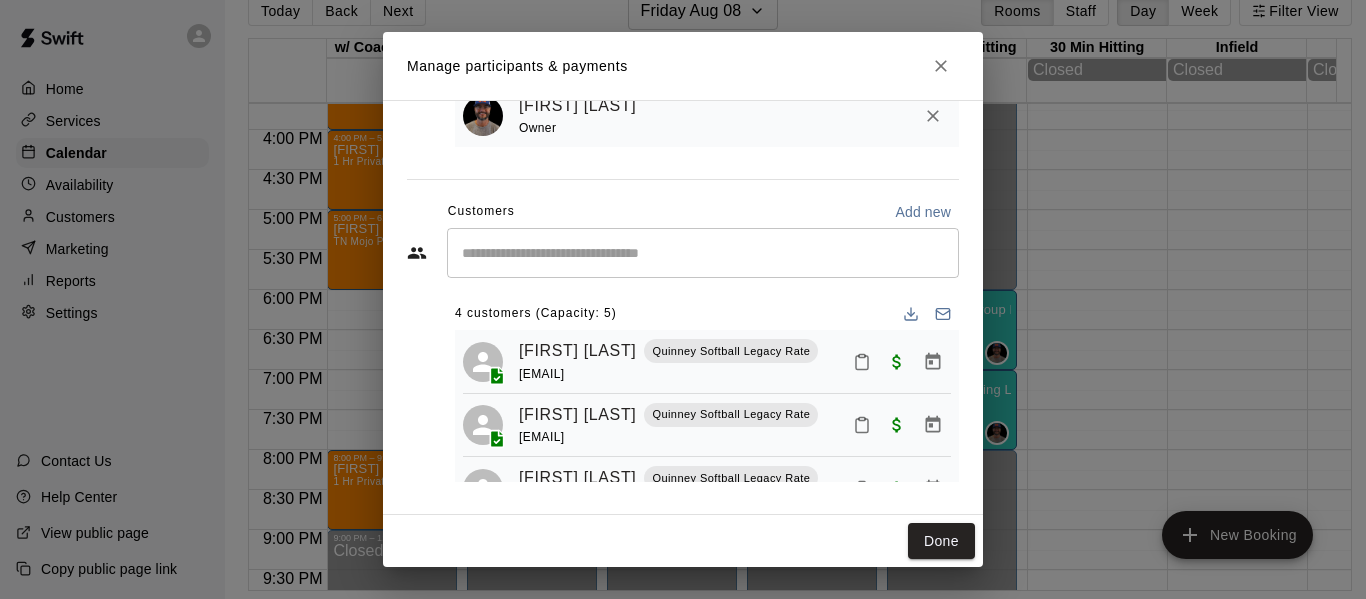 scroll, scrollTop: 169, scrollLeft: 0, axis: vertical 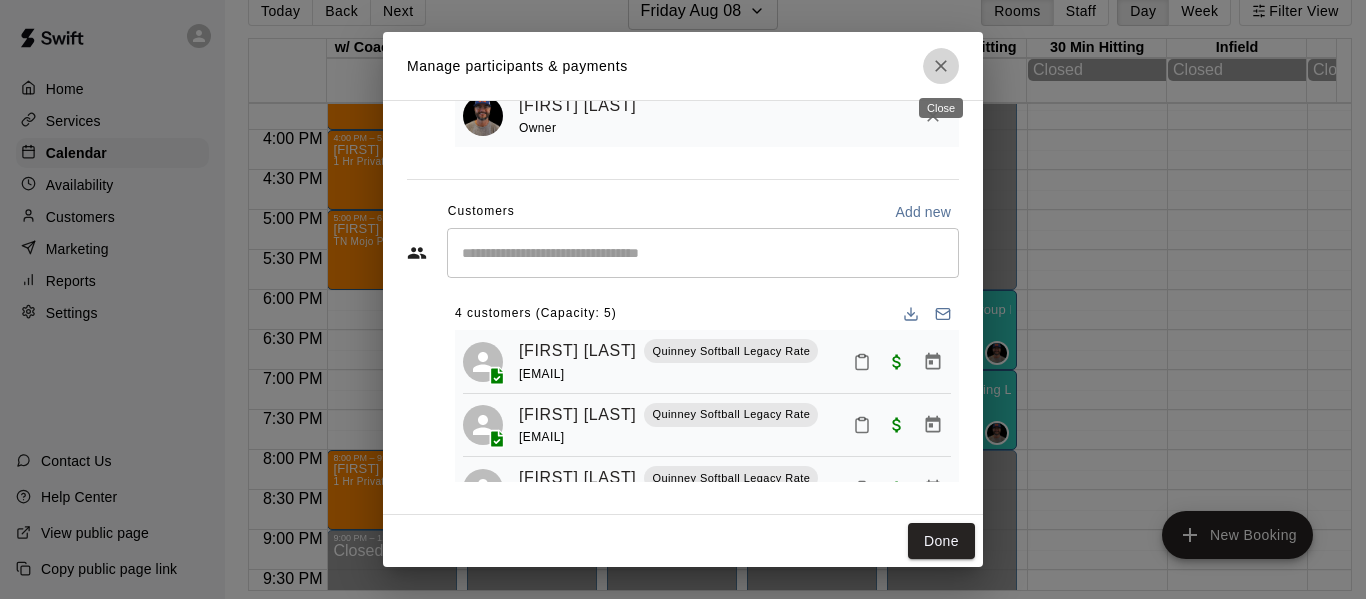 click 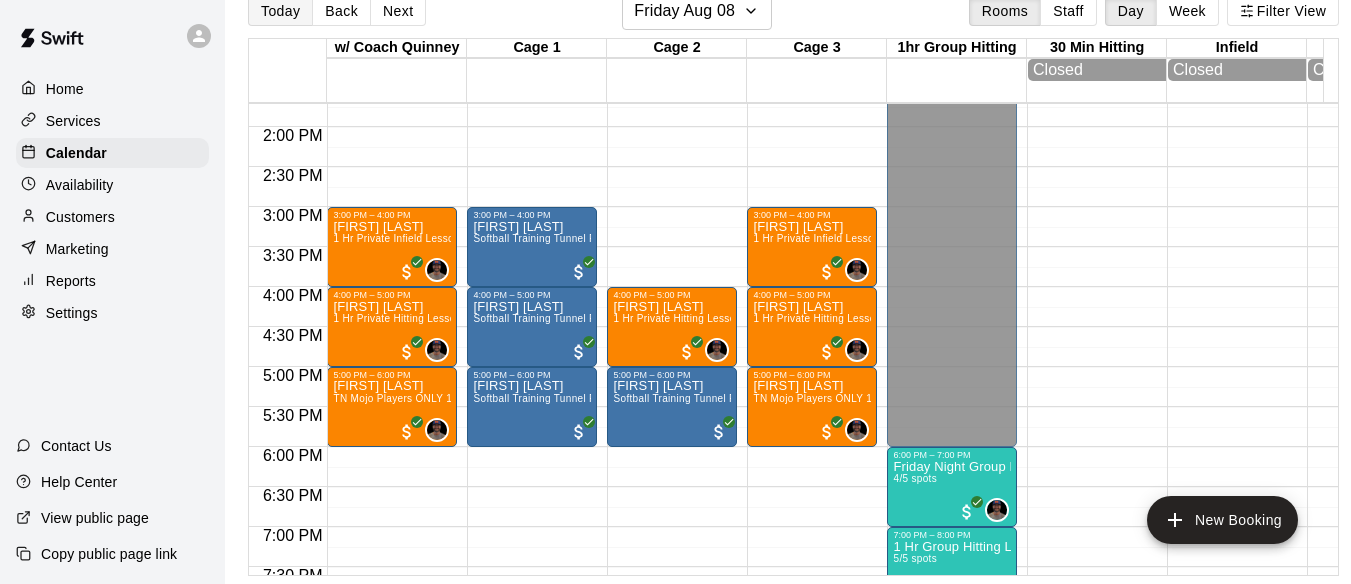 scroll, scrollTop: 1087, scrollLeft: 0, axis: vertical 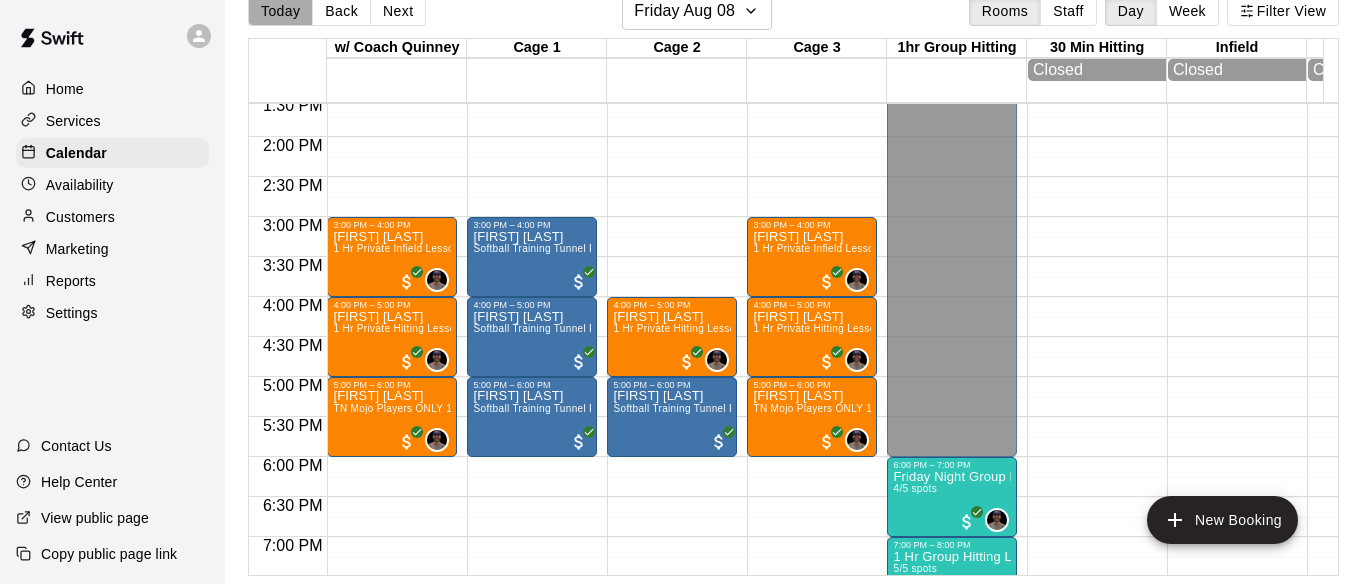 click on "Today" at bounding box center [280, 11] 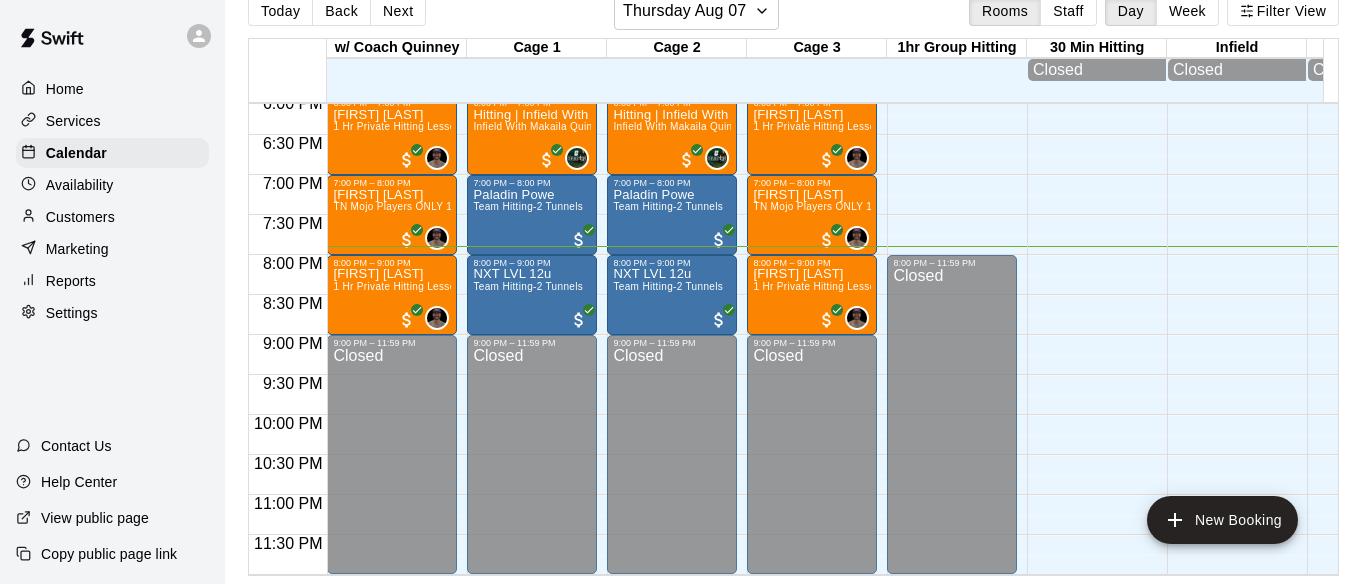 scroll, scrollTop: 1454, scrollLeft: 0, axis: vertical 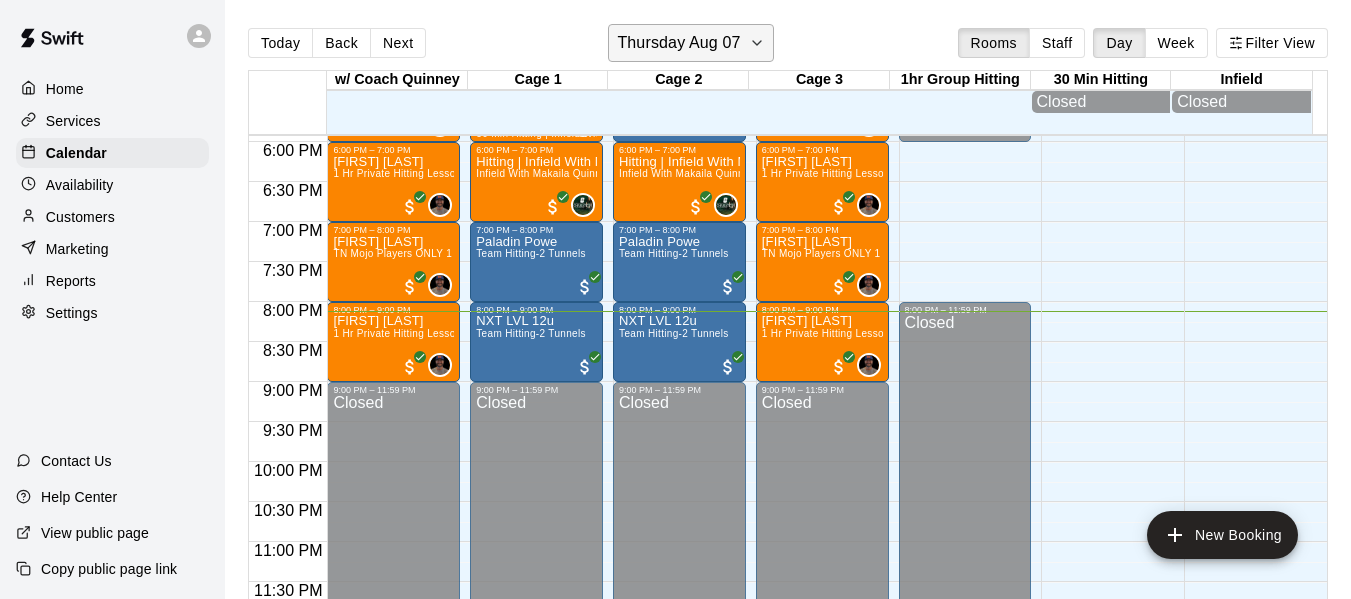 click 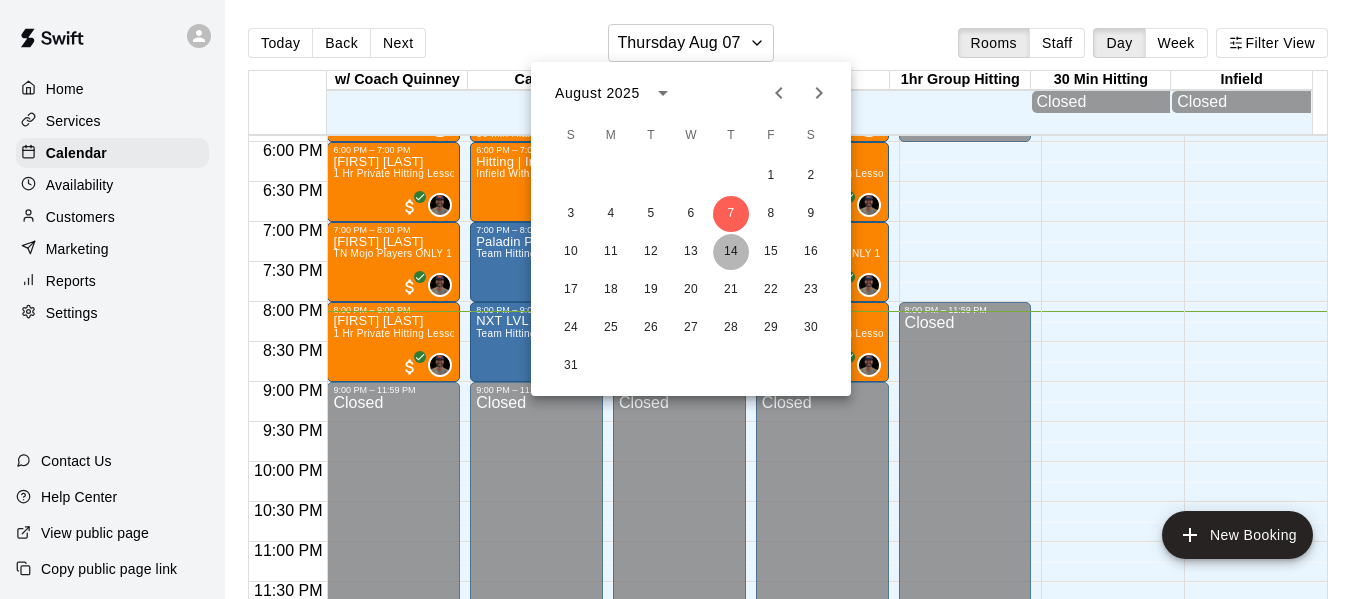 click on "14" at bounding box center (731, 252) 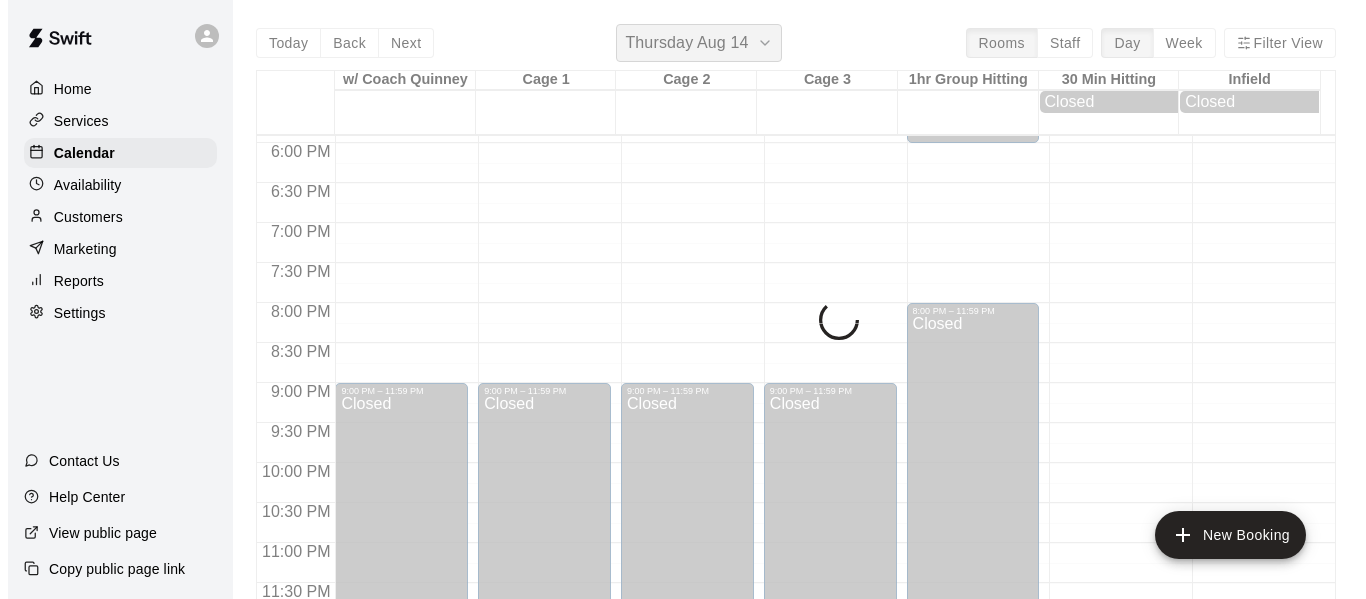 scroll, scrollTop: 1439, scrollLeft: 0, axis: vertical 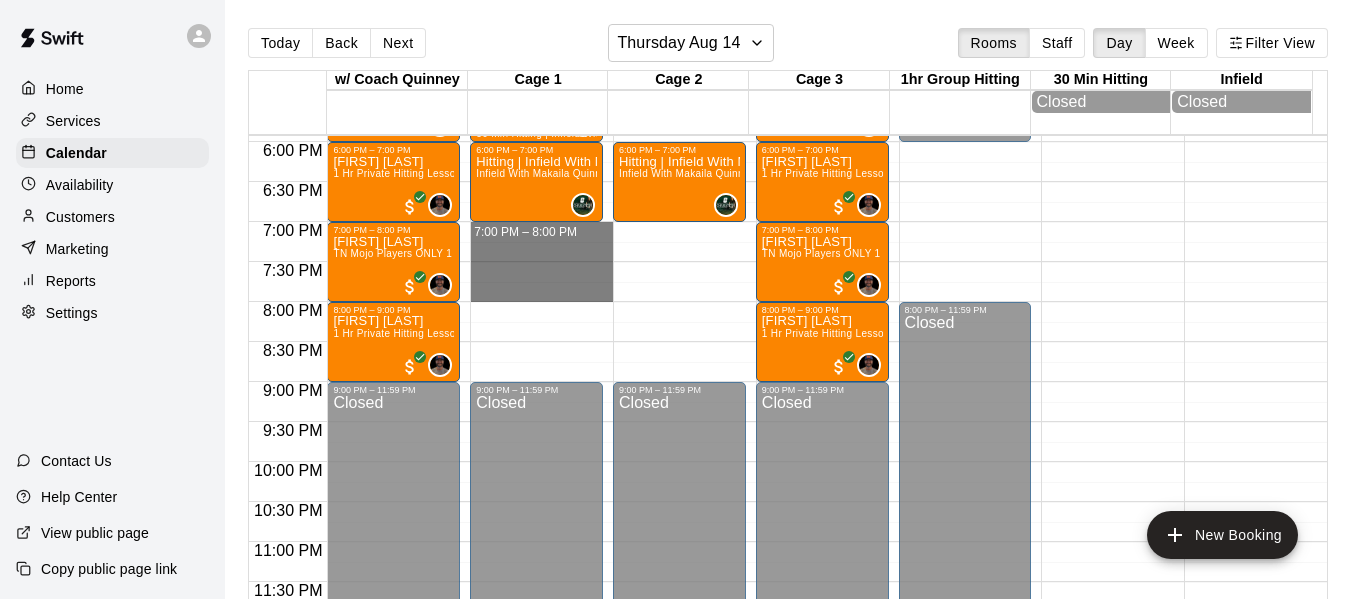 drag, startPoint x: 512, startPoint y: 225, endPoint x: 506, endPoint y: 285, distance: 60.299255 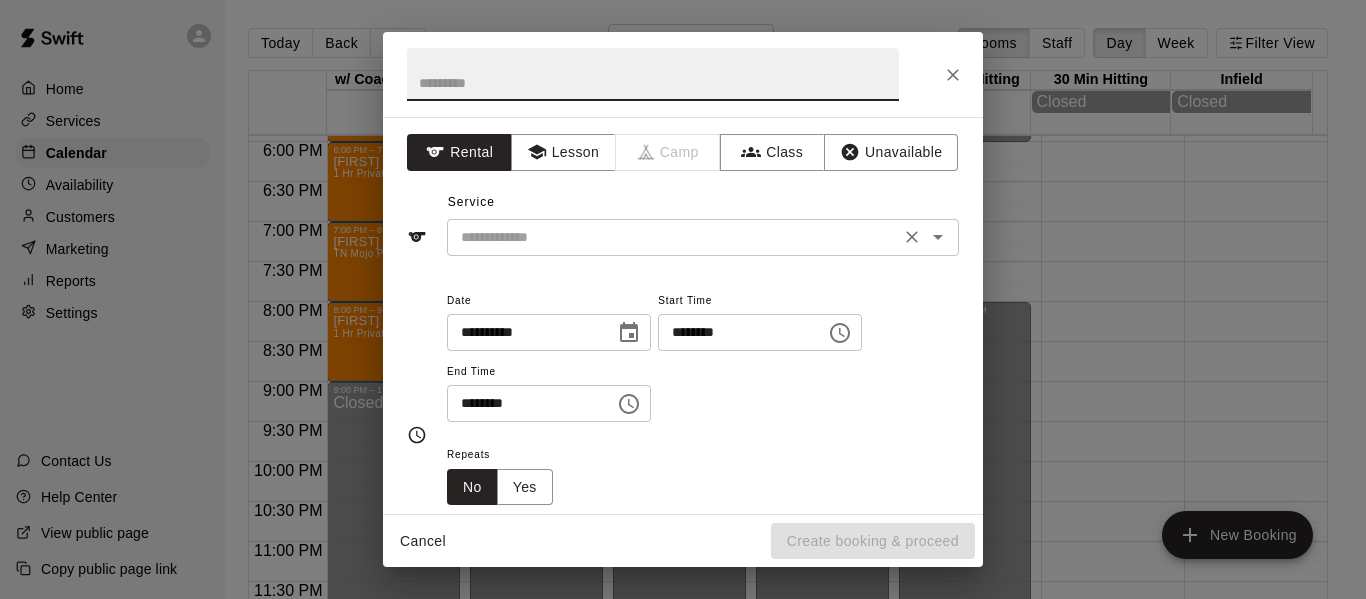 click on "​" at bounding box center [703, 237] 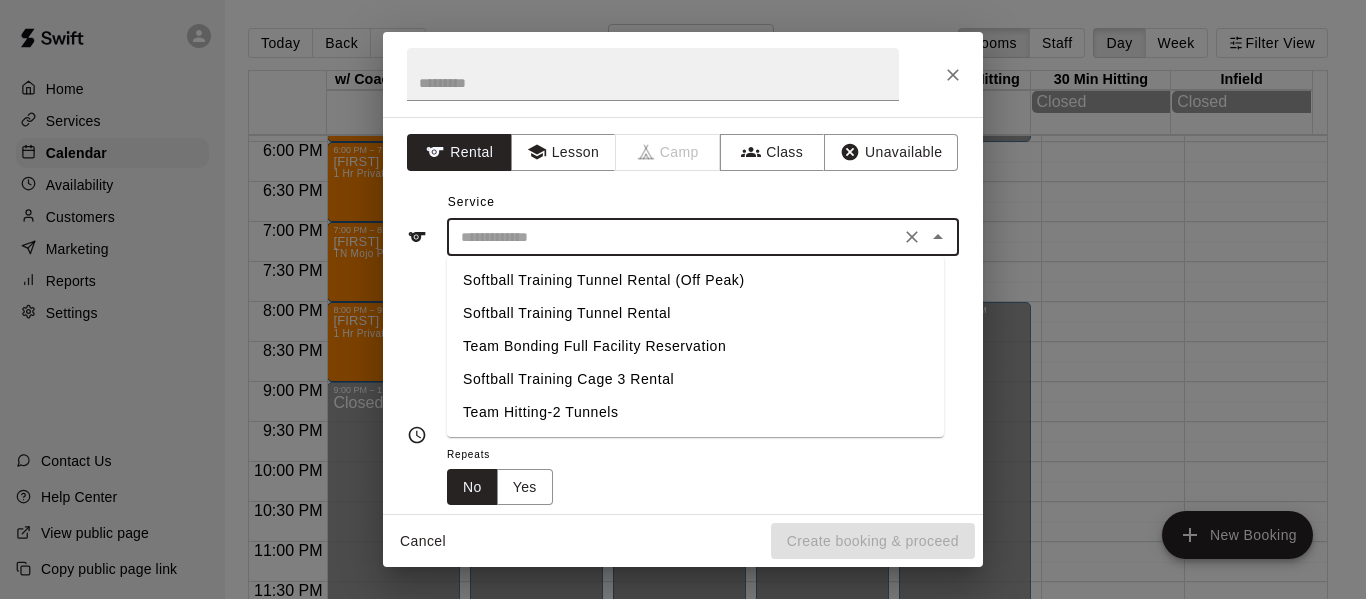 click on "Team Hitting-2 Tunnels" at bounding box center [695, 412] 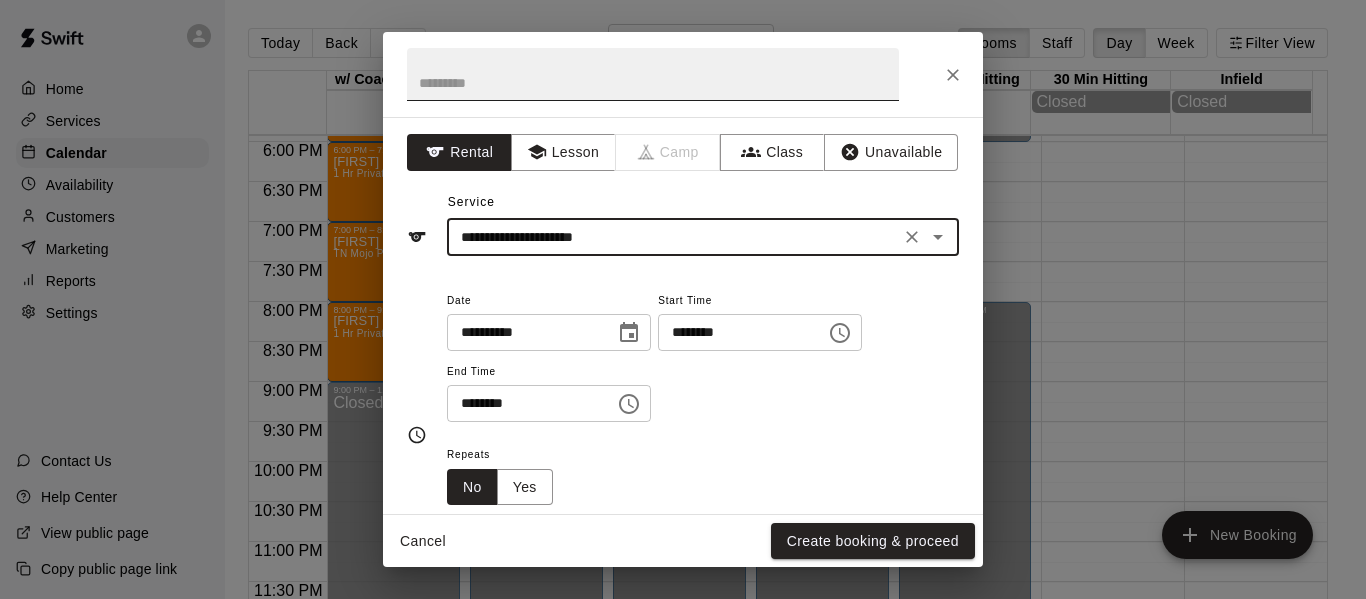 click at bounding box center [653, 74] 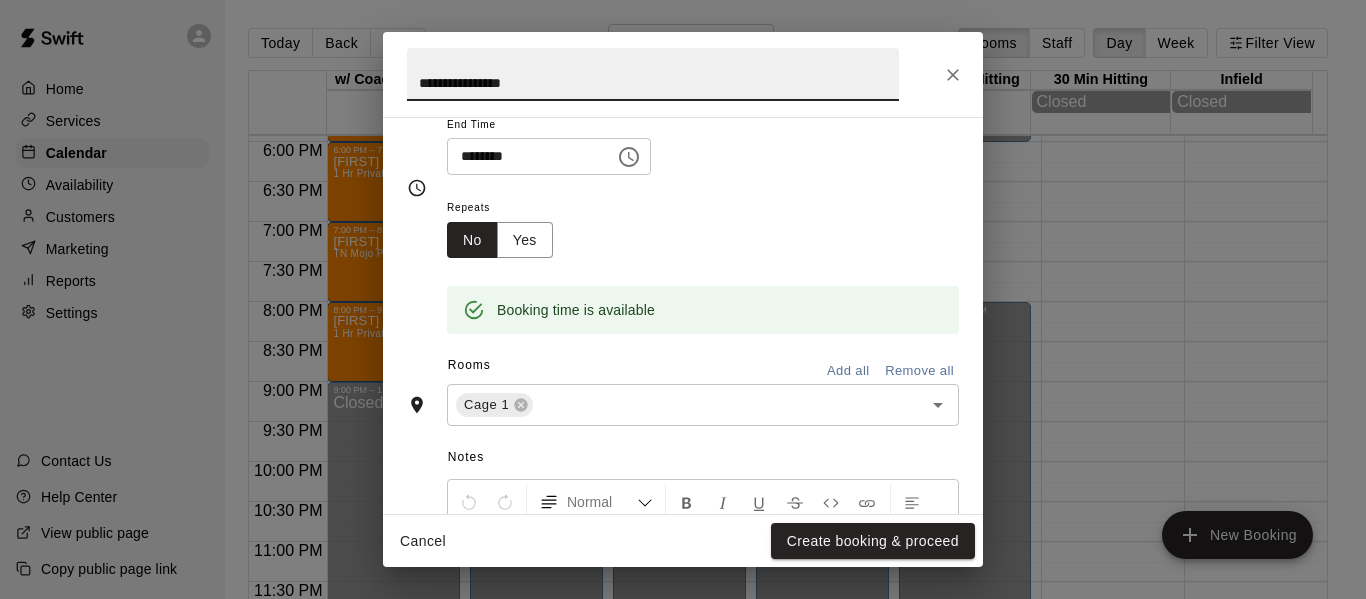 scroll, scrollTop: 300, scrollLeft: 0, axis: vertical 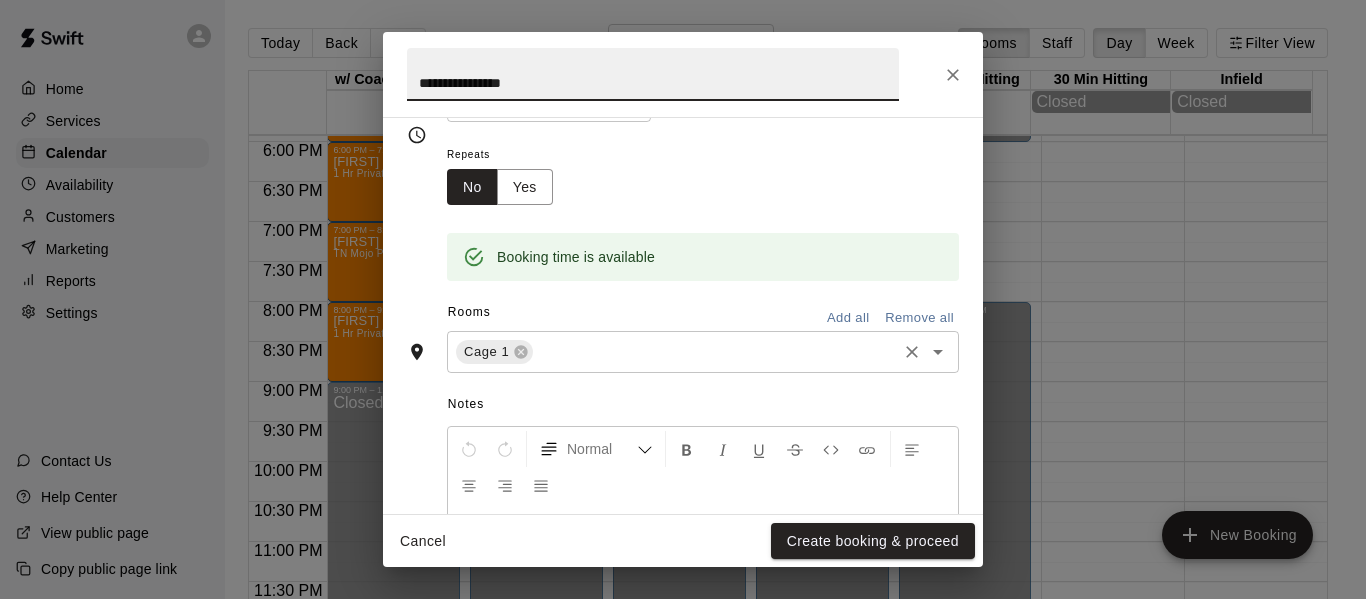 type on "**********" 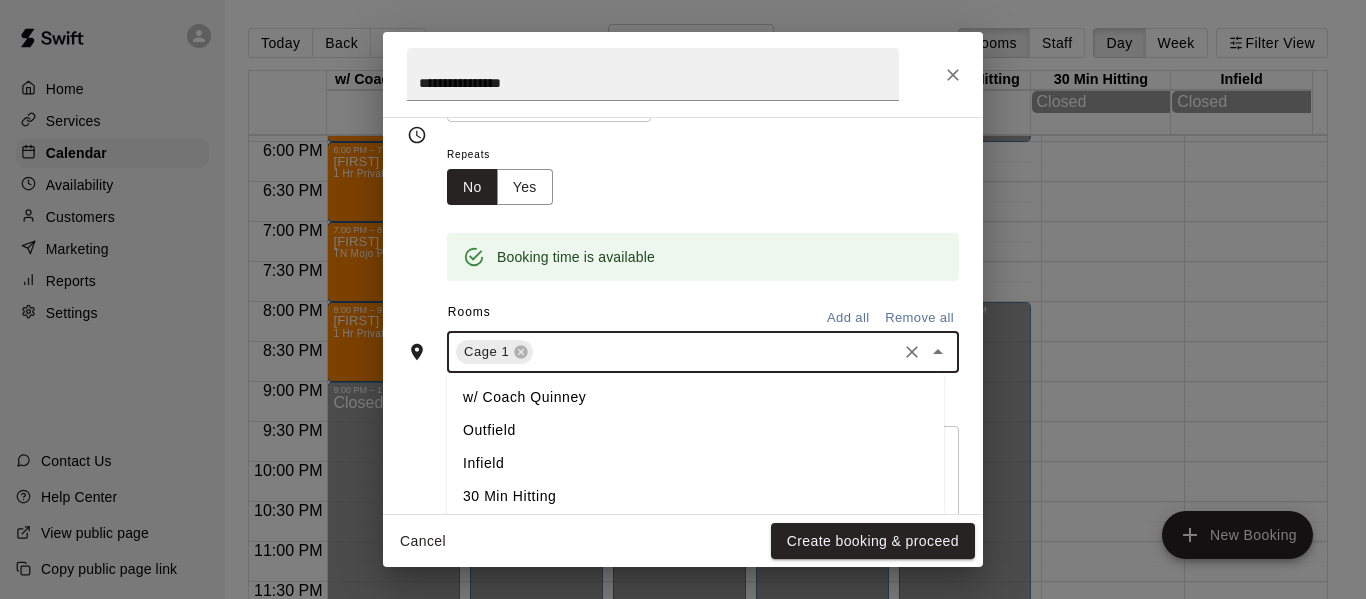 click at bounding box center (715, 352) 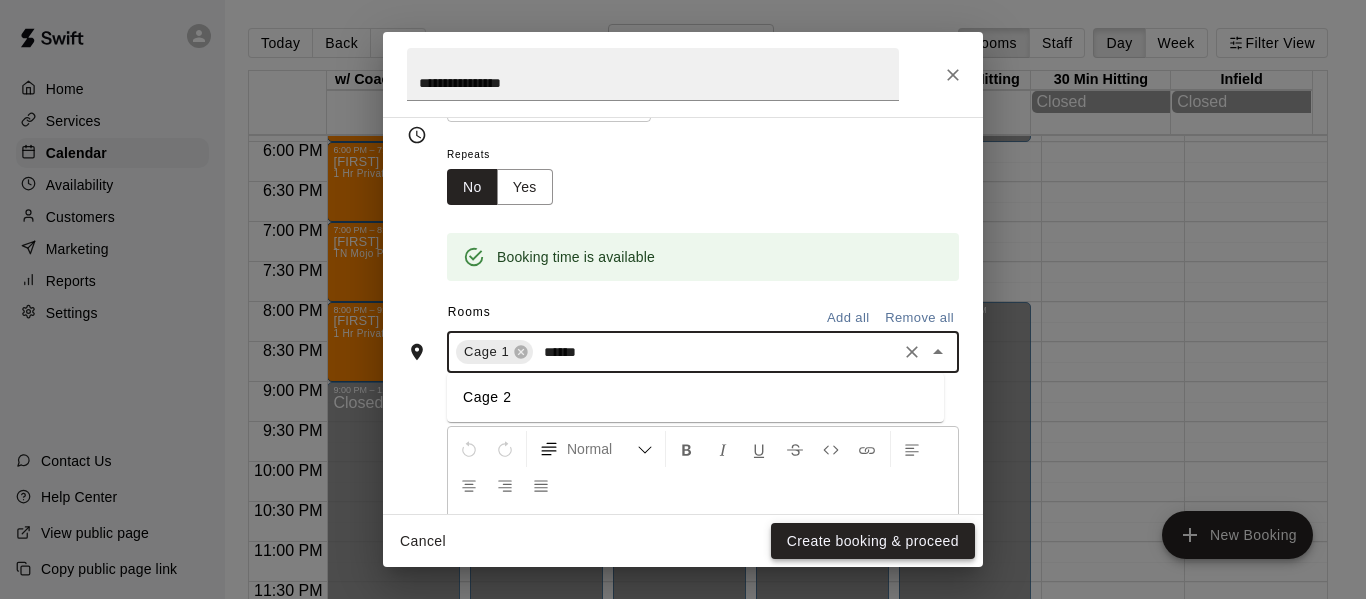 type on "******" 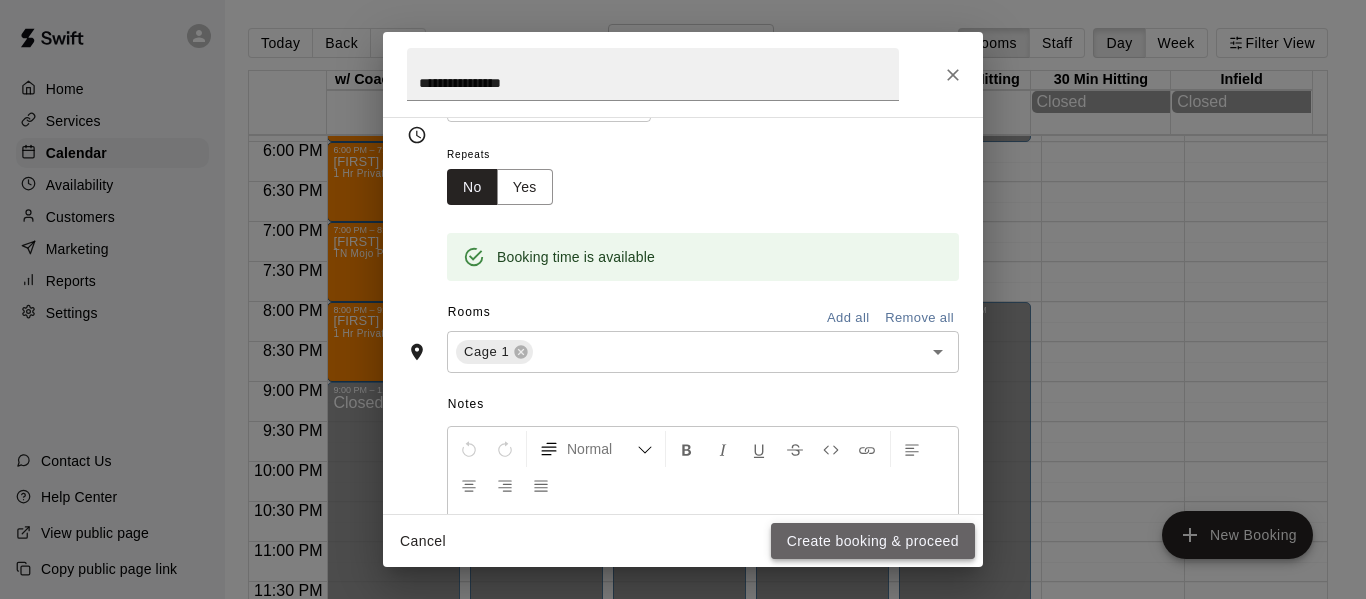 click on "Create booking & proceed" at bounding box center (873, 541) 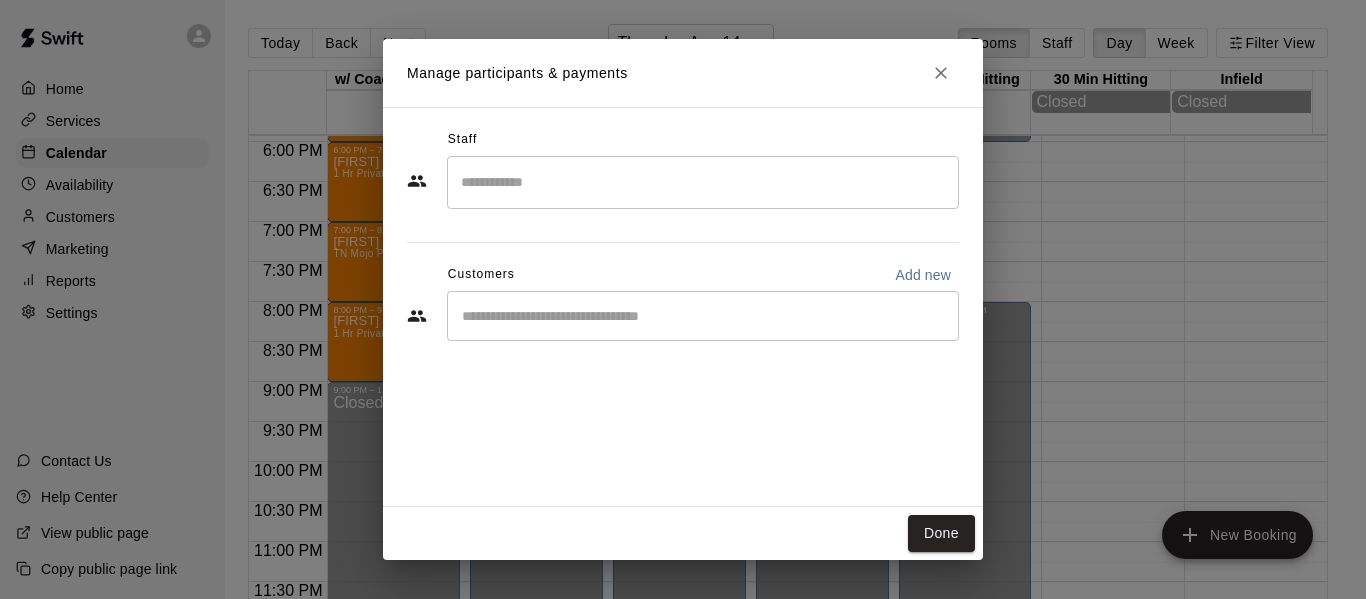 click at bounding box center [703, 316] 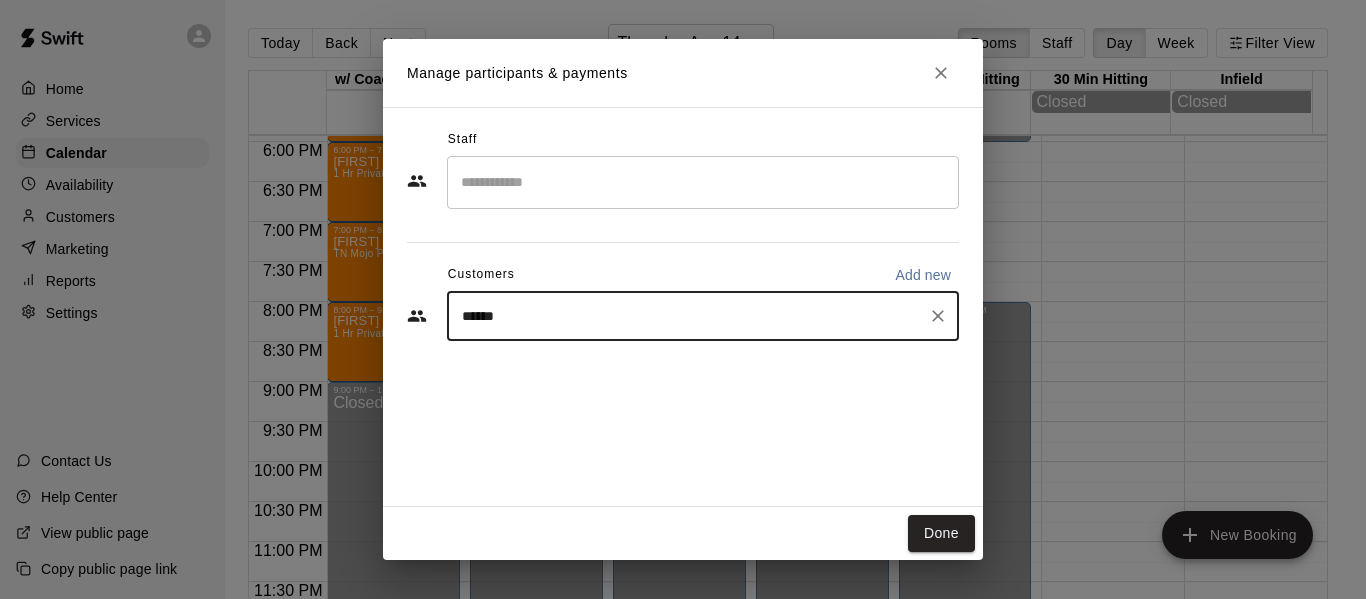 type on "*******" 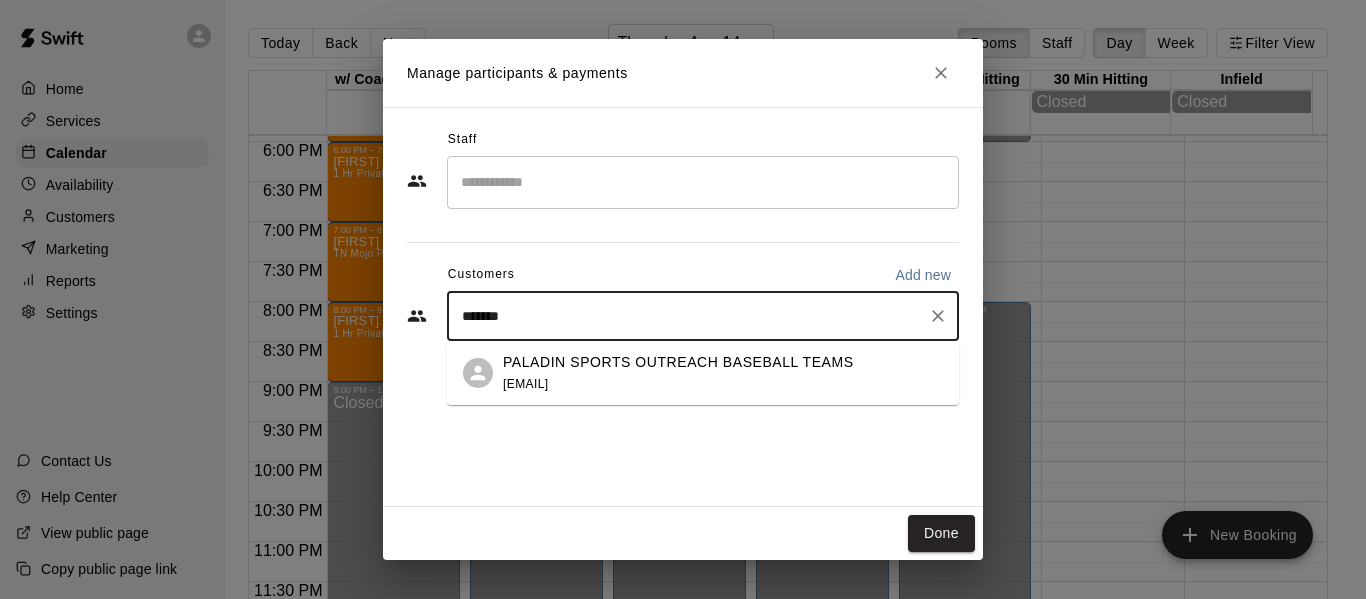 click on "PALADIN SPORTS OUTREACH  BASEBALL TEAMS  emily@paladinsports.org" at bounding box center [678, 373] 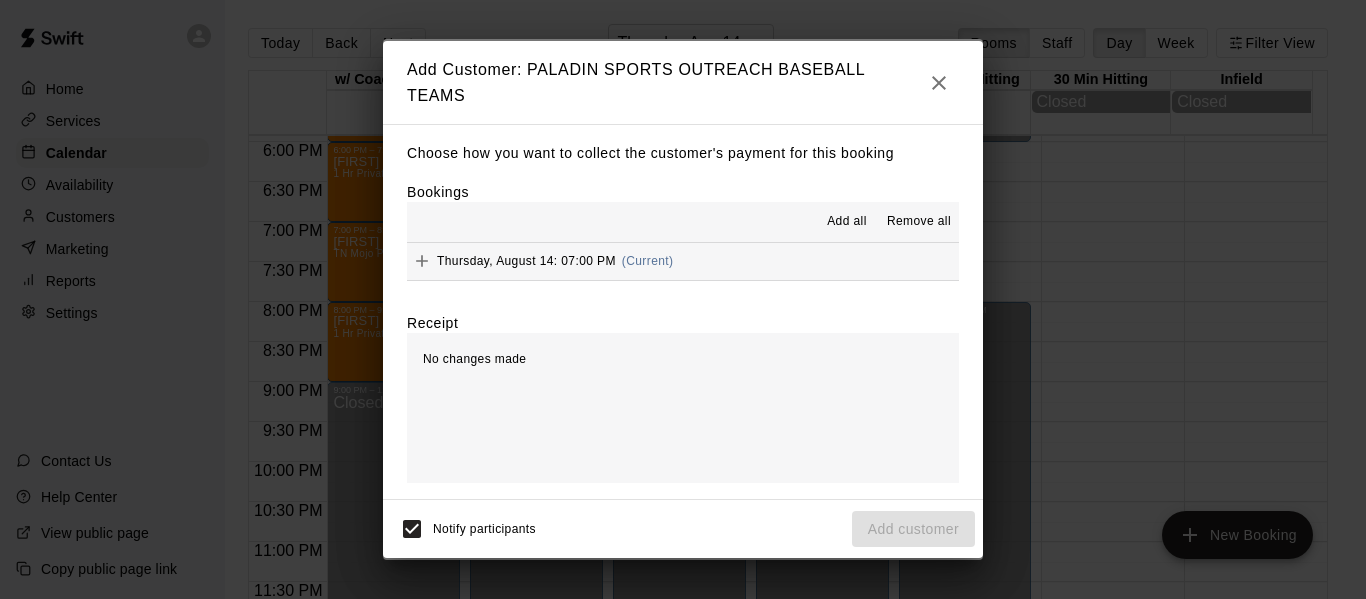 click on "Thursday, August 14: 07:00 PM (Current)" at bounding box center [683, 261] 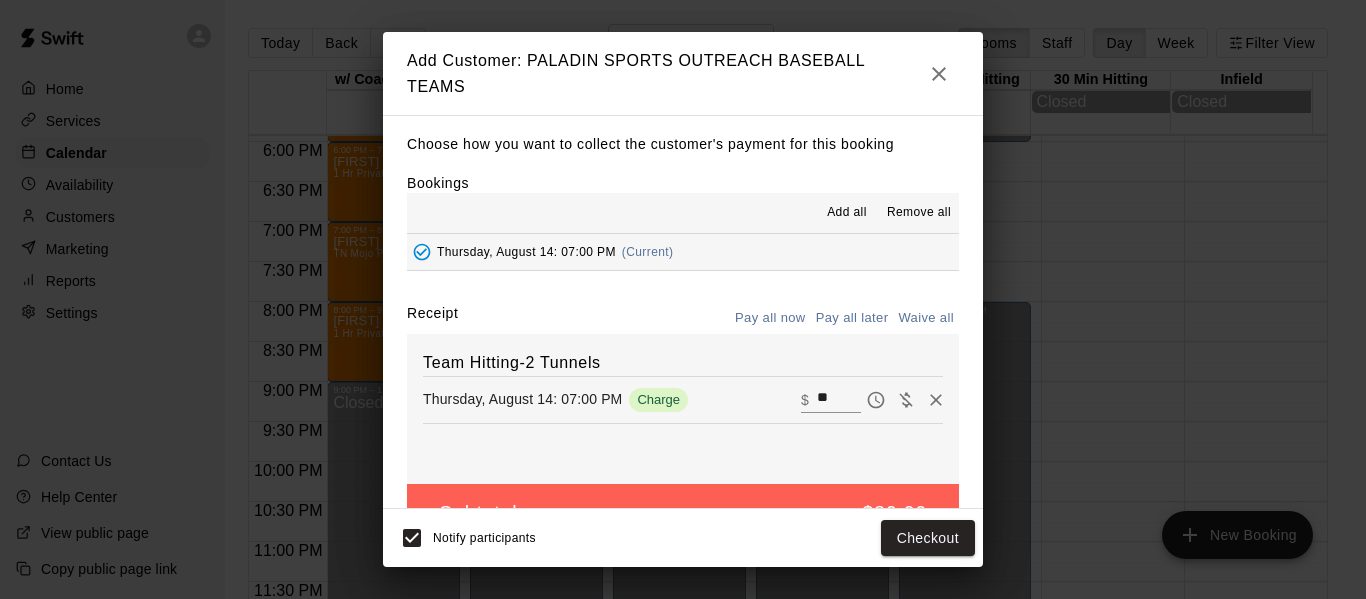 click on "Pay all later" at bounding box center [852, 318] 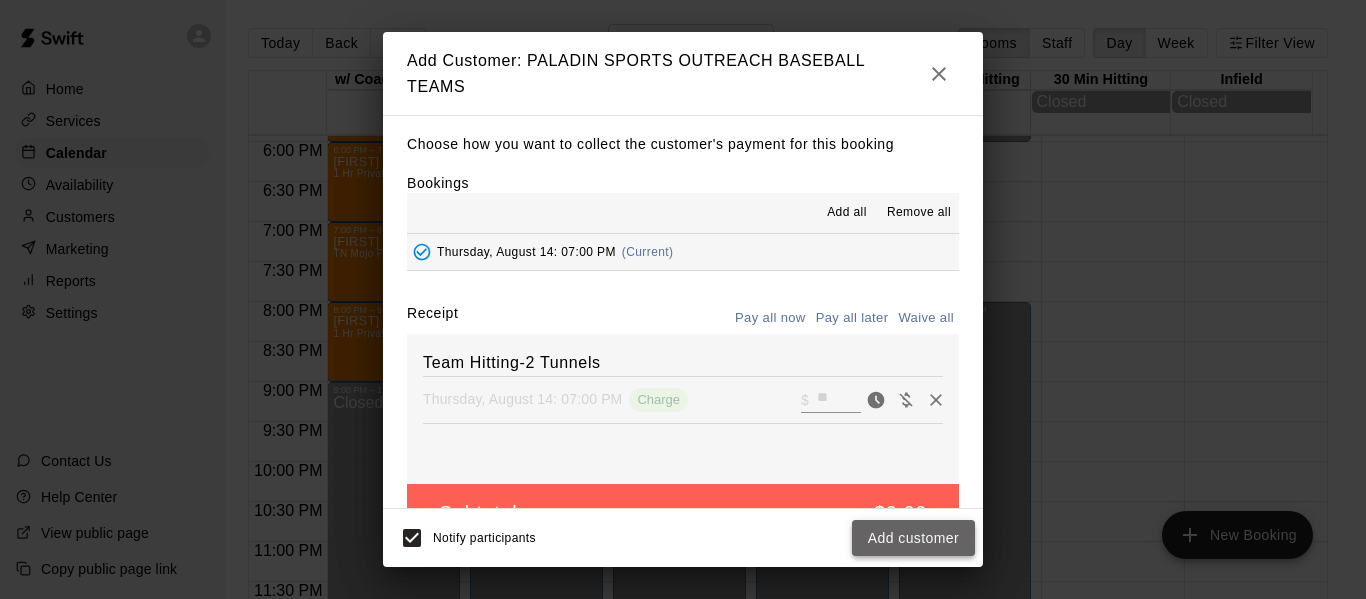 click on "Add customer" at bounding box center (913, 538) 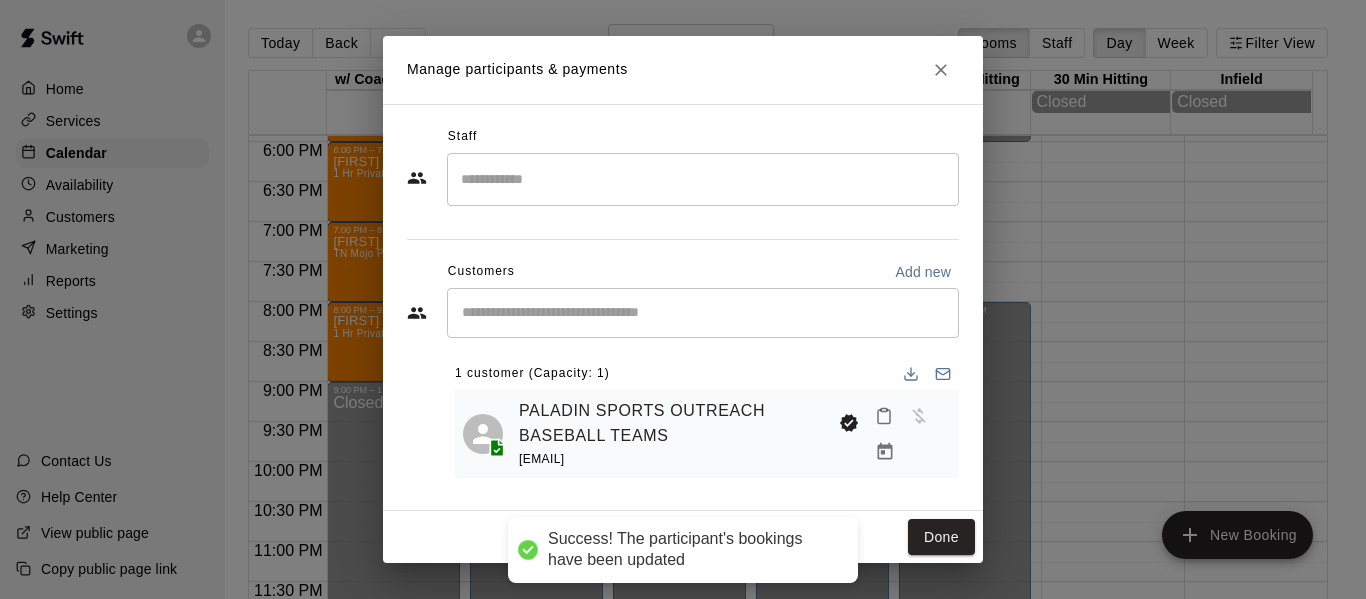 click at bounding box center (703, 313) 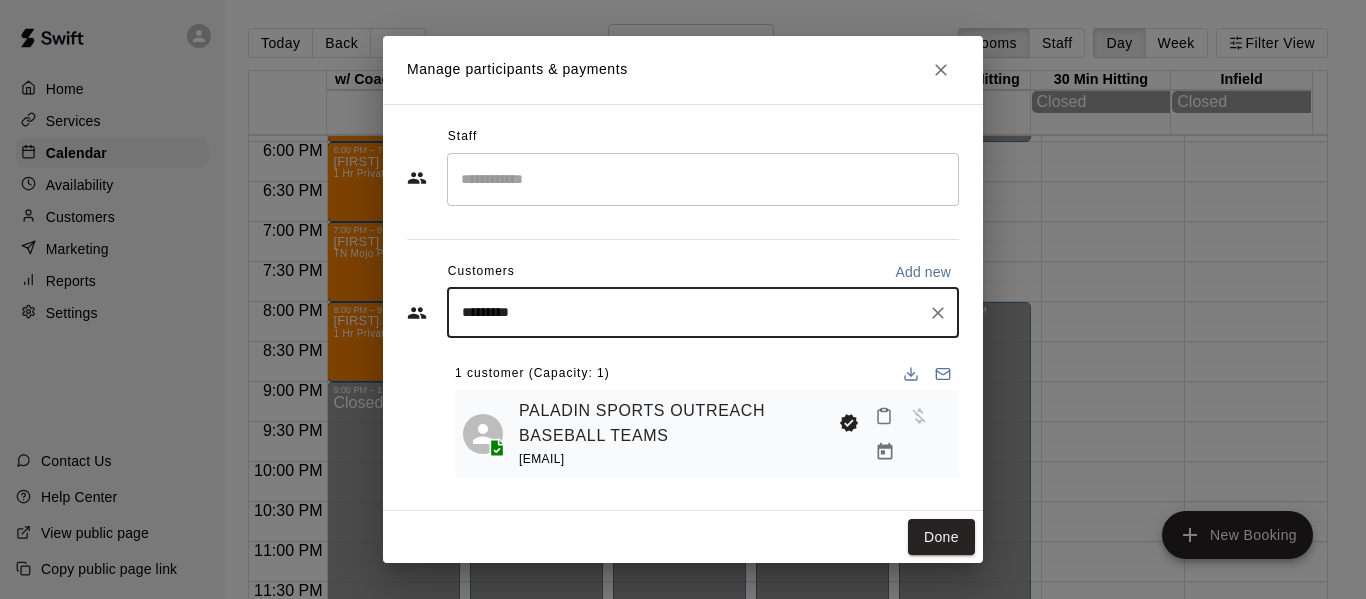 type on "**********" 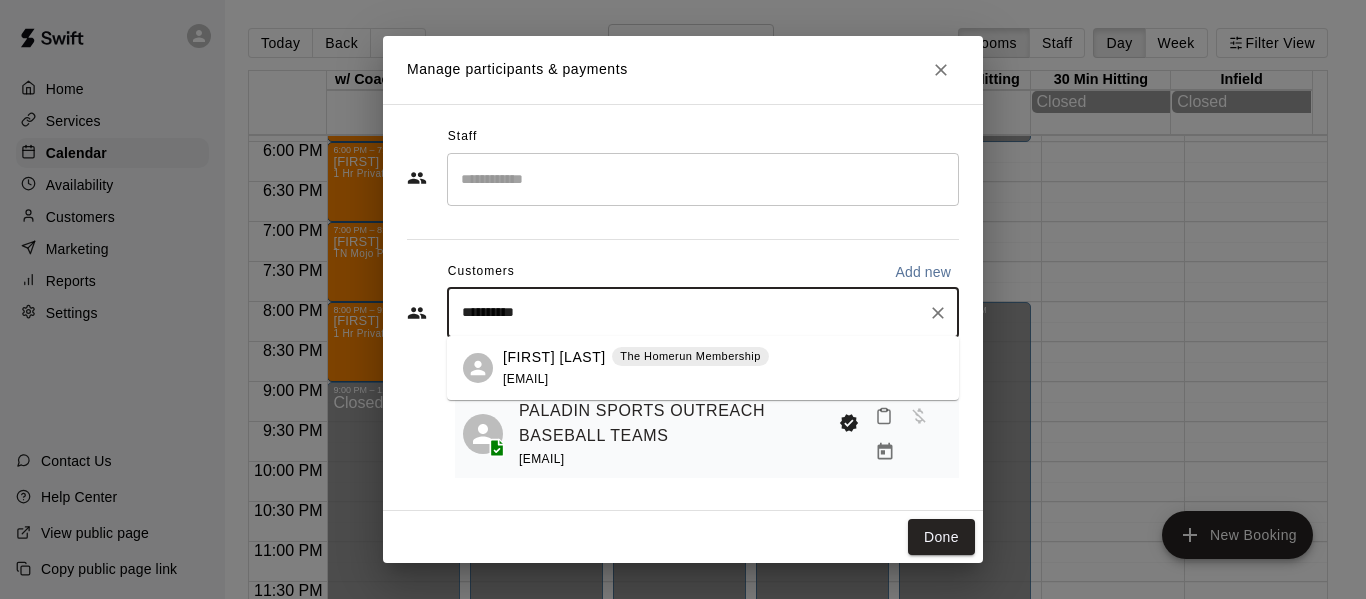 click on "trollope55@hotmail.com" at bounding box center (525, 379) 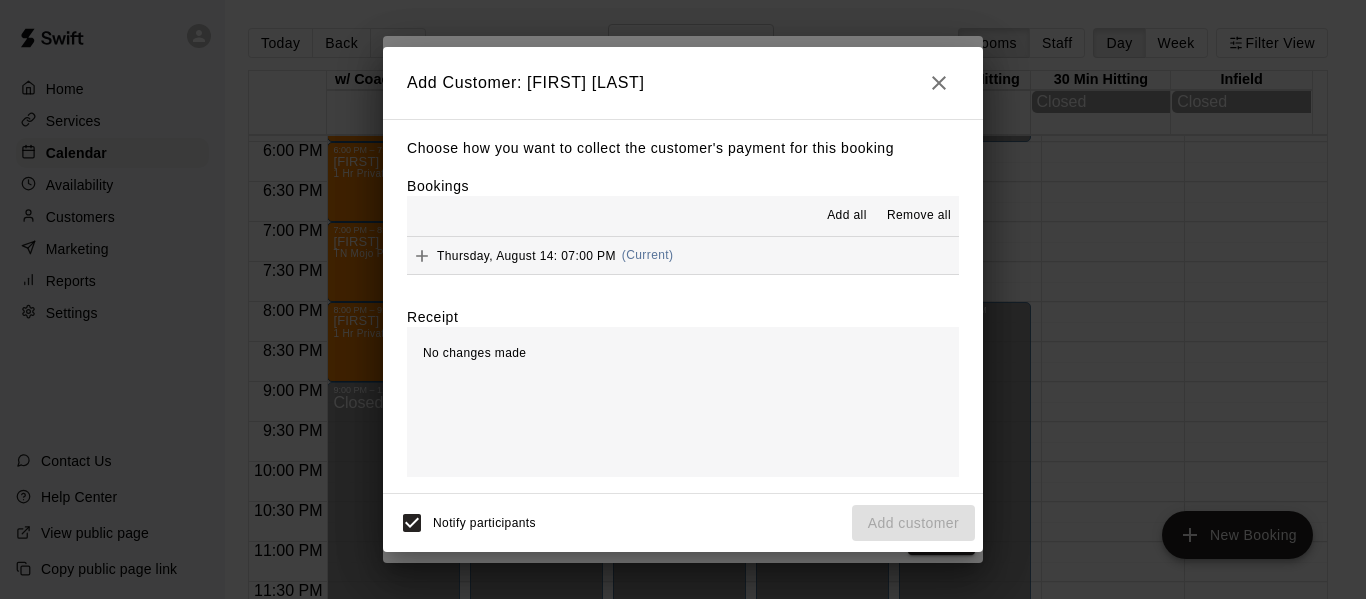 click on "Thursday, August 14: 07:00 PM (Current)" at bounding box center [683, 255] 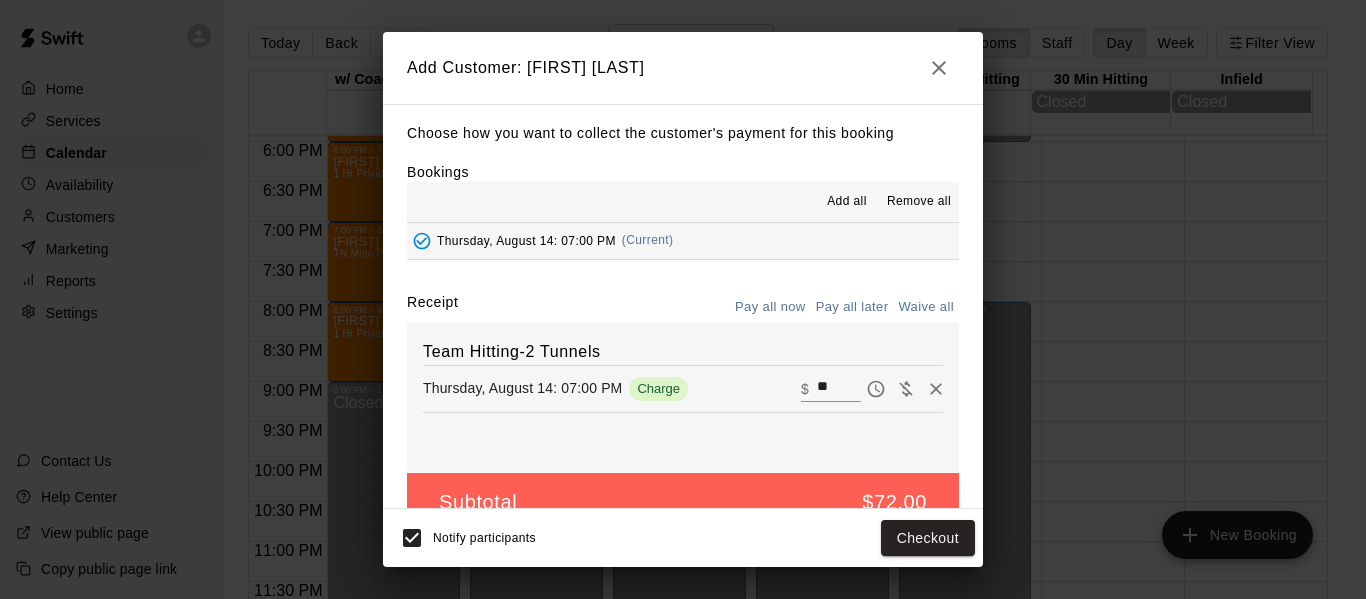 click on "Pay all now" at bounding box center (770, 307) 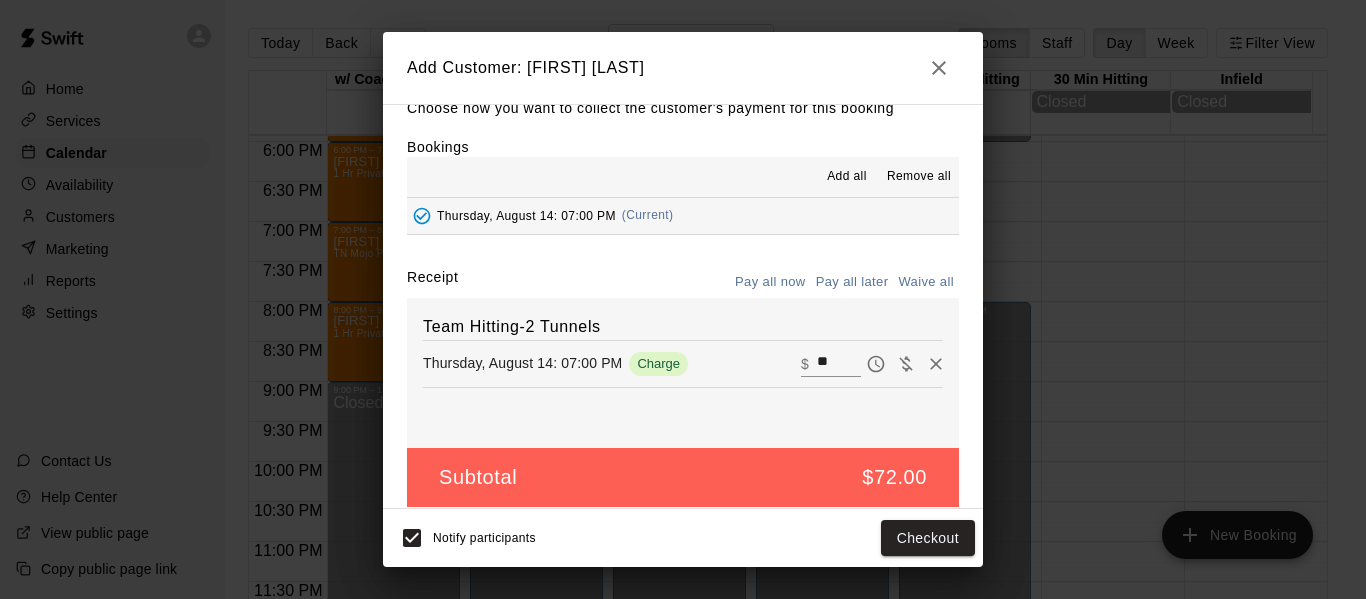 scroll, scrollTop: 42, scrollLeft: 0, axis: vertical 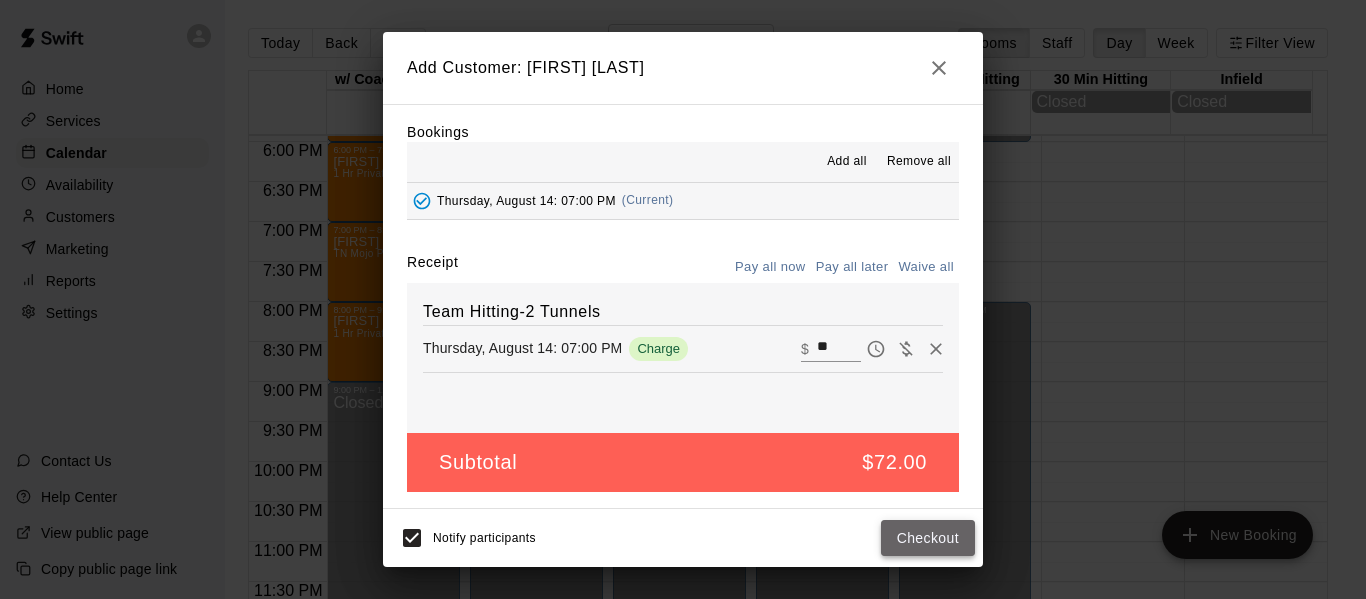 click on "Checkout" at bounding box center [928, 538] 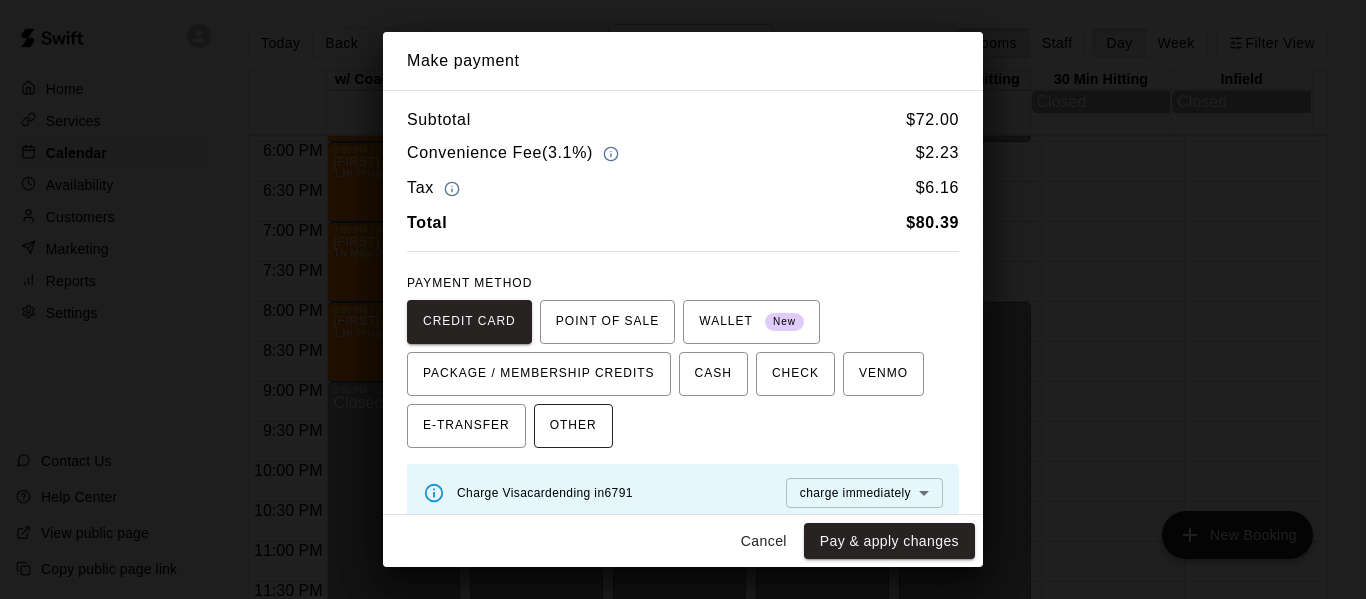 click on "OTHER" at bounding box center [573, 426] 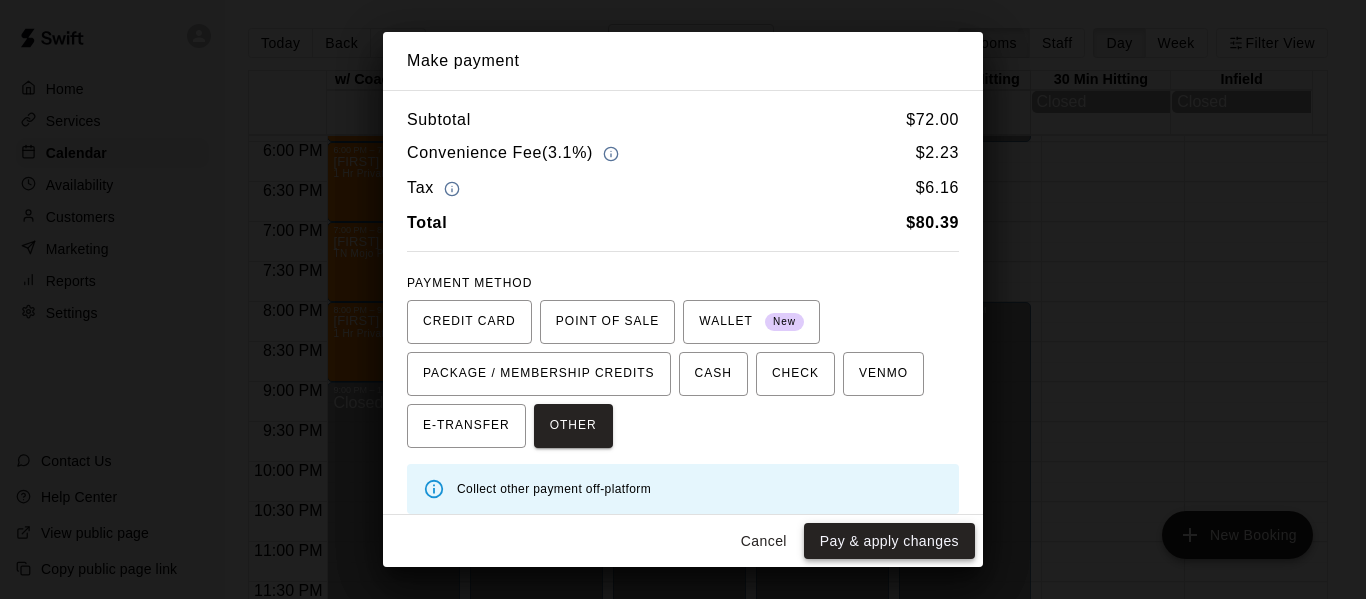 click on "Pay & apply changes" at bounding box center [889, 541] 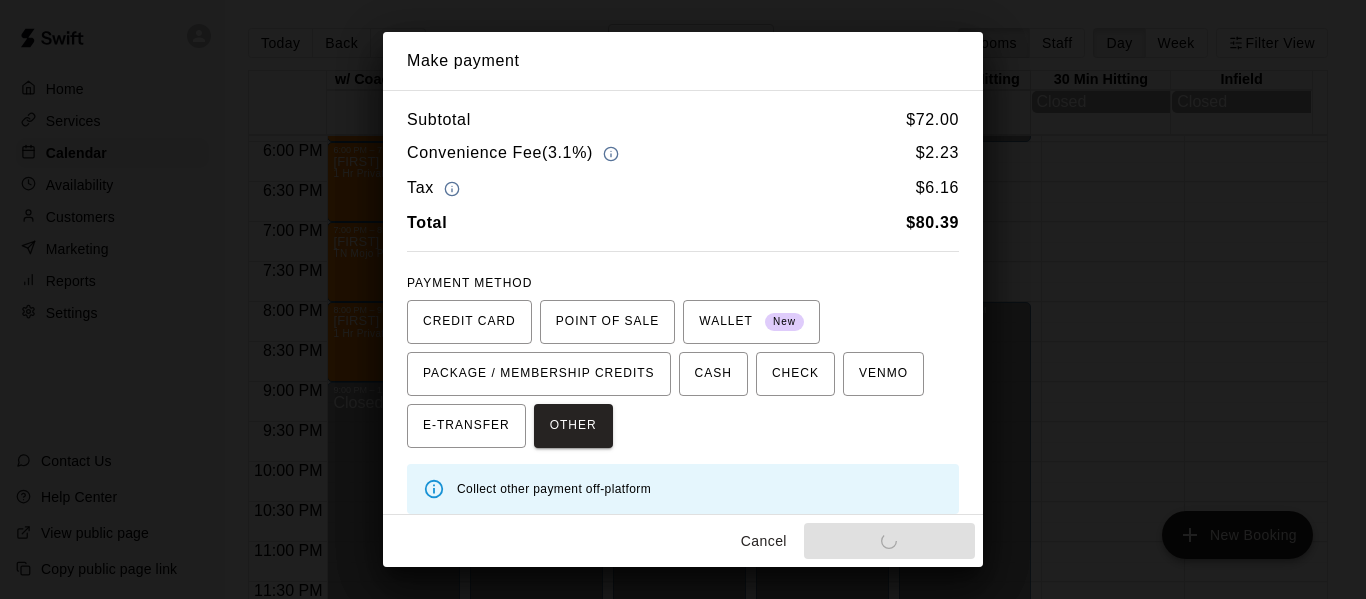 scroll, scrollTop: 0, scrollLeft: 0, axis: both 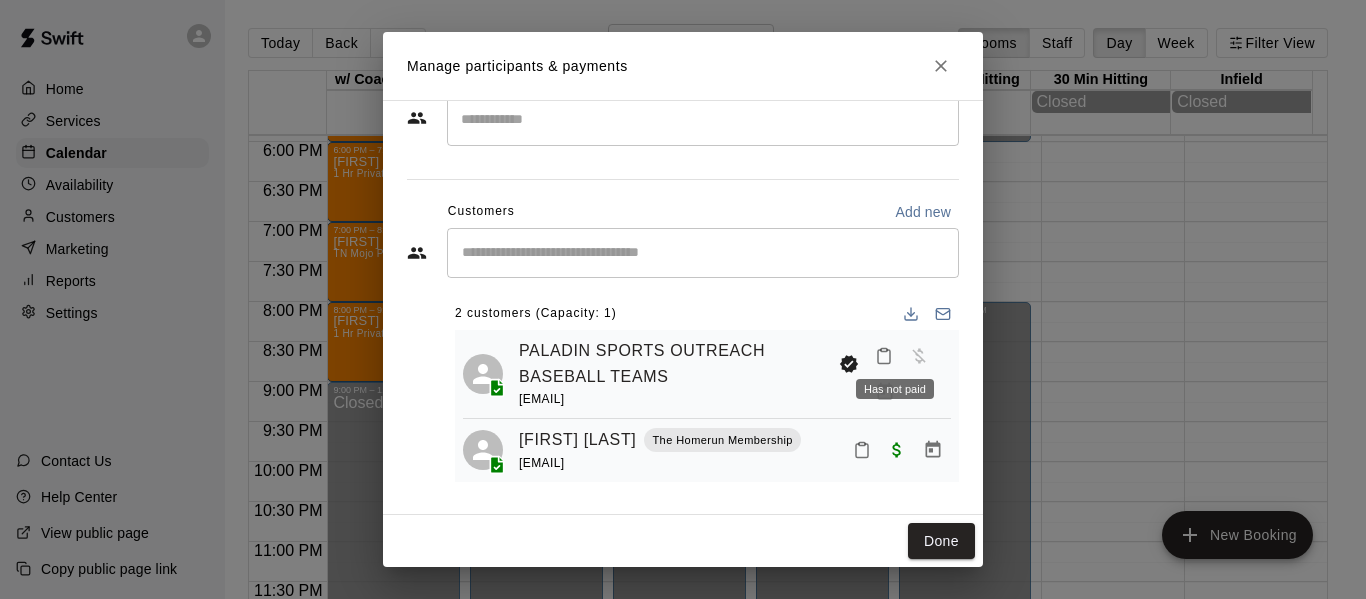 click on "Has not paid" at bounding box center (895, 383) 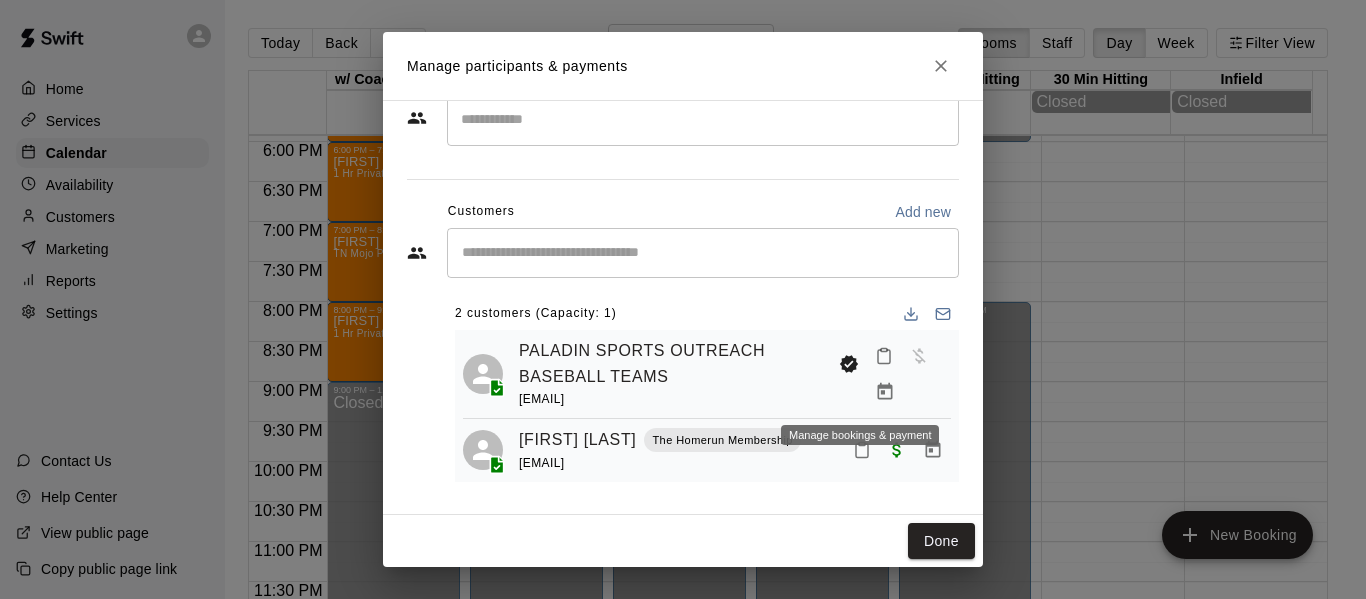 click 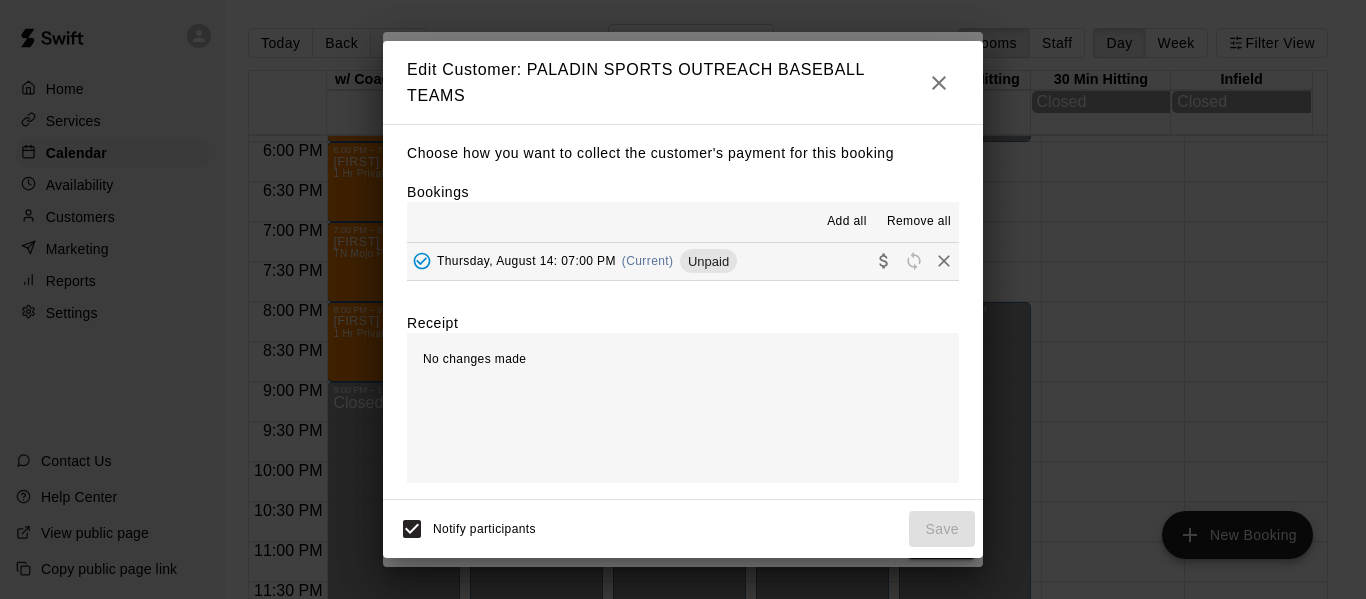 click on "Thursday, August 14: 07:00 PM (Current) Unpaid" at bounding box center (683, 261) 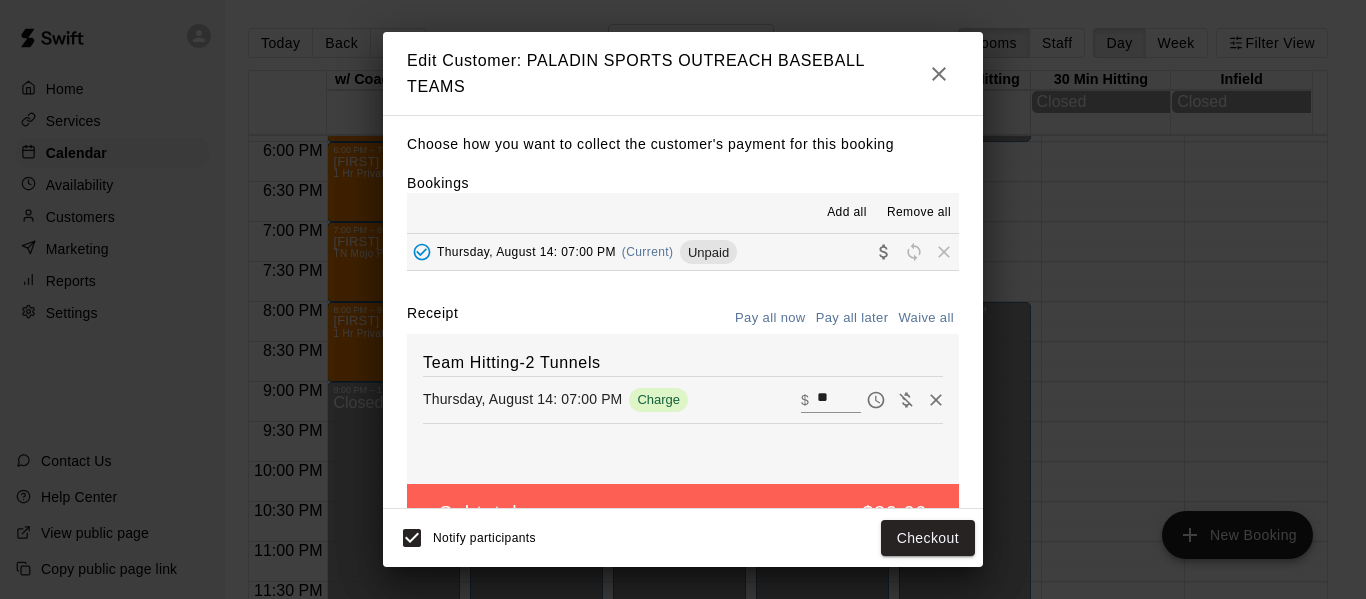 click on "Waive all" at bounding box center [926, 318] 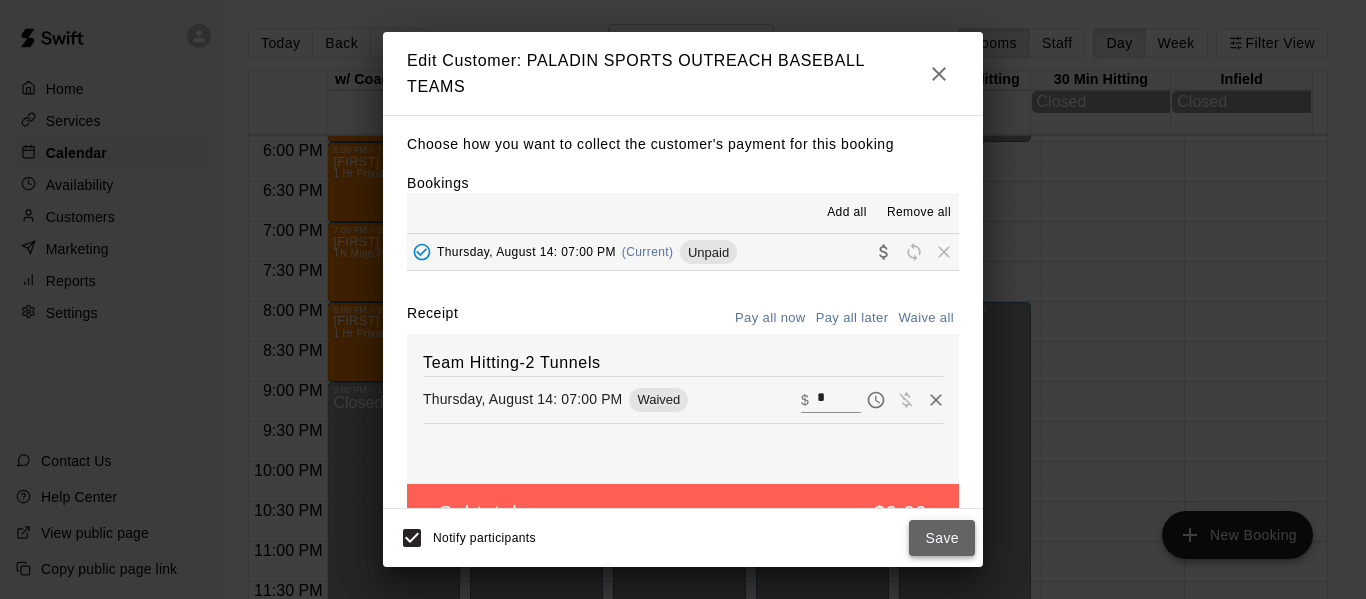 click on "Save" at bounding box center [942, 538] 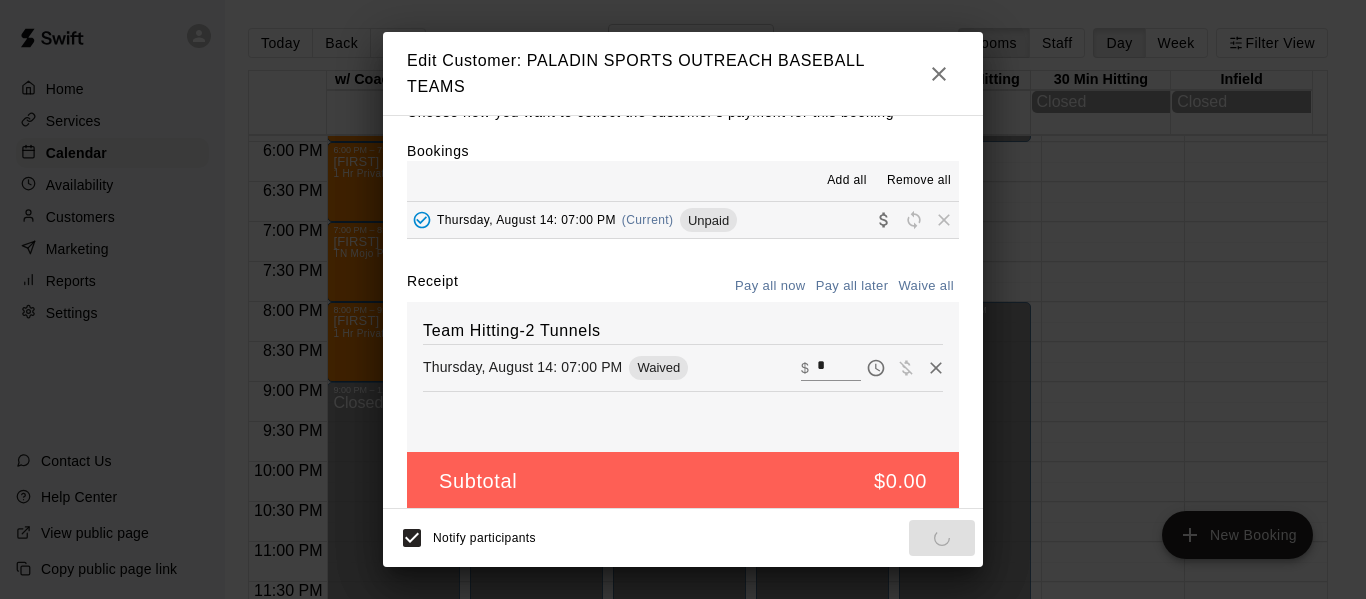 scroll, scrollTop: 53, scrollLeft: 0, axis: vertical 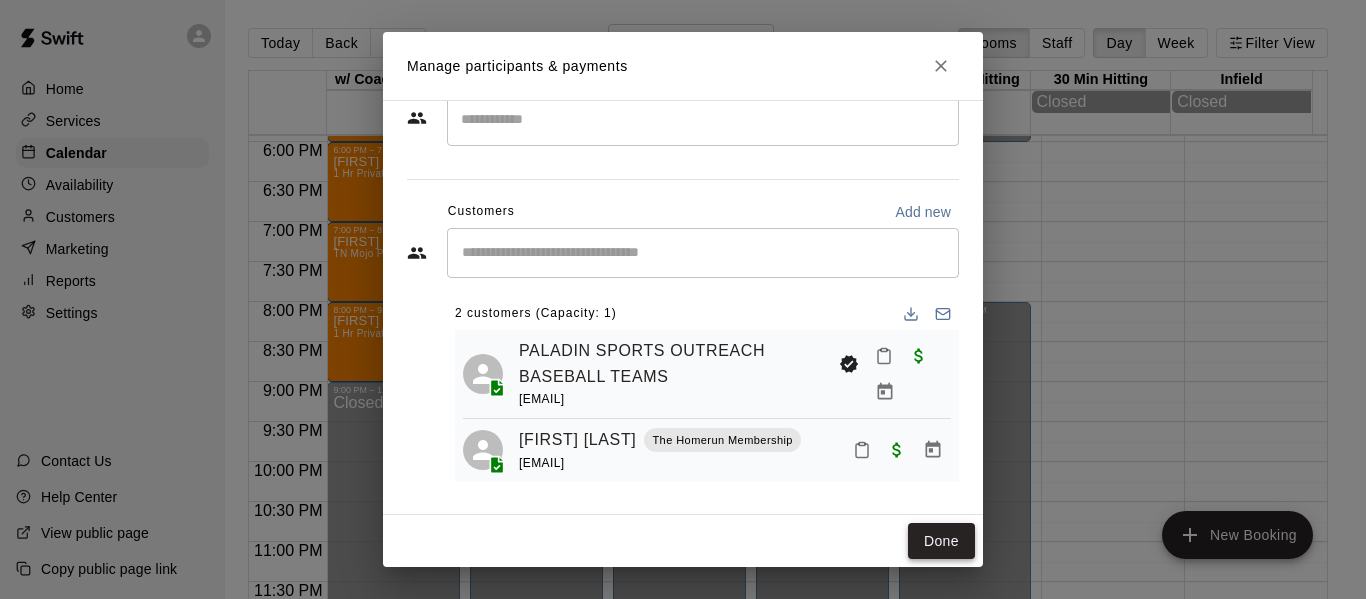 click on "Done" at bounding box center [941, 541] 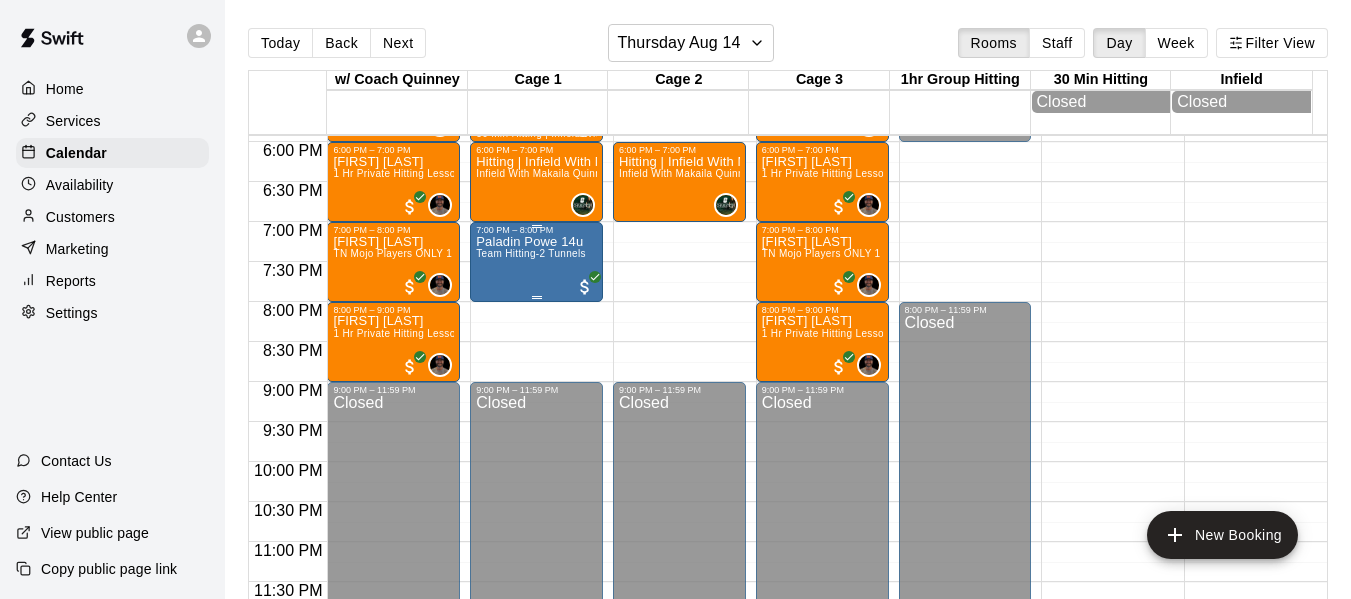 click at bounding box center [536, 297] 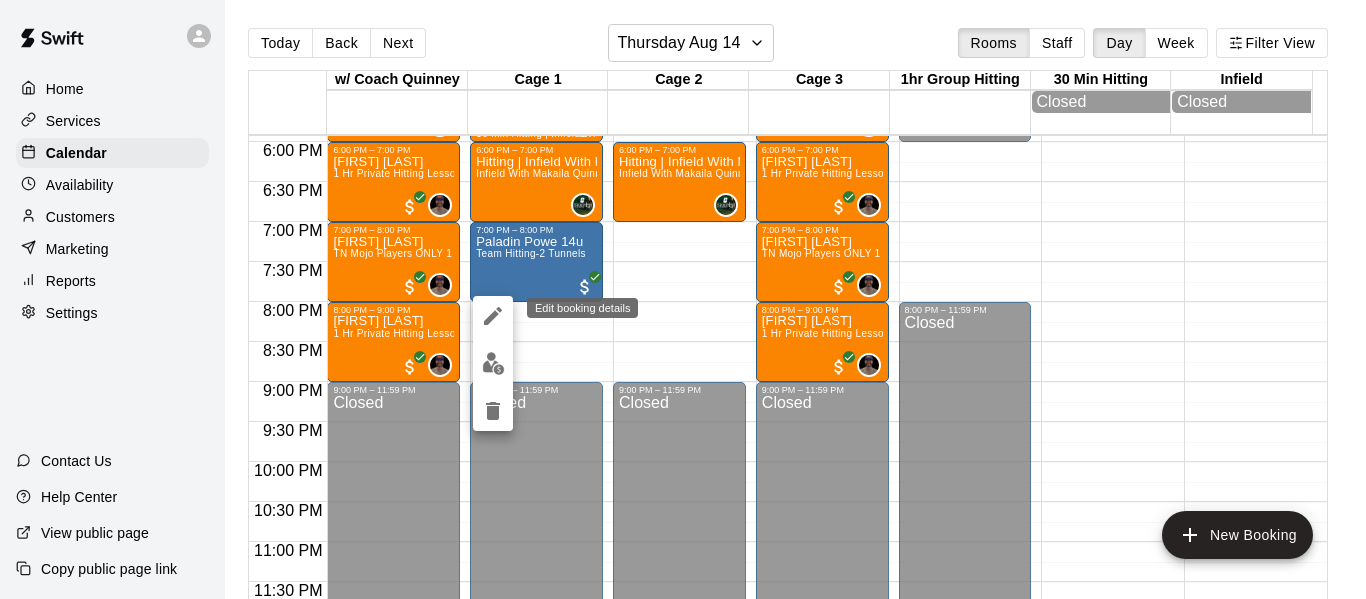 click 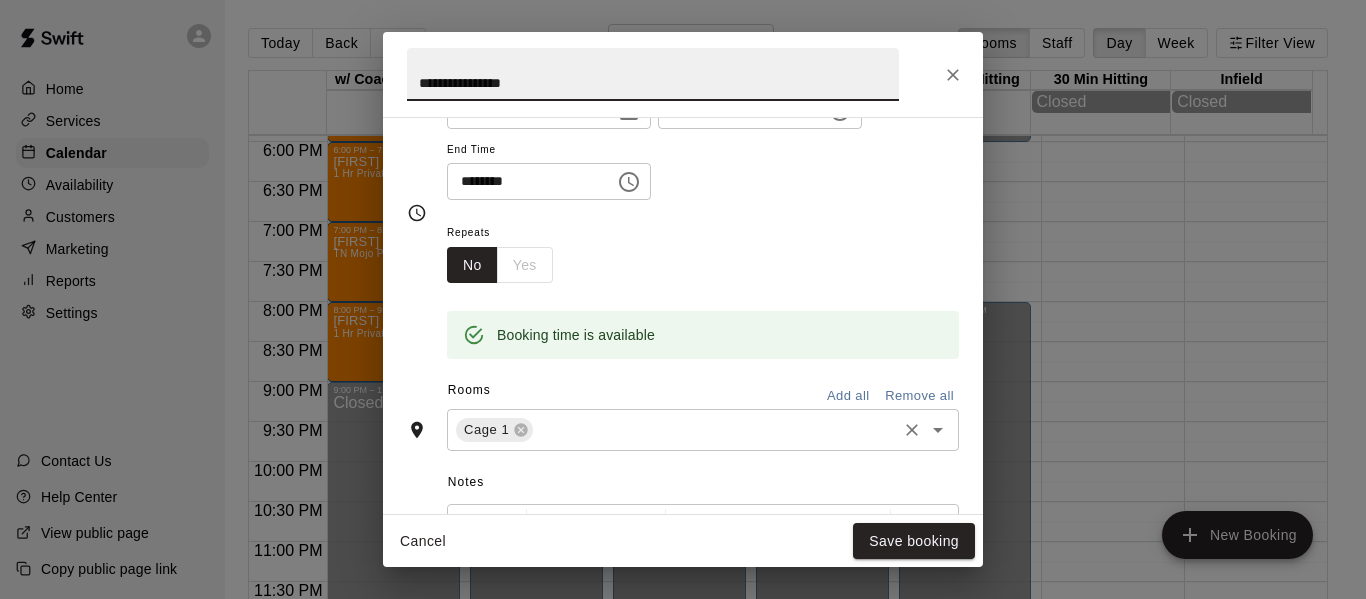 scroll, scrollTop: 233, scrollLeft: 0, axis: vertical 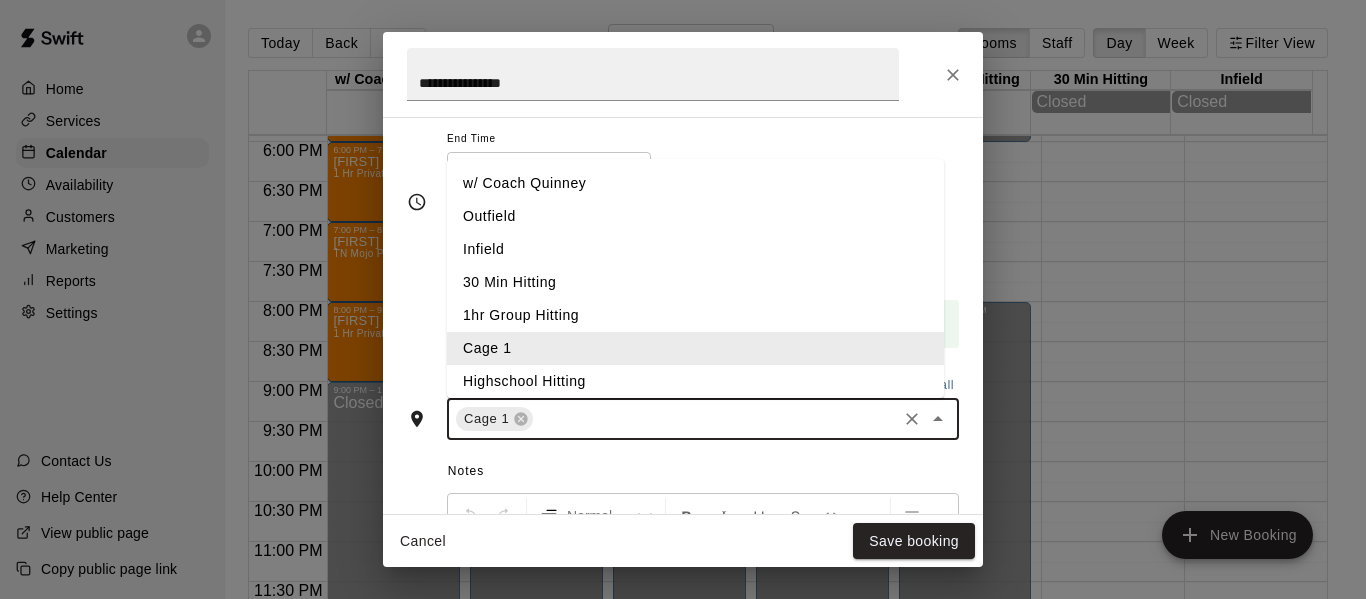 click at bounding box center (715, 419) 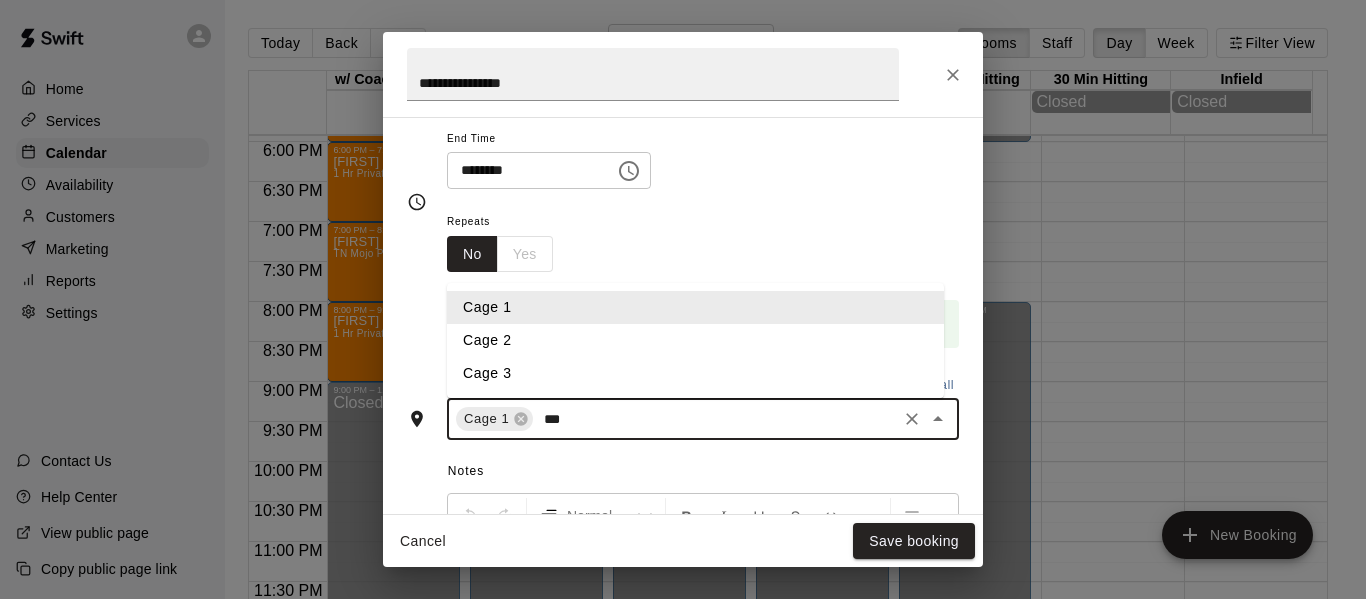 type on "****" 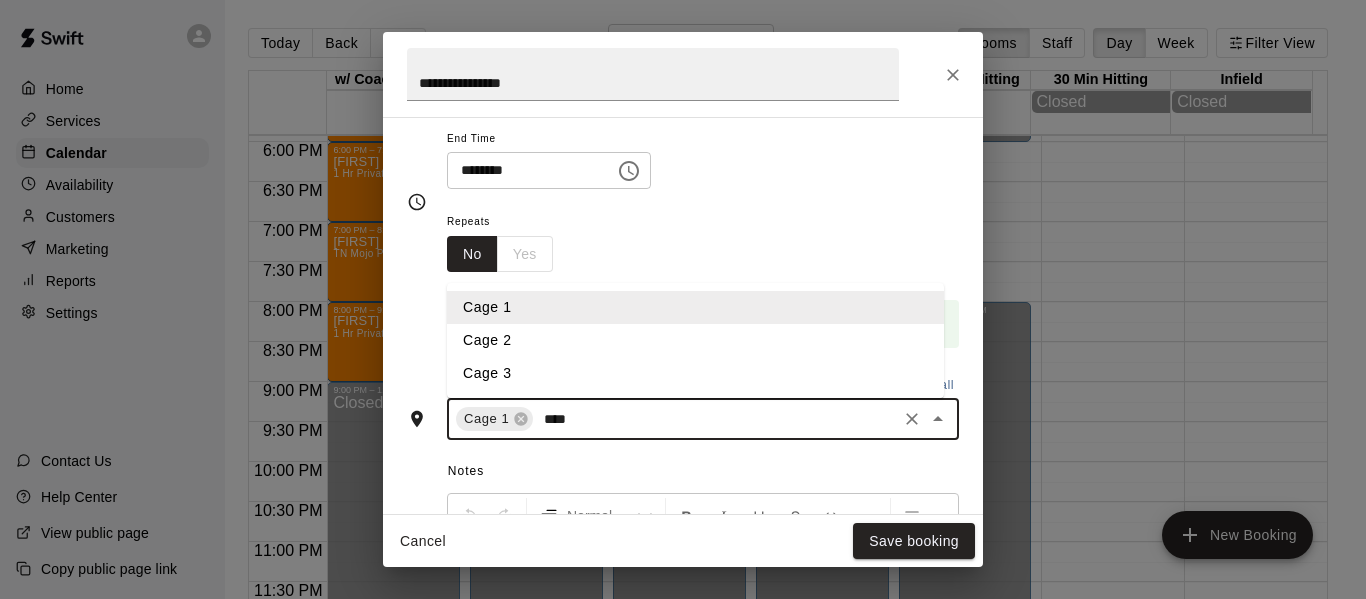 click on "Cage 2" at bounding box center [695, 340] 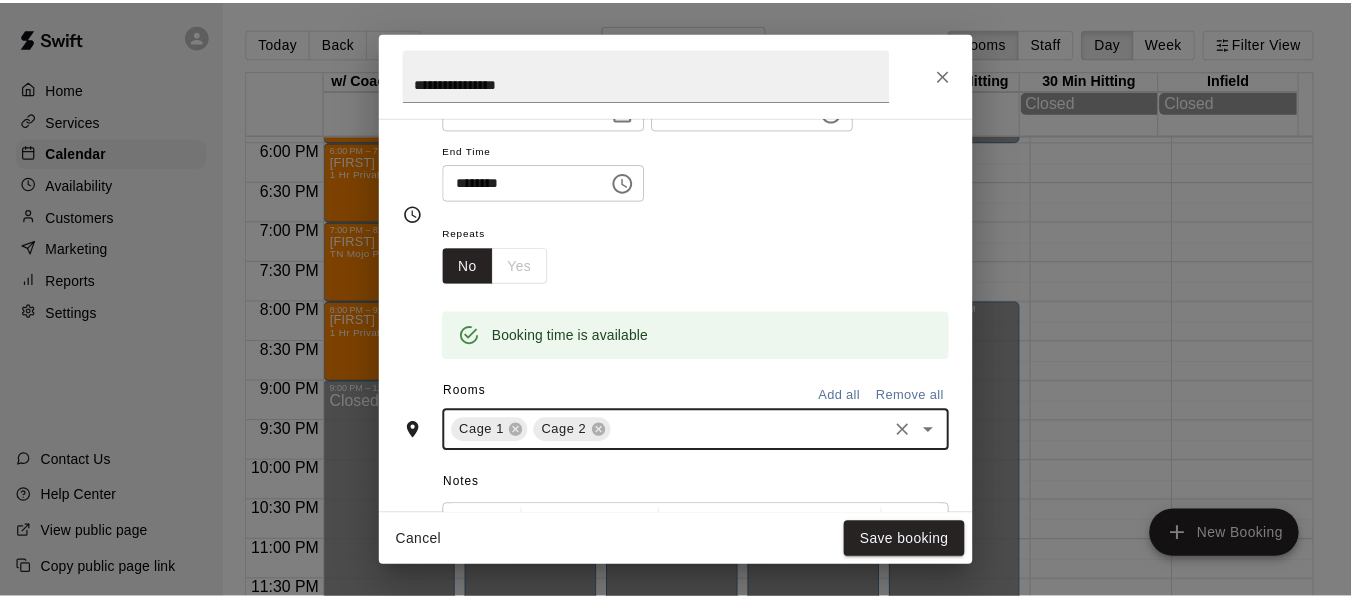 scroll, scrollTop: 233, scrollLeft: 0, axis: vertical 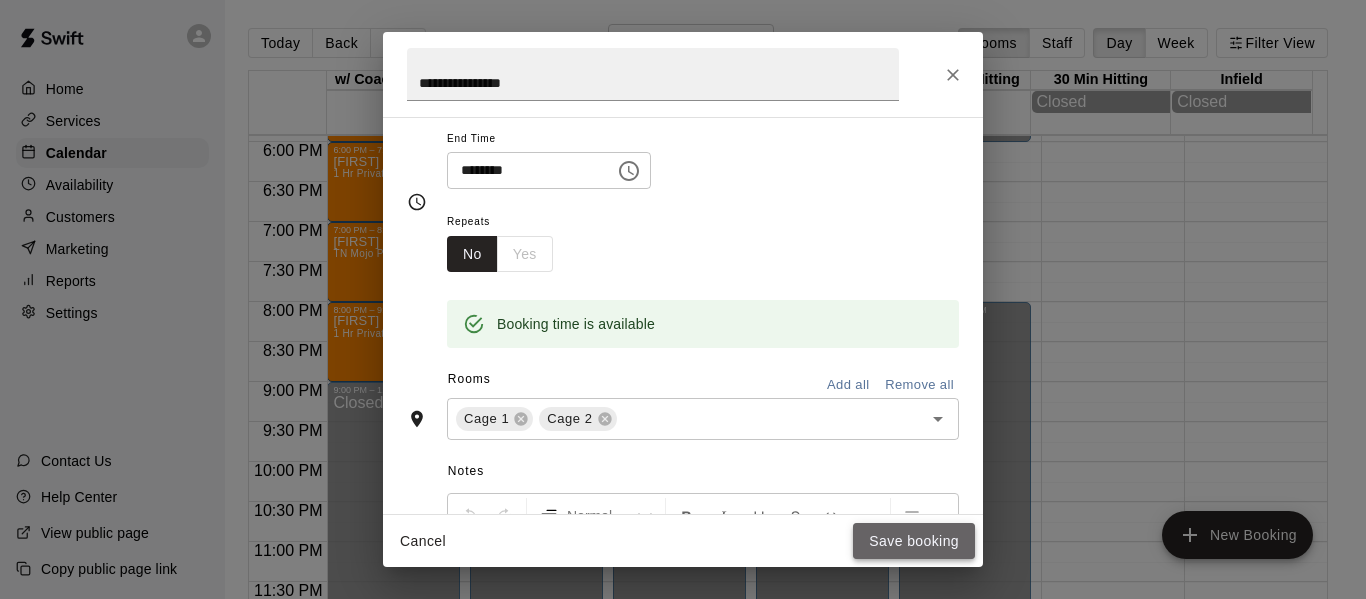 click on "Save booking" at bounding box center [914, 541] 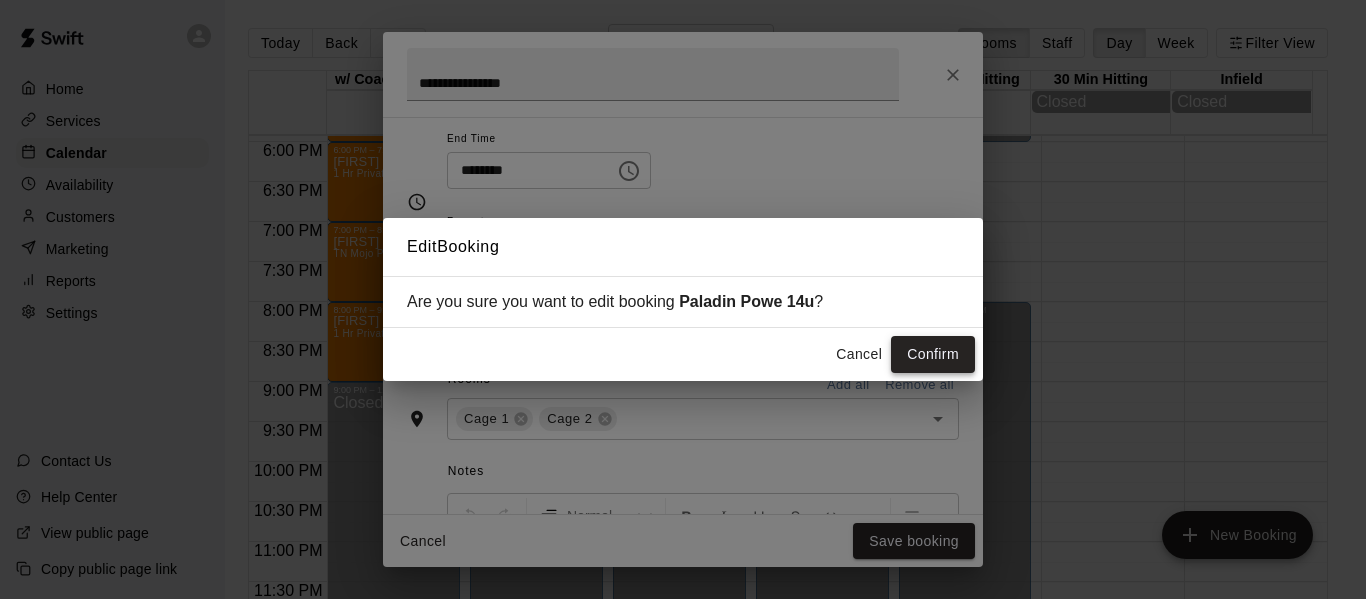 click on "Confirm" at bounding box center (933, 354) 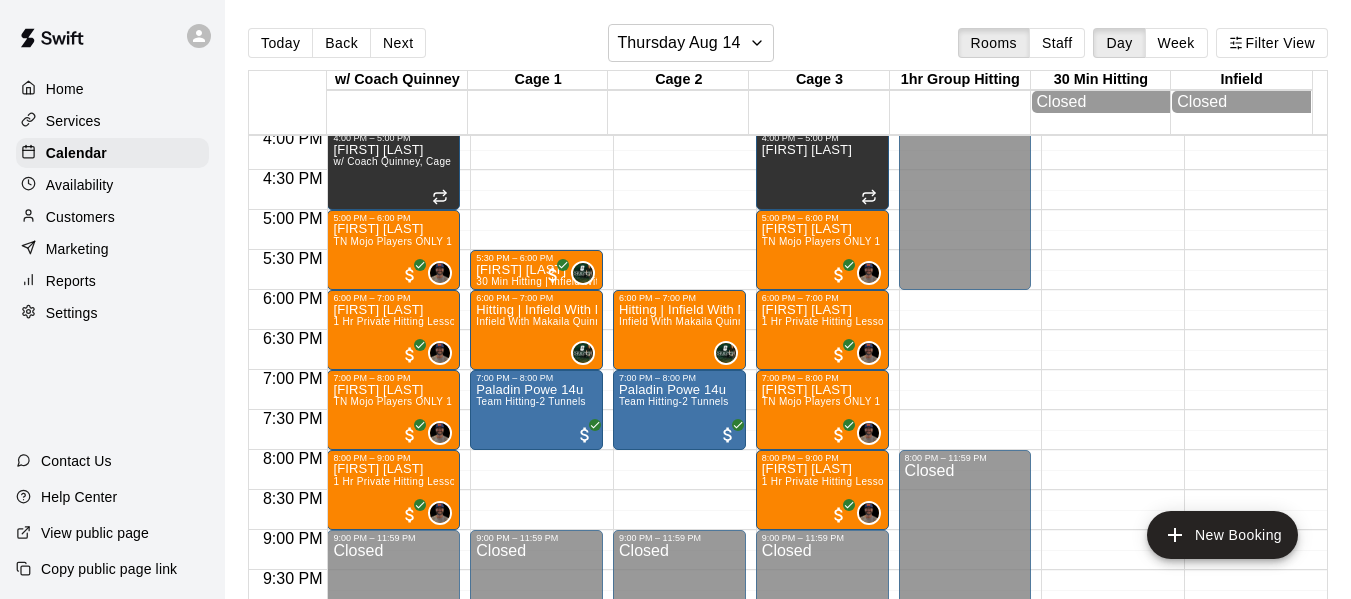 scroll, scrollTop: 1272, scrollLeft: 0, axis: vertical 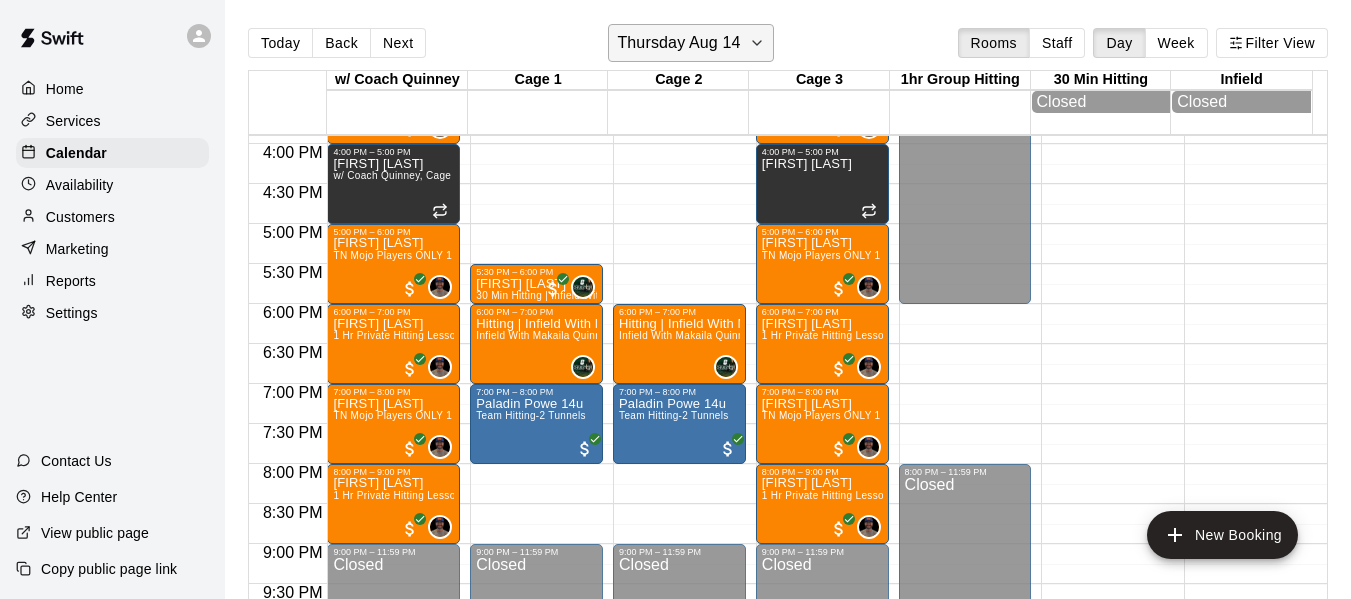 click 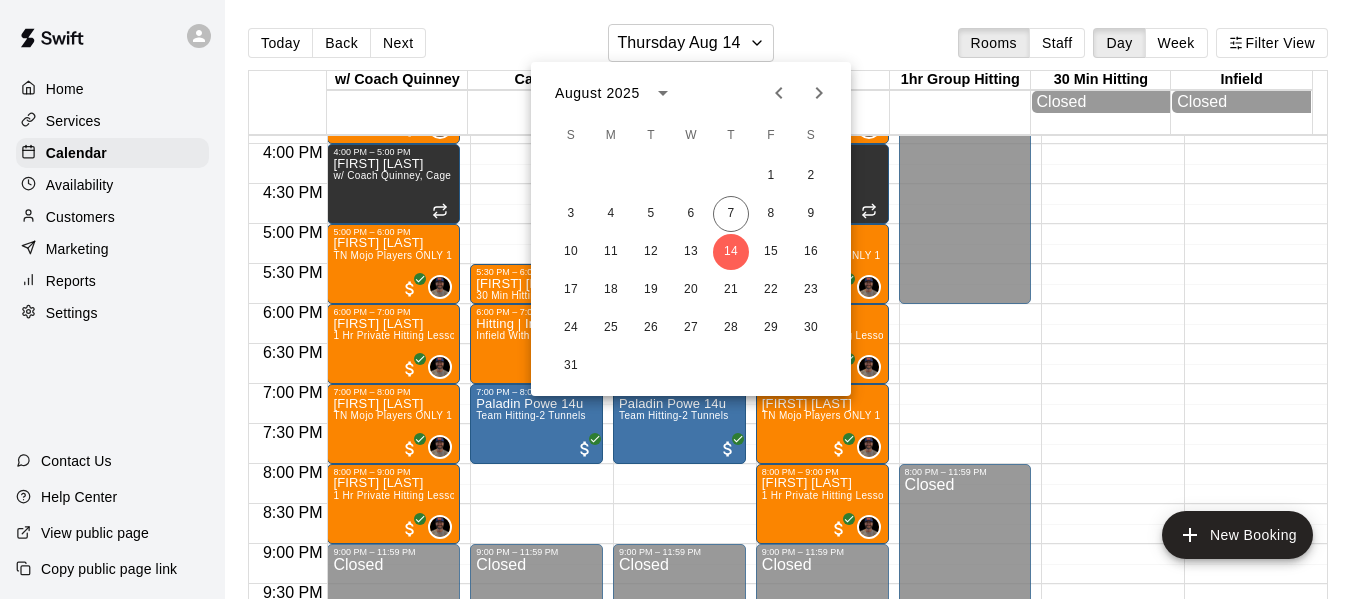 click at bounding box center (819, 93) 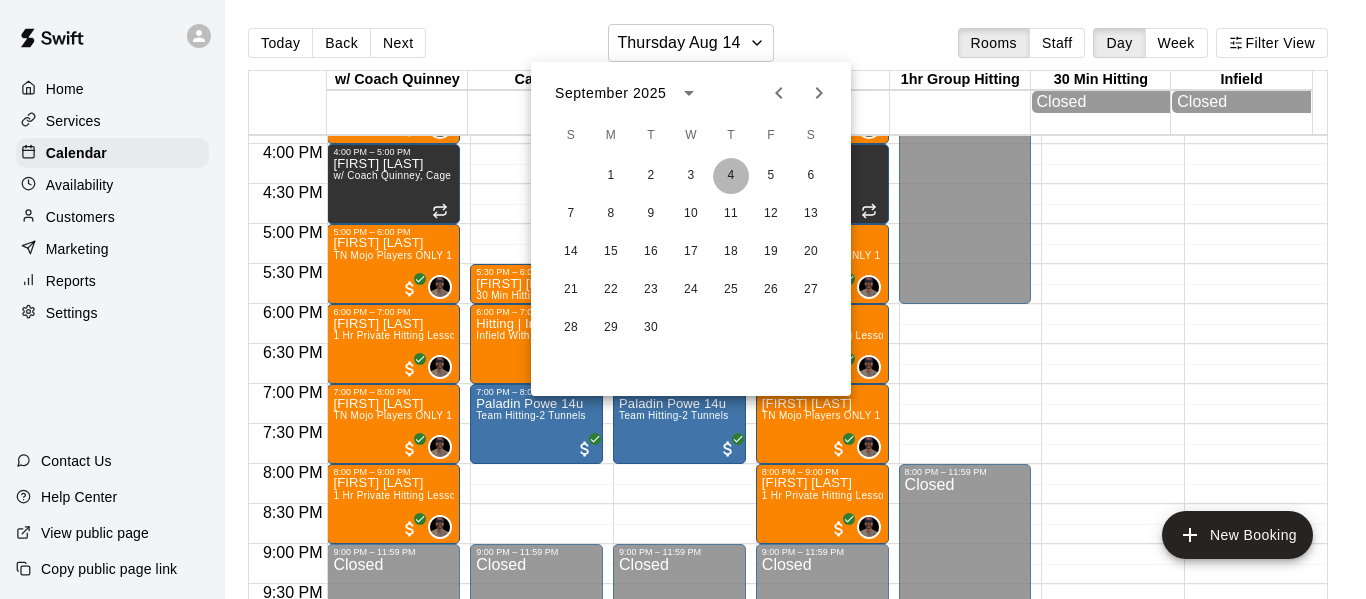 click on "4" at bounding box center [731, 176] 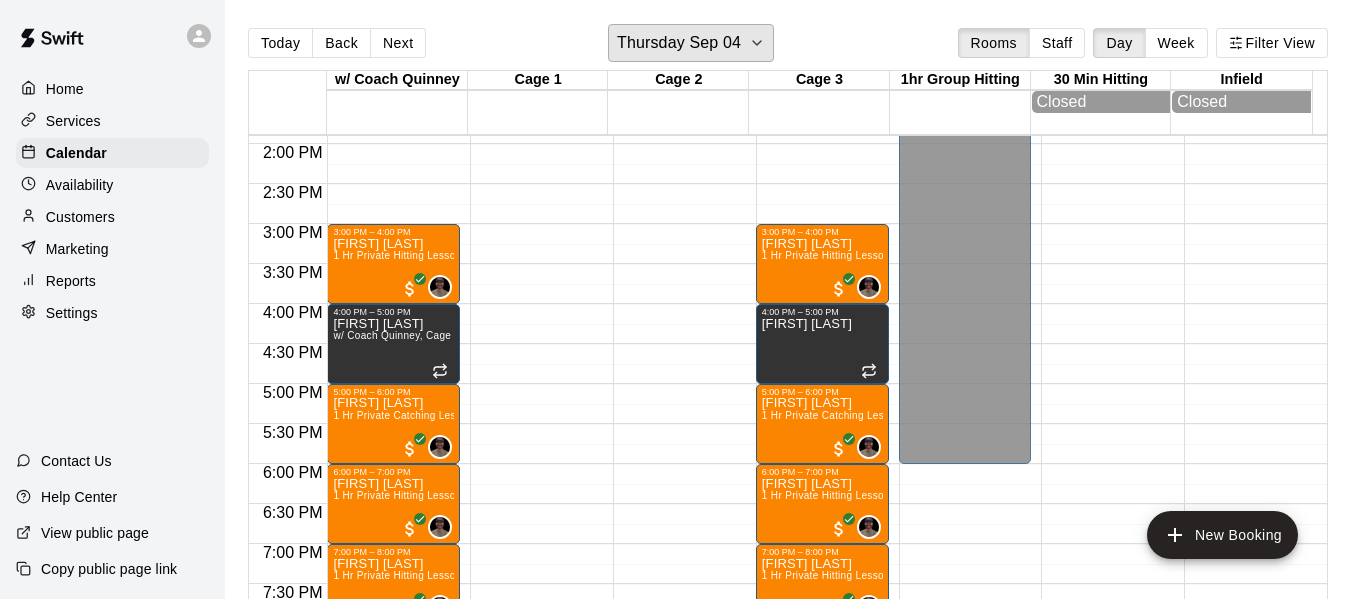scroll, scrollTop: 1072, scrollLeft: 0, axis: vertical 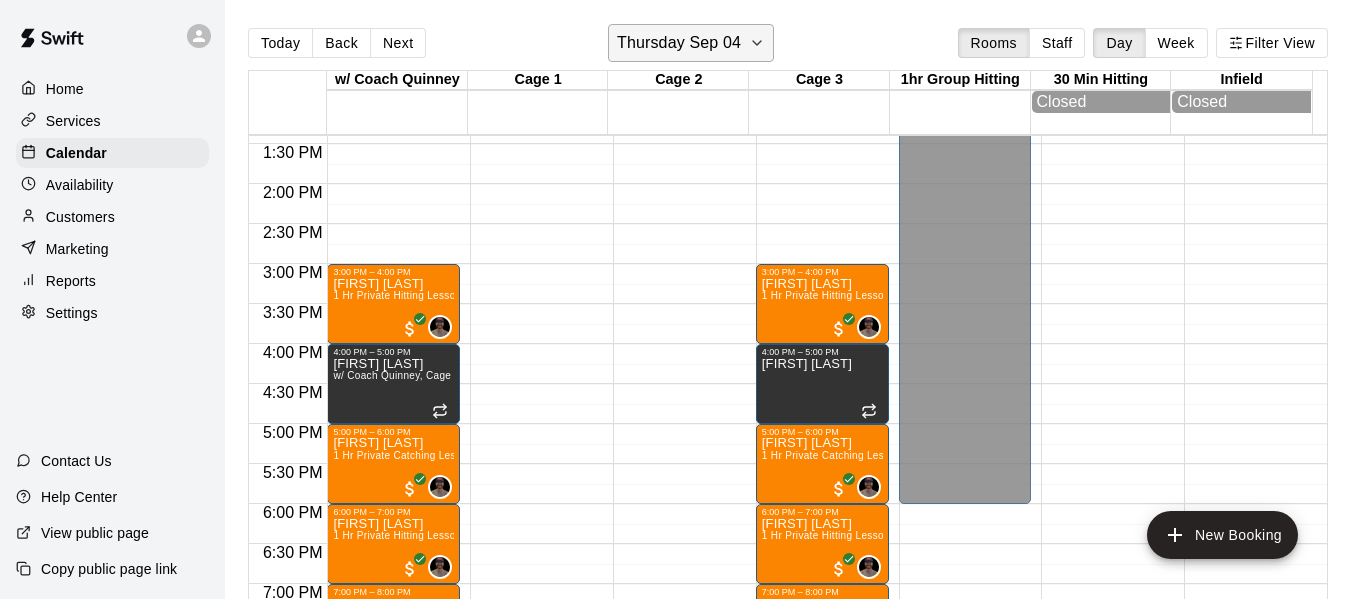click 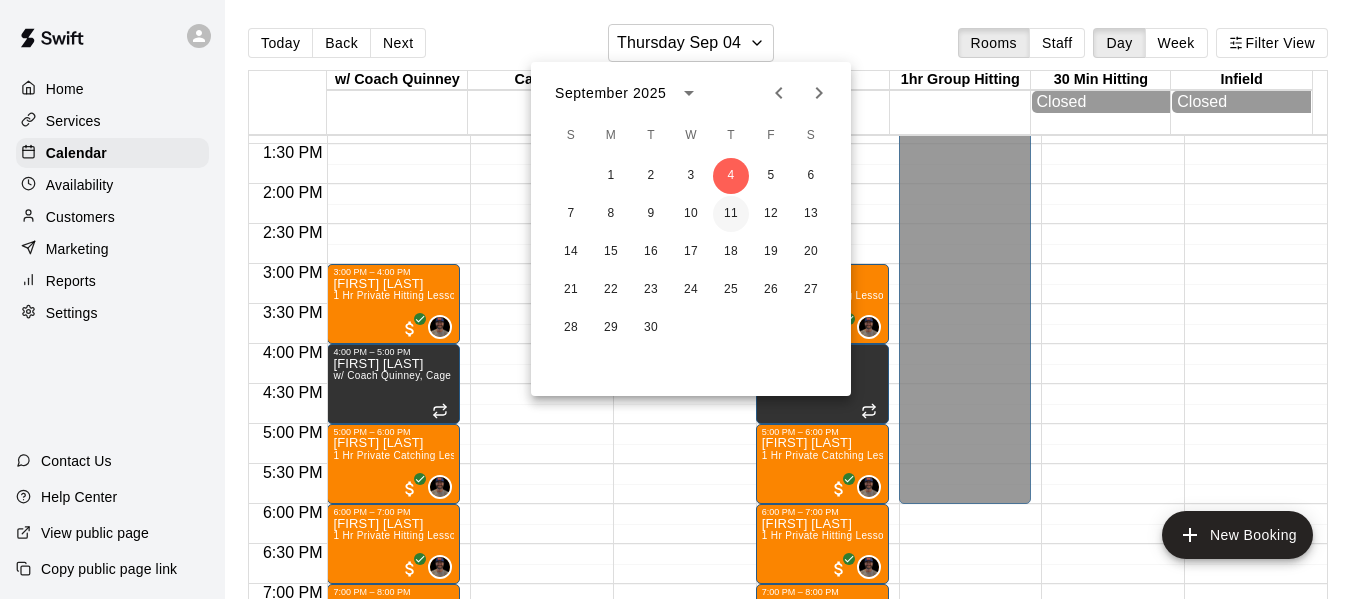 click on "11" at bounding box center (731, 214) 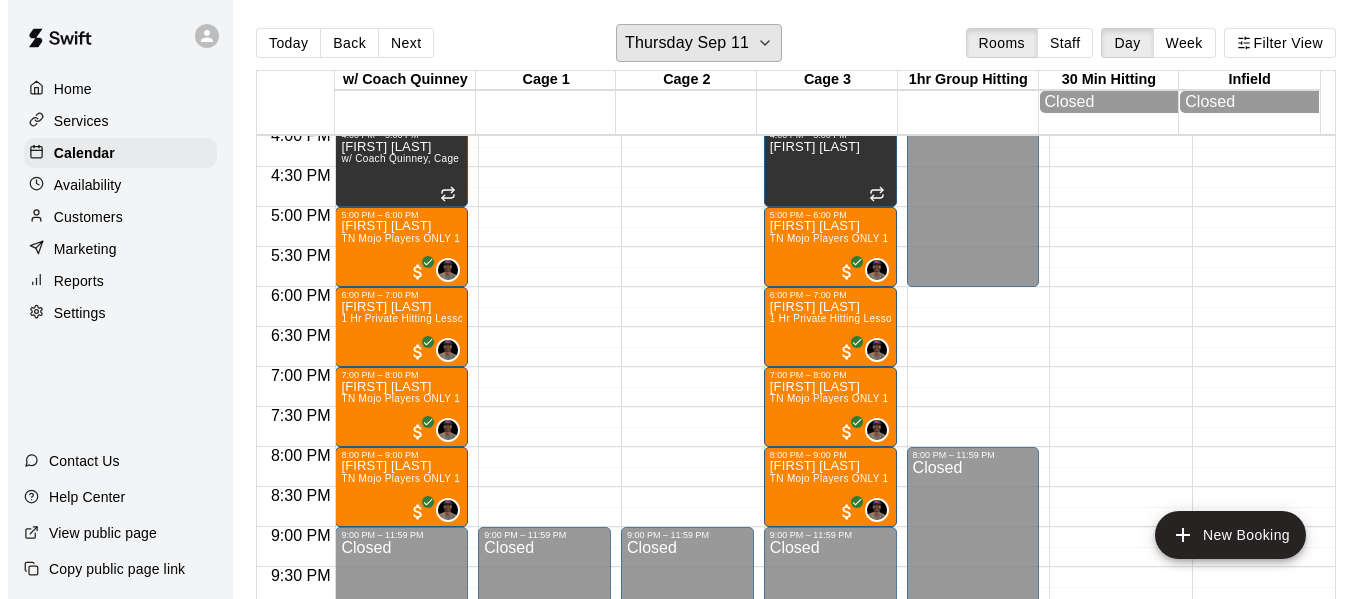 scroll, scrollTop: 1272, scrollLeft: 0, axis: vertical 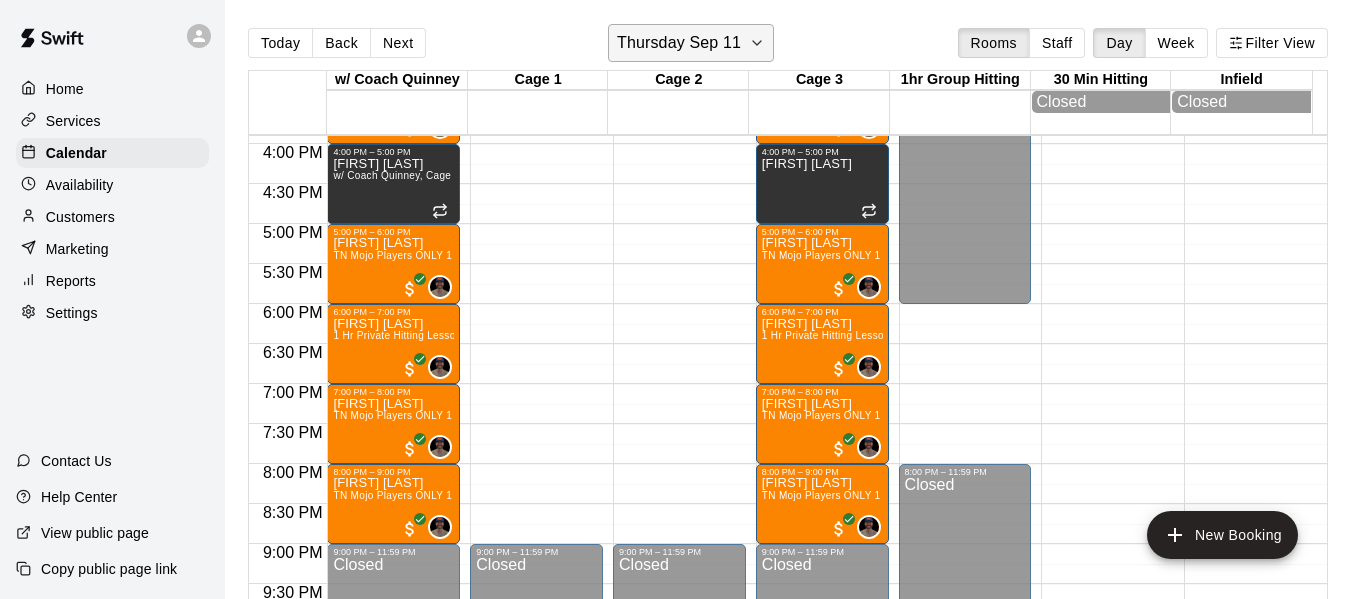 click 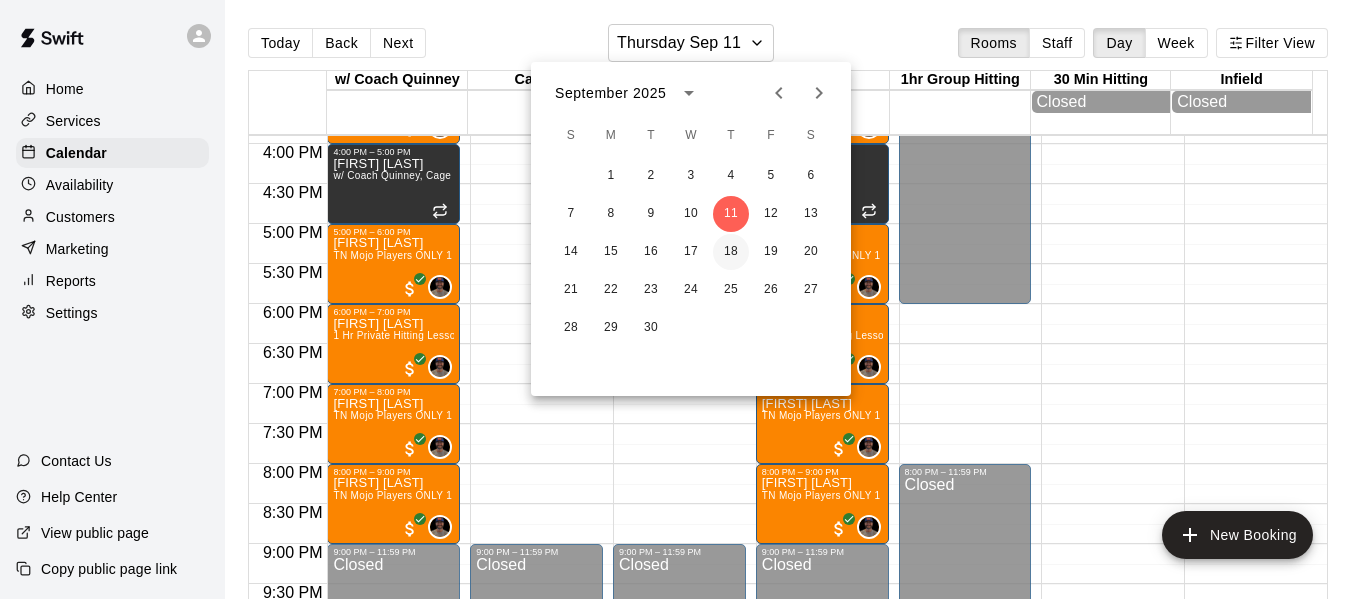 click on "18" at bounding box center [731, 252] 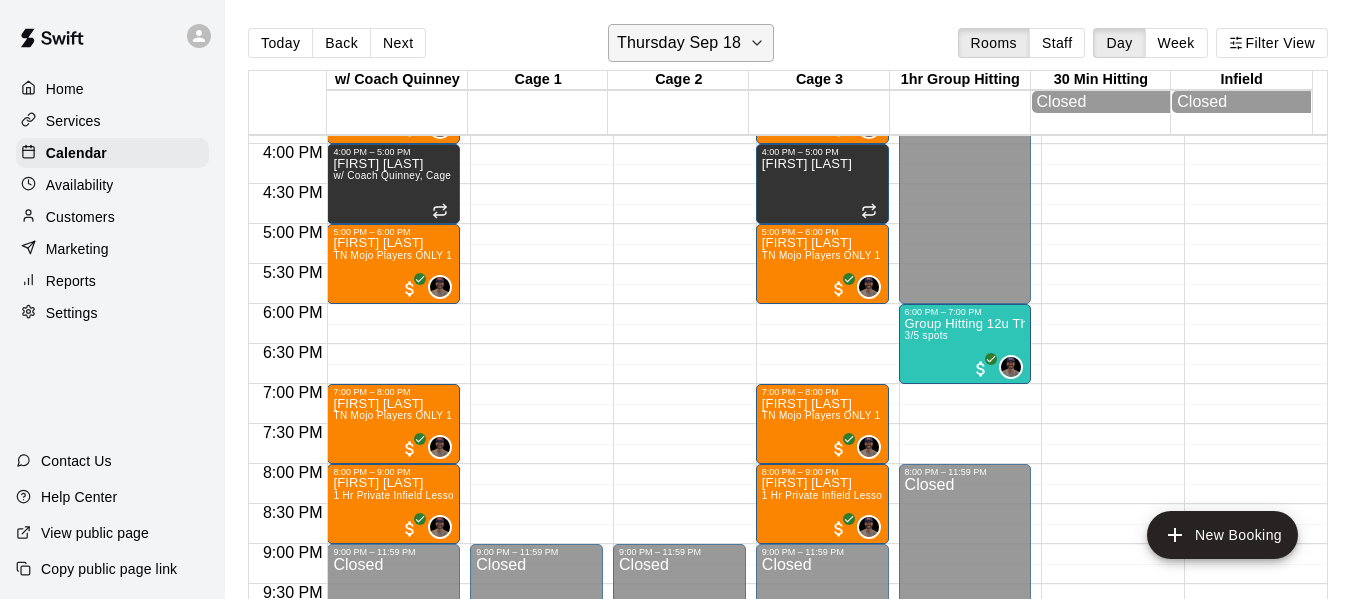 click 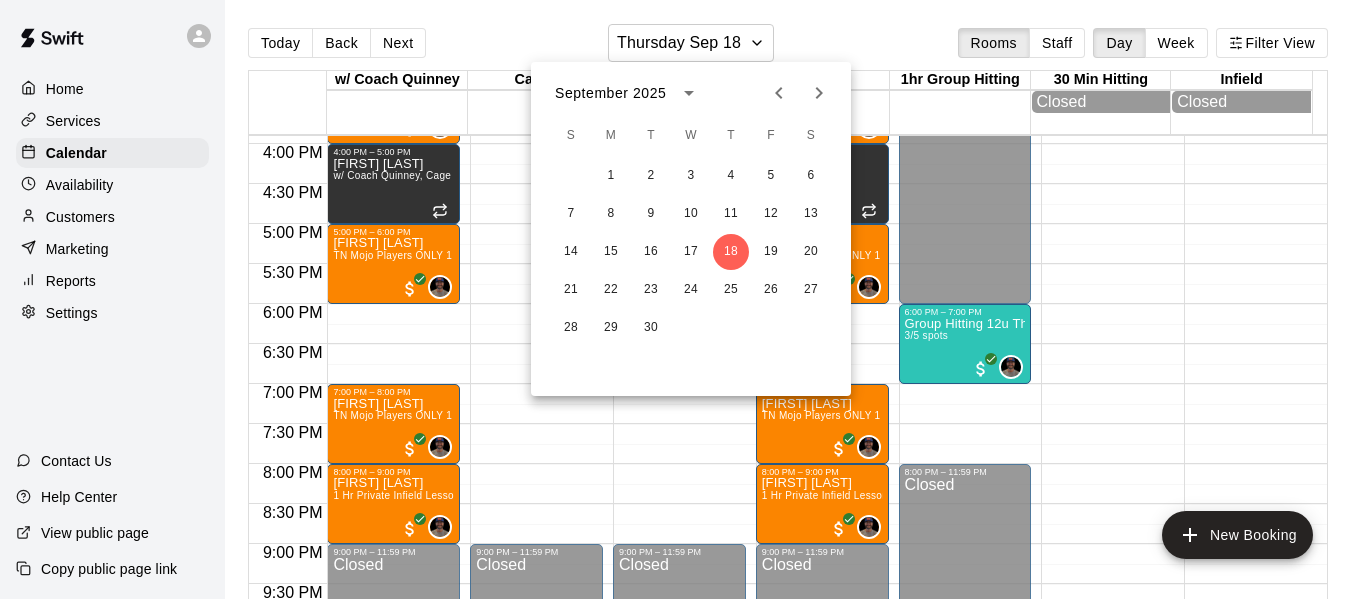 click 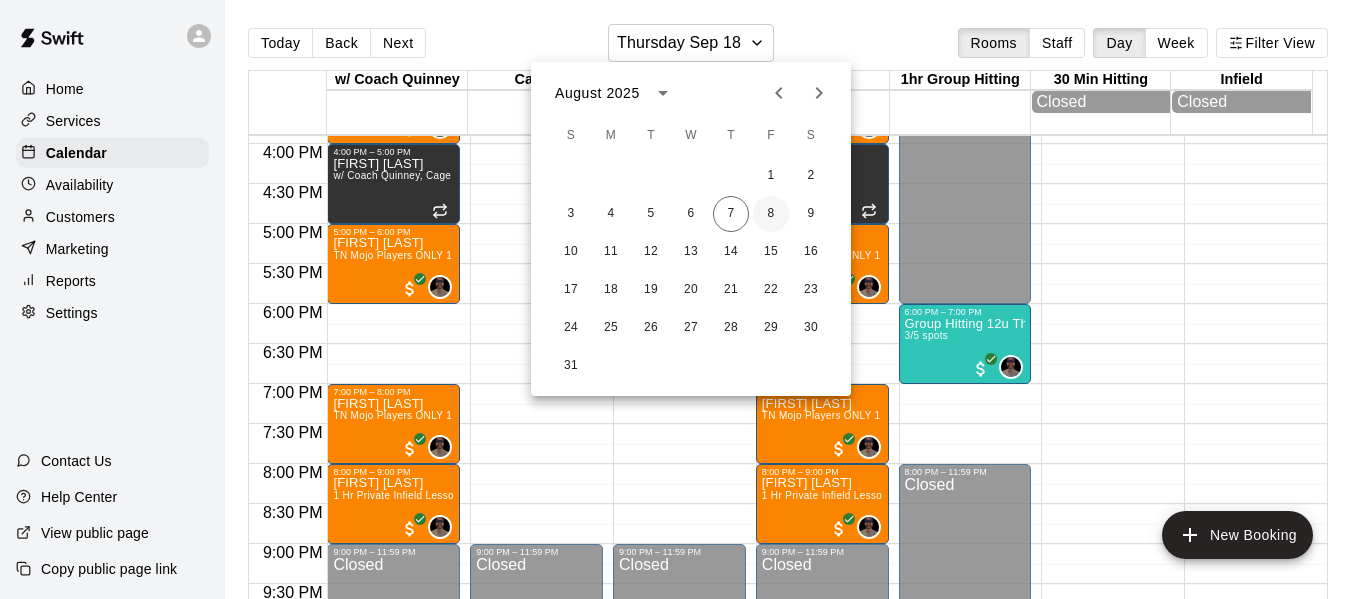 click on "8" at bounding box center [771, 214] 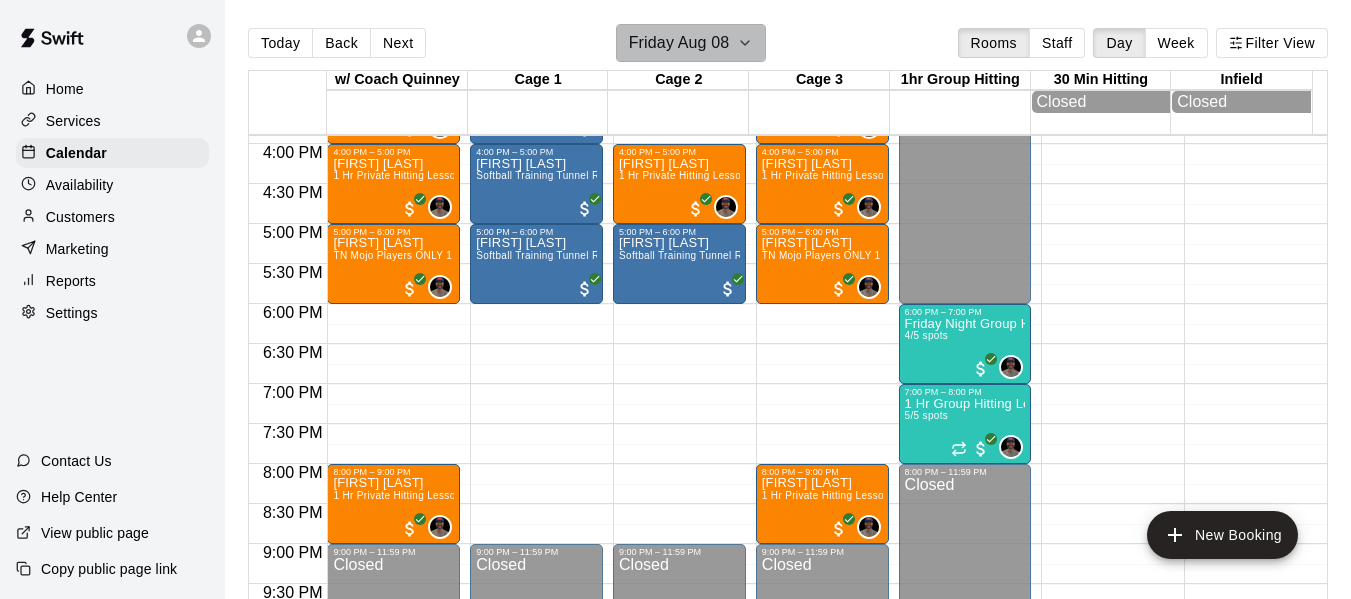 click 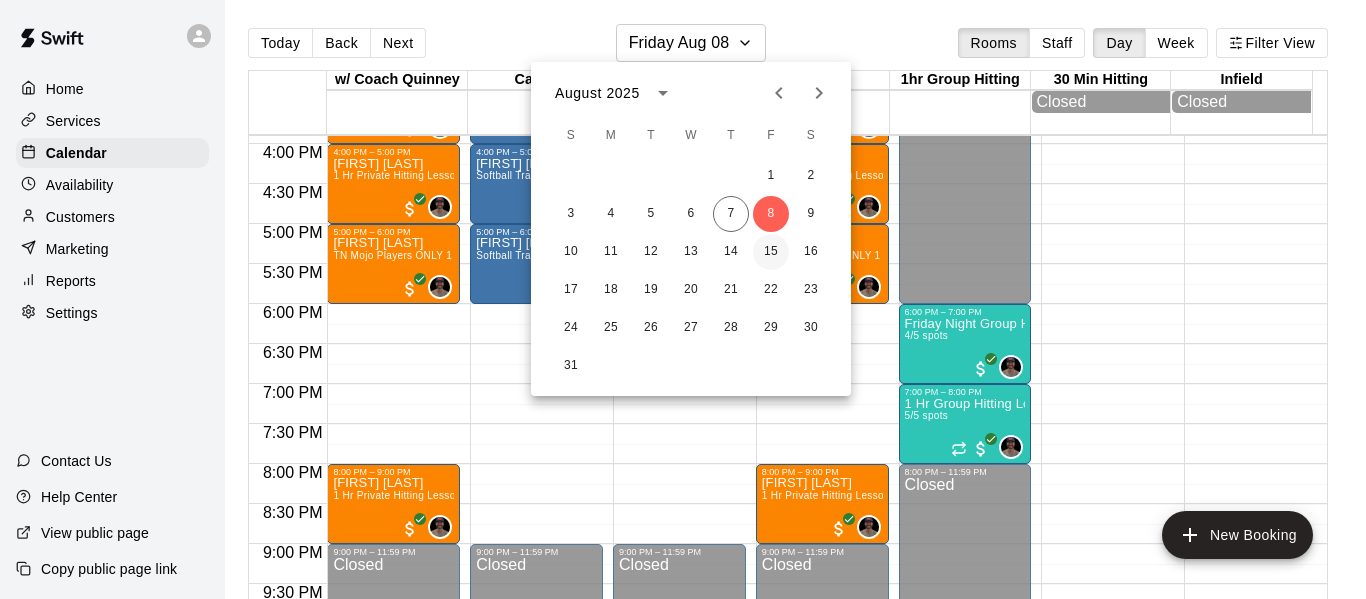 click on "15" at bounding box center [771, 252] 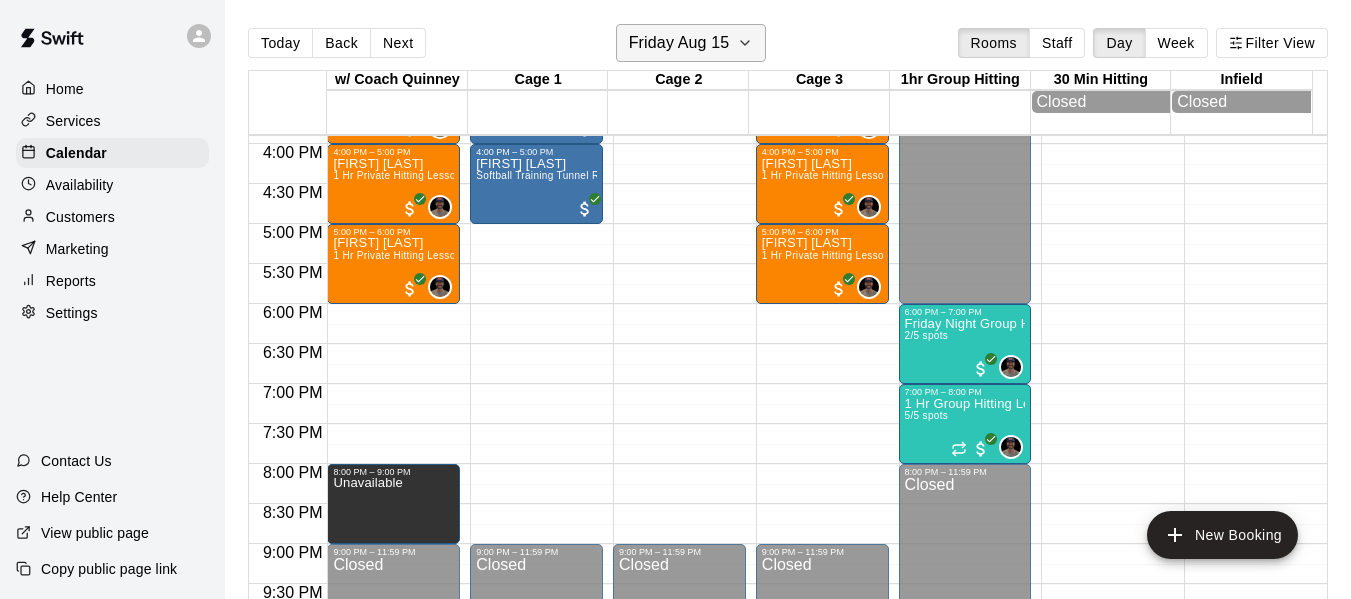 click 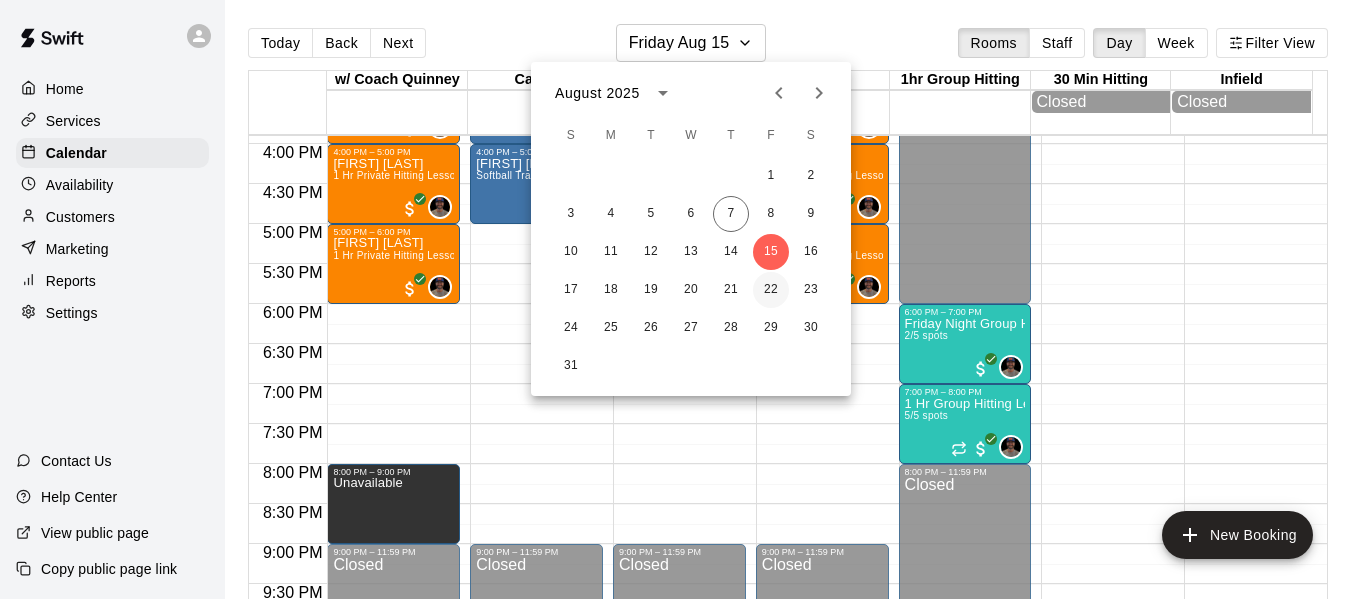 click on "22" at bounding box center [771, 290] 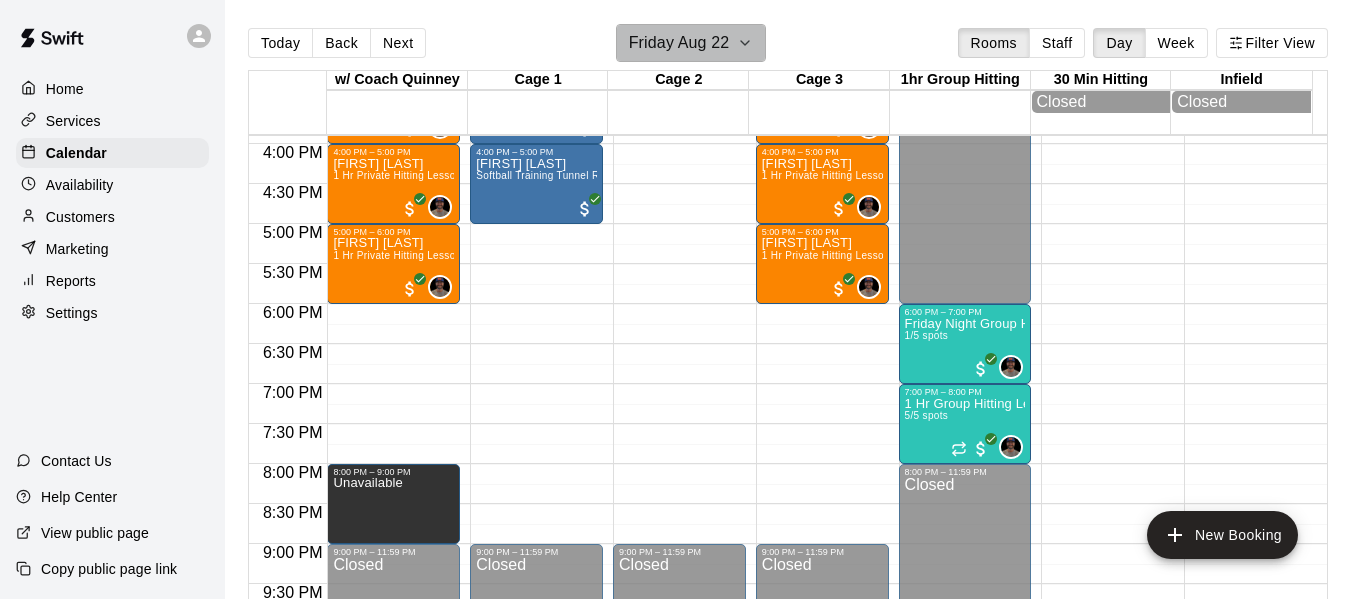 click 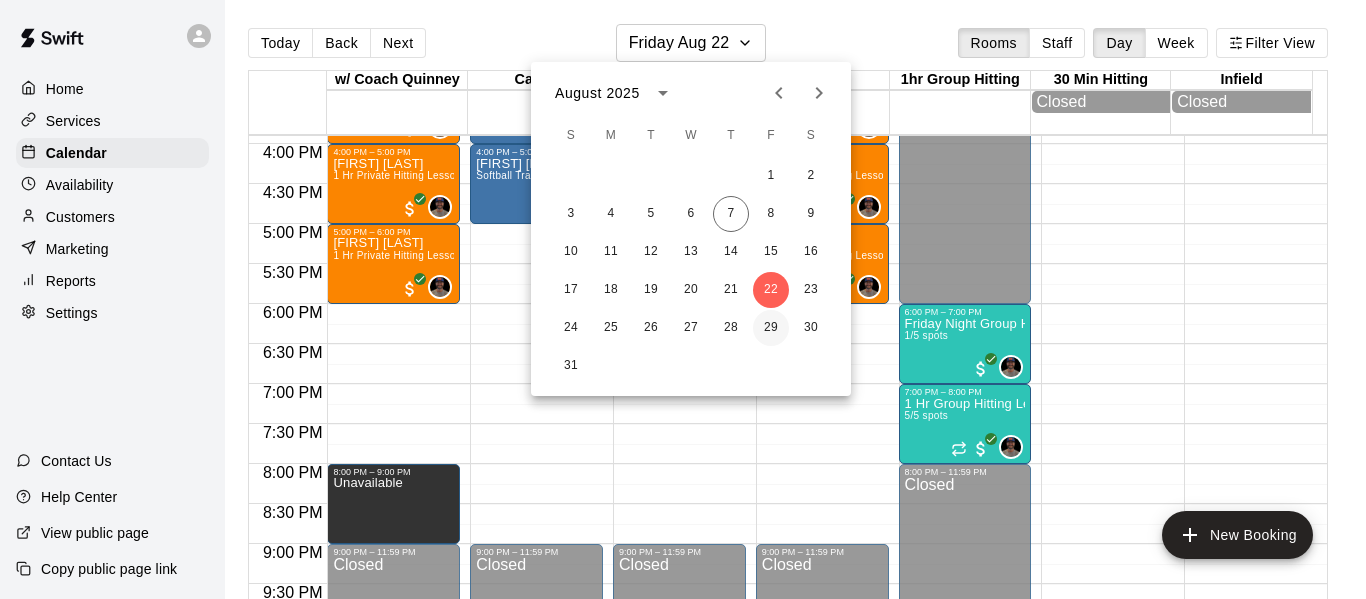 click on "29" at bounding box center (771, 328) 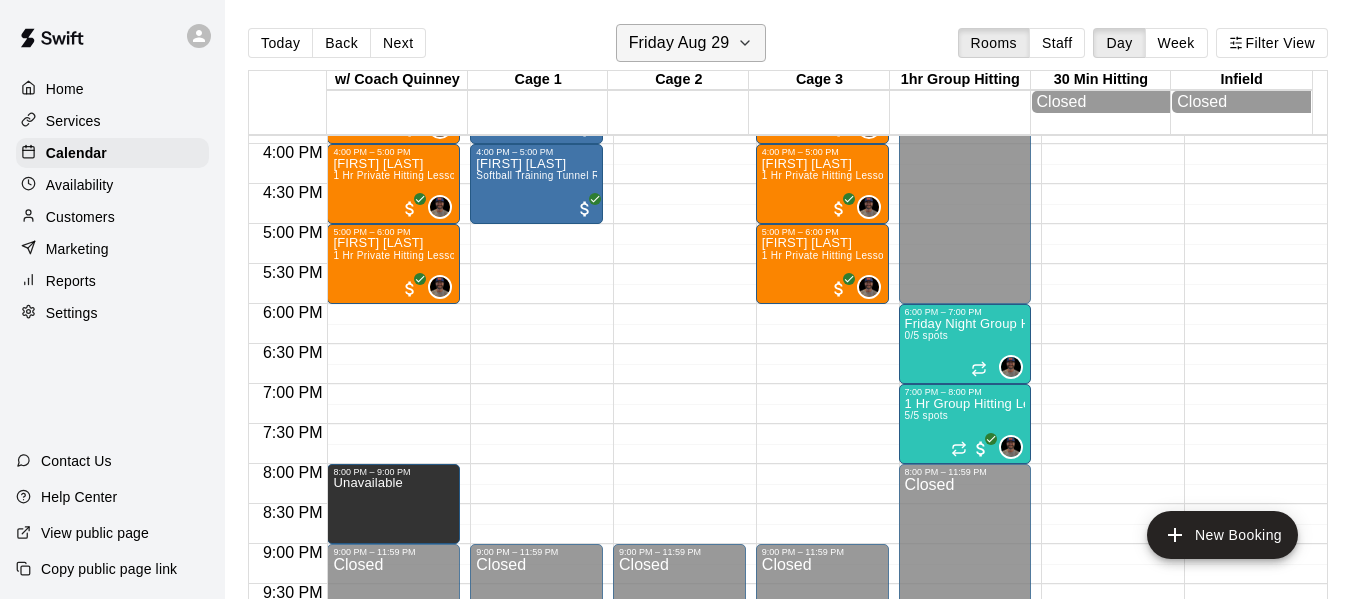 click on "Friday Aug 29" at bounding box center [691, 43] 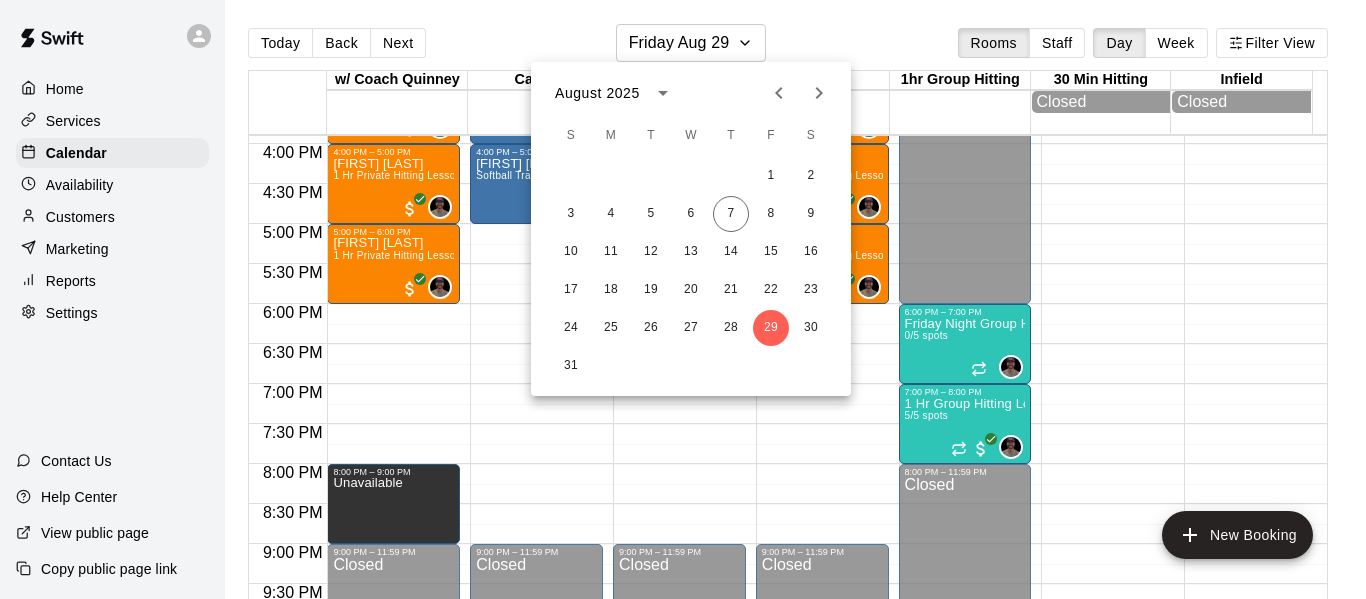 click 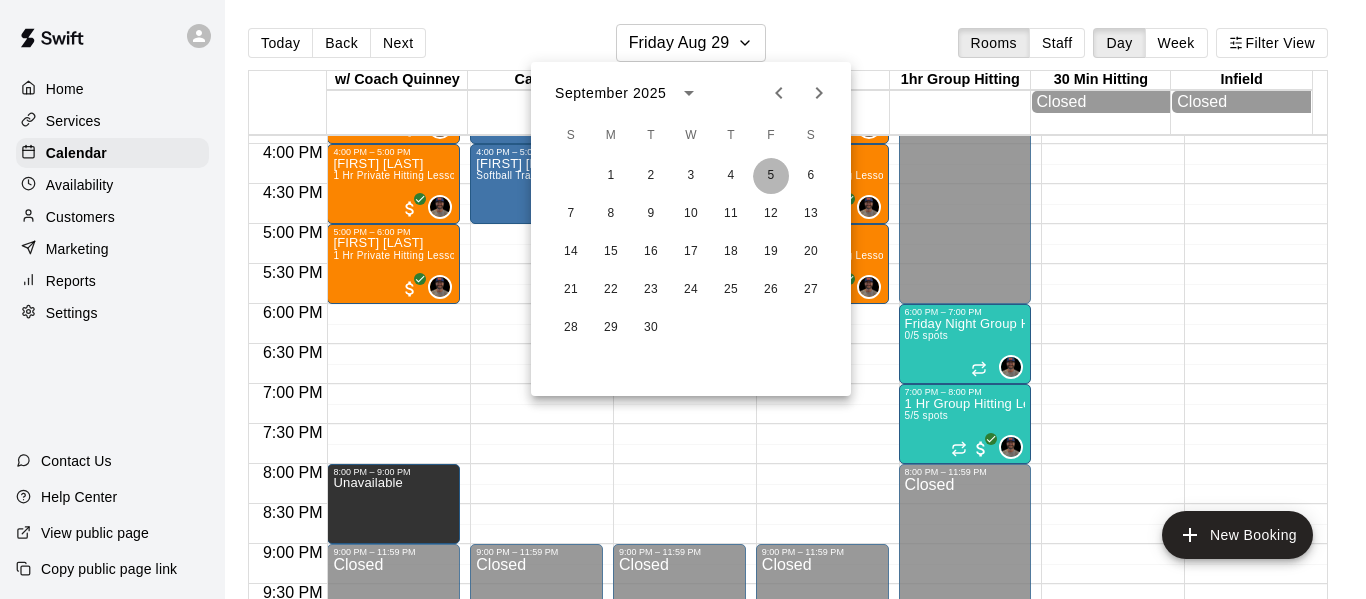 click on "5" at bounding box center [771, 176] 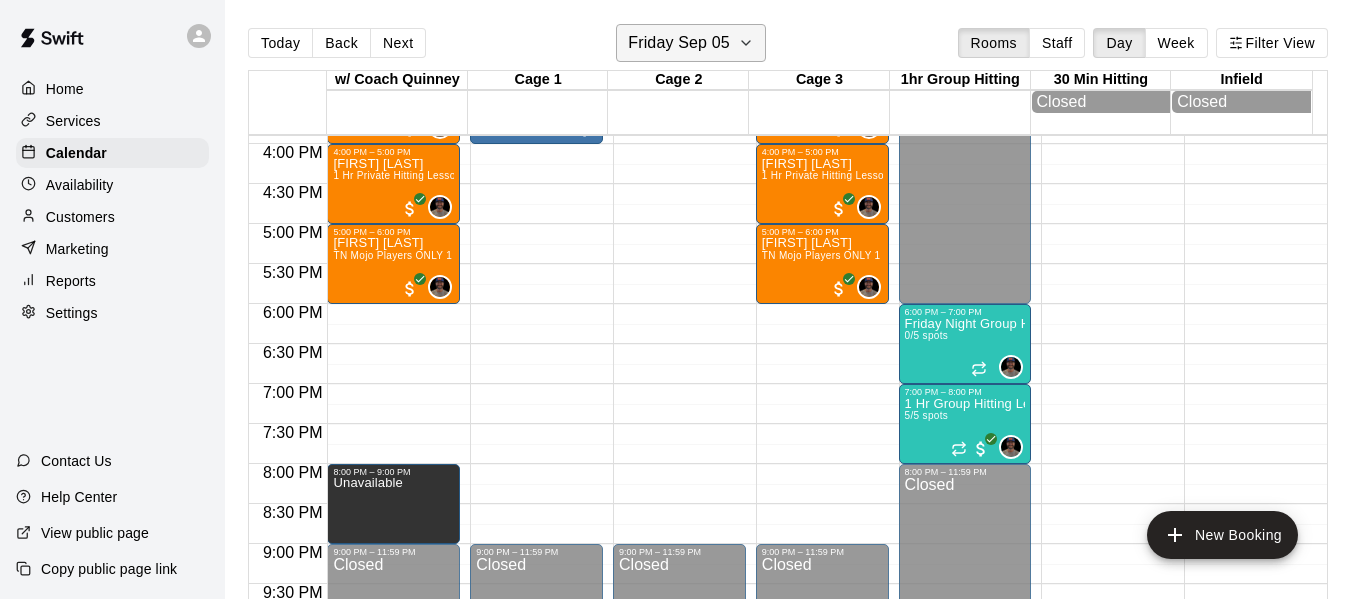 click 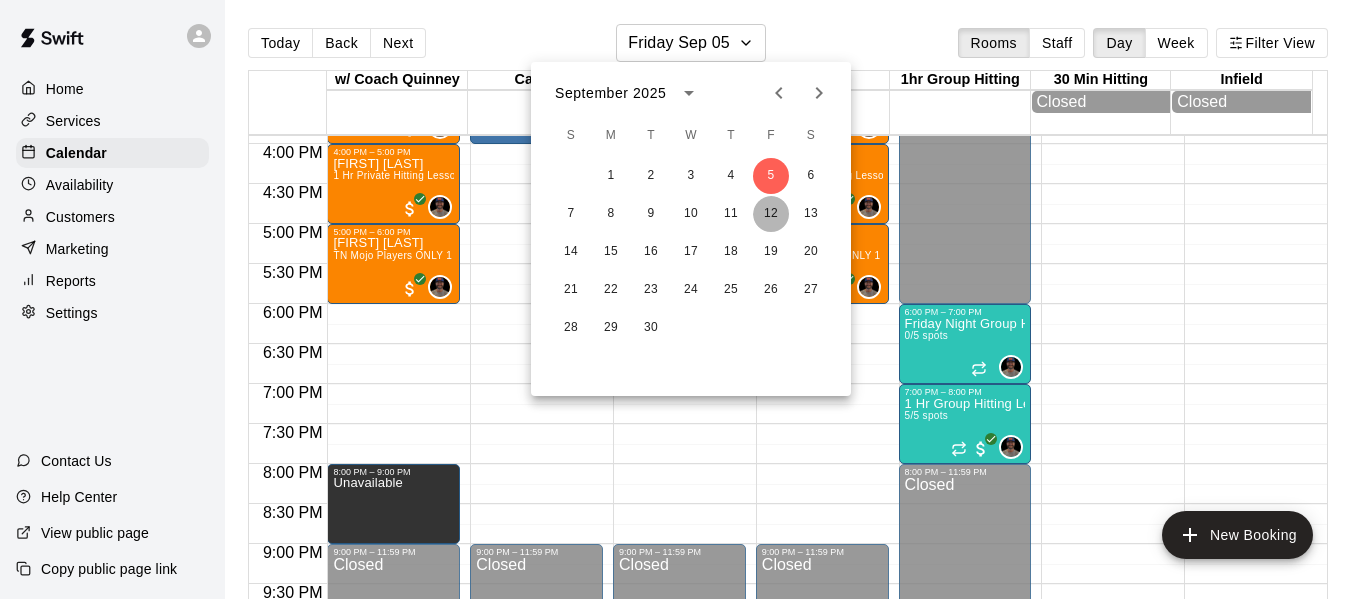 click on "12" at bounding box center (771, 214) 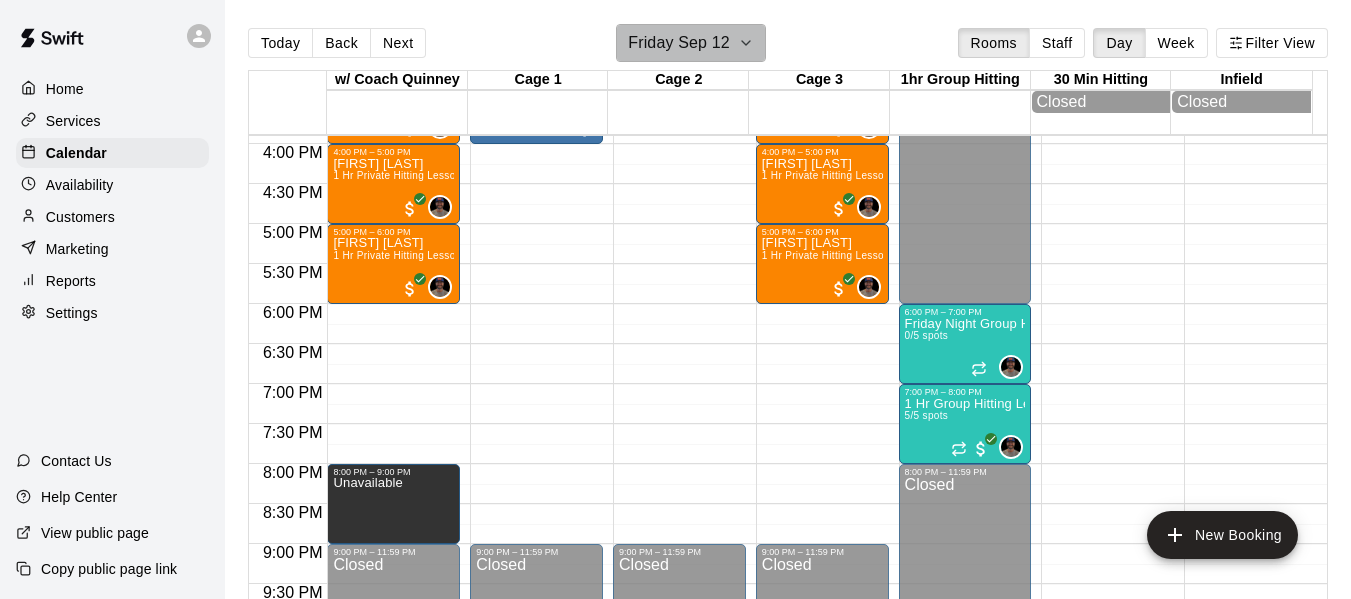 click on "Friday Sep 12" at bounding box center (691, 43) 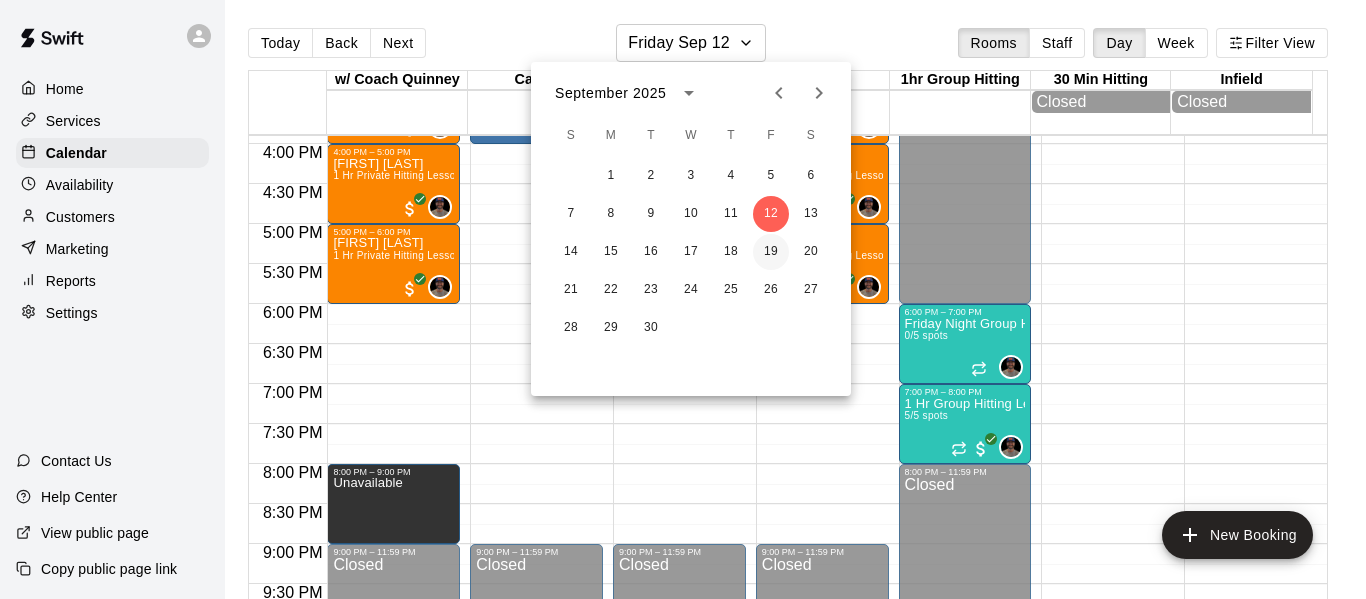 click on "19" at bounding box center [771, 252] 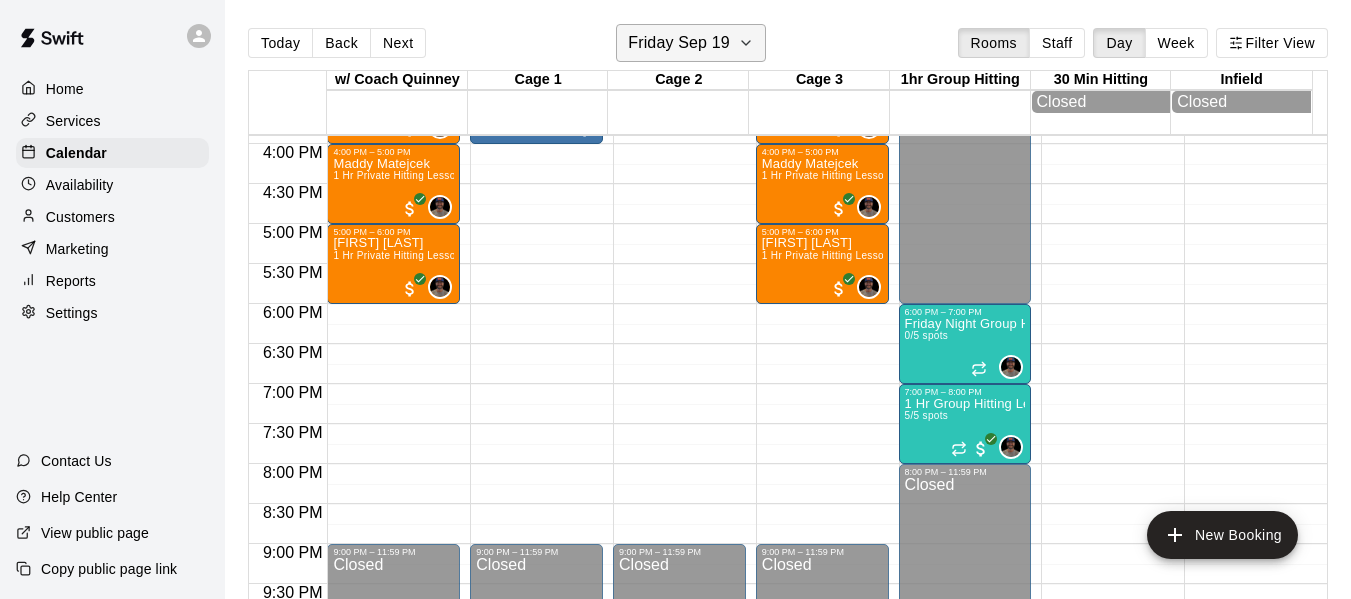 click 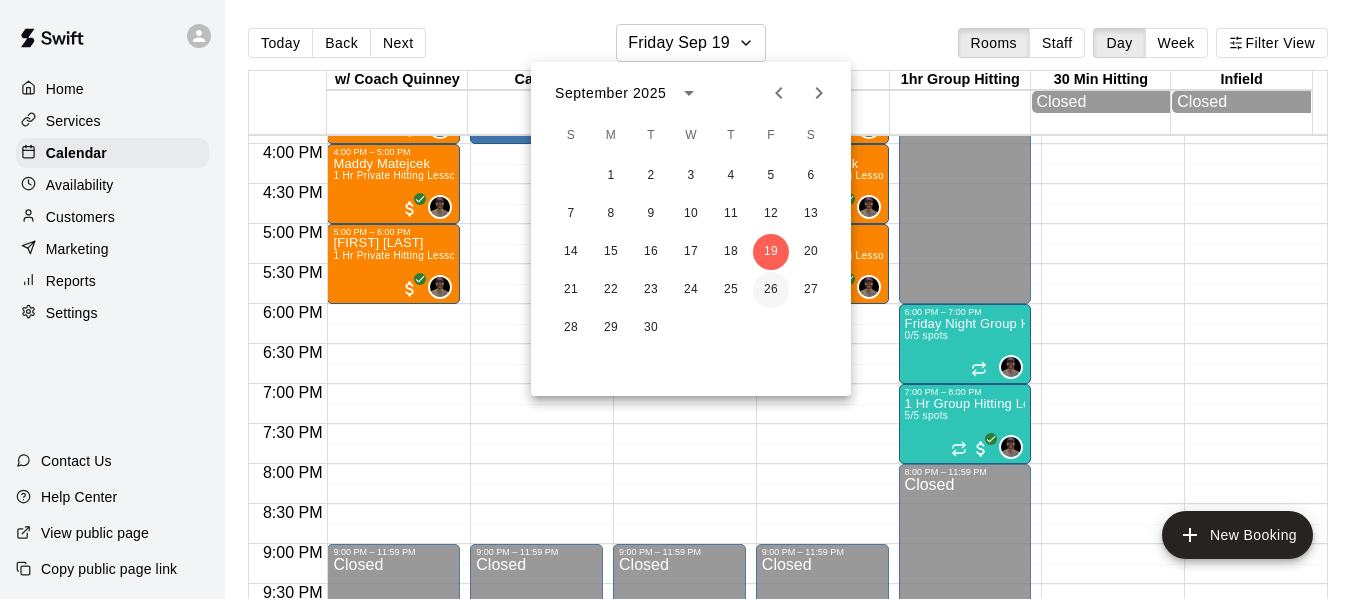 click on "26" at bounding box center (771, 290) 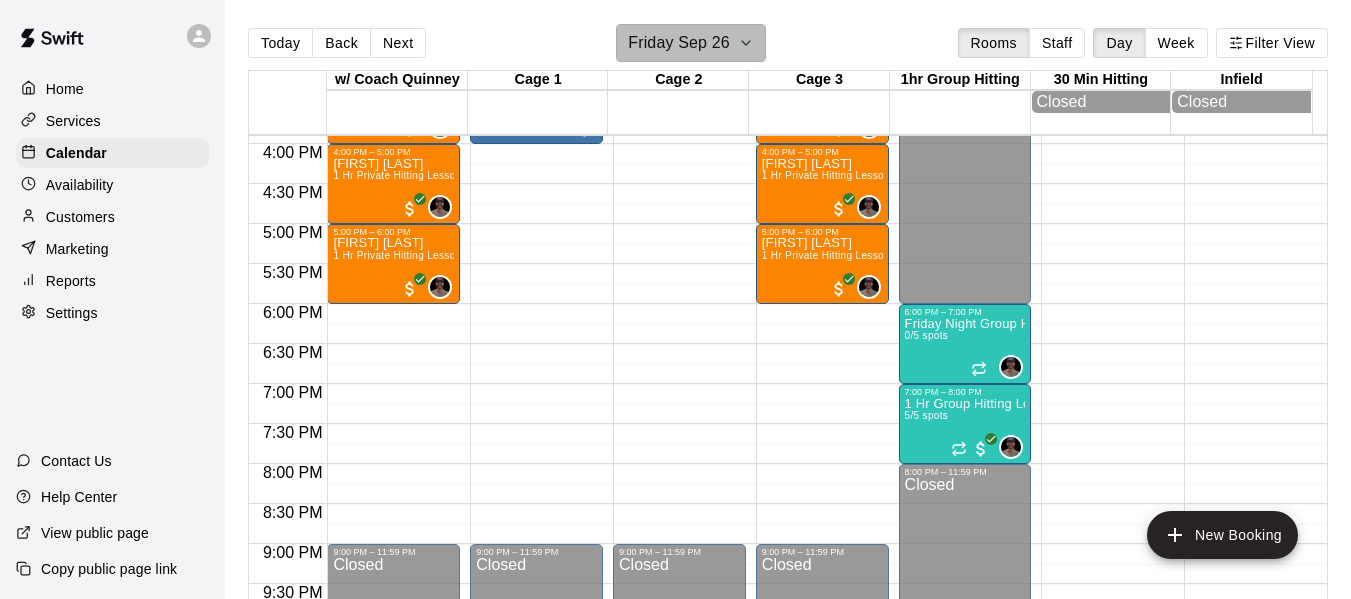 click 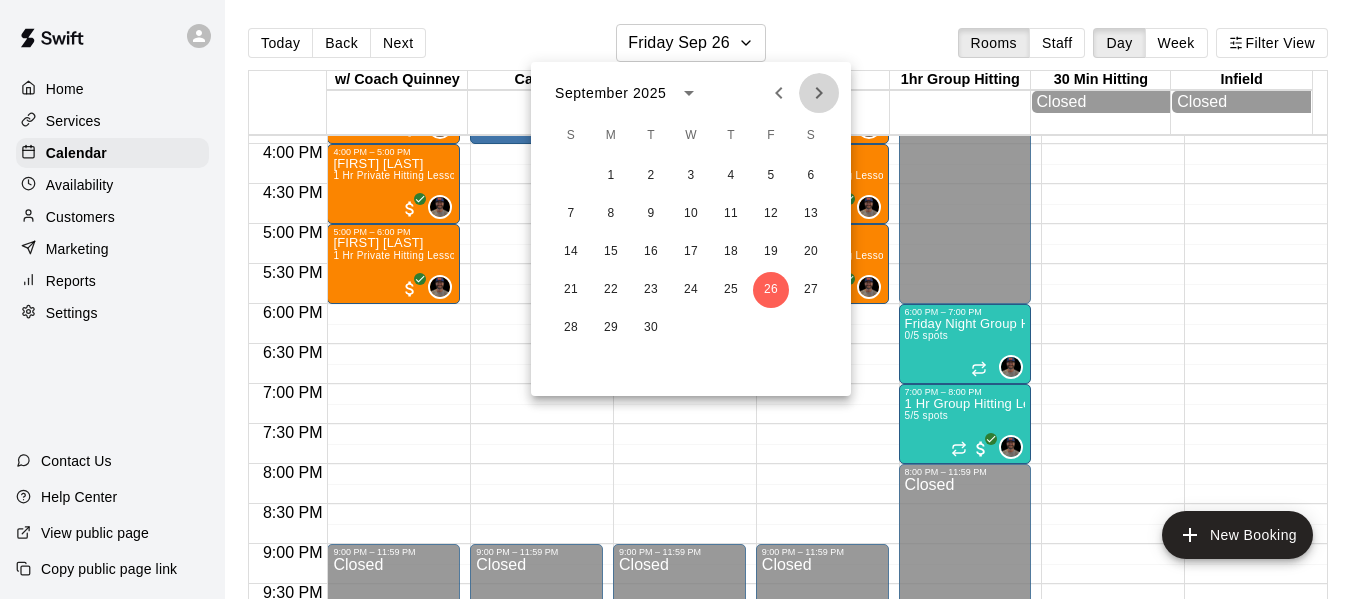 click 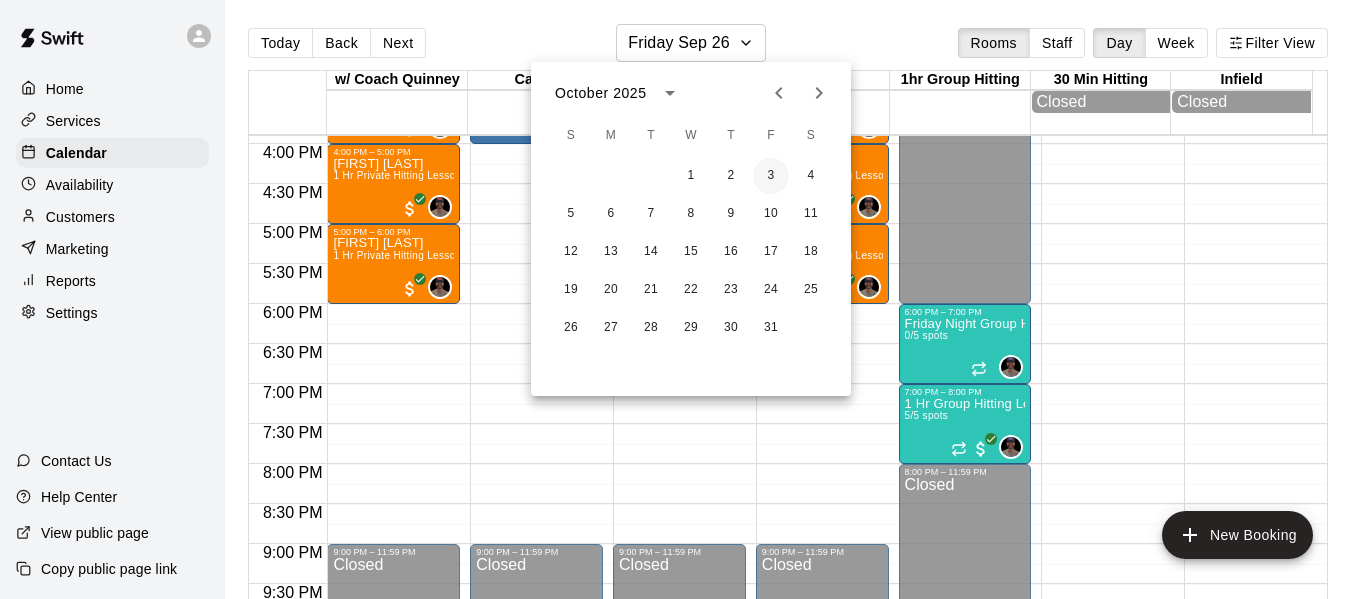 click on "3" at bounding box center [771, 176] 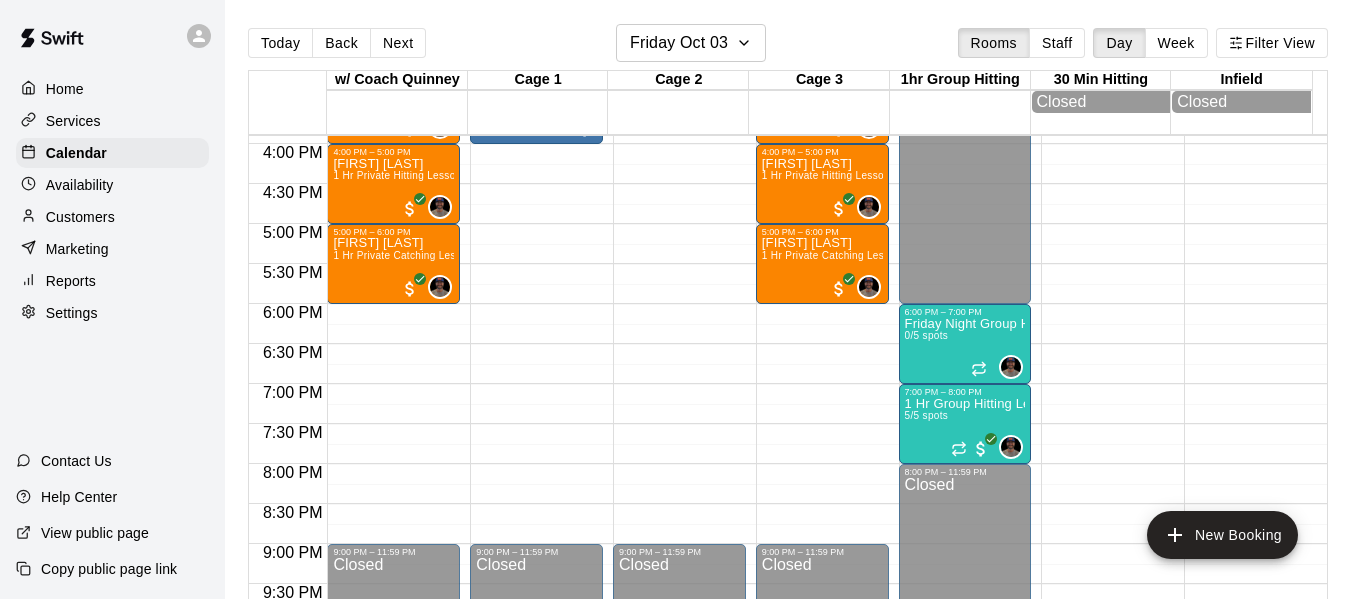 click on "Today Back Next Friday Oct 03 Rooms Staff Day Week Filter View" at bounding box center (788, 47) 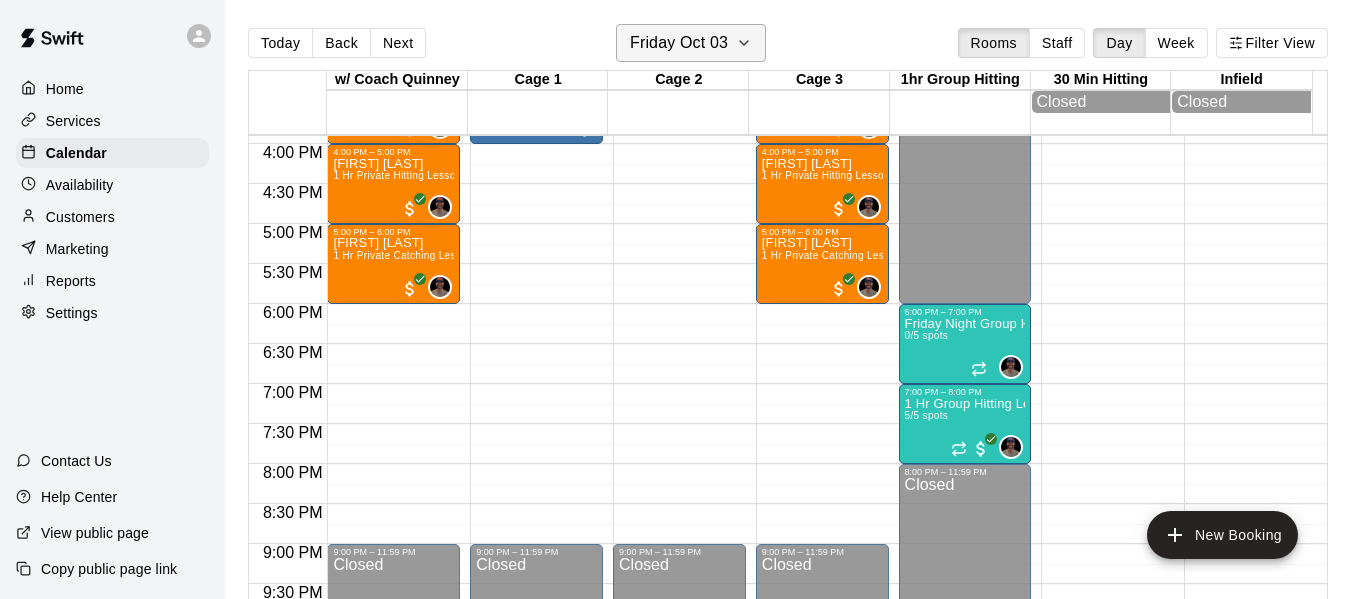click 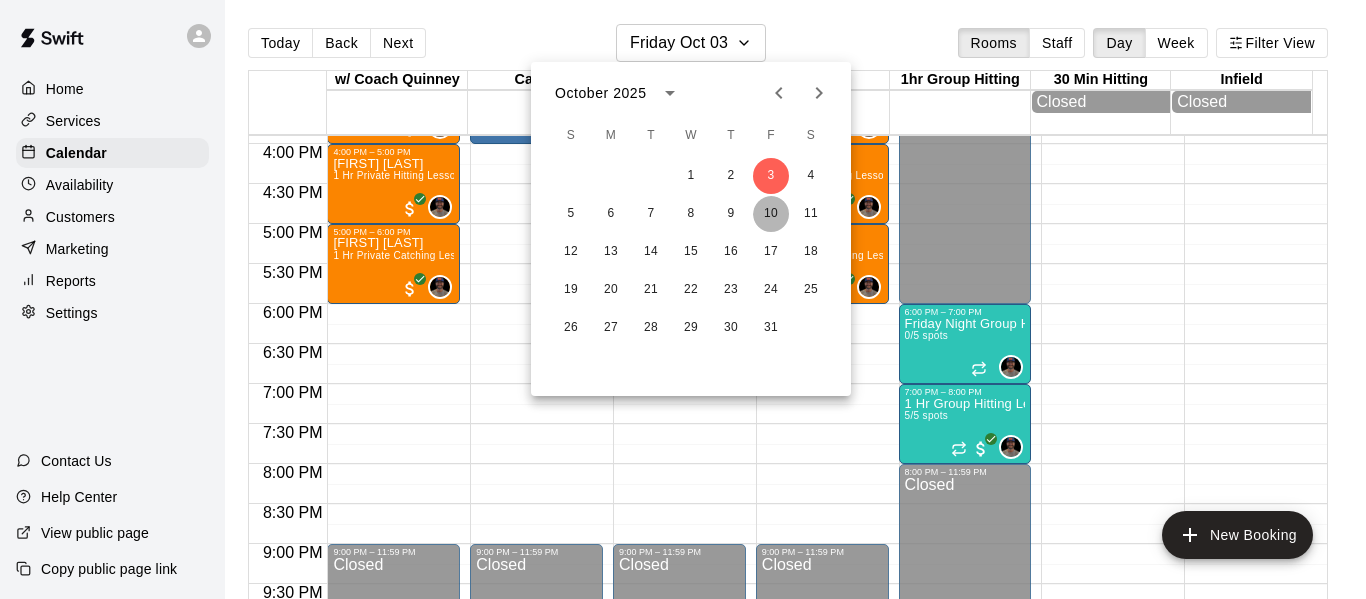 click on "10" at bounding box center [771, 214] 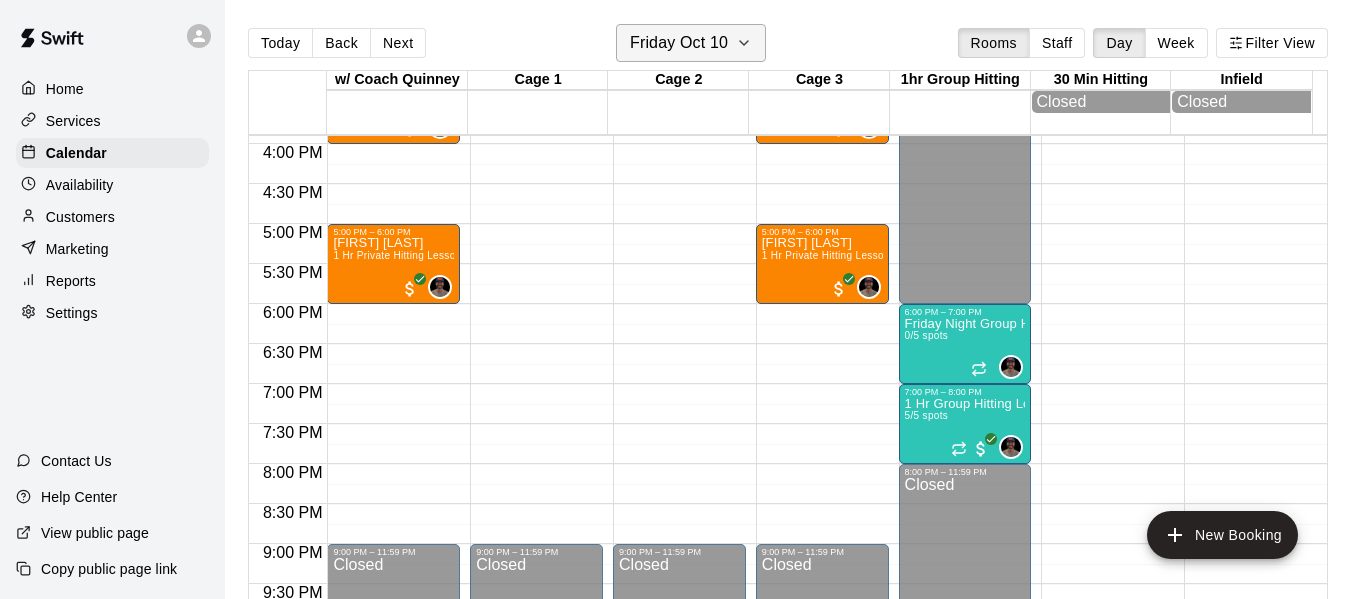 click 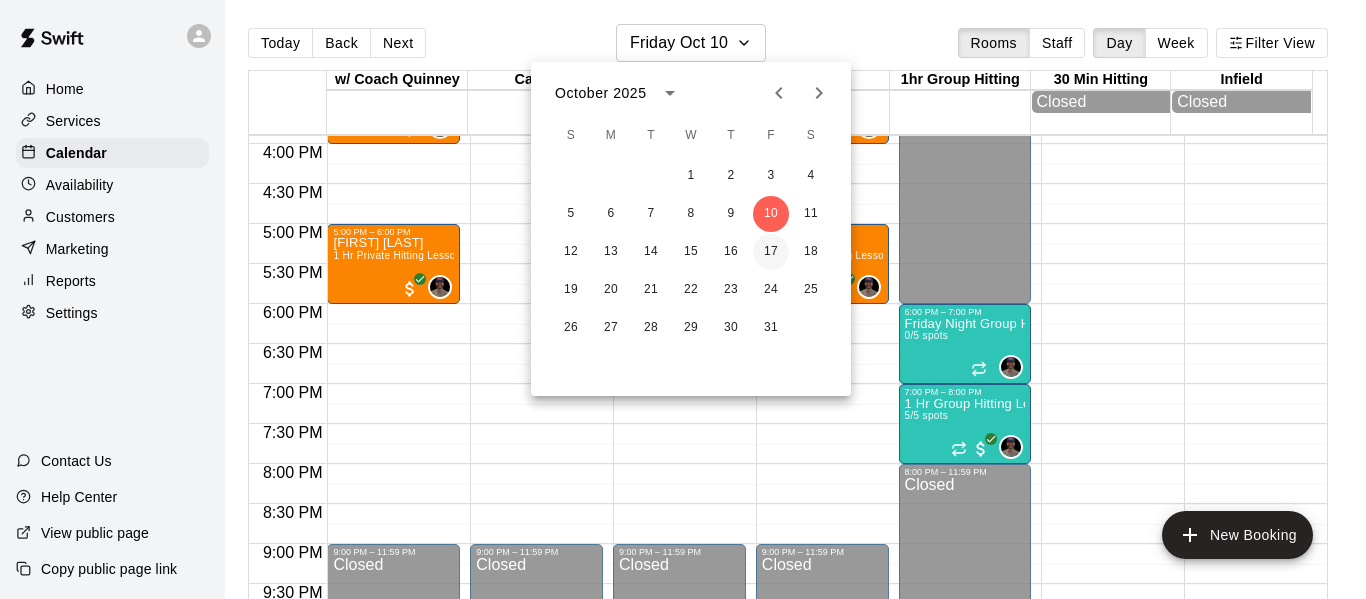 click on "17" at bounding box center [771, 252] 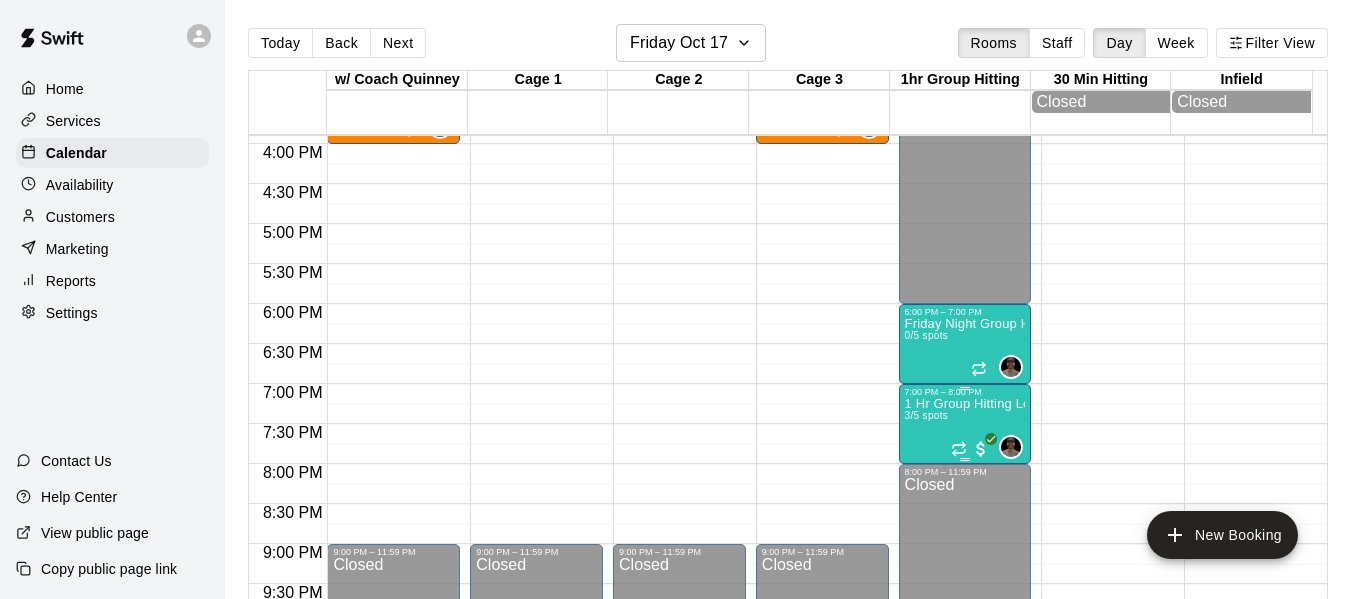 click on "1 Hr Group Hitting Lessons 12u And Older 3/5 spots" at bounding box center [965, 696] 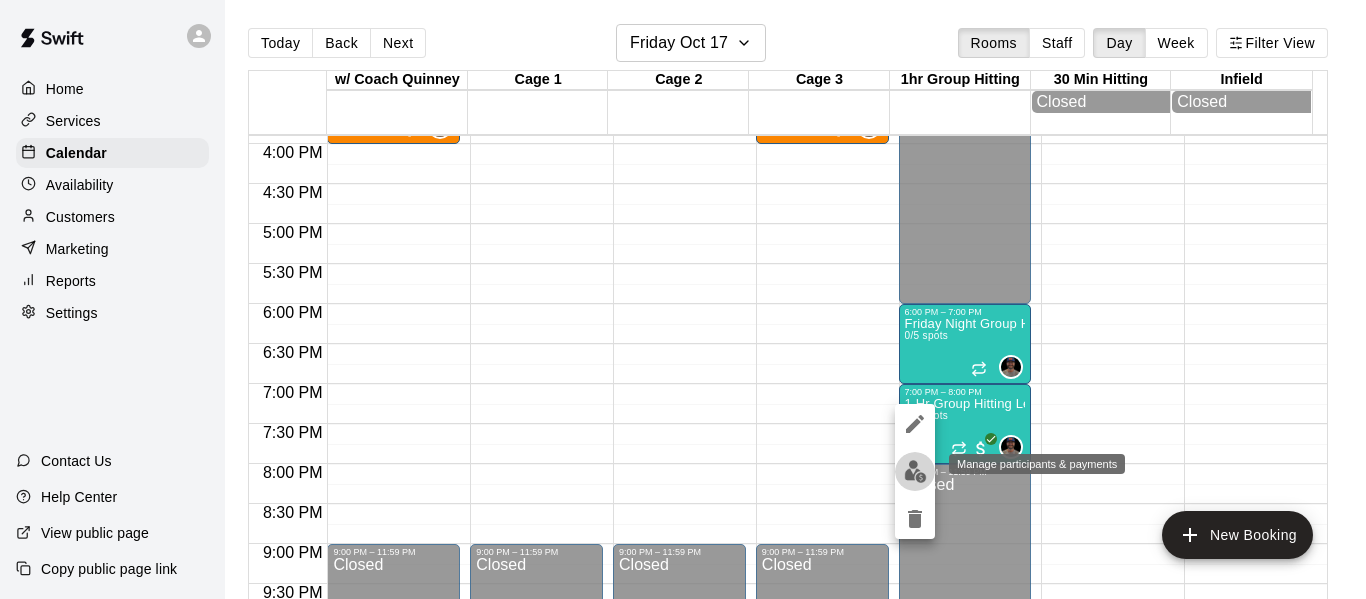 click at bounding box center [915, 471] 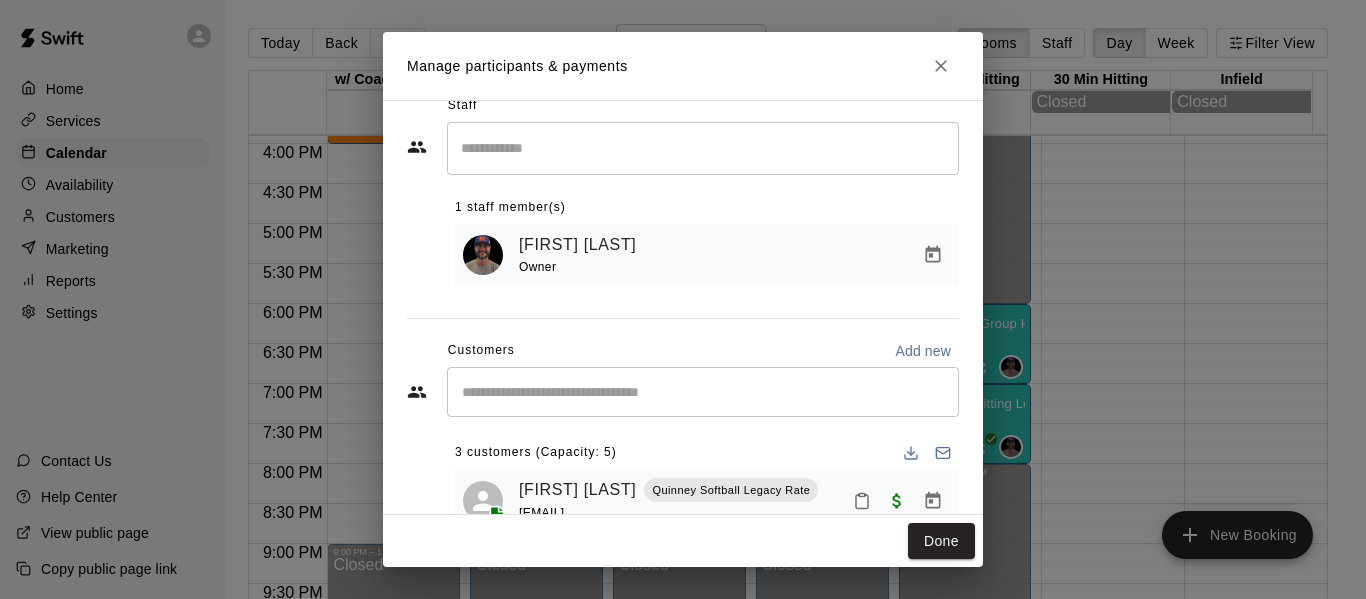 scroll, scrollTop: 67, scrollLeft: 0, axis: vertical 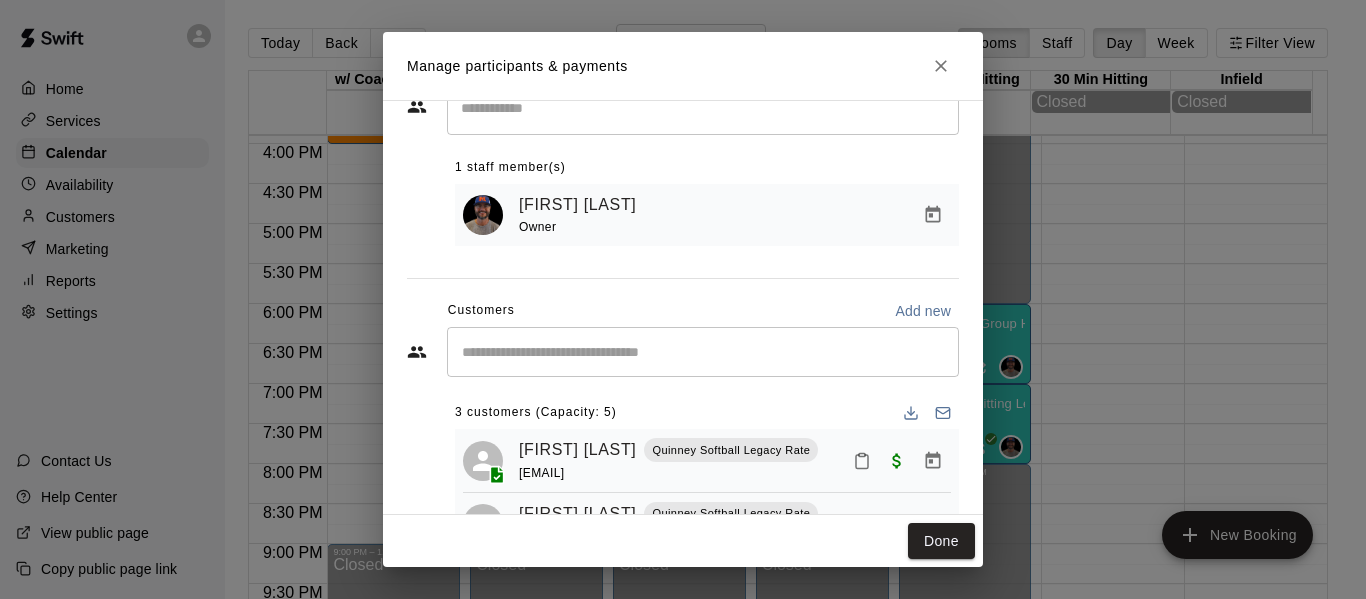 click at bounding box center [703, 352] 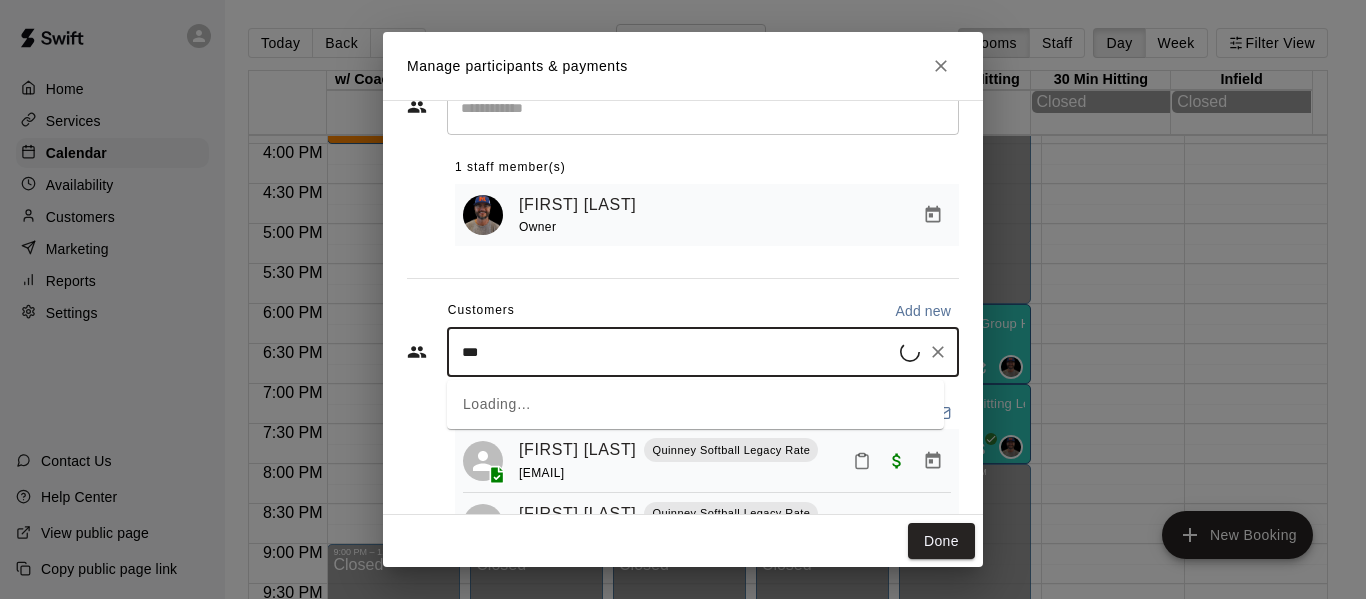 type on "****" 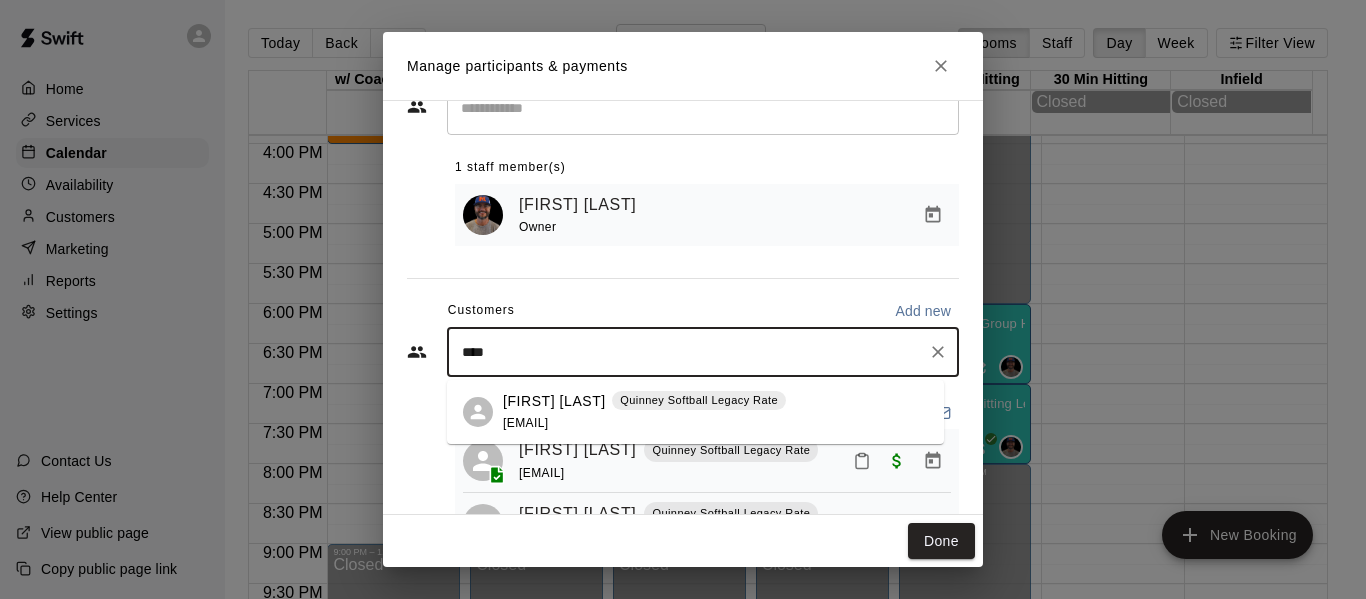 click on "melissa.church619@gmail.com" at bounding box center (525, 423) 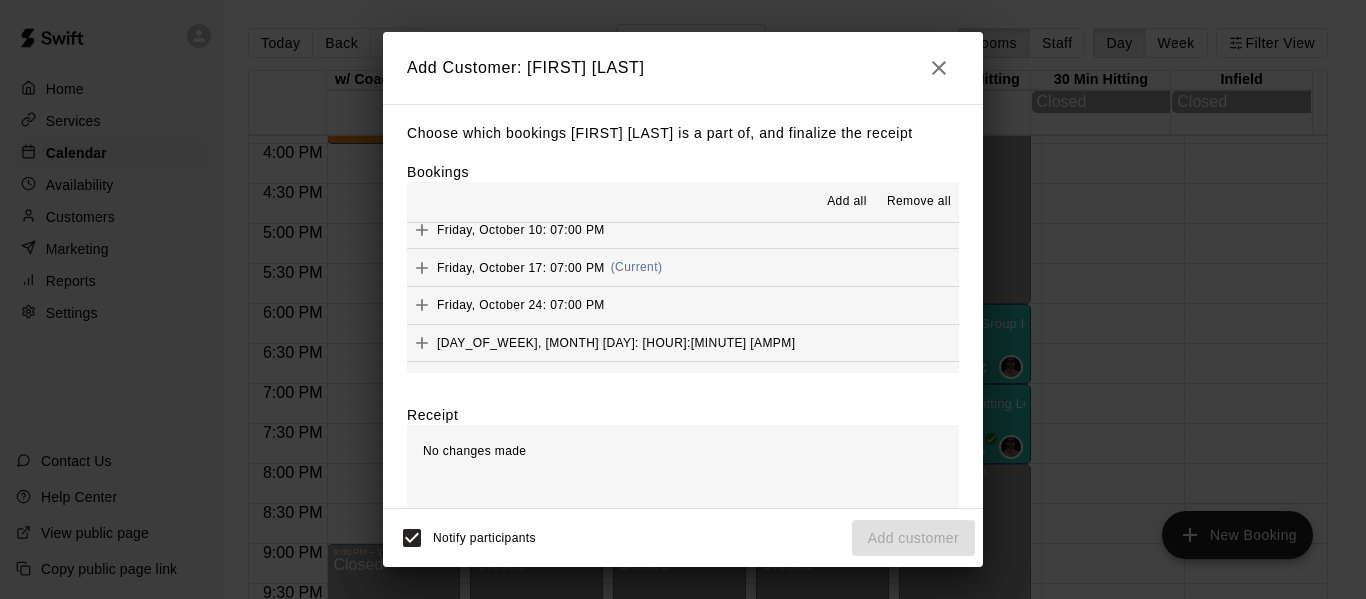 scroll, scrollTop: 1100, scrollLeft: 0, axis: vertical 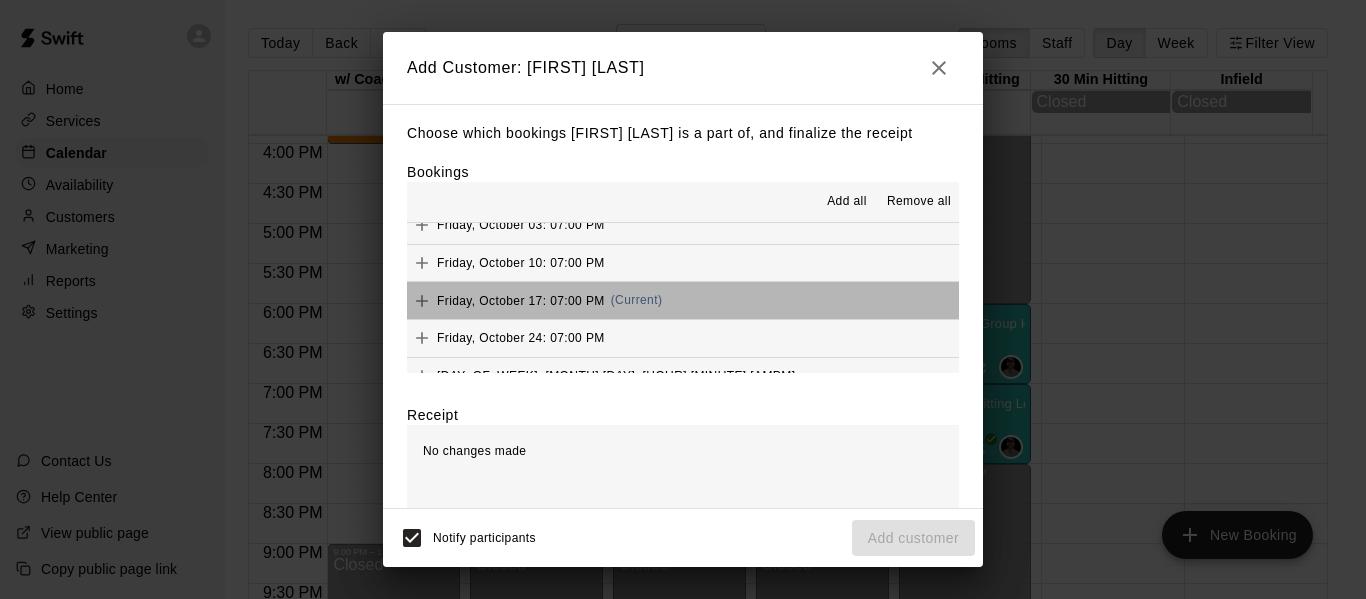 click on "Friday, October 17: 07:00 PM (Current)" at bounding box center [683, 300] 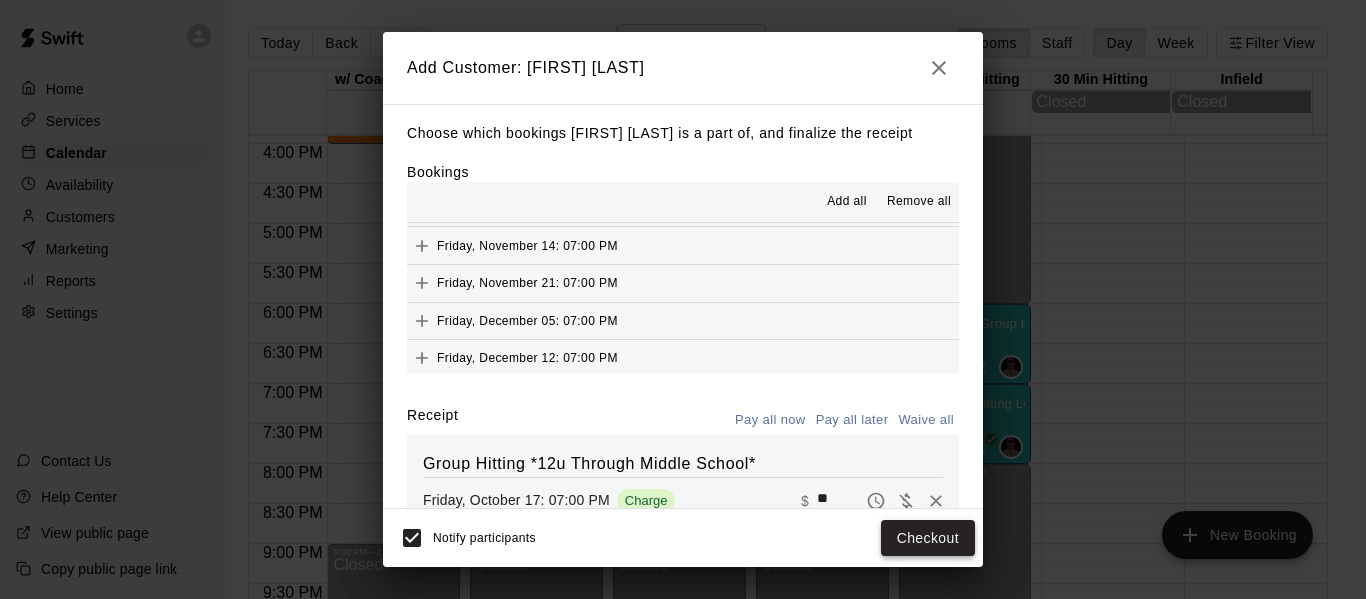 scroll, scrollTop: 1280, scrollLeft: 0, axis: vertical 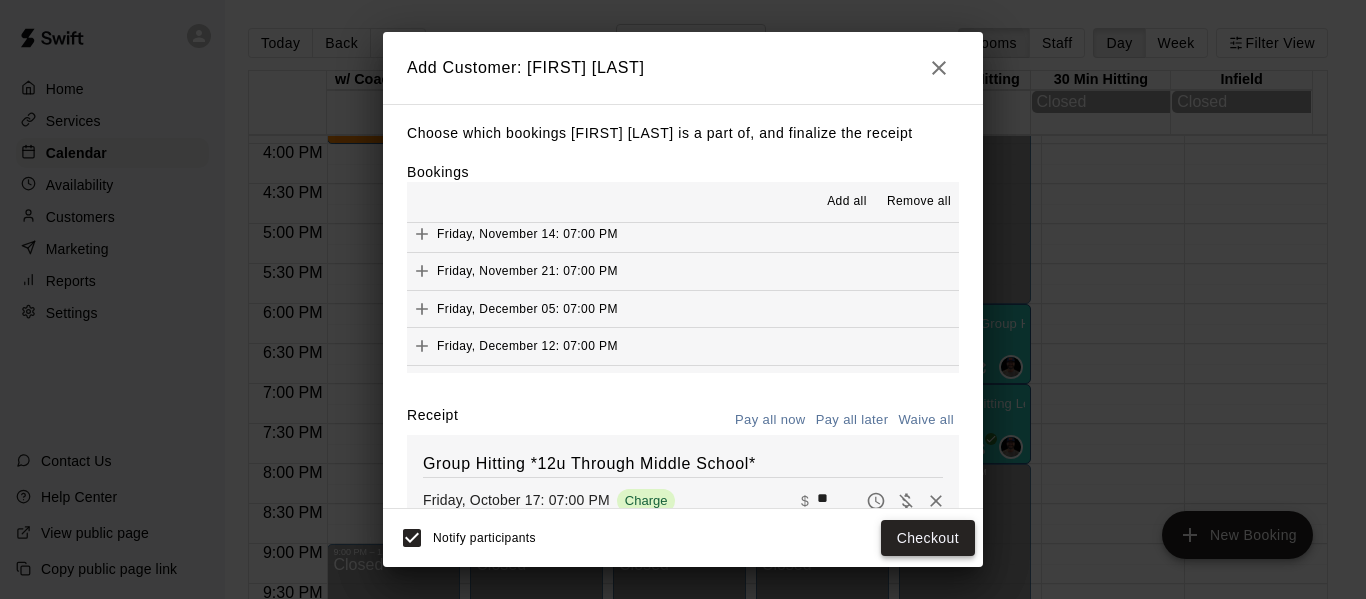 click on "Checkout" at bounding box center (928, 538) 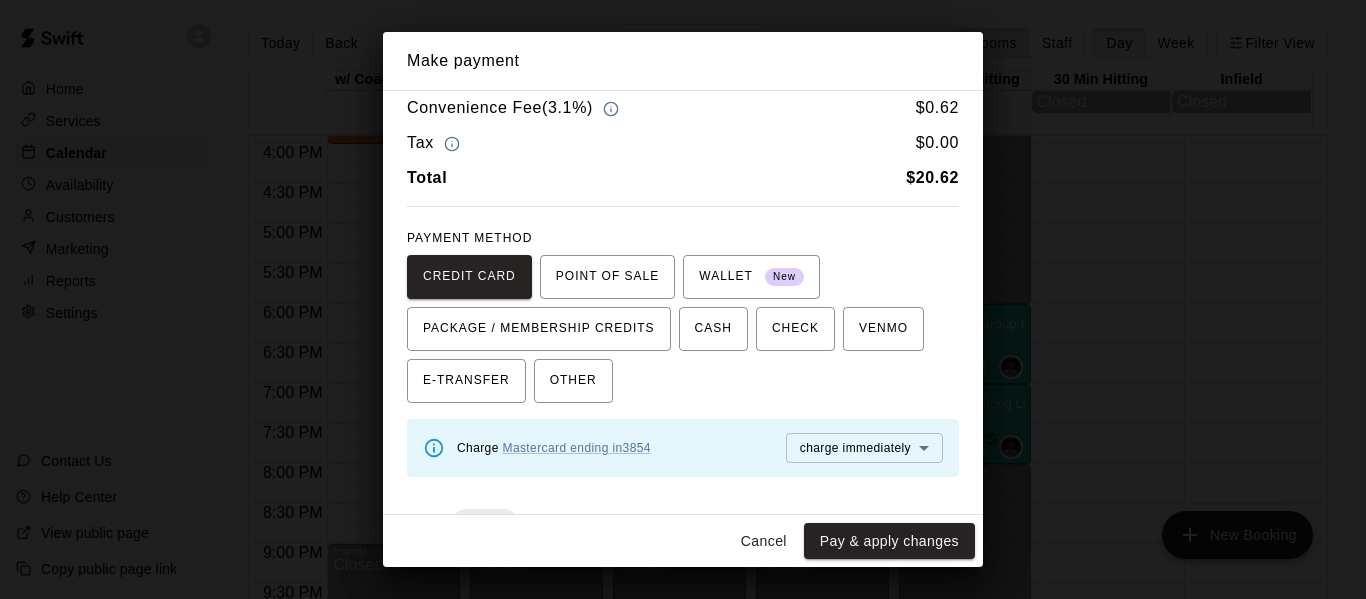 scroll, scrollTop: 67, scrollLeft: 0, axis: vertical 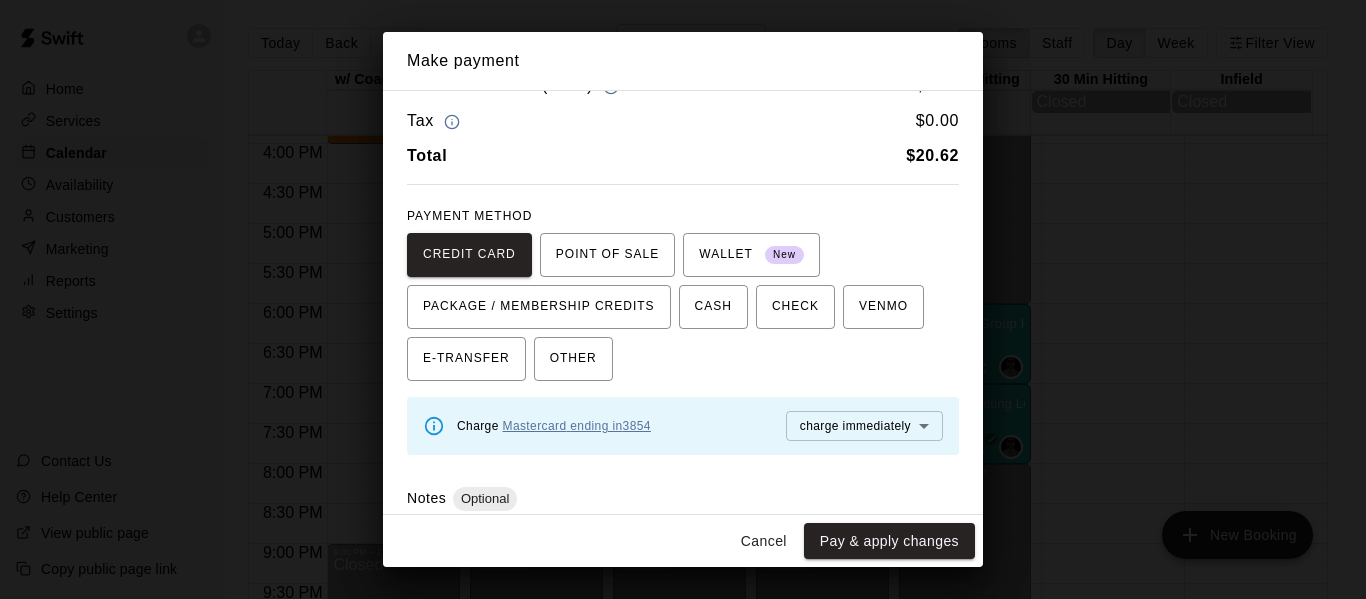 click on "Mastercard   ending in  3854" at bounding box center [577, 426] 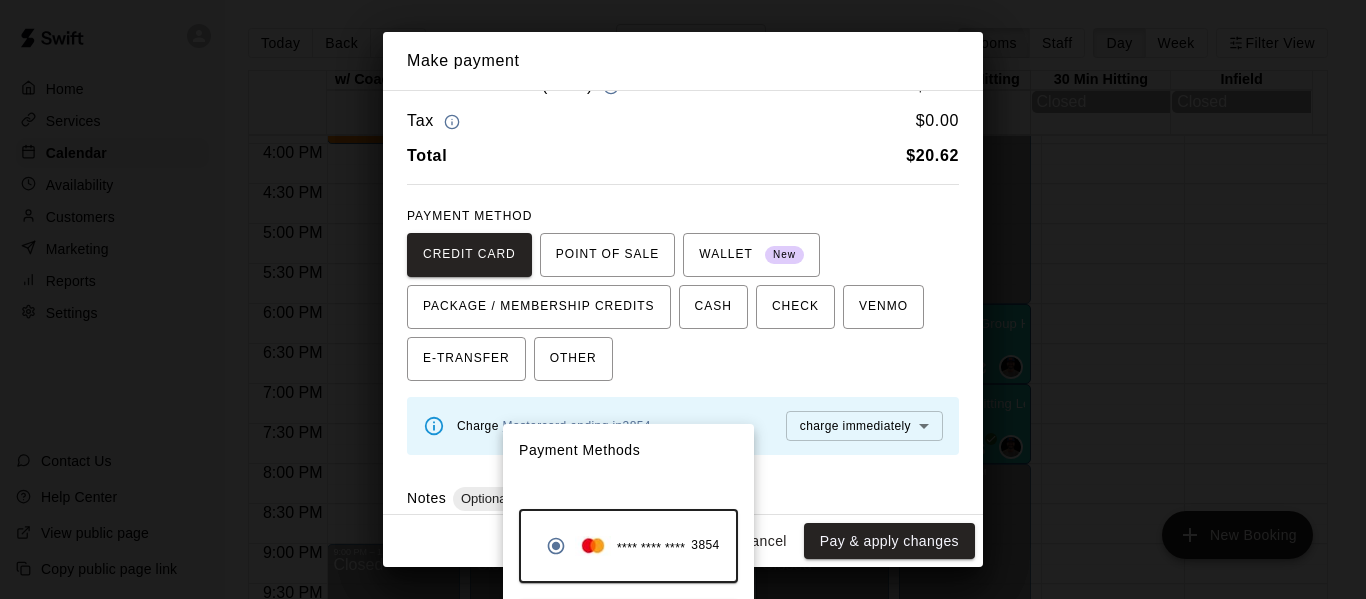 click at bounding box center (683, 299) 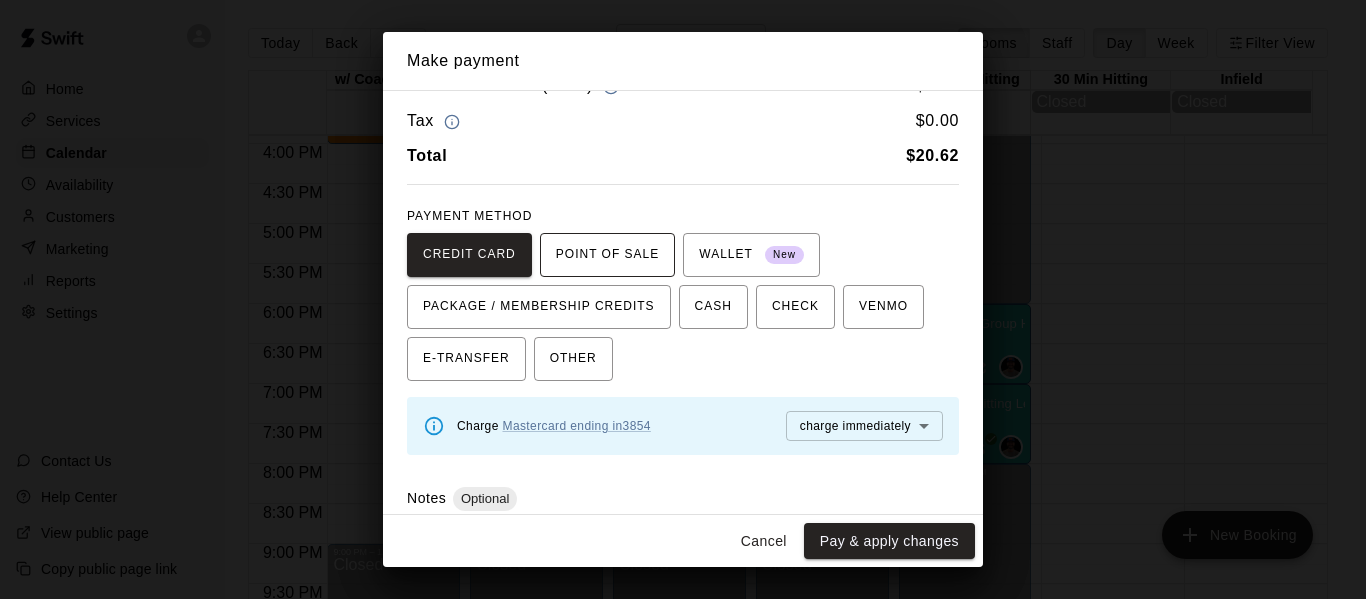 click on "POINT OF SALE" at bounding box center (607, 255) 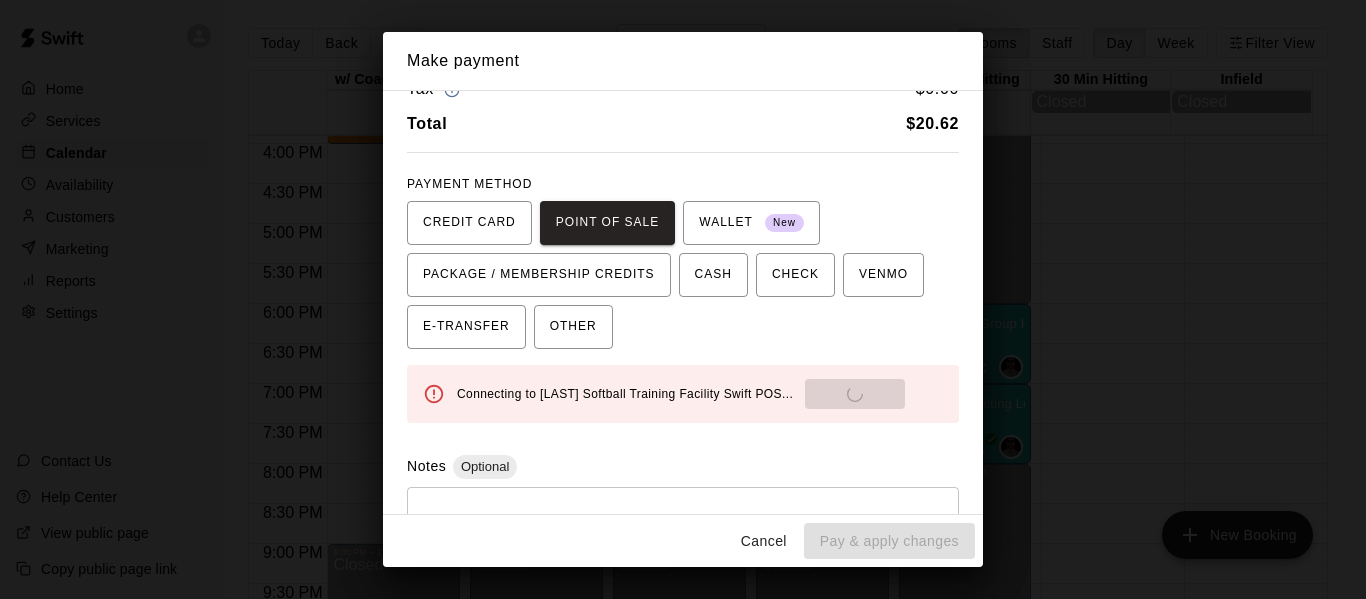 scroll, scrollTop: 133, scrollLeft: 0, axis: vertical 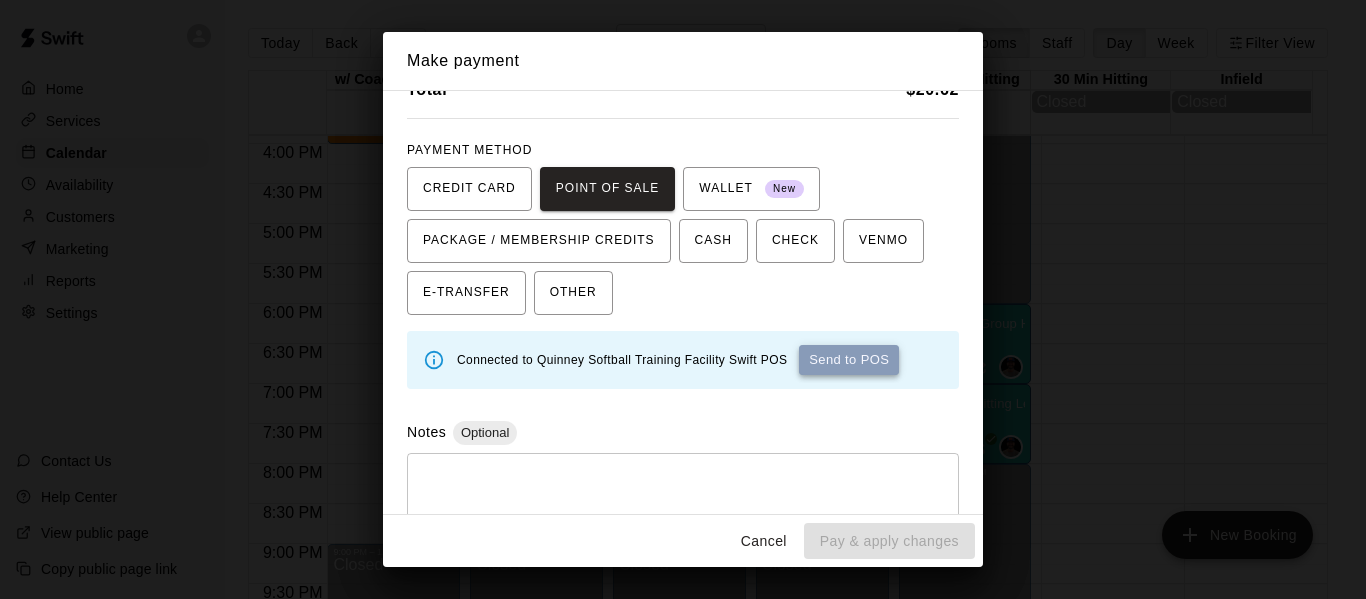 click on "Send to POS" at bounding box center (849, 360) 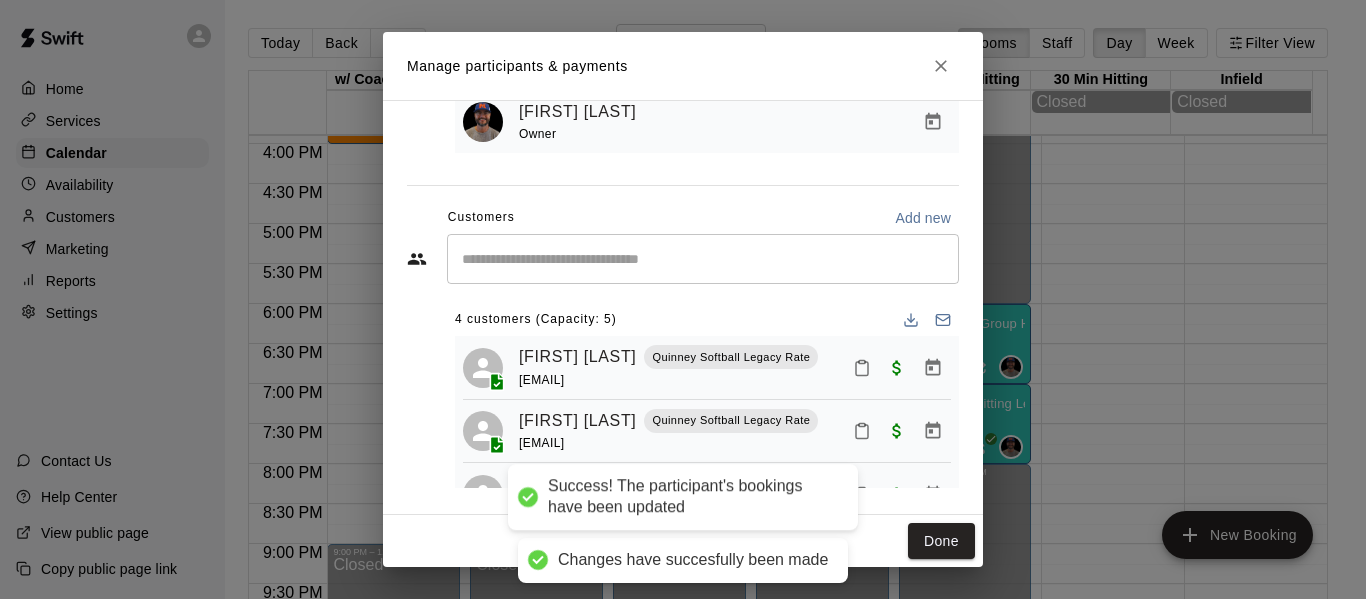 scroll, scrollTop: 169, scrollLeft: 0, axis: vertical 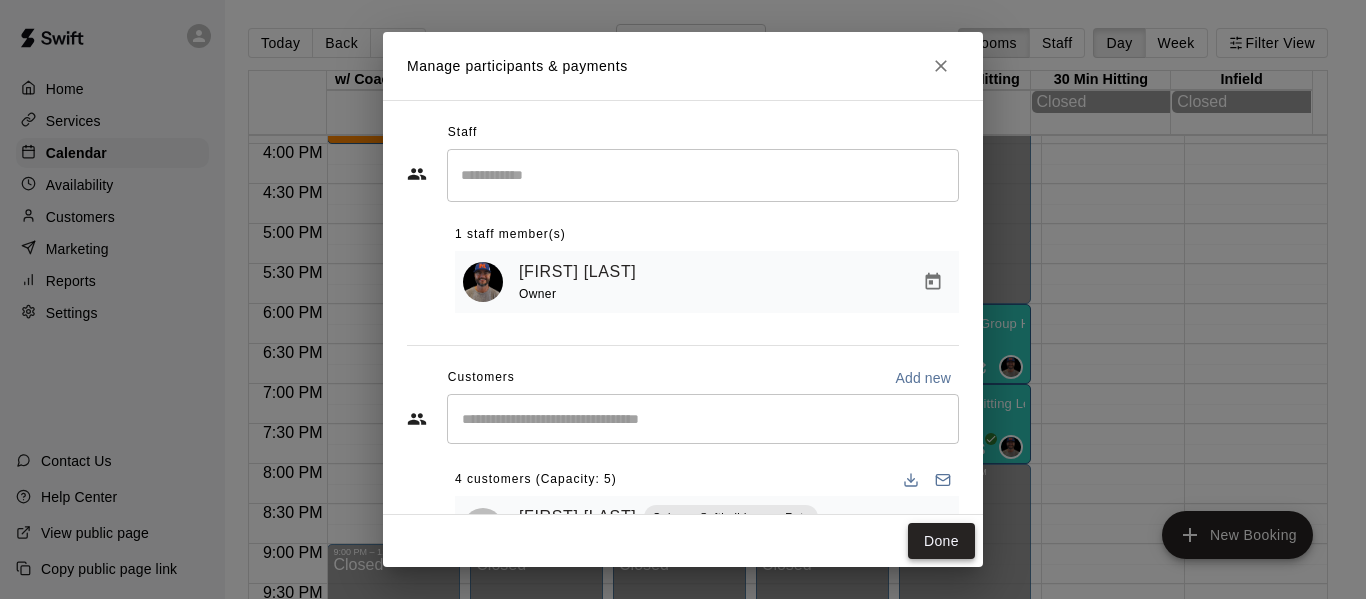 click on "Done" at bounding box center [941, 541] 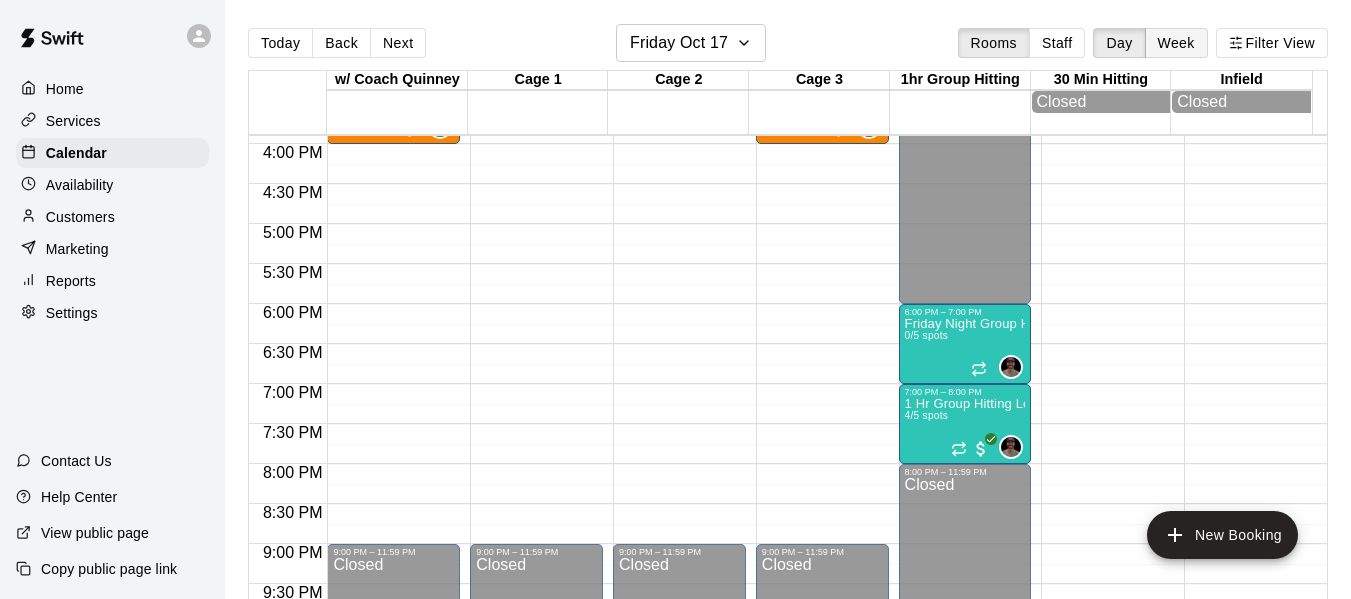 click on "Week" at bounding box center [1176, 43] 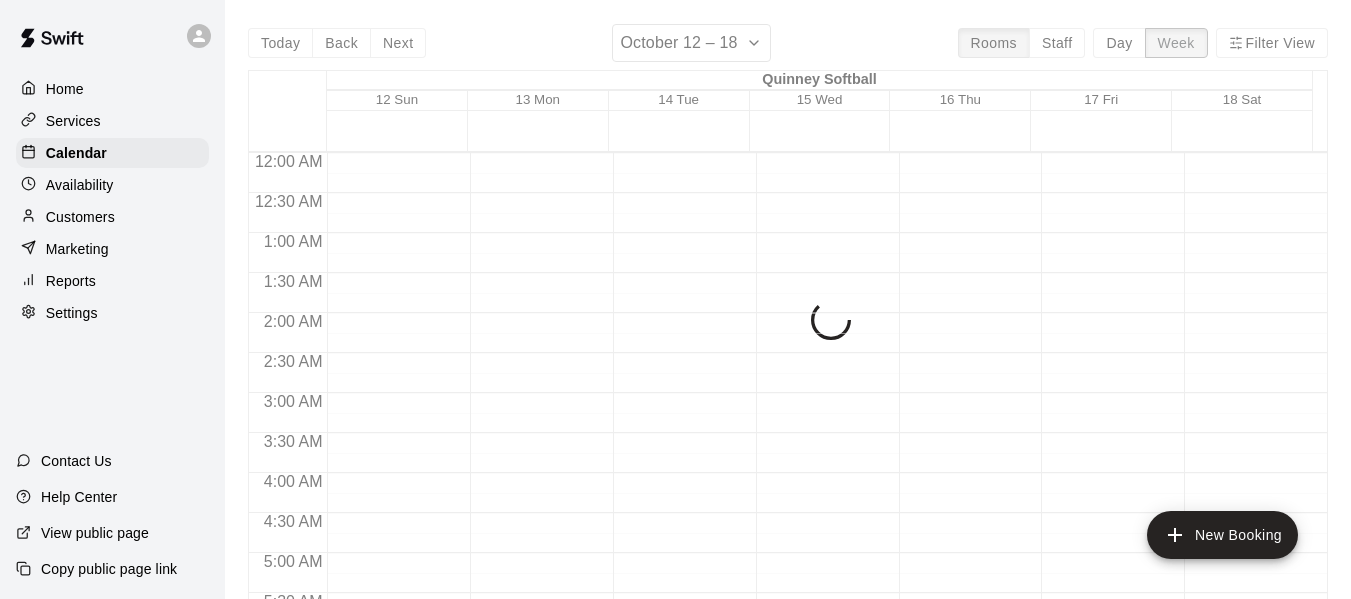 scroll, scrollTop: 1454, scrollLeft: 0, axis: vertical 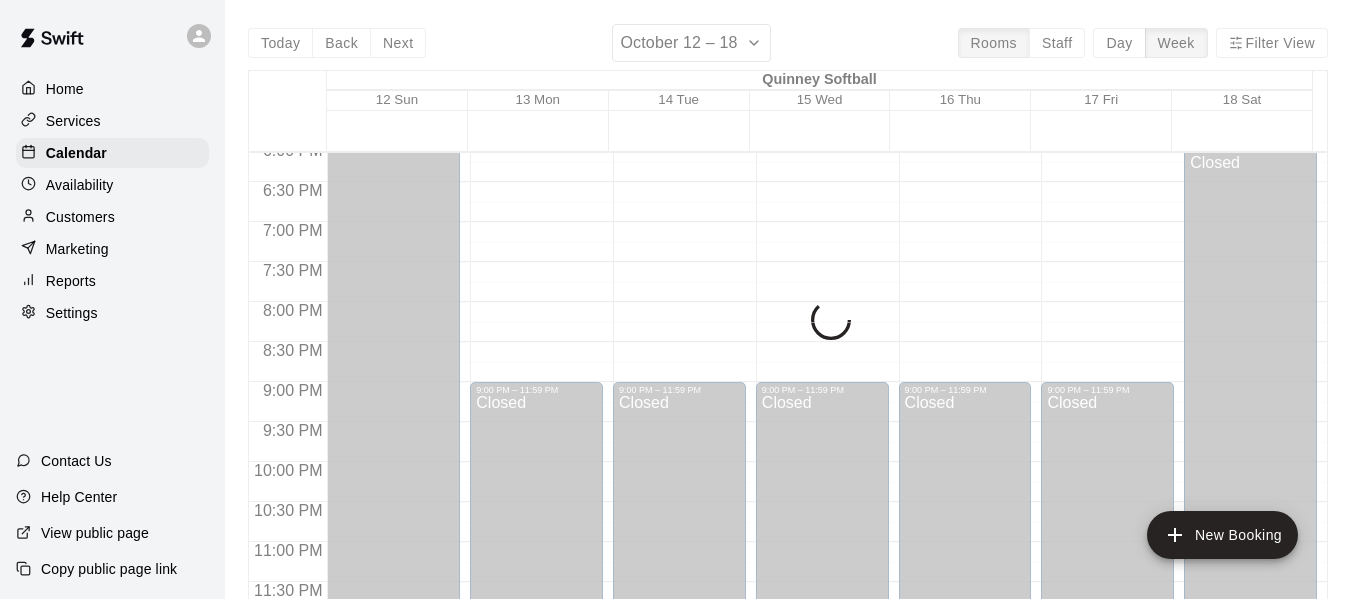 click on "Today Back Next October 12 – 18 Rooms Staff Day Week Filter View Quinney Softball 12 Sun 13 Mon 14 Tue 15 Wed 16 Thu 17 Fri 18 Sat 12:00 AM 12:30 AM 1:00 AM 1:30 AM 2:00 AM 2:30 AM 3:00 AM 3:30 AM 4:00 AM 4:30 AM 5:00 AM 5:30 AM 6:00 AM 6:30 AM 7:00 AM 7:30 AM 8:00 AM 8:30 AM 9:00 AM 9:30 AM 10:00 AM 10:30 AM 11:00 AM 11:30 AM 12:00 PM 12:30 PM 1:00 PM 1:30 PM 2:00 PM 2:30 PM 3:00 PM 3:30 PM 4:00 PM 4:30 PM 5:00 PM 5:30 PM 6:00 PM 6:30 PM 7:00 PM 7:30 PM 8:00 PM 8:30 PM 9:00 PM 9:30 PM 10:00 PM 10:30 PM 11:00 PM 11:30 PM 12:00 AM – 10:00 AM Closed 4:00 PM – 11:59 PM Closed 12:00 AM – 10:00 AM Closed 9:00 PM – 11:59 PM Closed 12:00 AM – 10:00 AM Closed 9:00 PM – 11:59 PM Closed 12:00 AM – 10:00 AM Closed 9:00 PM – 11:59 PM Closed 12:00 AM – 10:00 AM Closed 9:00 PM – 11:59 PM Closed 12:00 AM – 10:00 AM Closed 9:00 PM – 11:59 PM Closed 12:00 AM – 9:00 AM Closed 6:00 PM – 11:59 PM Closed" at bounding box center [788, 323] 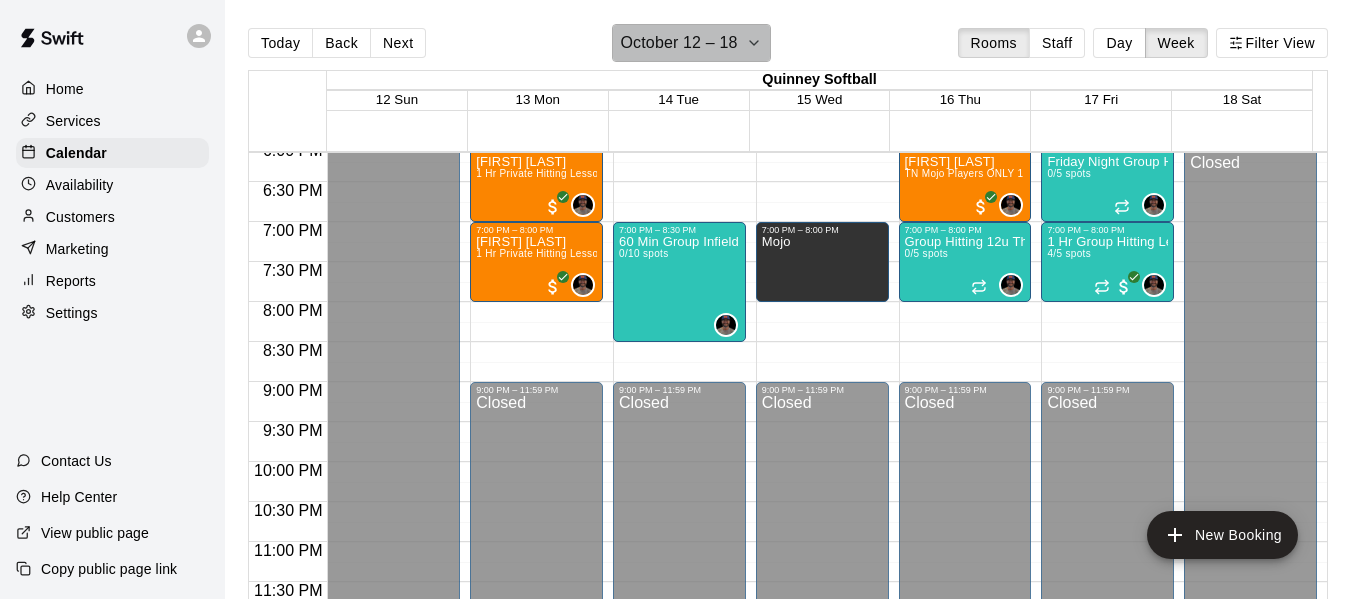 click 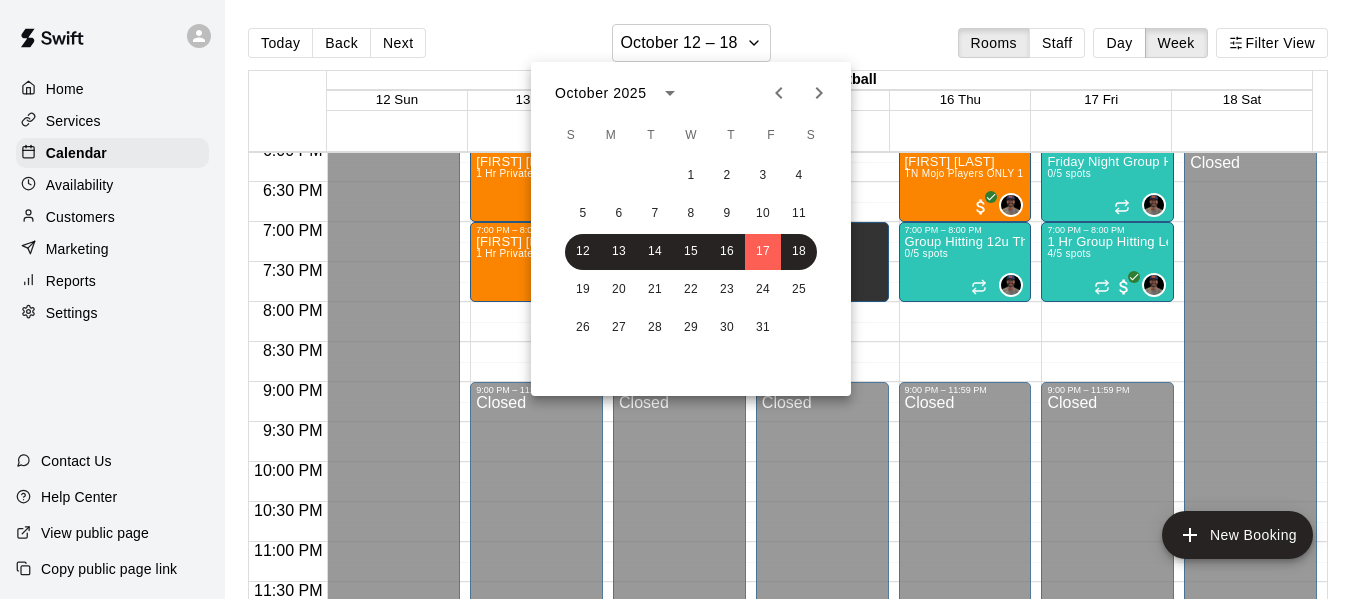 click 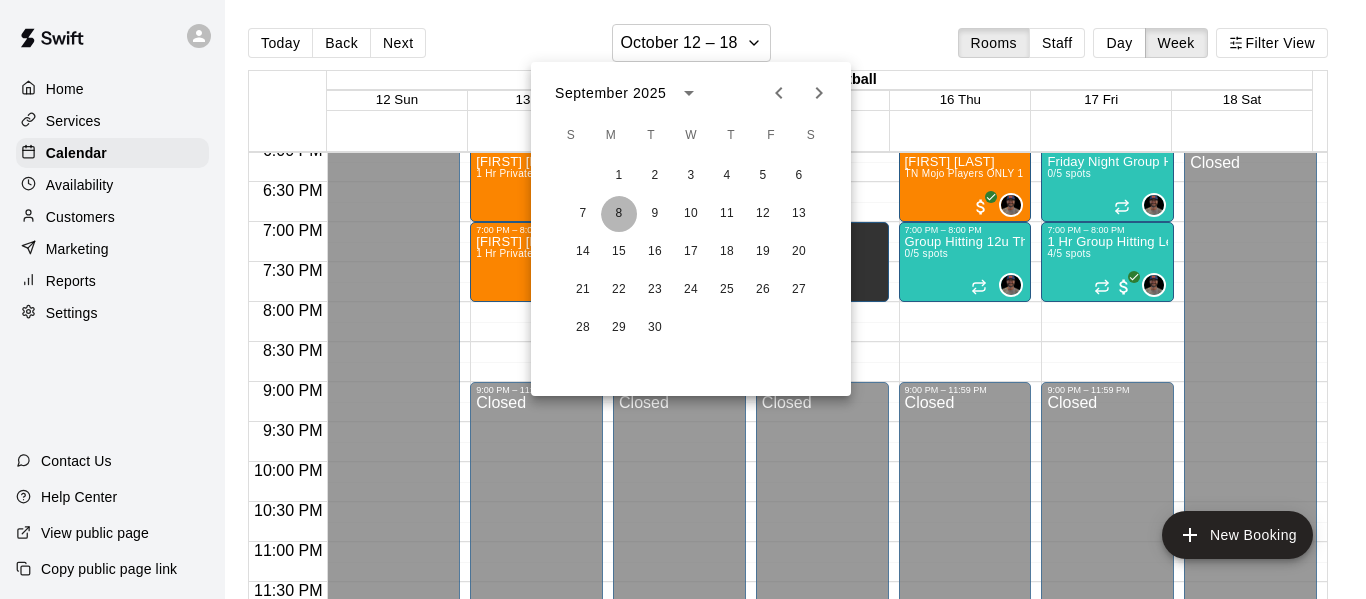 click on "8" at bounding box center (619, 214) 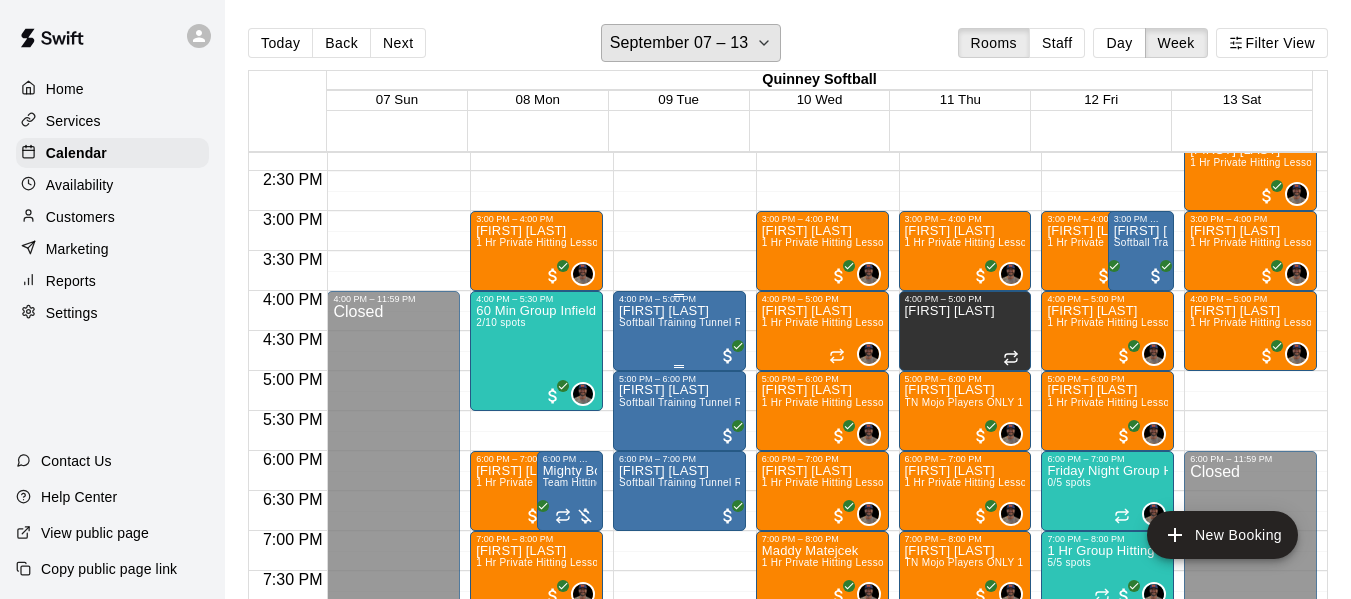 scroll, scrollTop: 1154, scrollLeft: 0, axis: vertical 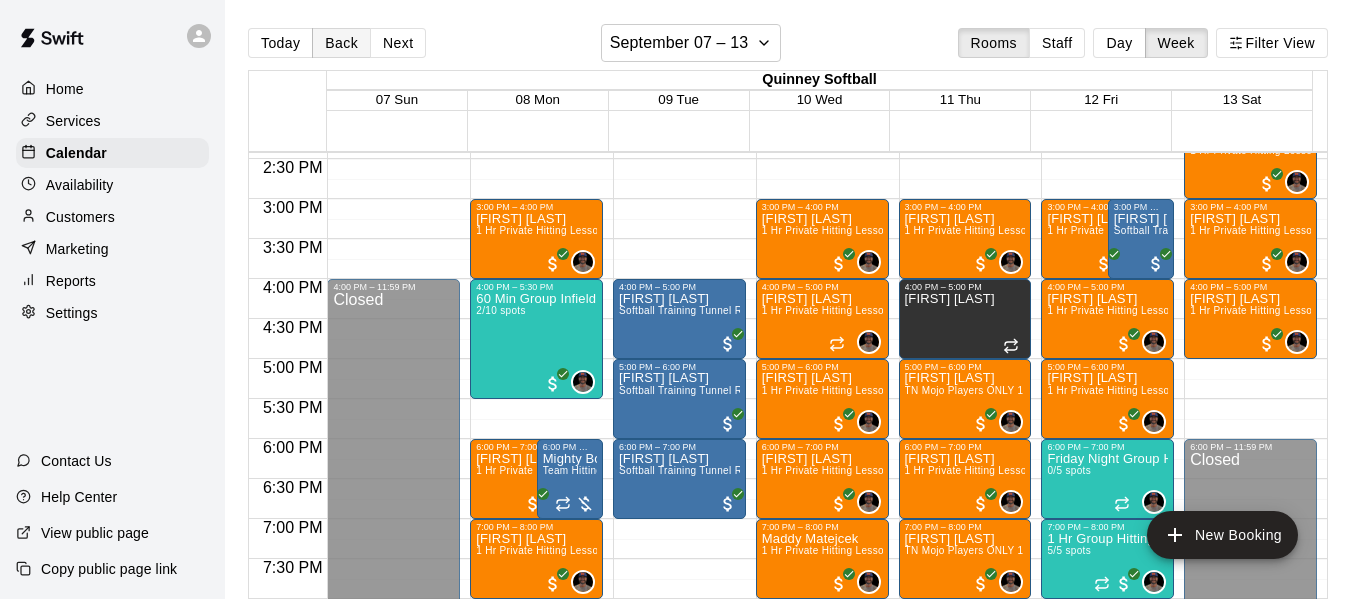 click on "Back" at bounding box center (341, 43) 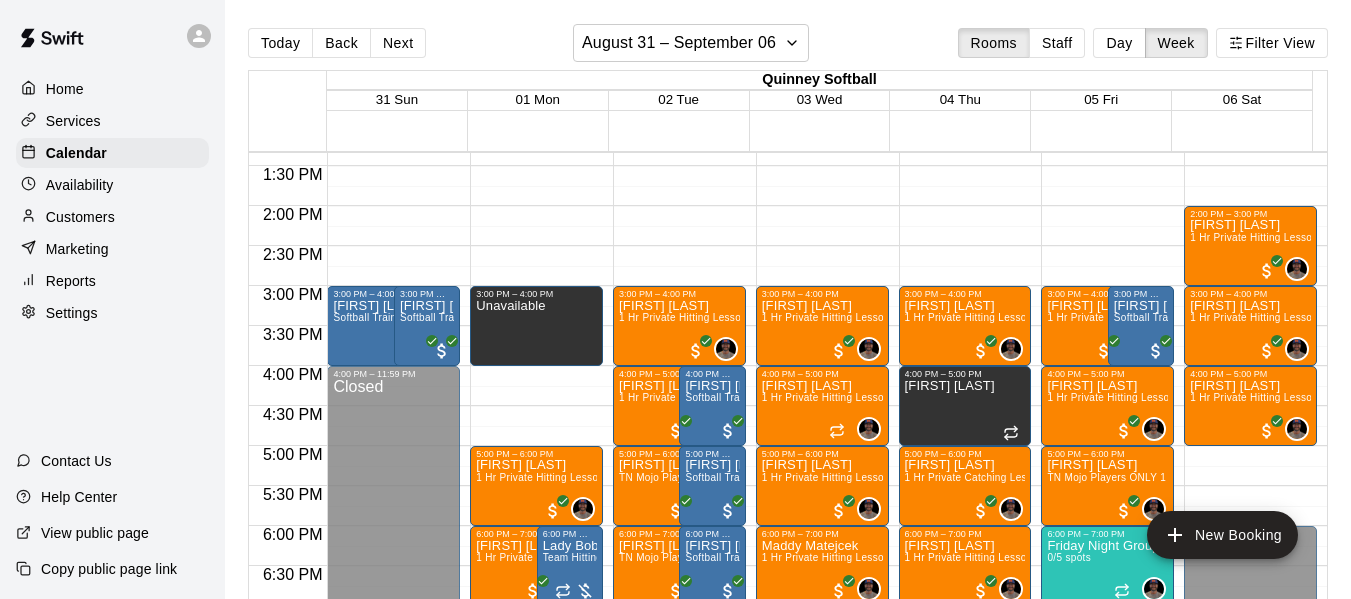 scroll, scrollTop: 1054, scrollLeft: 0, axis: vertical 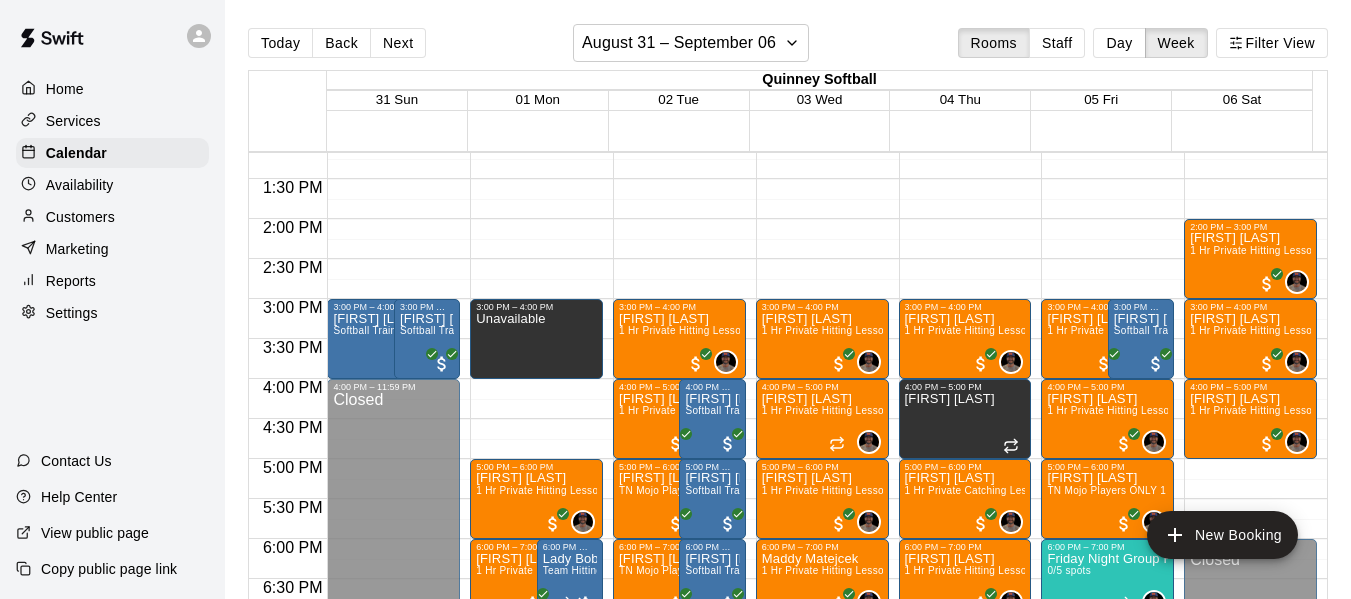 click on "Today Back Next August 31 – September 06 Rooms Staff Day Week Filter View" at bounding box center [788, 47] 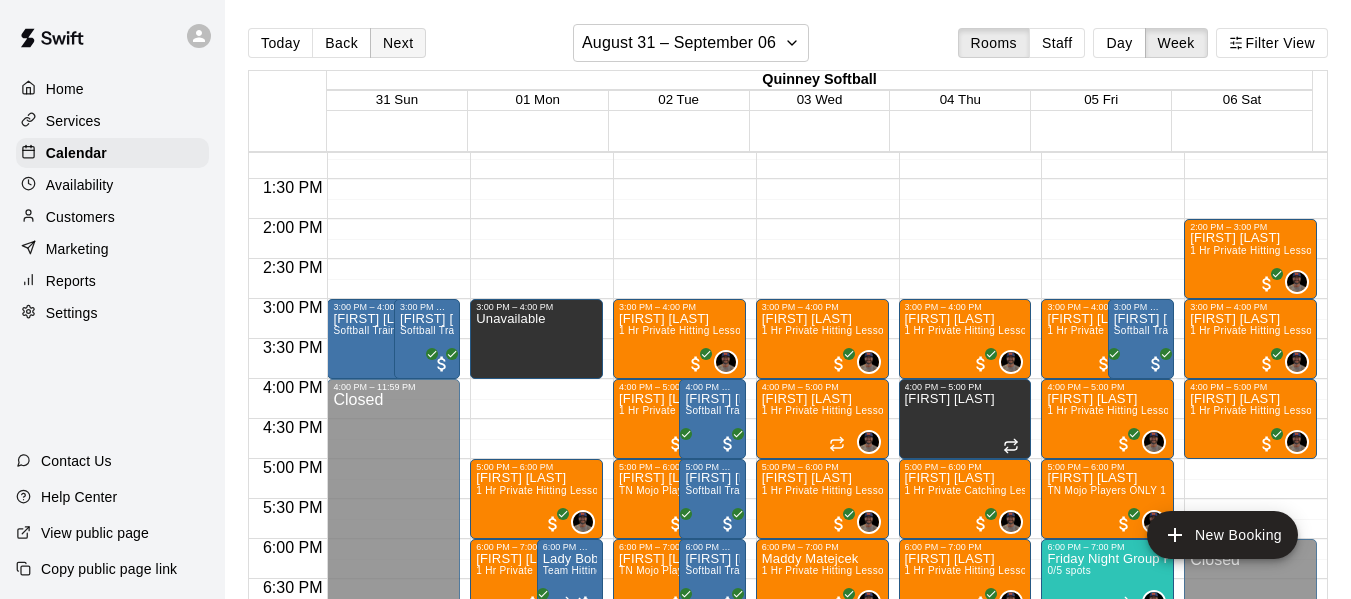click on "Next" at bounding box center [398, 43] 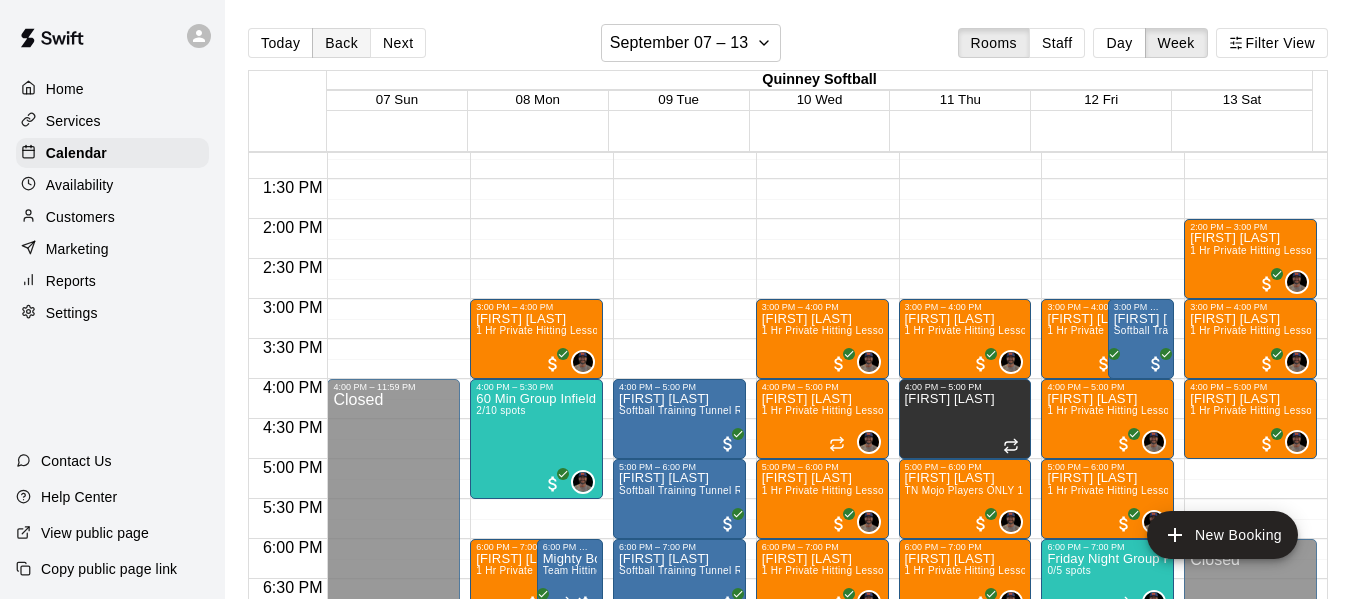 click on "Back" at bounding box center [341, 43] 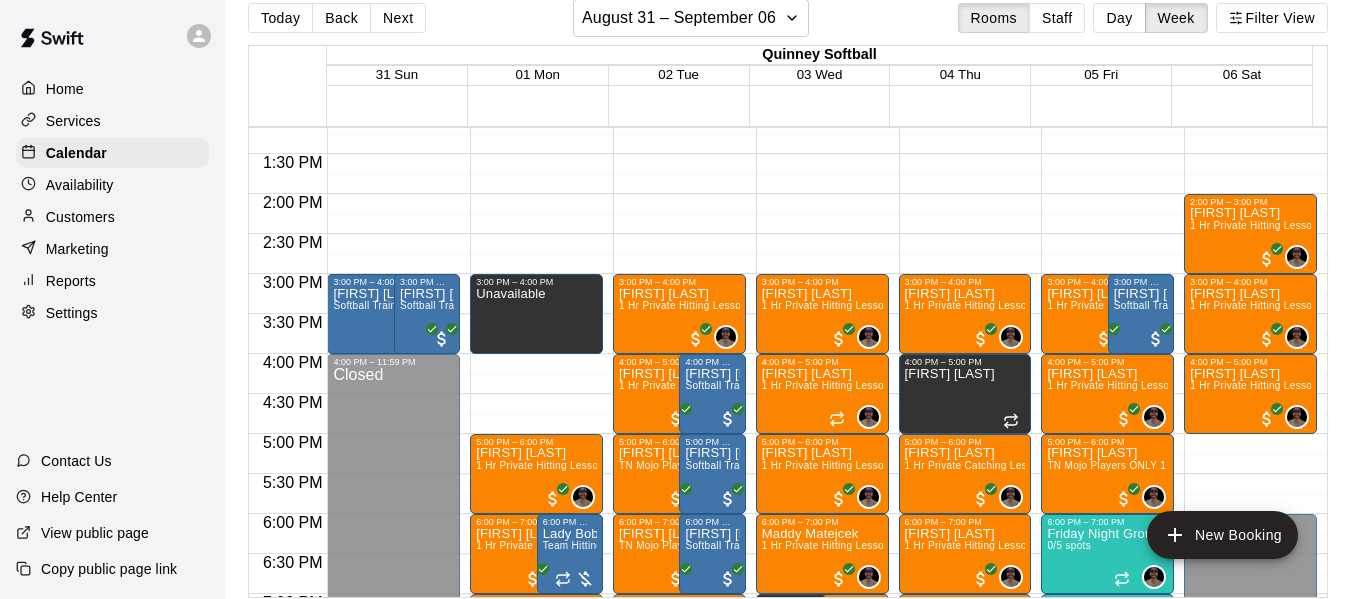 scroll, scrollTop: 32, scrollLeft: 0, axis: vertical 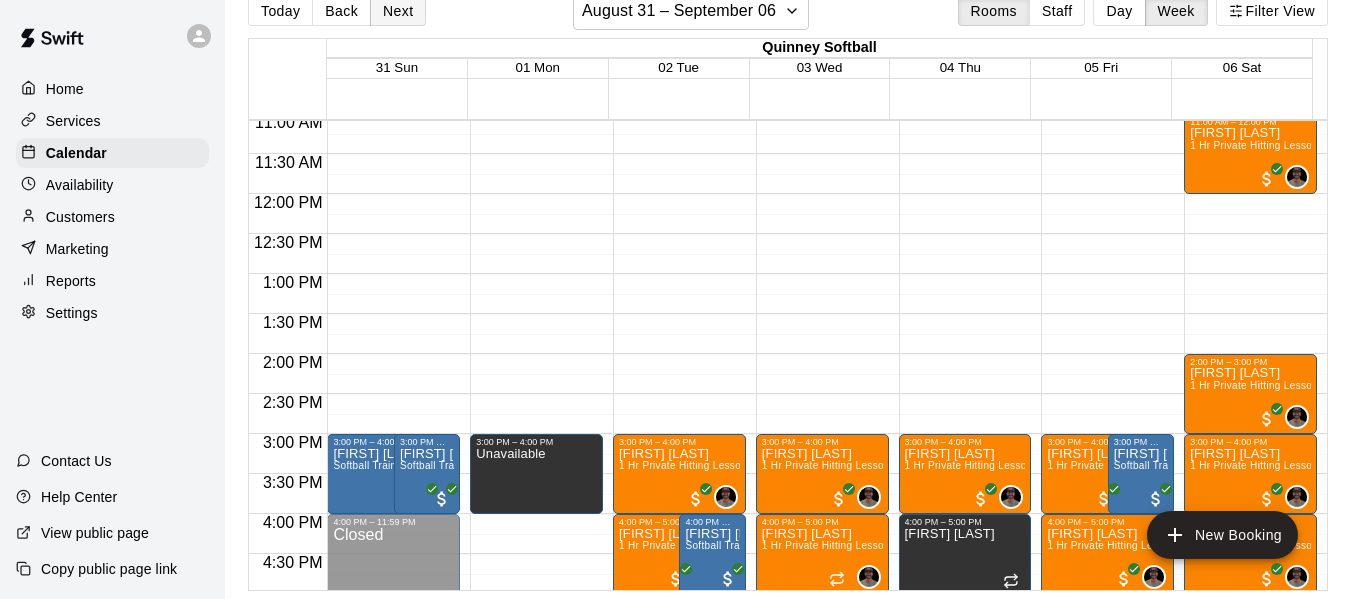 click on "Next" at bounding box center (398, 11) 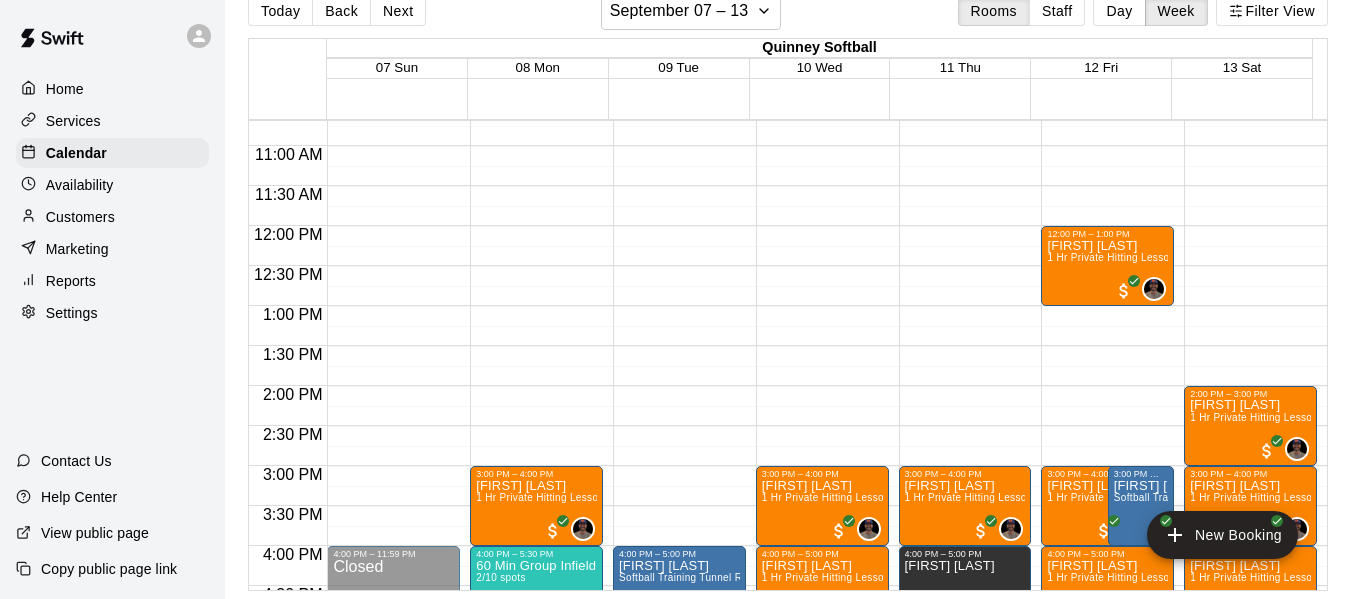 scroll, scrollTop: 854, scrollLeft: 0, axis: vertical 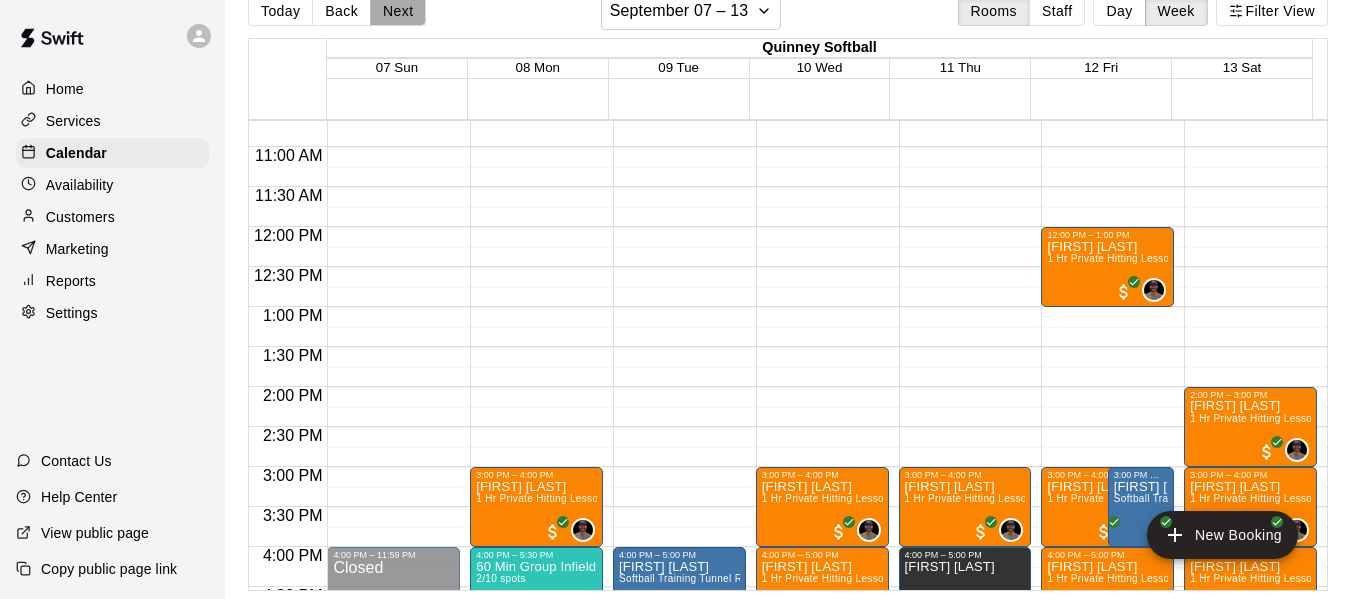 click on "Next" at bounding box center (398, 11) 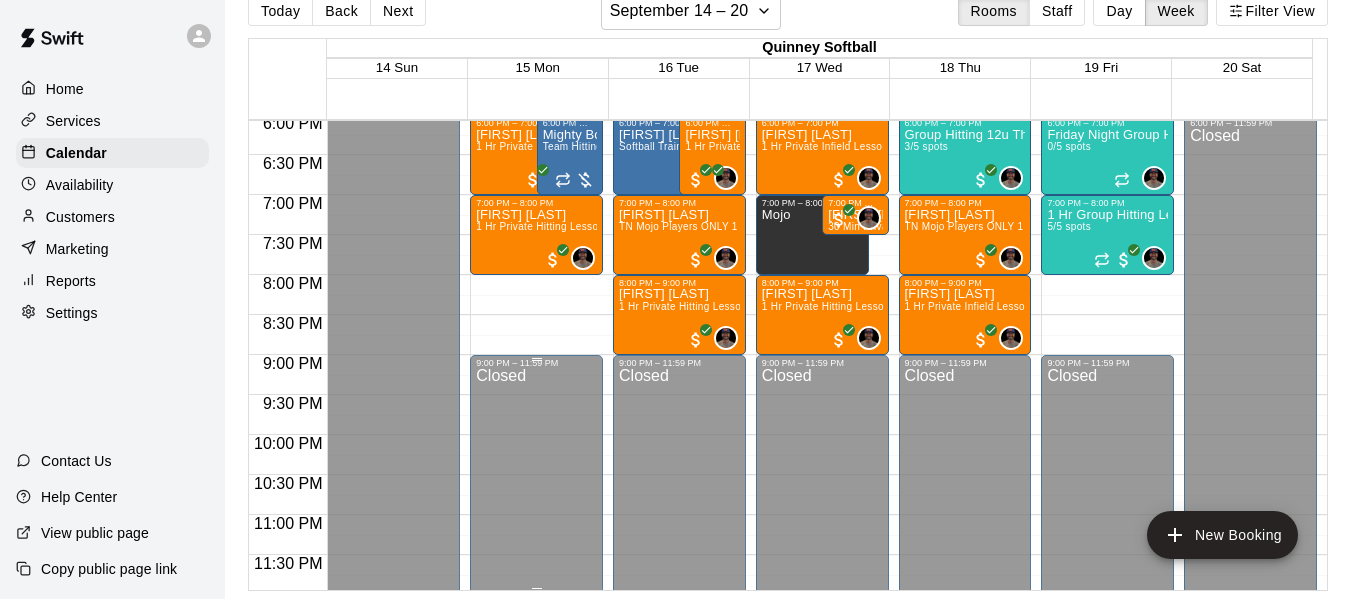 scroll, scrollTop: 1454, scrollLeft: 0, axis: vertical 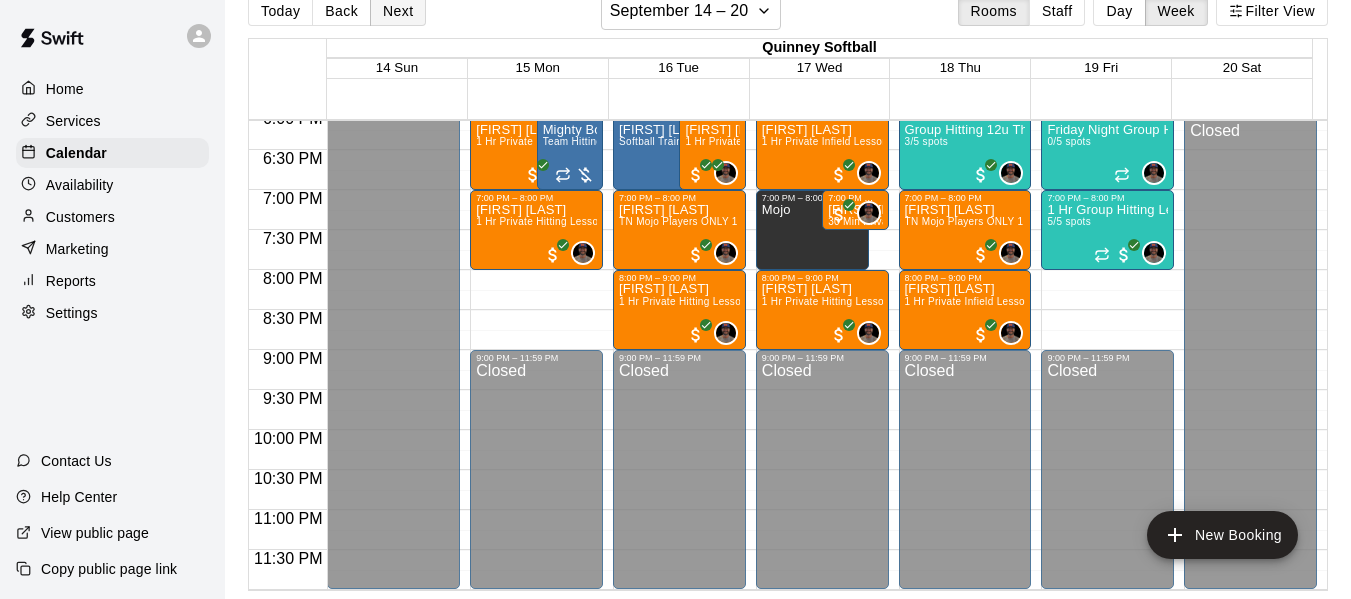 click on "Next" at bounding box center (398, 11) 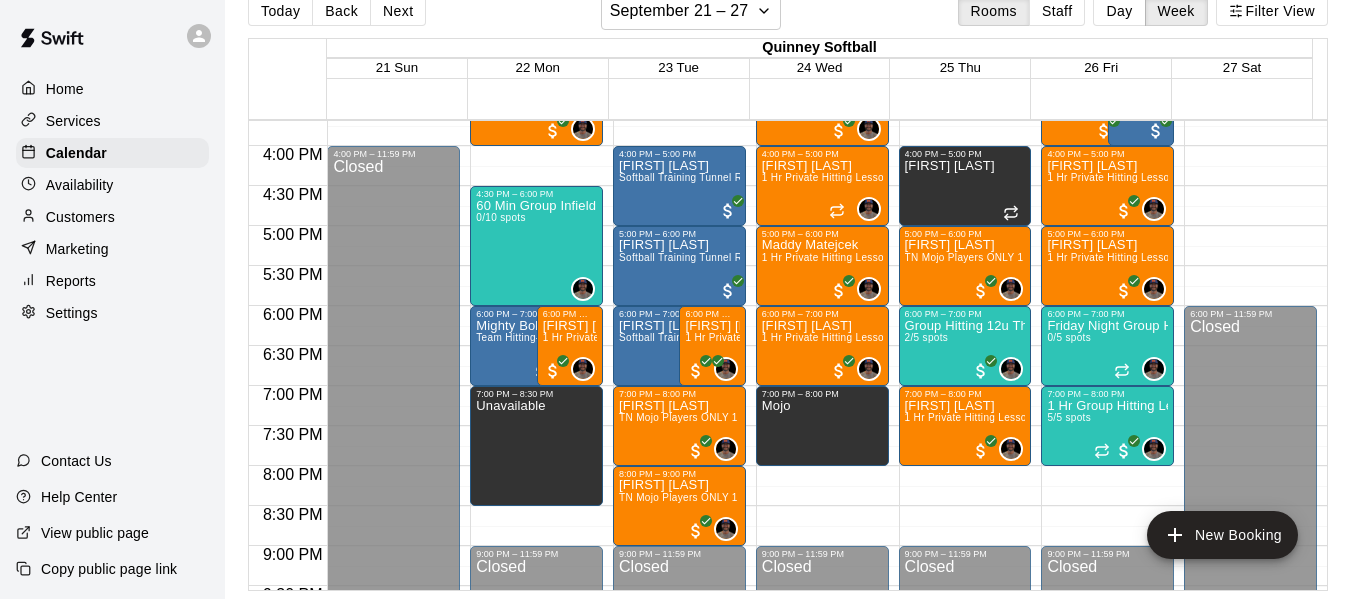 scroll, scrollTop: 1254, scrollLeft: 0, axis: vertical 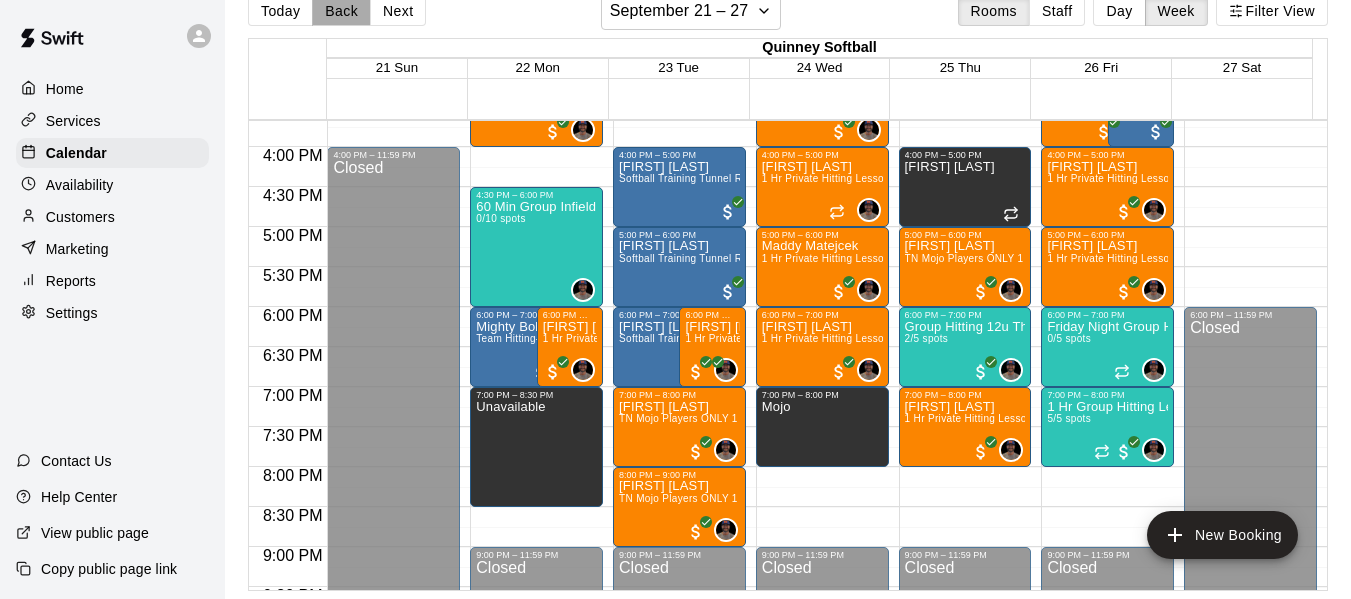 click on "Back" at bounding box center (341, 11) 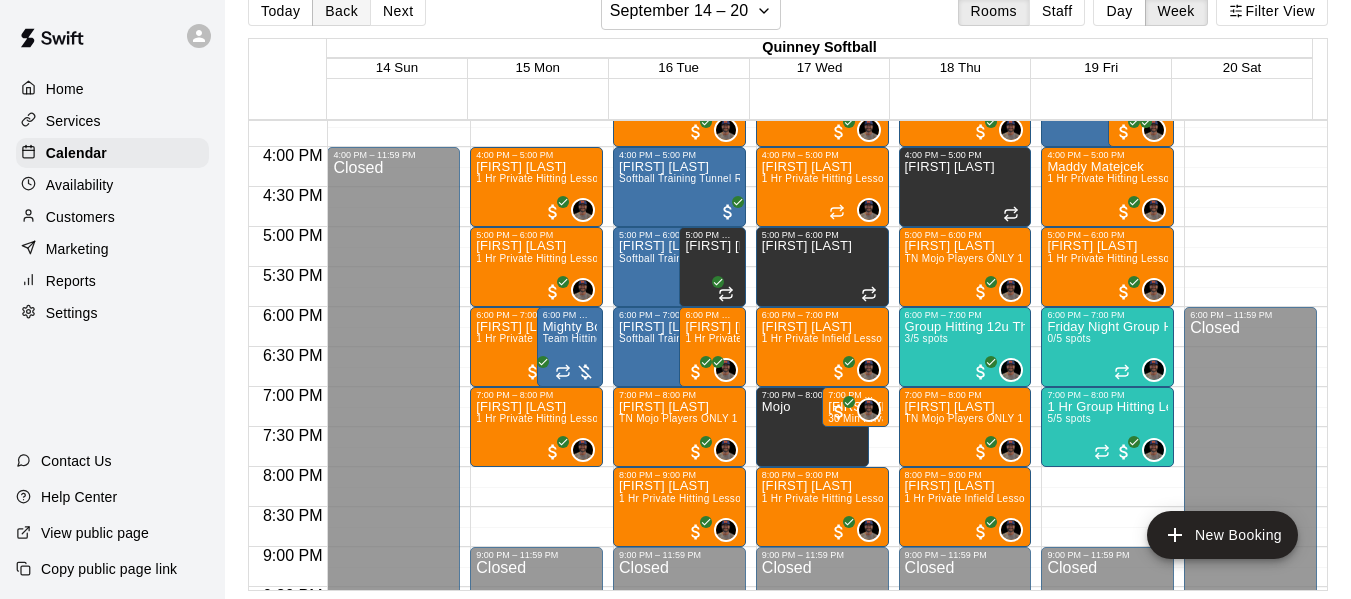 click on "Back" at bounding box center (341, 11) 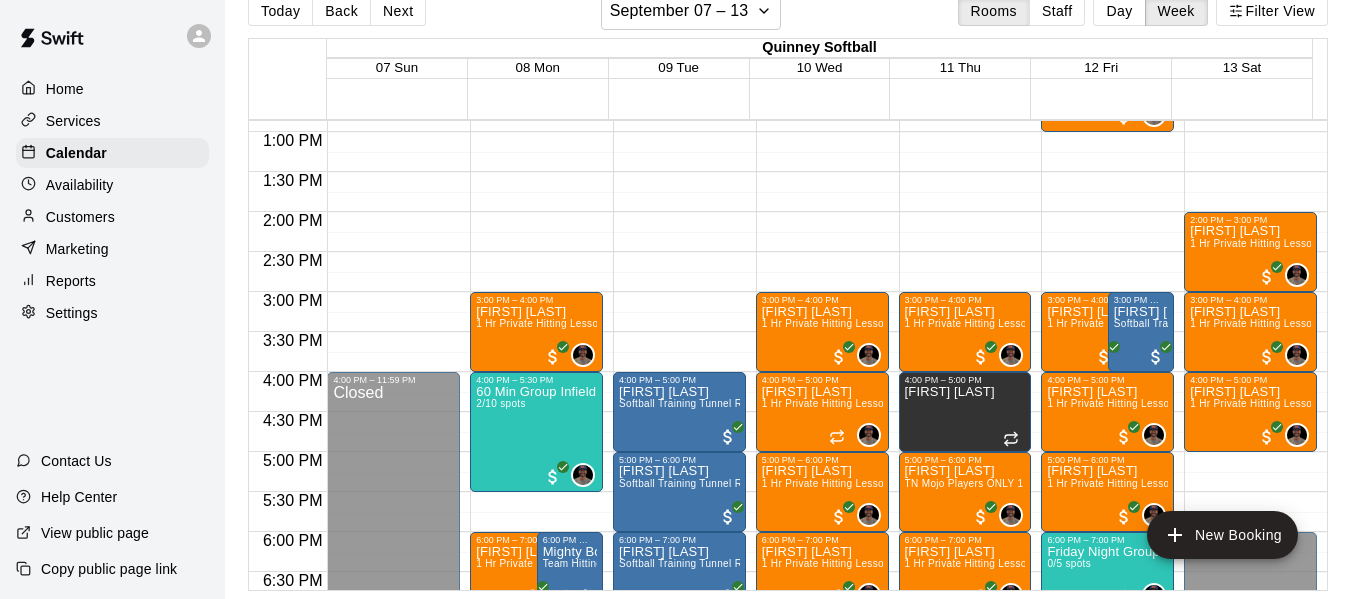 scroll, scrollTop: 1021, scrollLeft: 0, axis: vertical 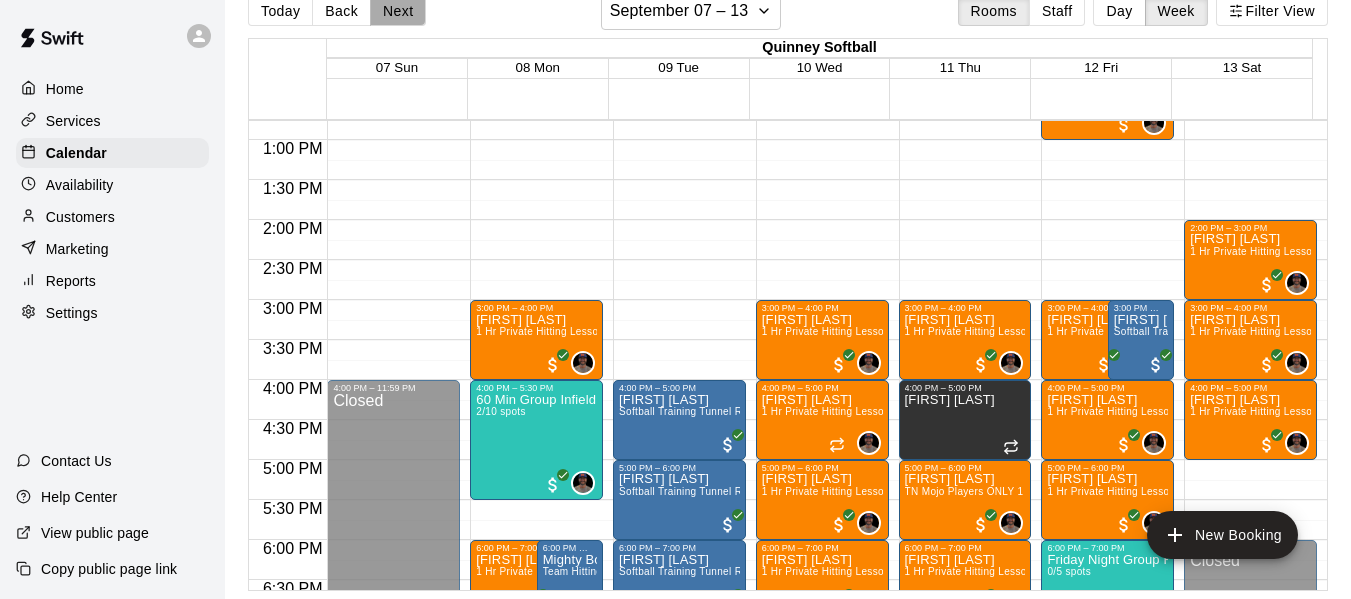 click on "Next" at bounding box center [398, 11] 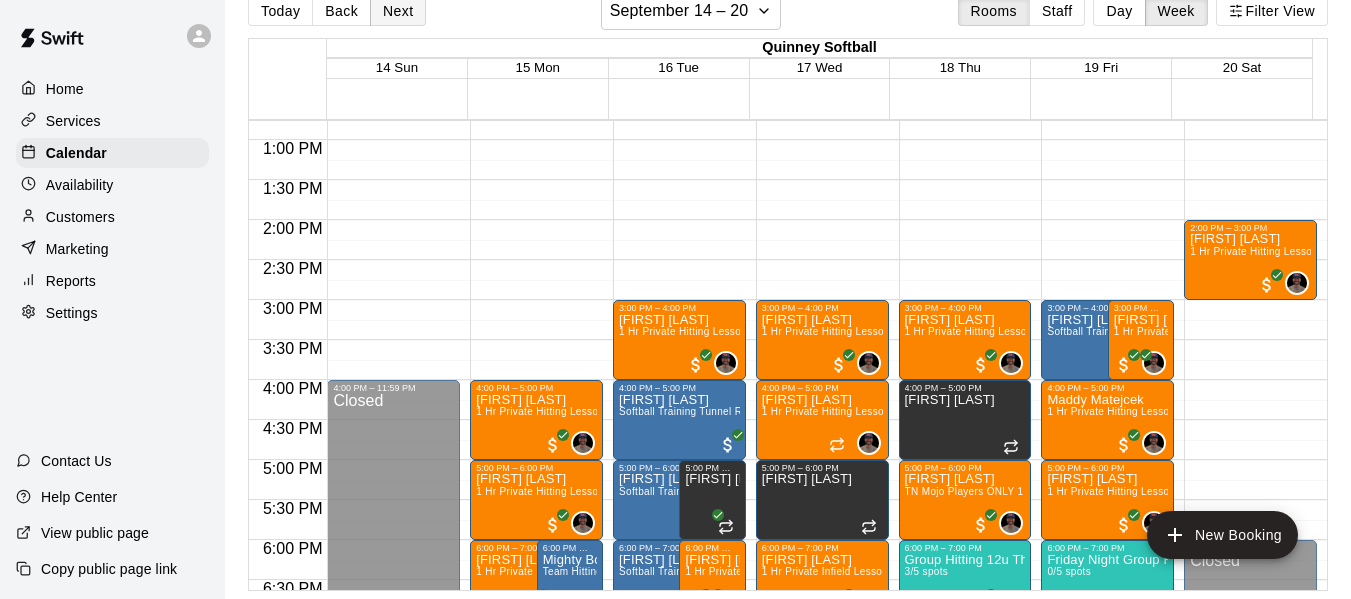 click on "Next" at bounding box center [398, 11] 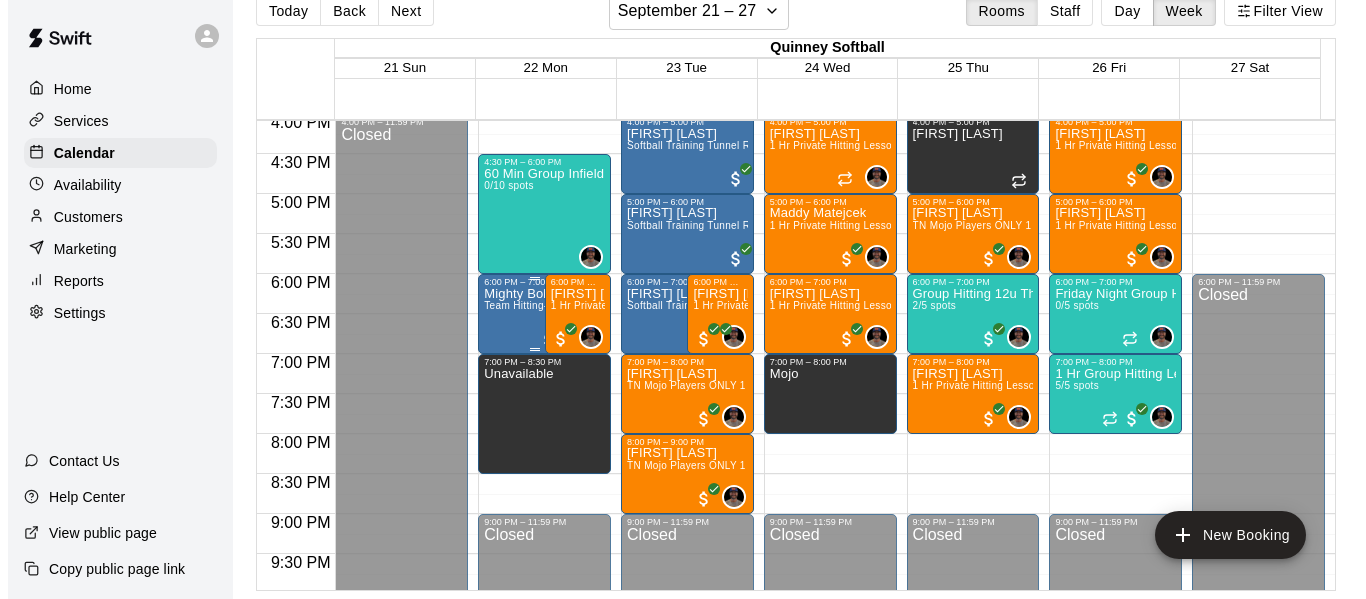 scroll, scrollTop: 1321, scrollLeft: 0, axis: vertical 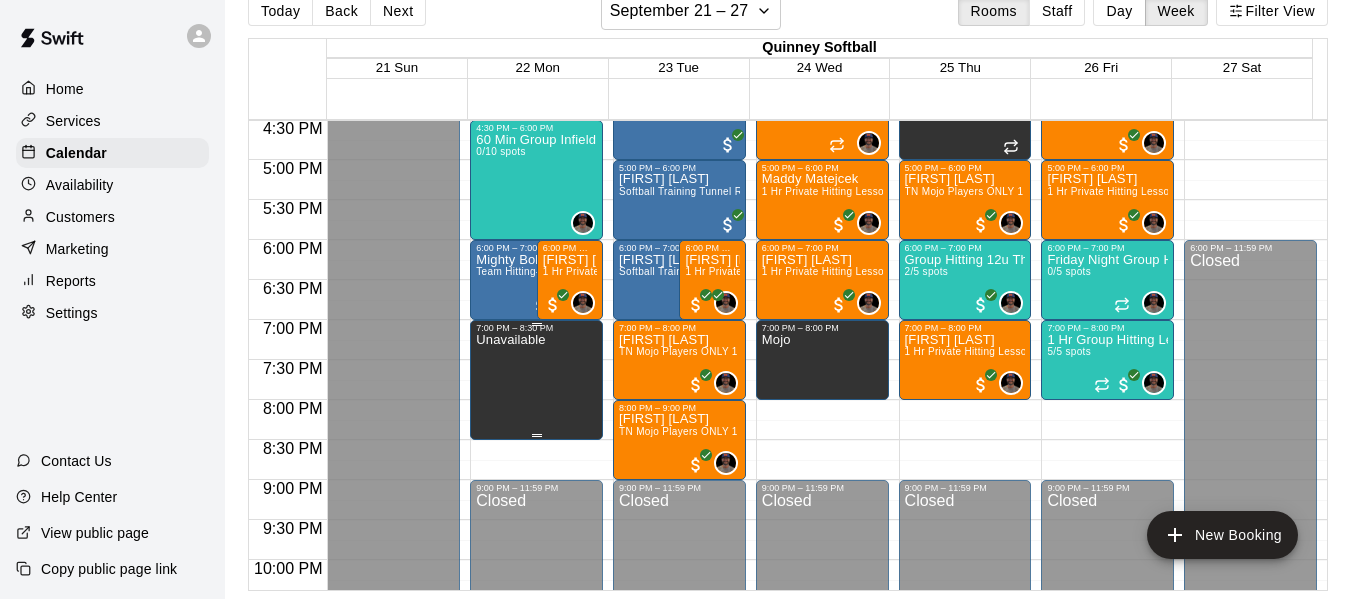 click on "Unavailable" at bounding box center [536, 632] 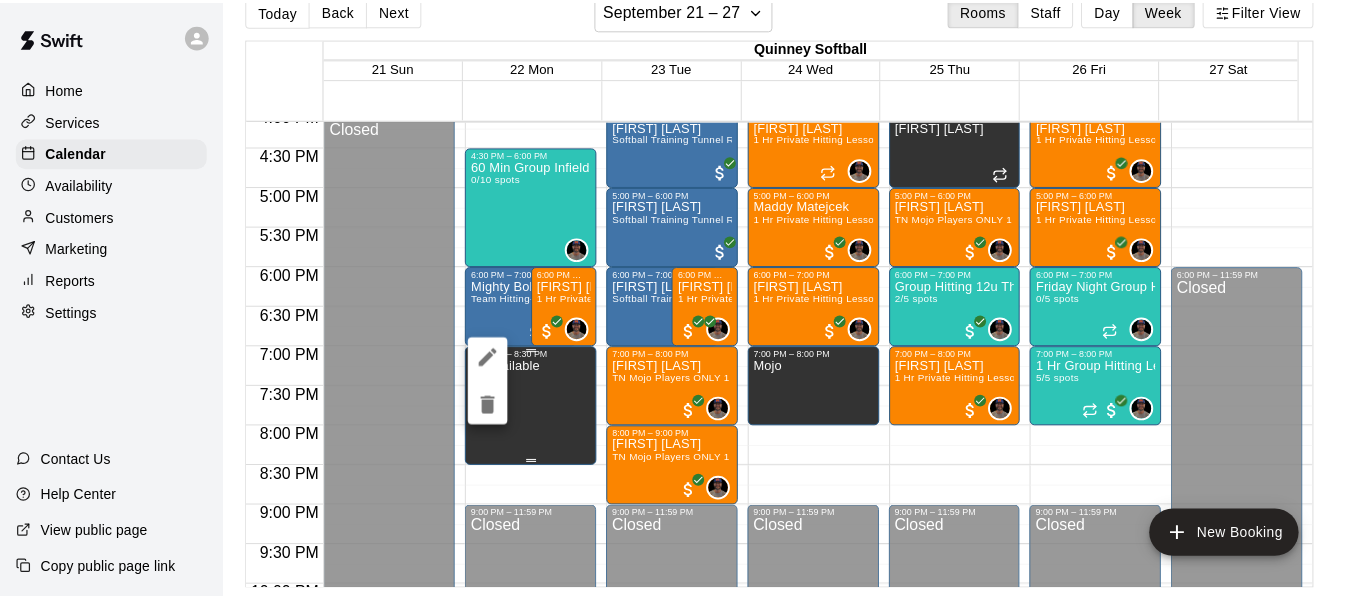 scroll, scrollTop: 1287, scrollLeft: 0, axis: vertical 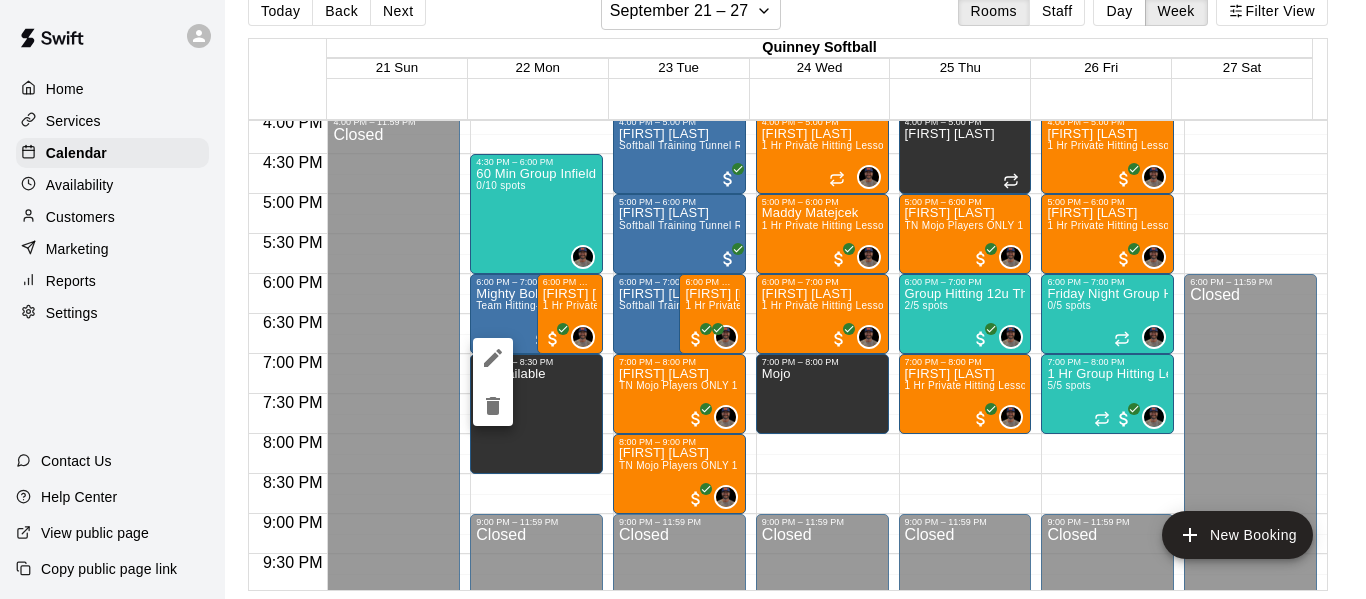click at bounding box center (683, 299) 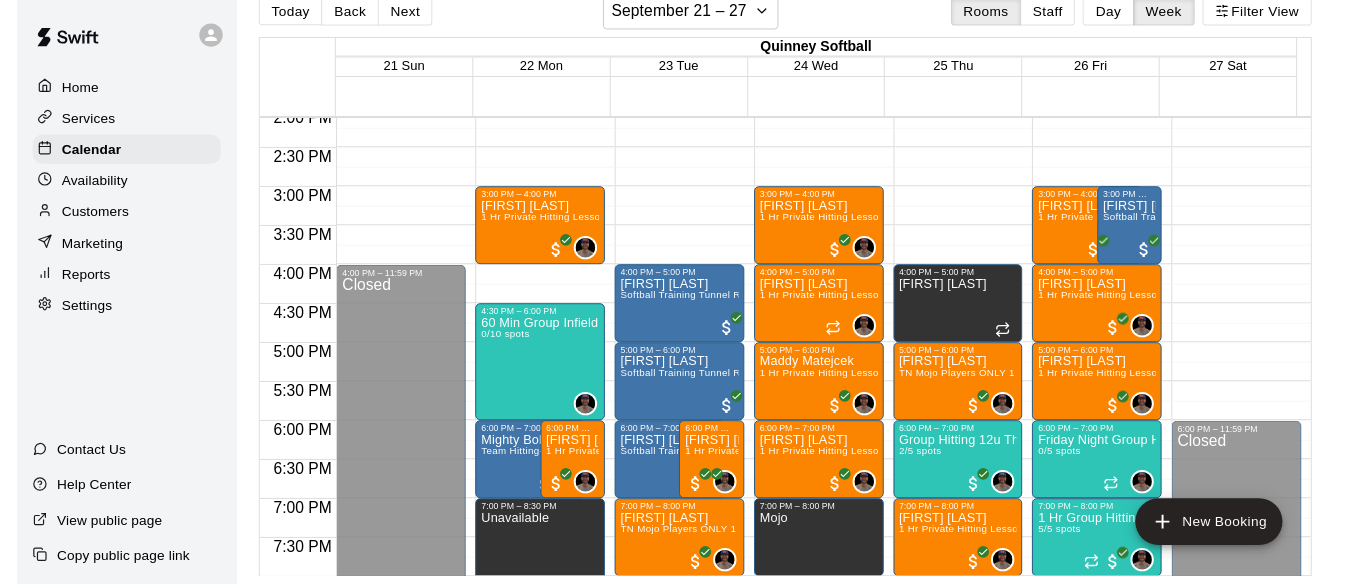 scroll, scrollTop: 1121, scrollLeft: 0, axis: vertical 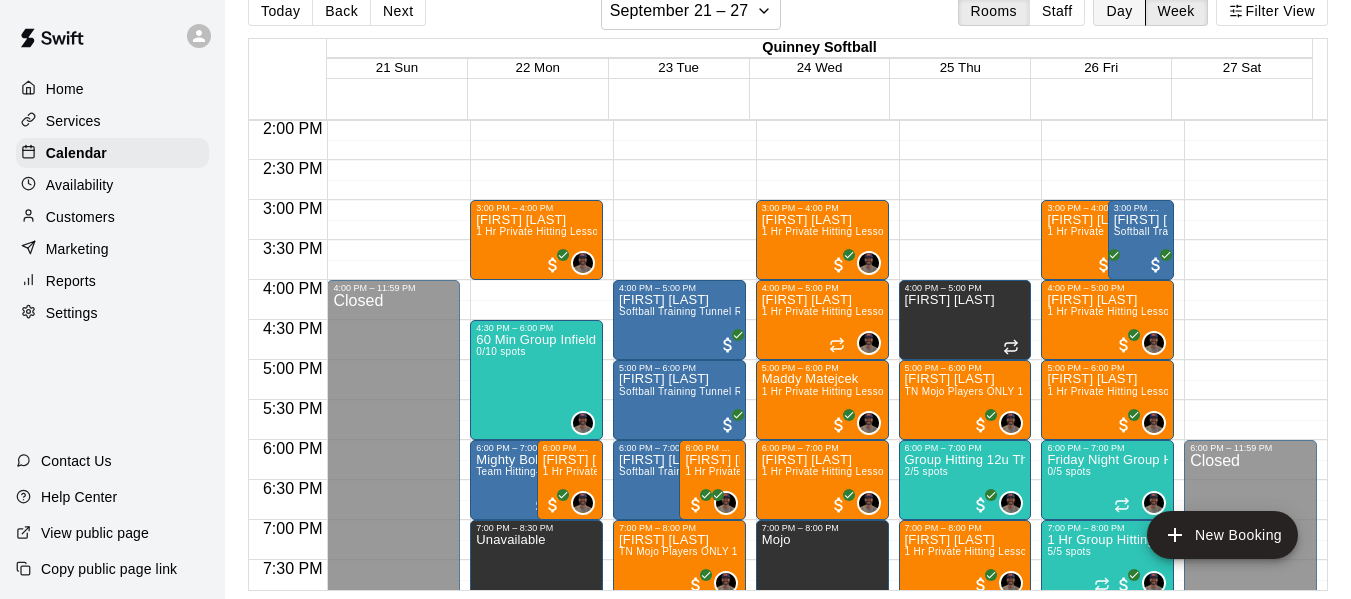 click on "Day" at bounding box center [1119, 11] 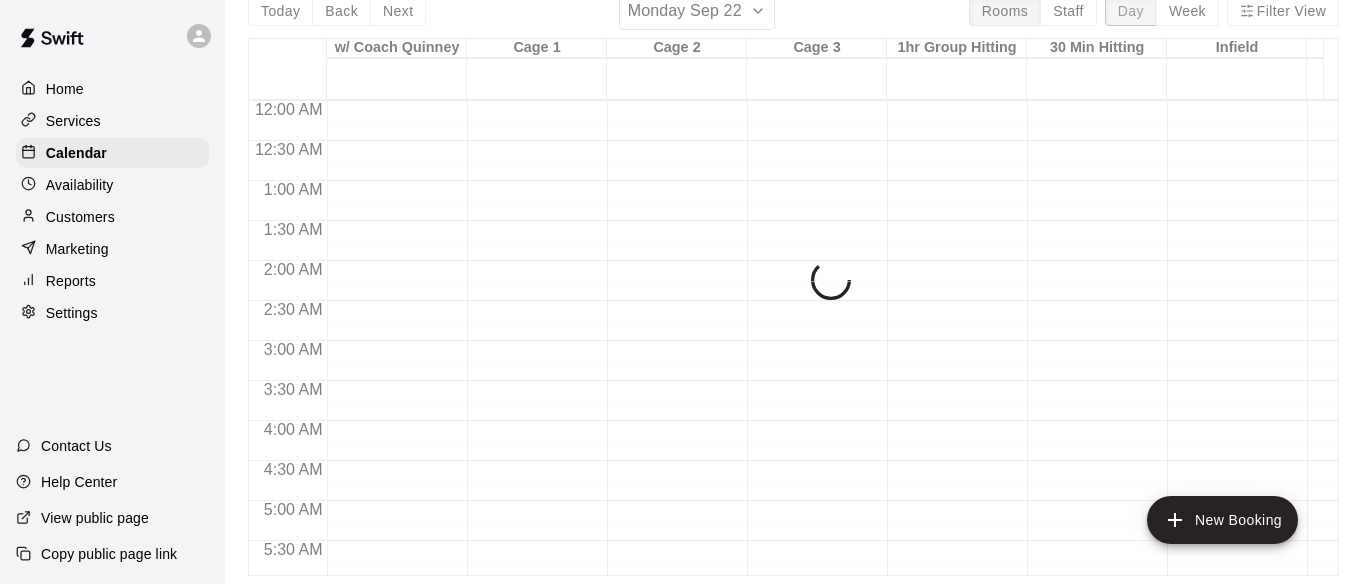 scroll, scrollTop: 1448, scrollLeft: 0, axis: vertical 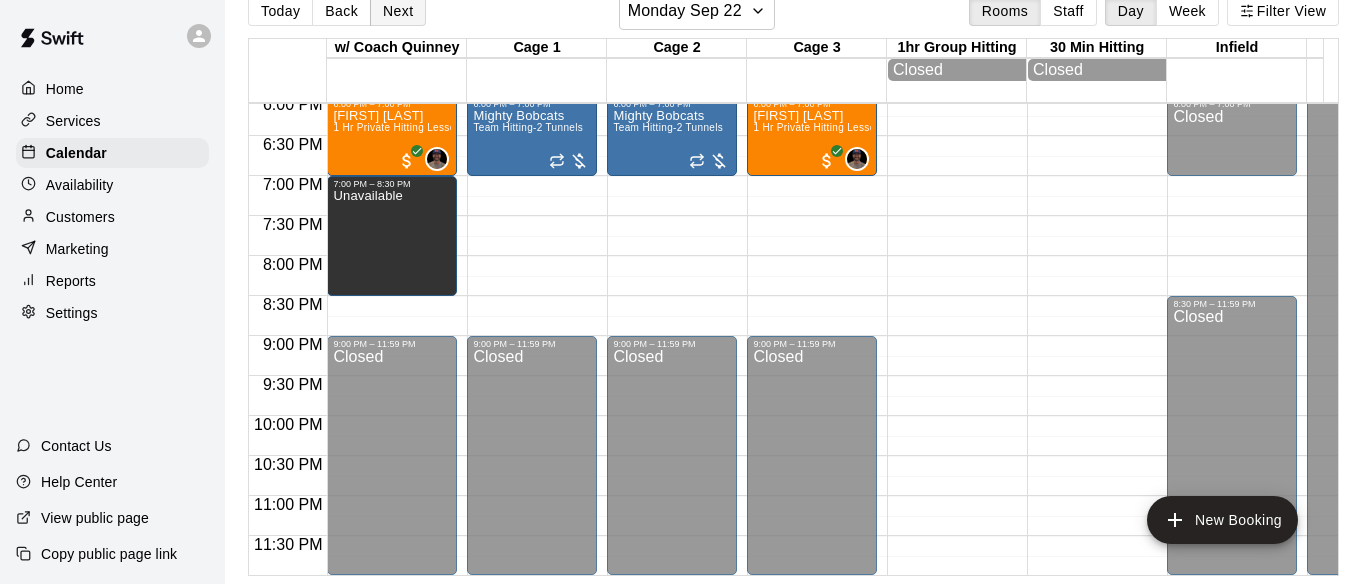 click on "Next" at bounding box center [398, 11] 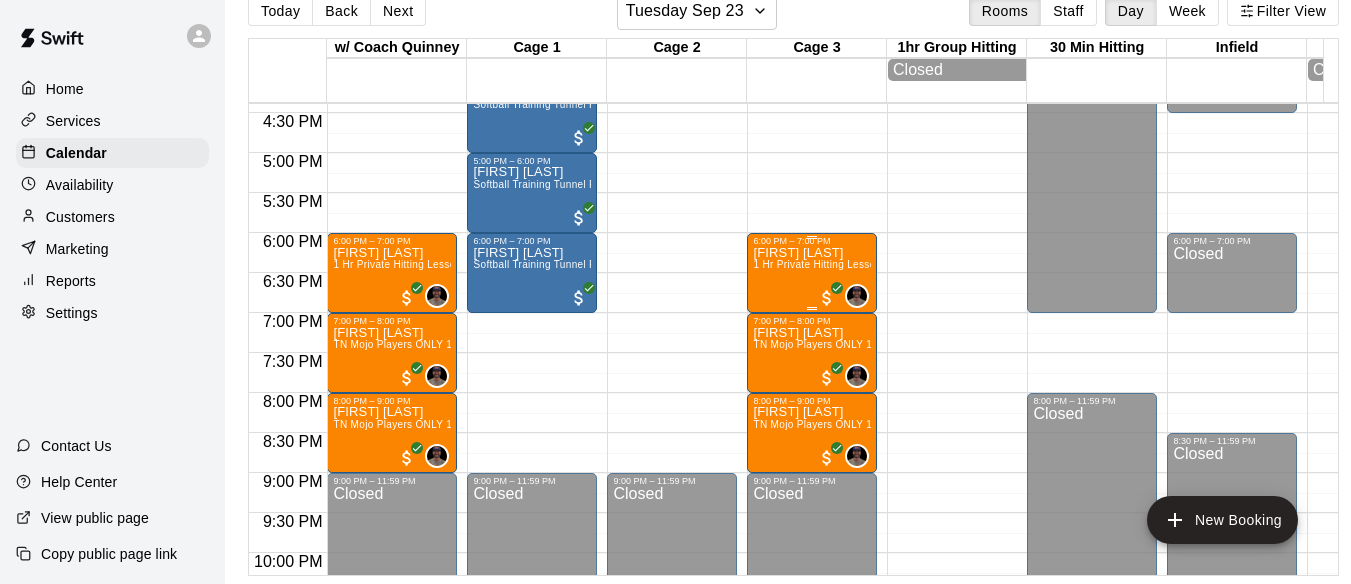 scroll, scrollTop: 1315, scrollLeft: 0, axis: vertical 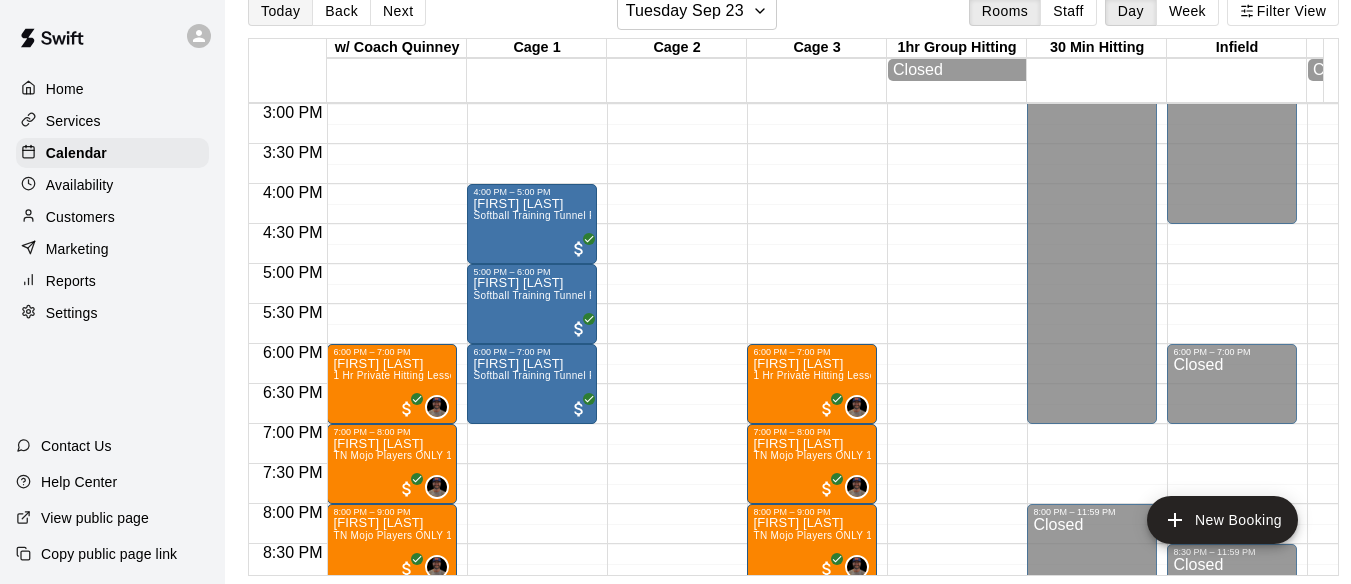 click on "Today" at bounding box center [280, 11] 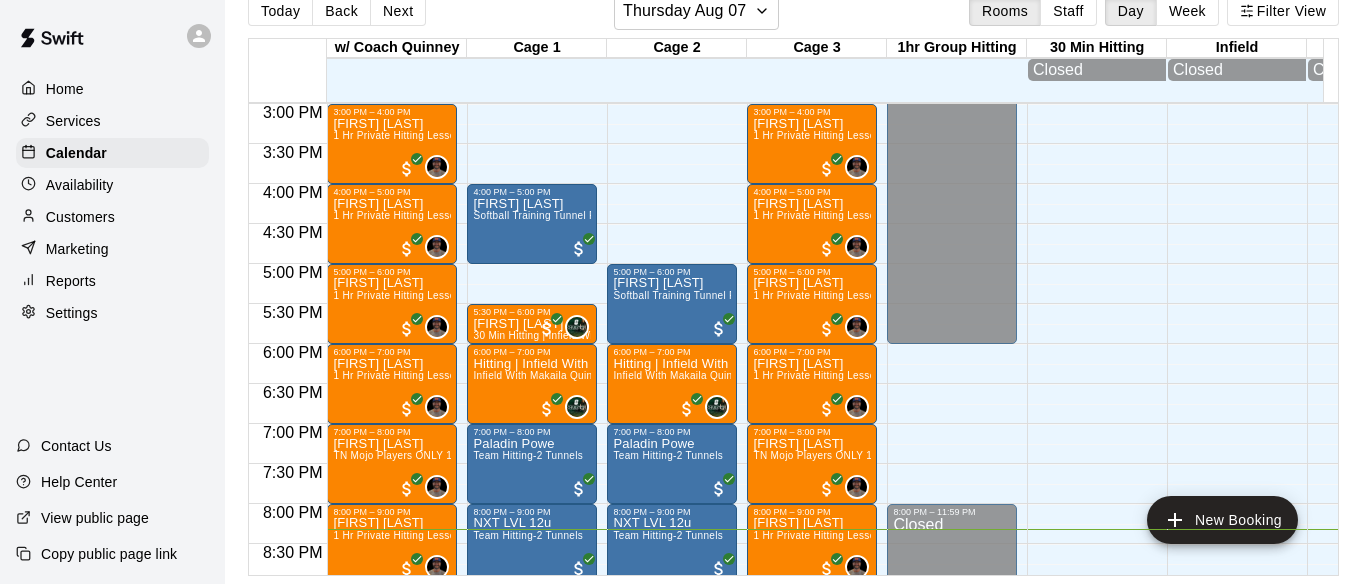 scroll, scrollTop: 47, scrollLeft: 0, axis: vertical 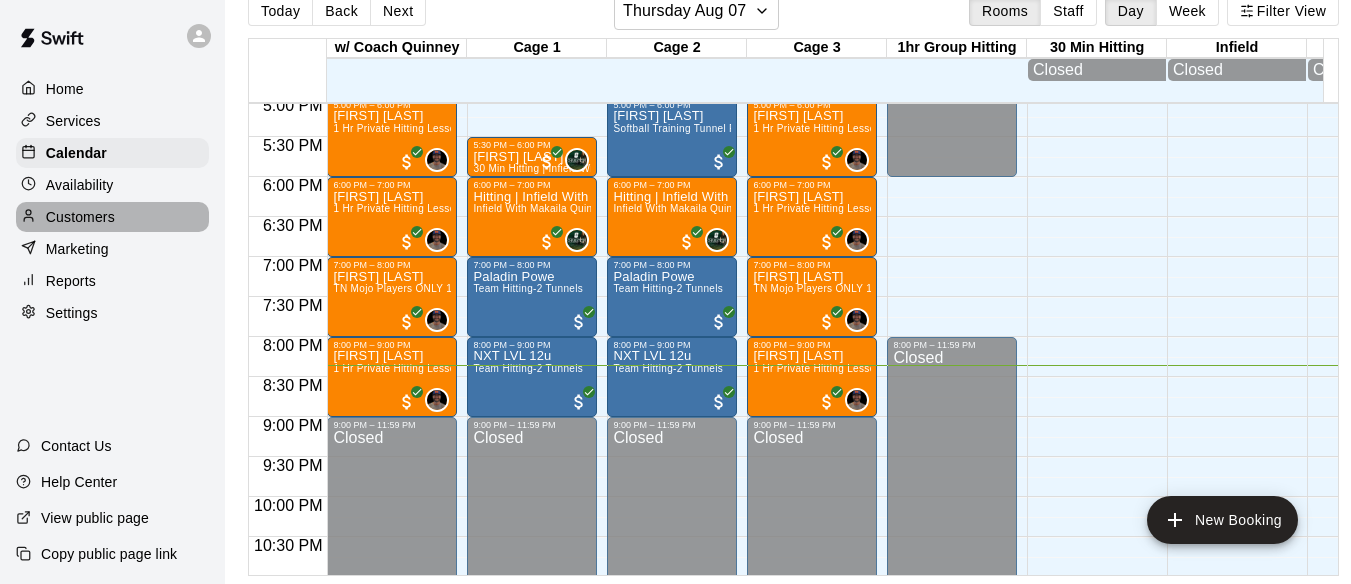 click on "Customers" at bounding box center [80, 217] 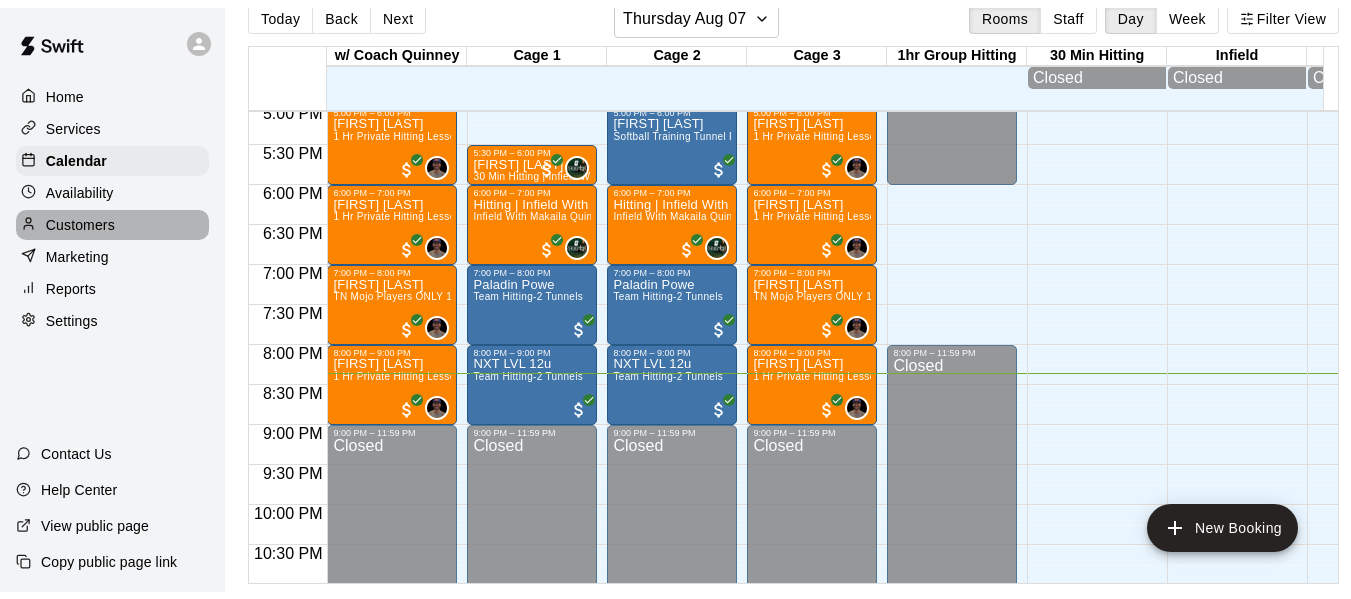 scroll, scrollTop: 0, scrollLeft: 0, axis: both 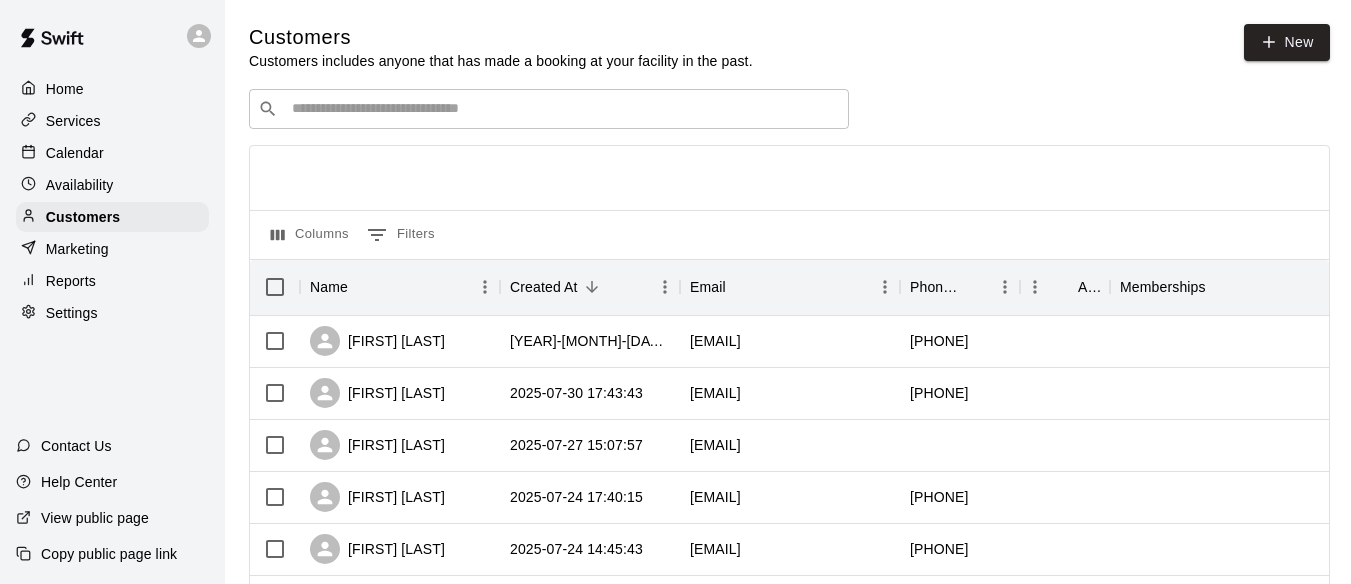 click at bounding box center [563, 109] 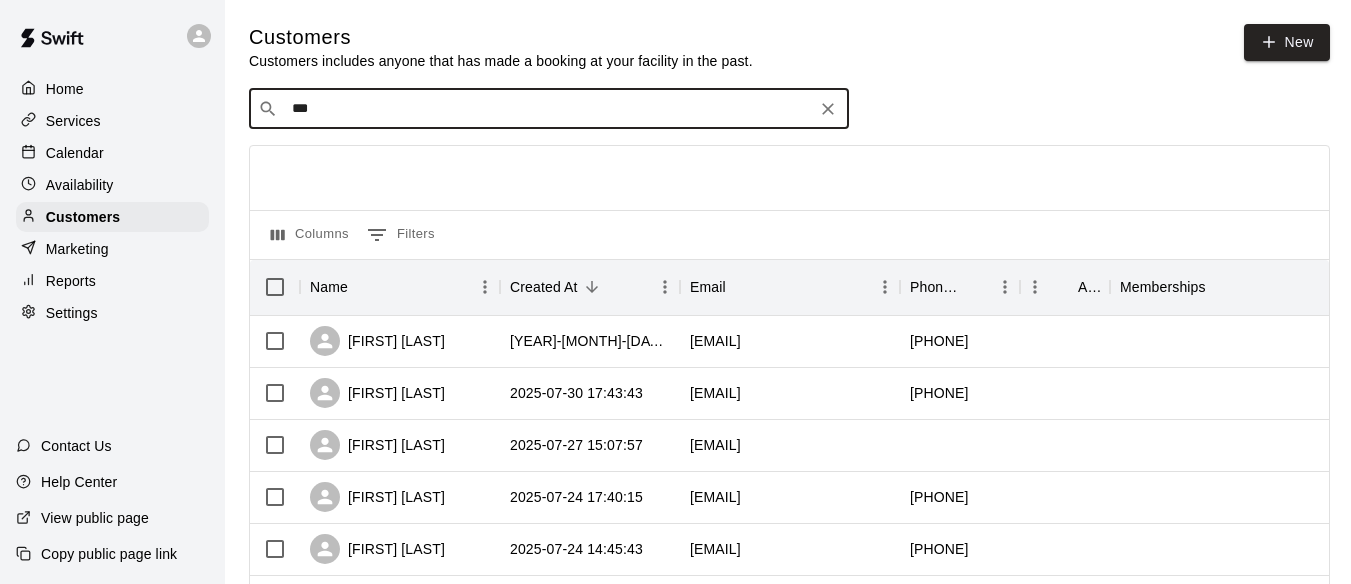 type on "****" 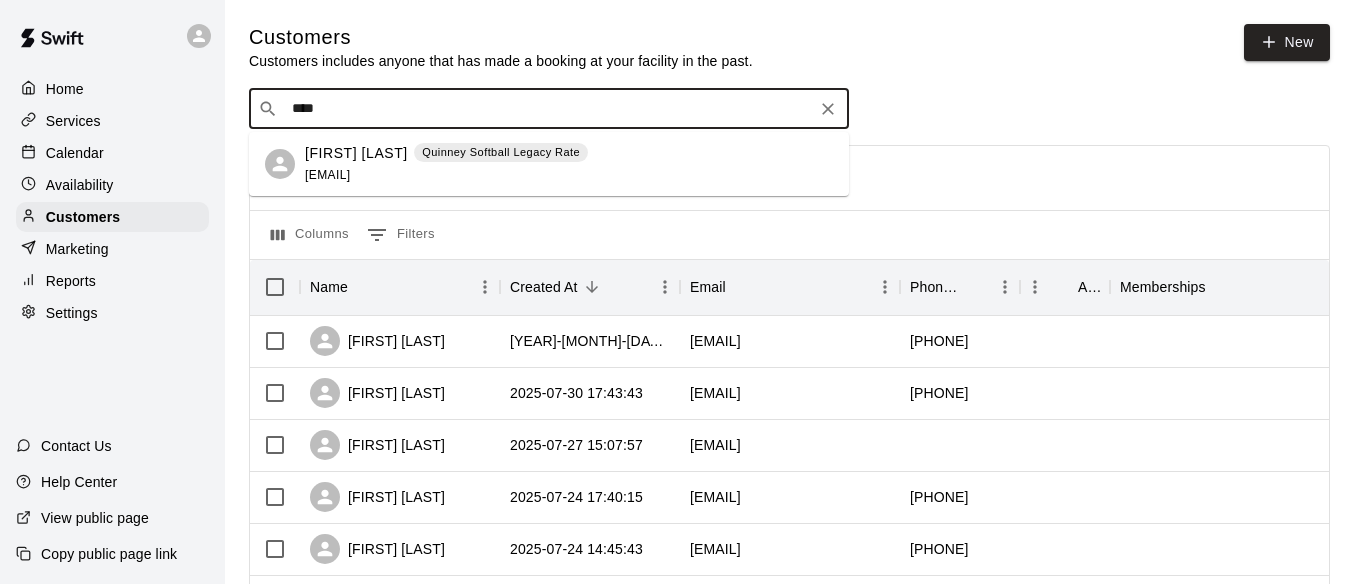 click on "Lucy Rodriguez" at bounding box center (356, 153) 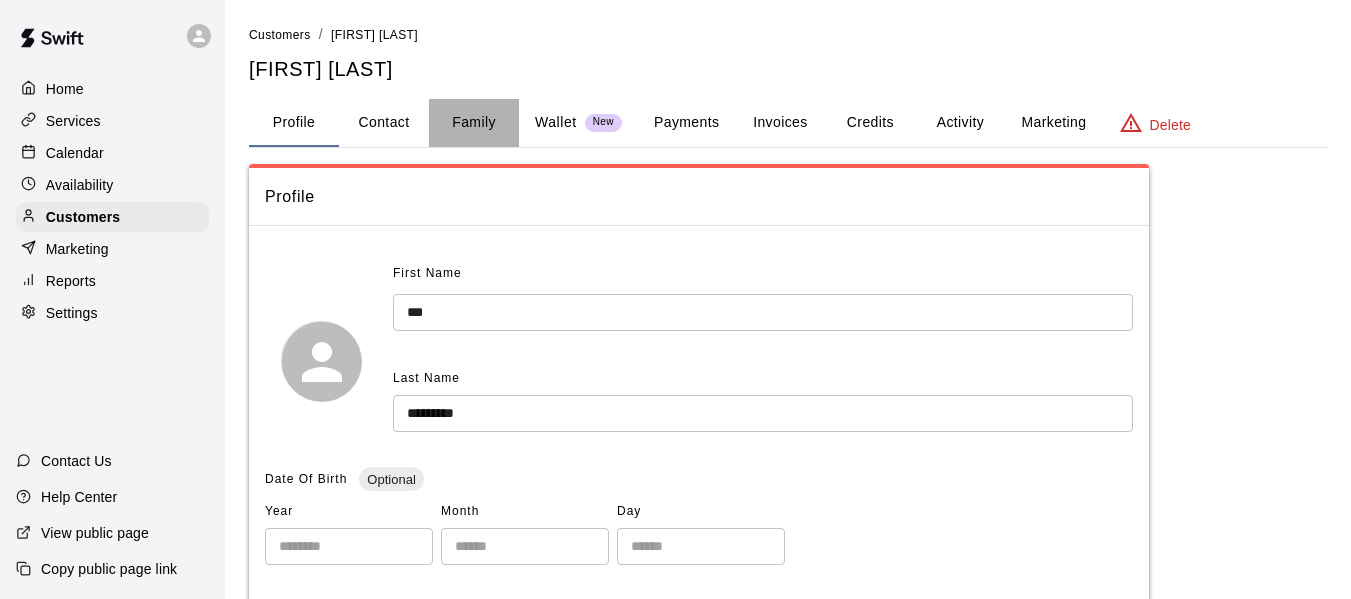 click on "Family" at bounding box center (474, 123) 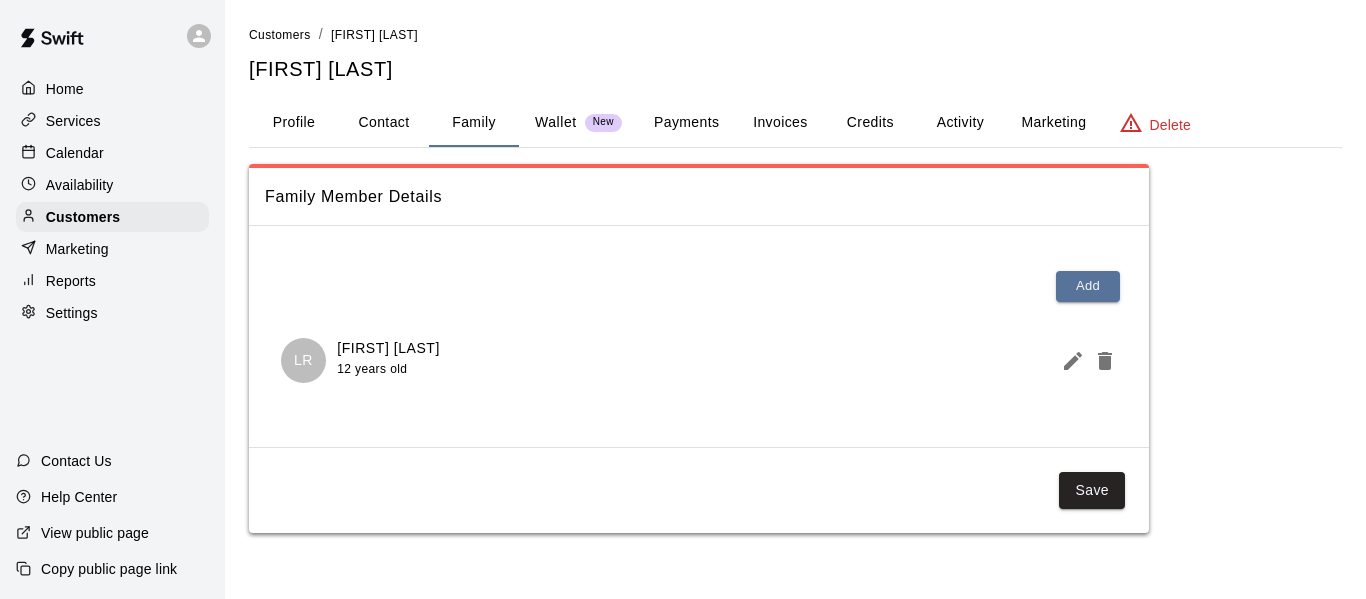 click on "Activity" at bounding box center (960, 123) 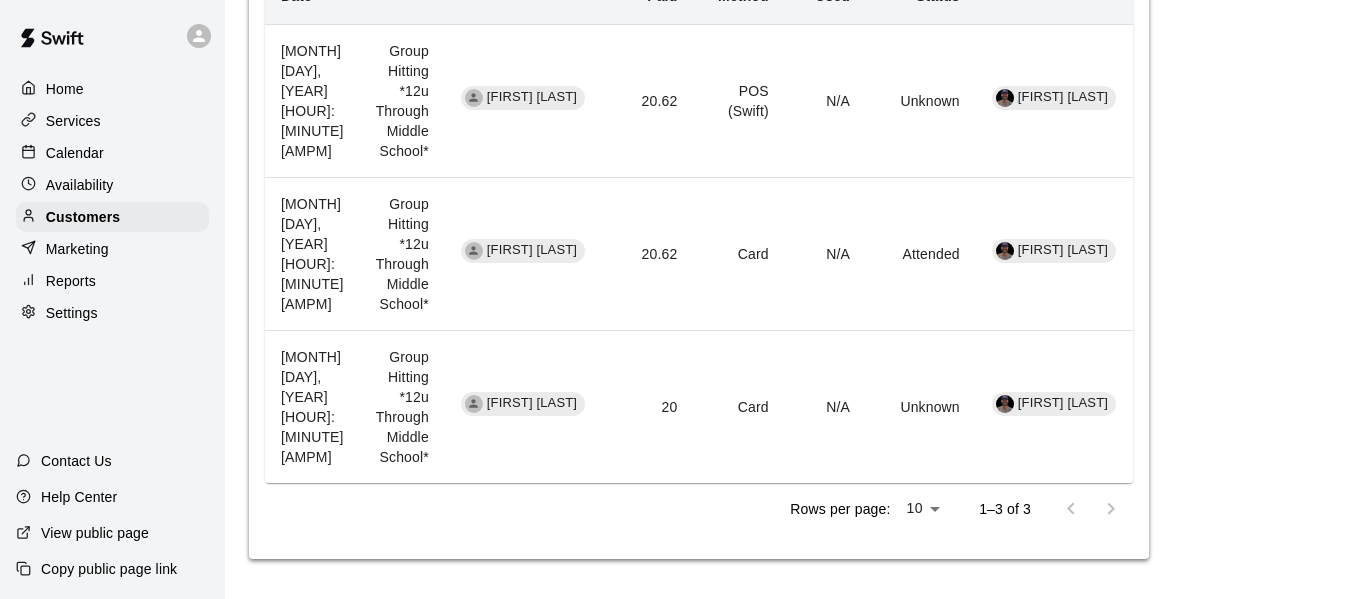 scroll, scrollTop: 736, scrollLeft: 0, axis: vertical 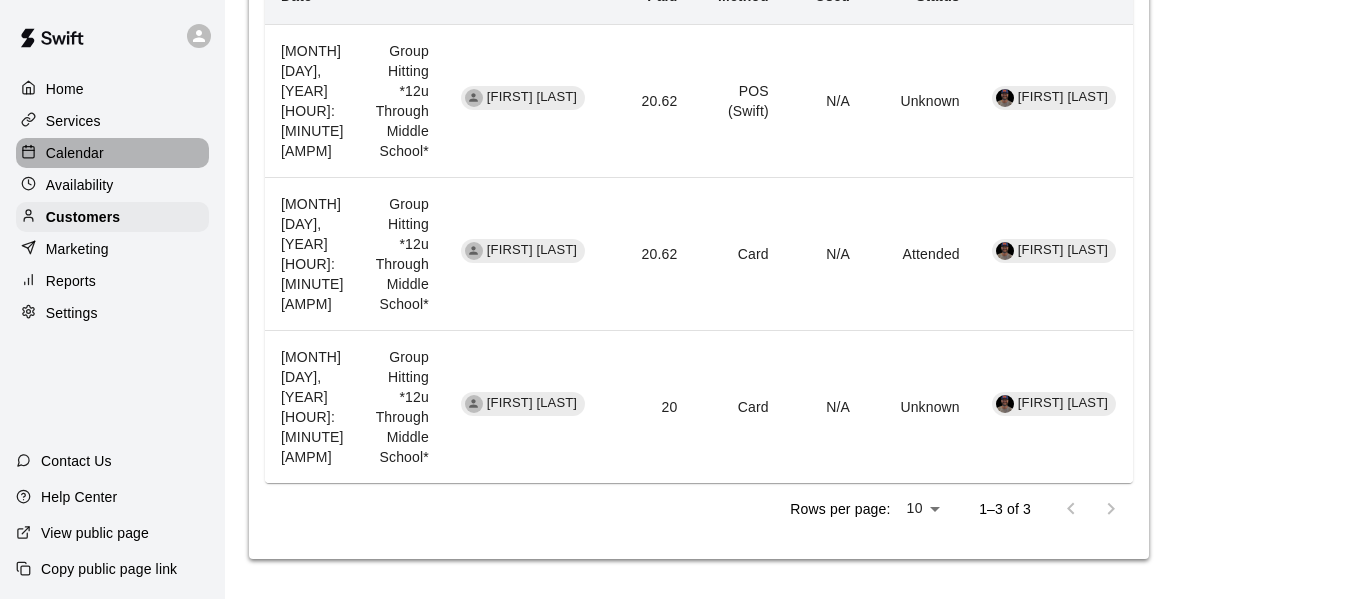 click on "Calendar" at bounding box center (75, 153) 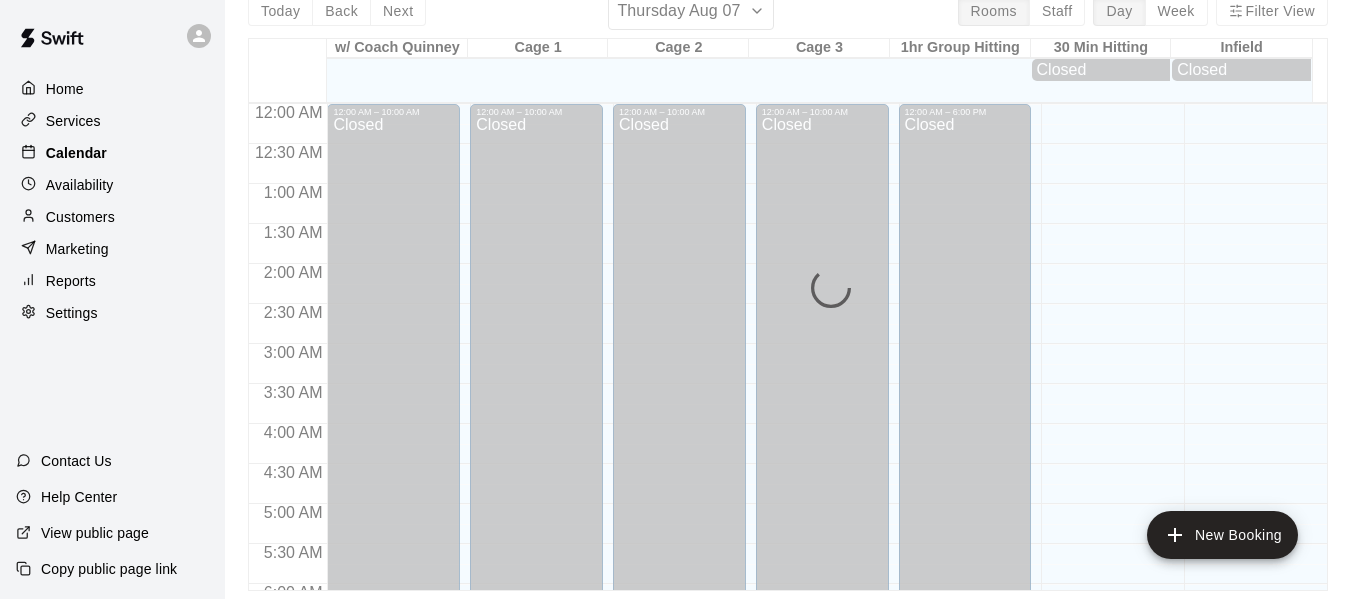 scroll, scrollTop: 0, scrollLeft: 0, axis: both 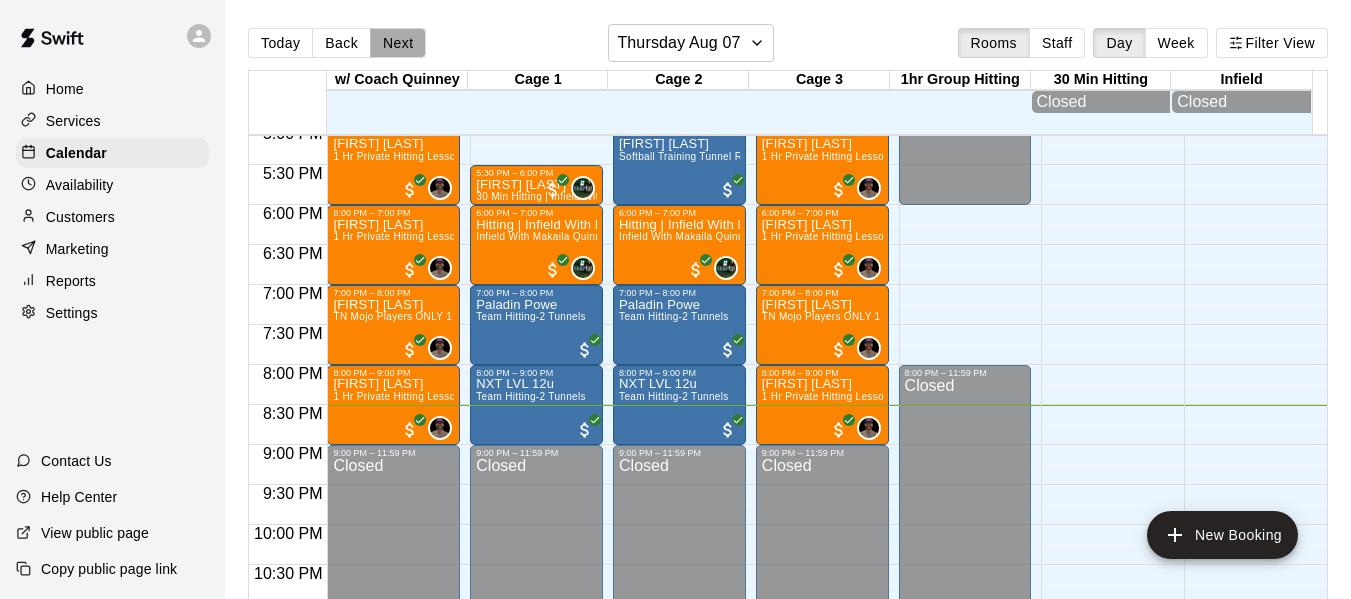 click on "Next" at bounding box center [398, 43] 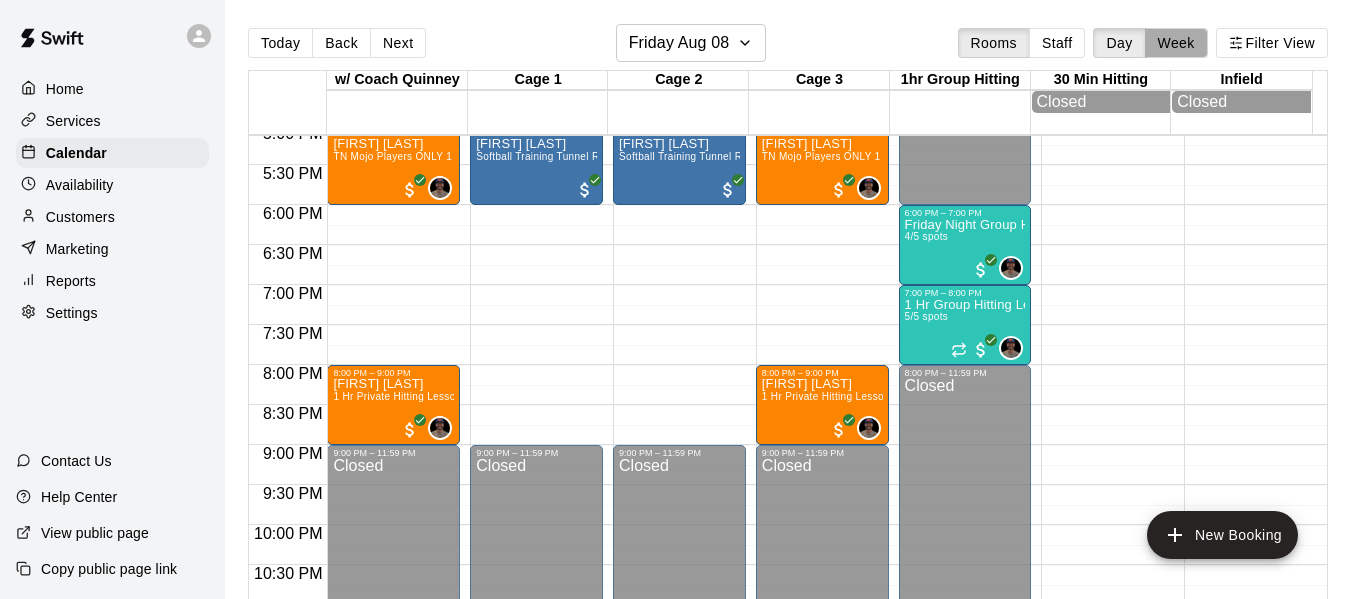 click on "Week" at bounding box center [1176, 43] 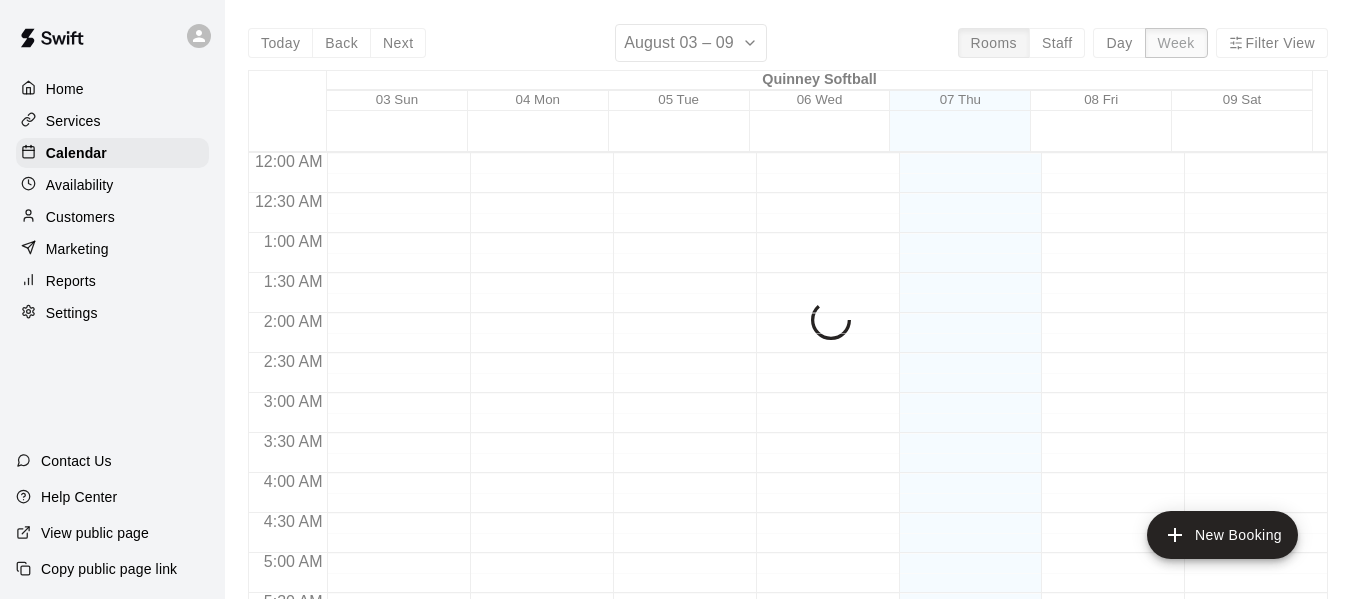 scroll, scrollTop: 1454, scrollLeft: 0, axis: vertical 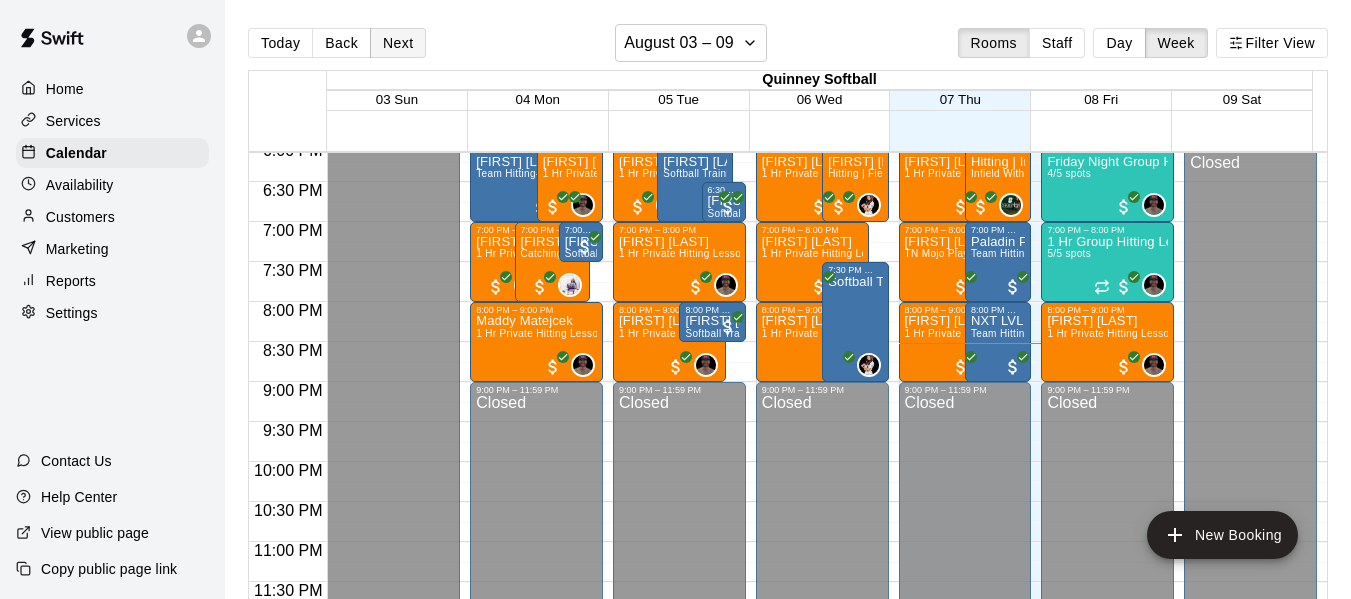 click on "Next" at bounding box center (398, 43) 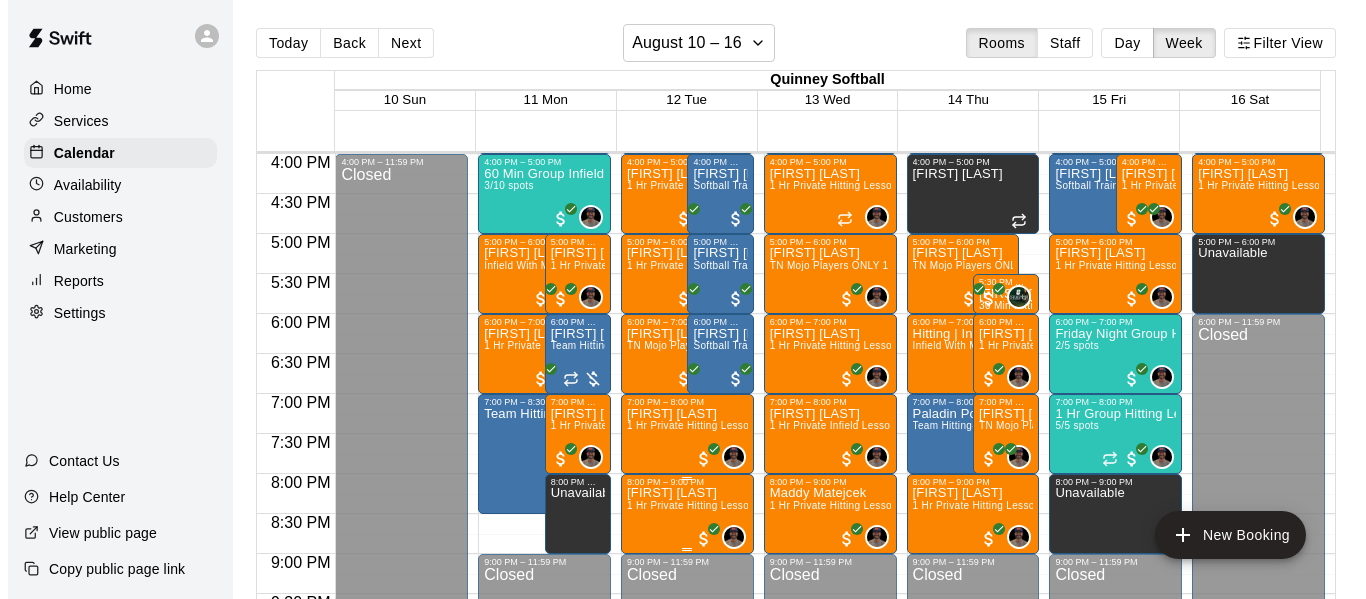 scroll, scrollTop: 1254, scrollLeft: 0, axis: vertical 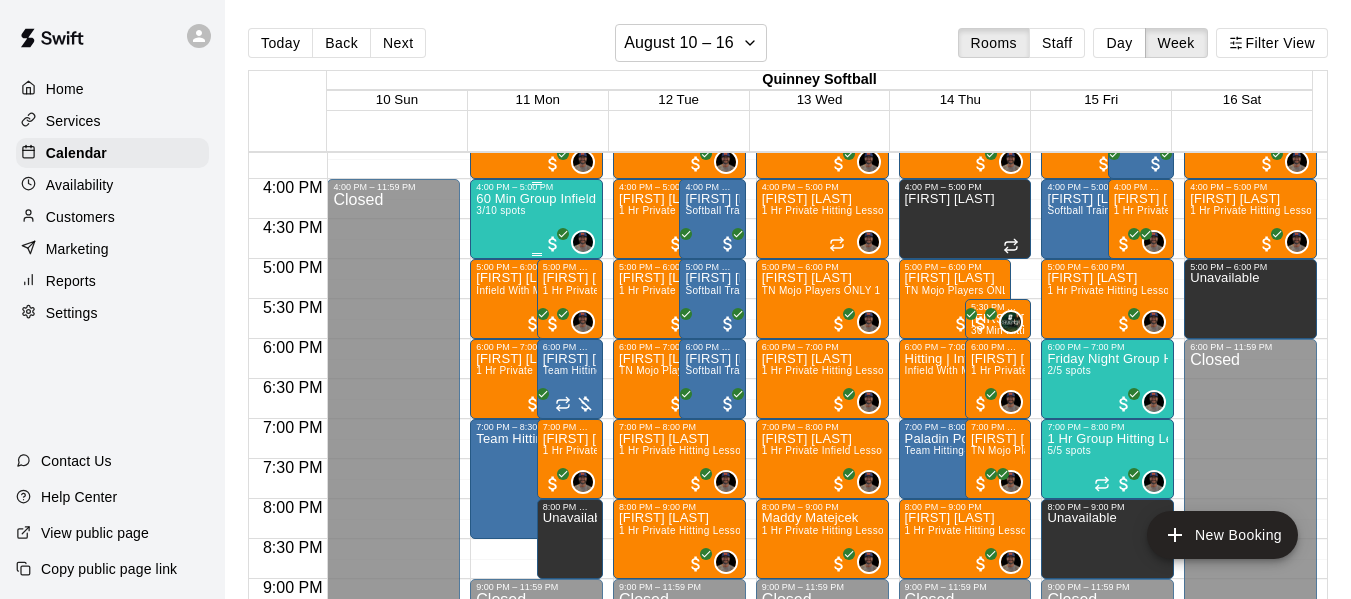 click on "60 Min Group Infield Training 12u And Older 3/10 spots" at bounding box center [536, 491] 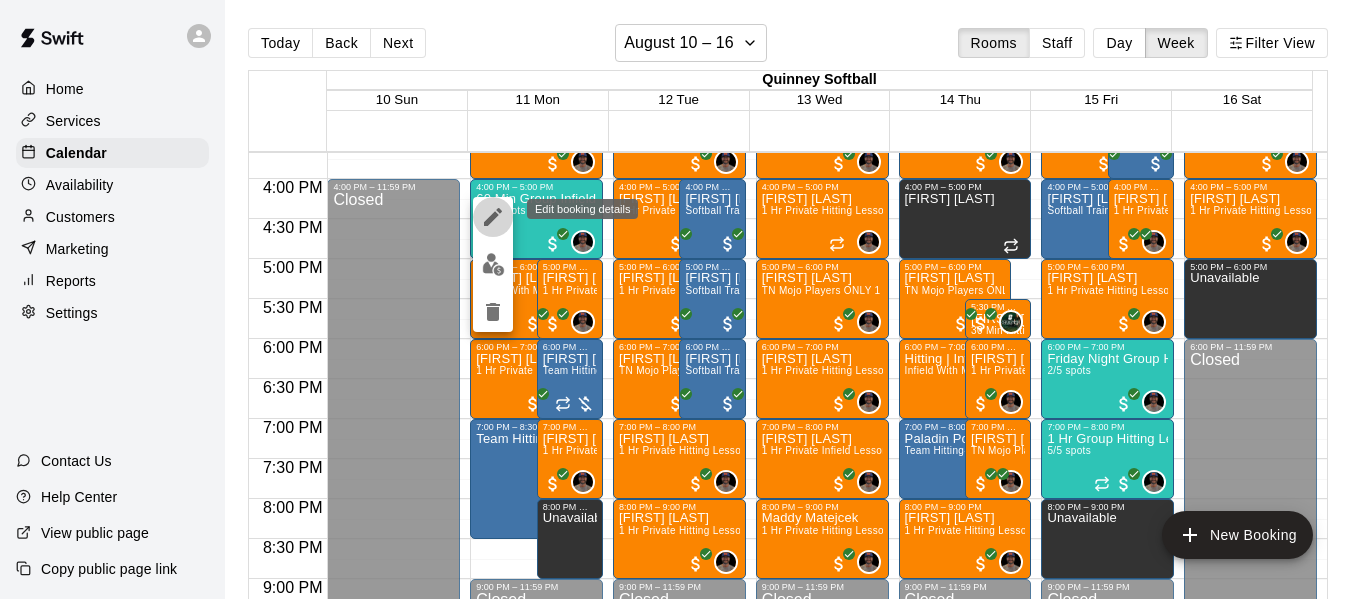 click 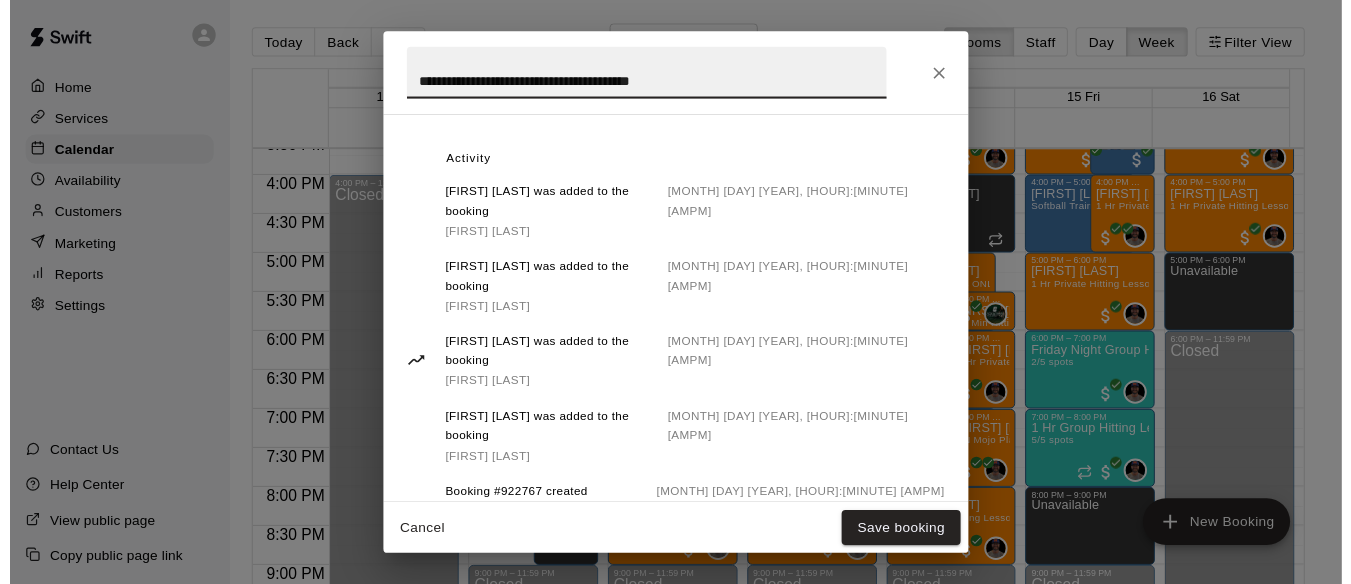 scroll, scrollTop: 946, scrollLeft: 0, axis: vertical 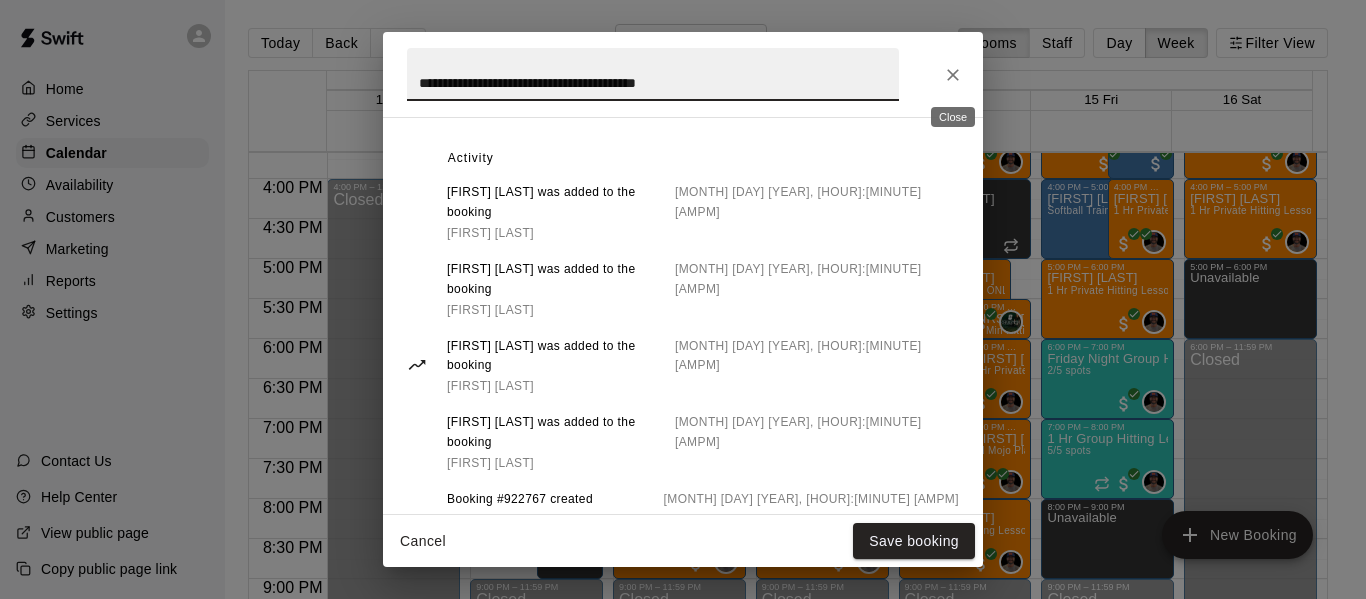 click 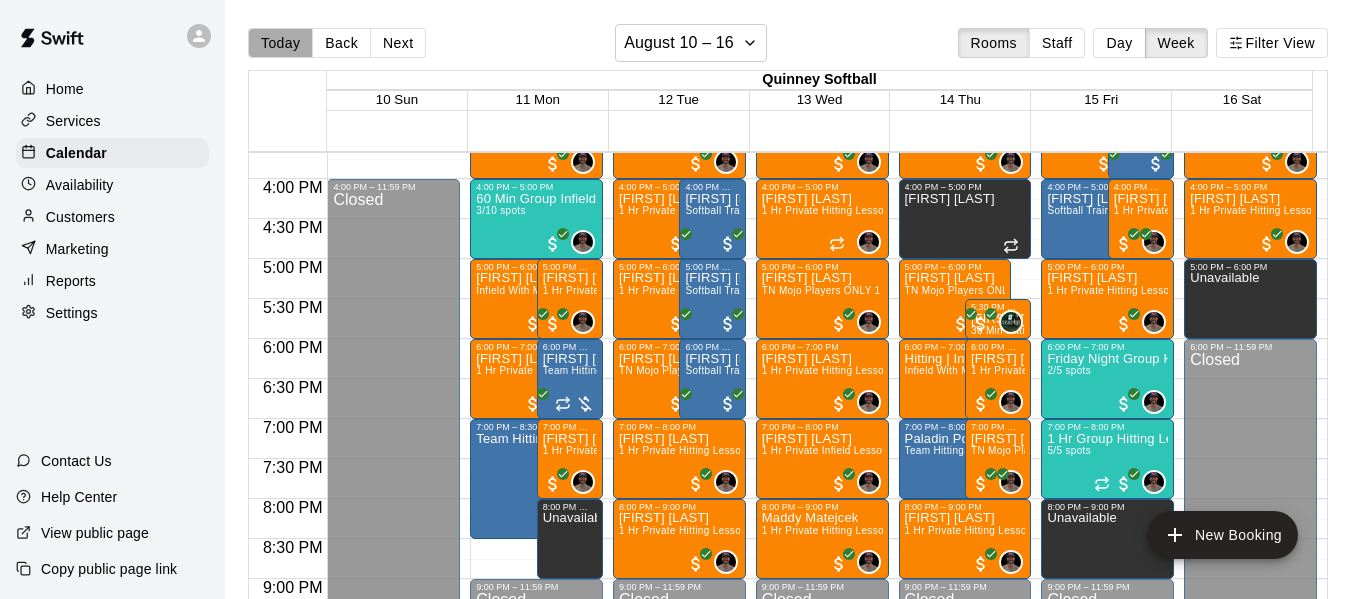 click on "Today" at bounding box center (280, 43) 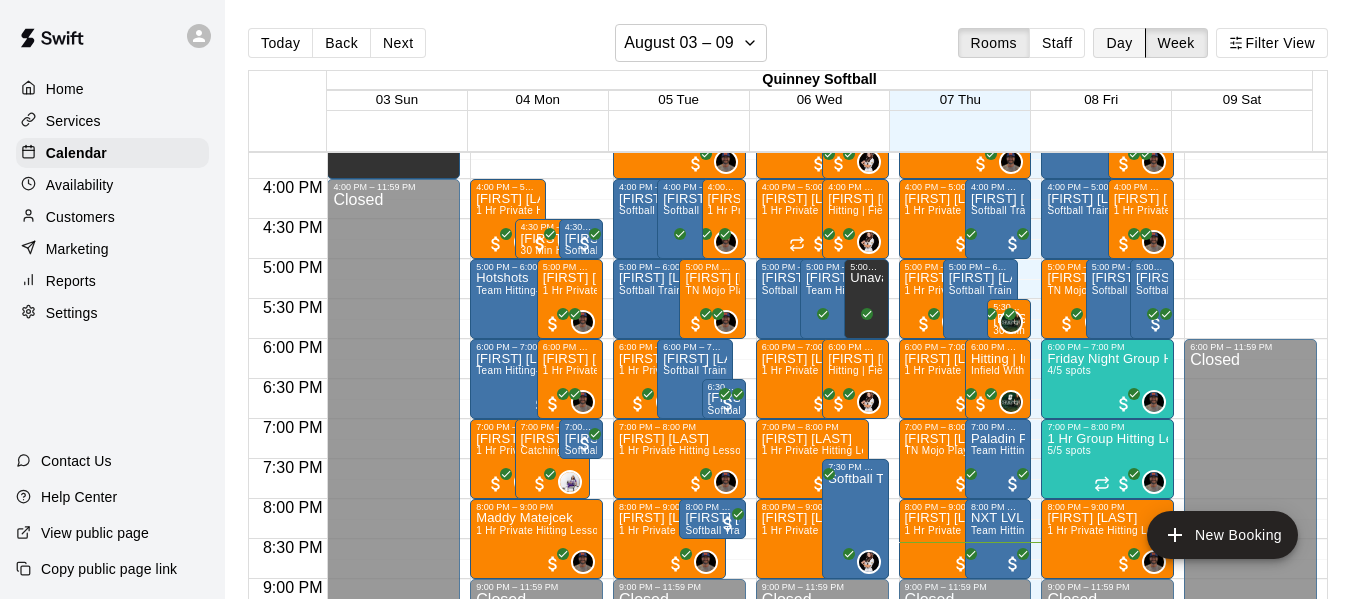 click on "Day" at bounding box center (1119, 43) 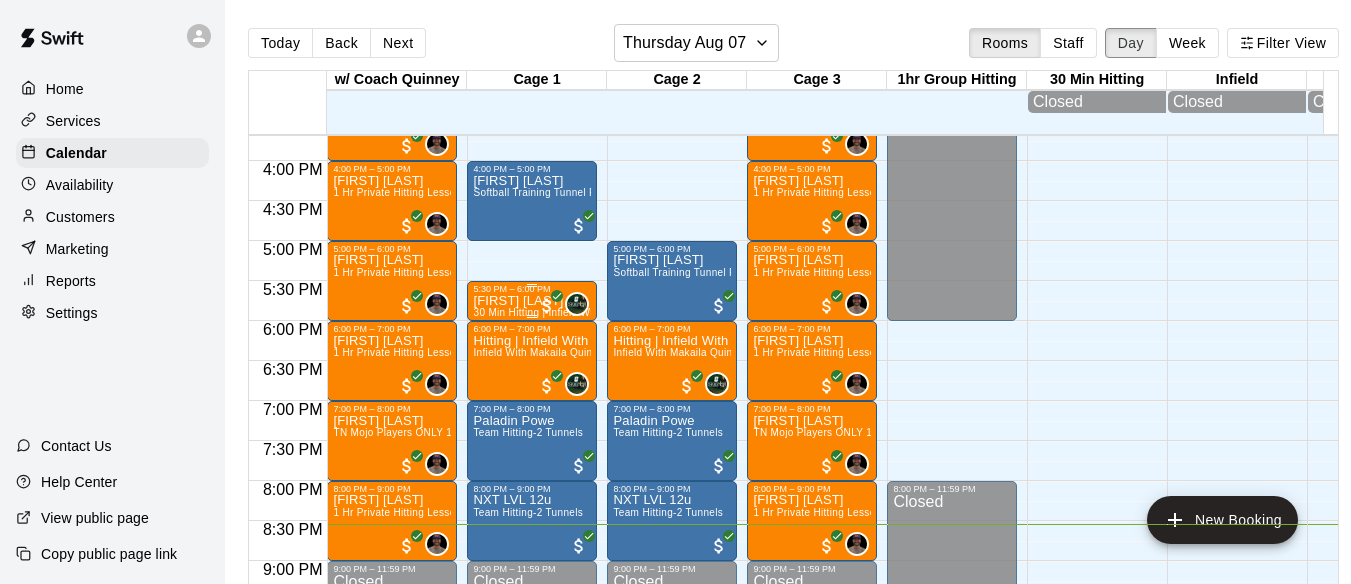 scroll, scrollTop: 1254, scrollLeft: 0, axis: vertical 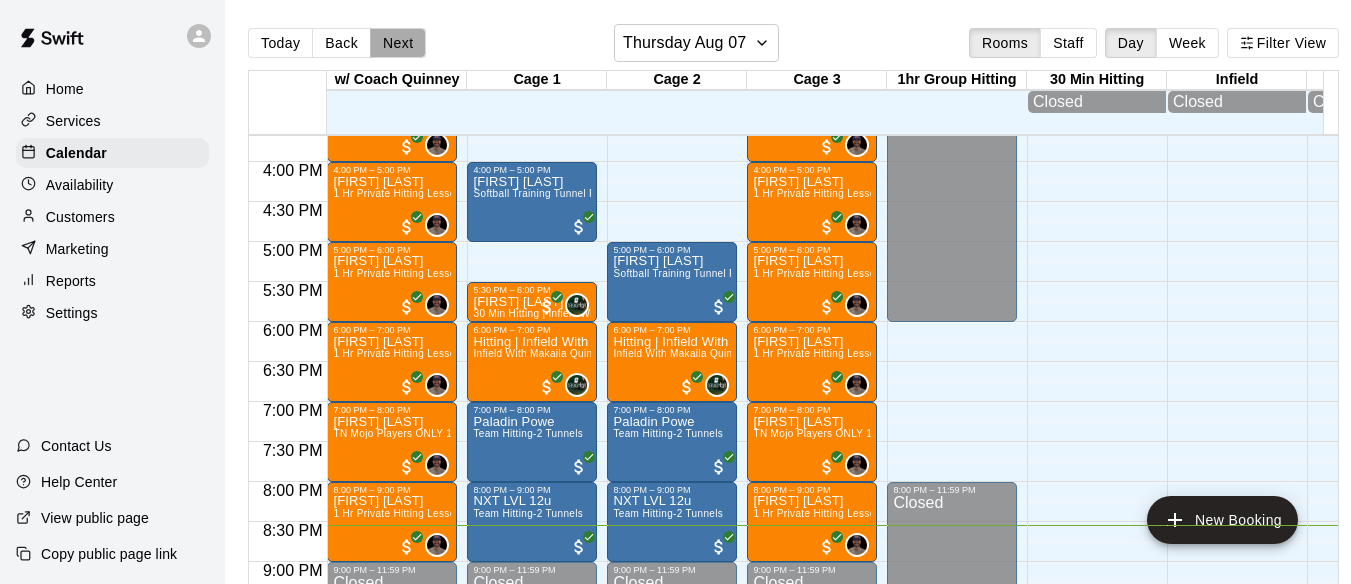 click on "Next" at bounding box center [398, 43] 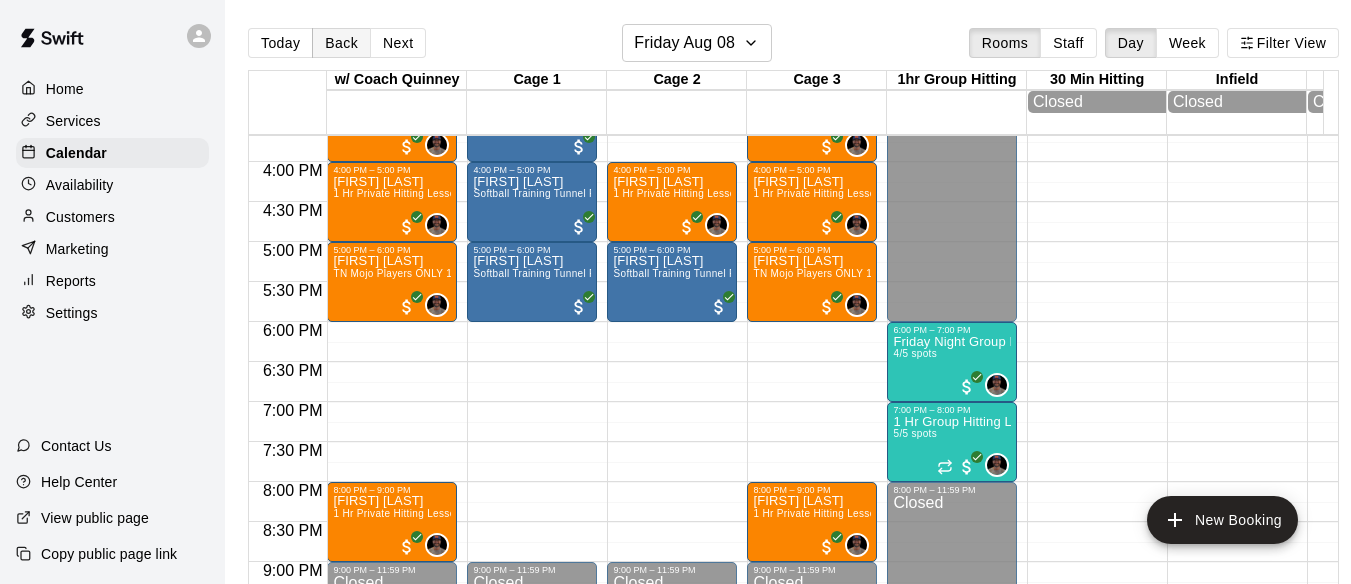 click on "Back" at bounding box center (341, 43) 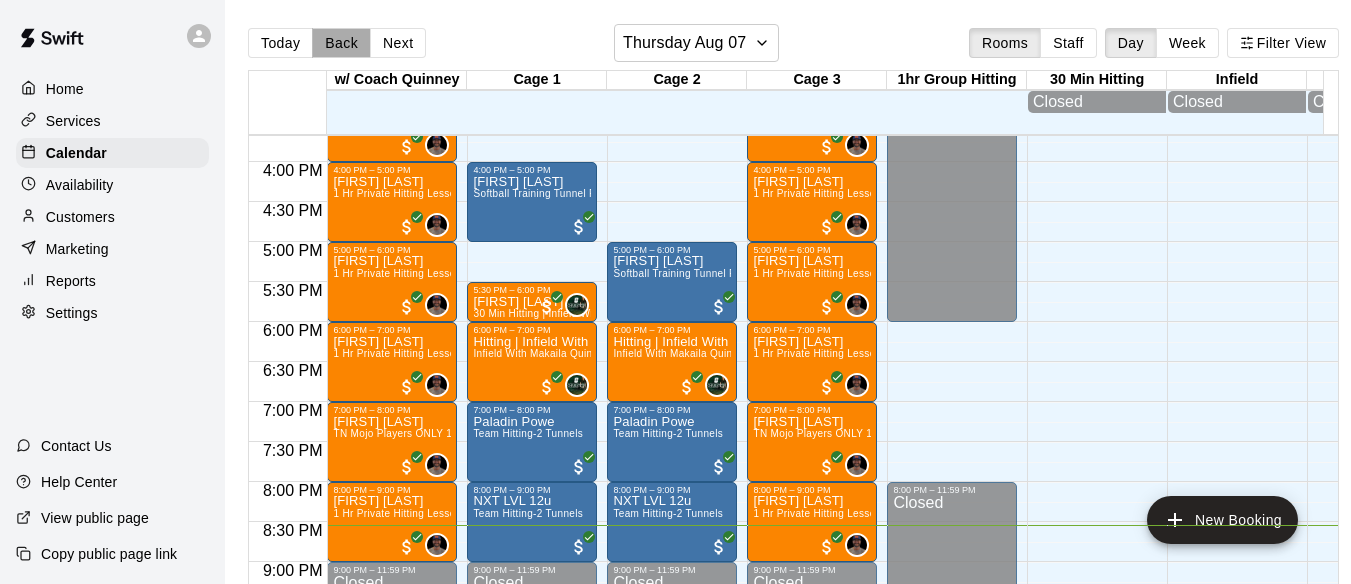 click on "Back" at bounding box center [341, 43] 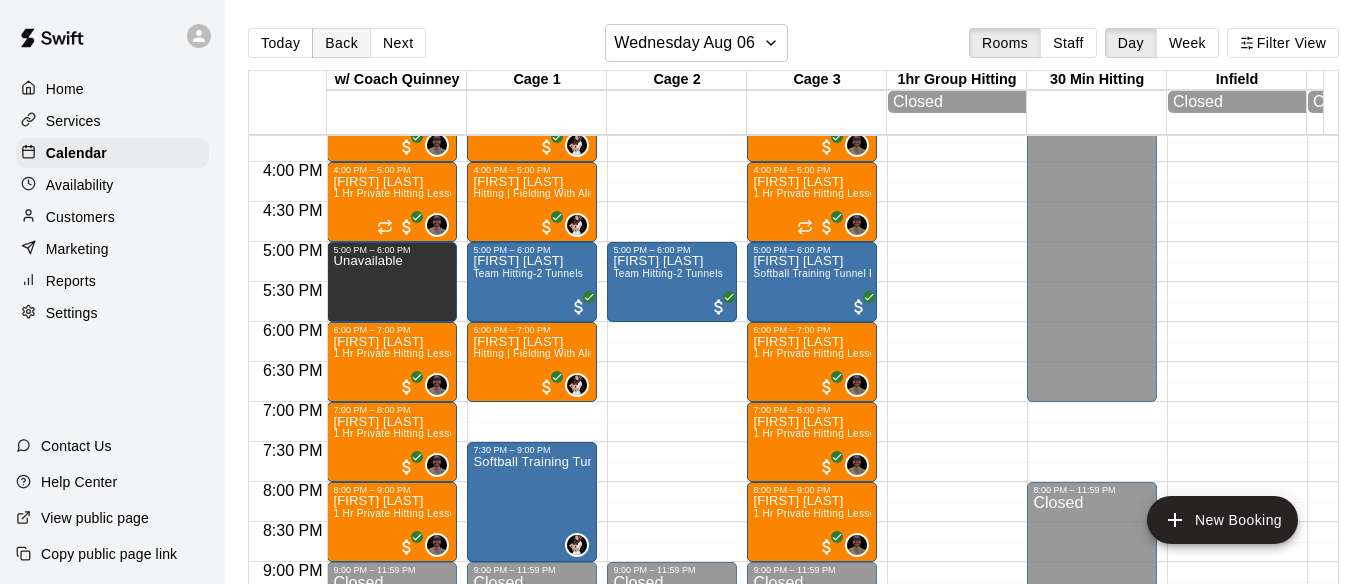 click on "Back" at bounding box center [341, 43] 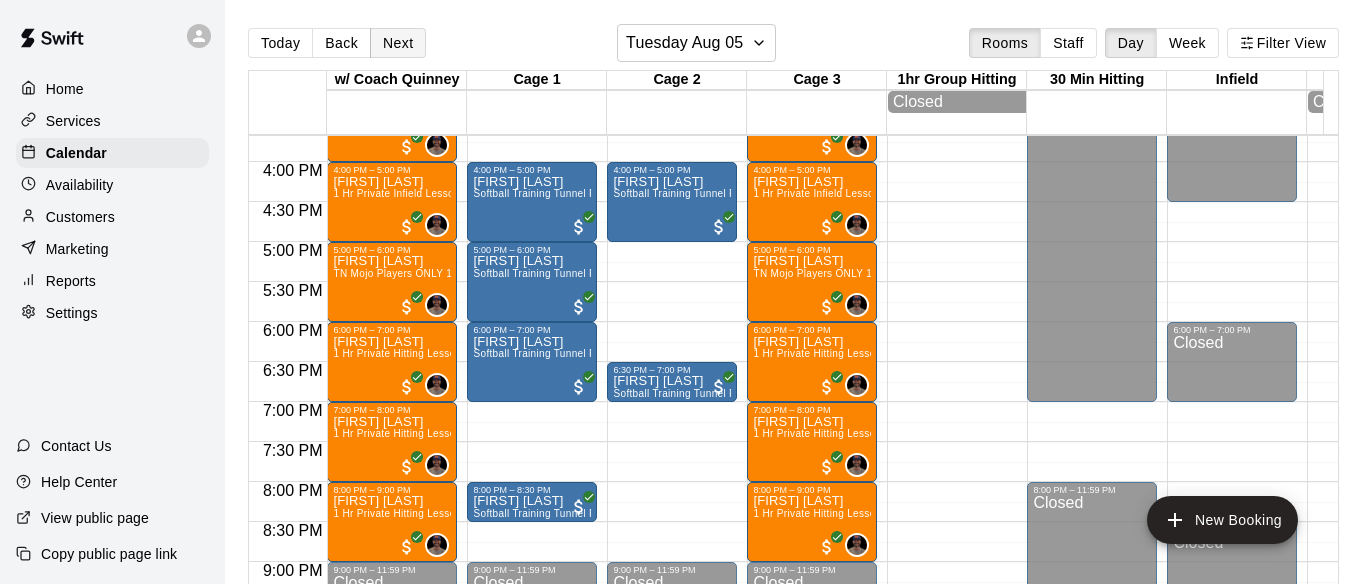 click on "Next" at bounding box center (398, 43) 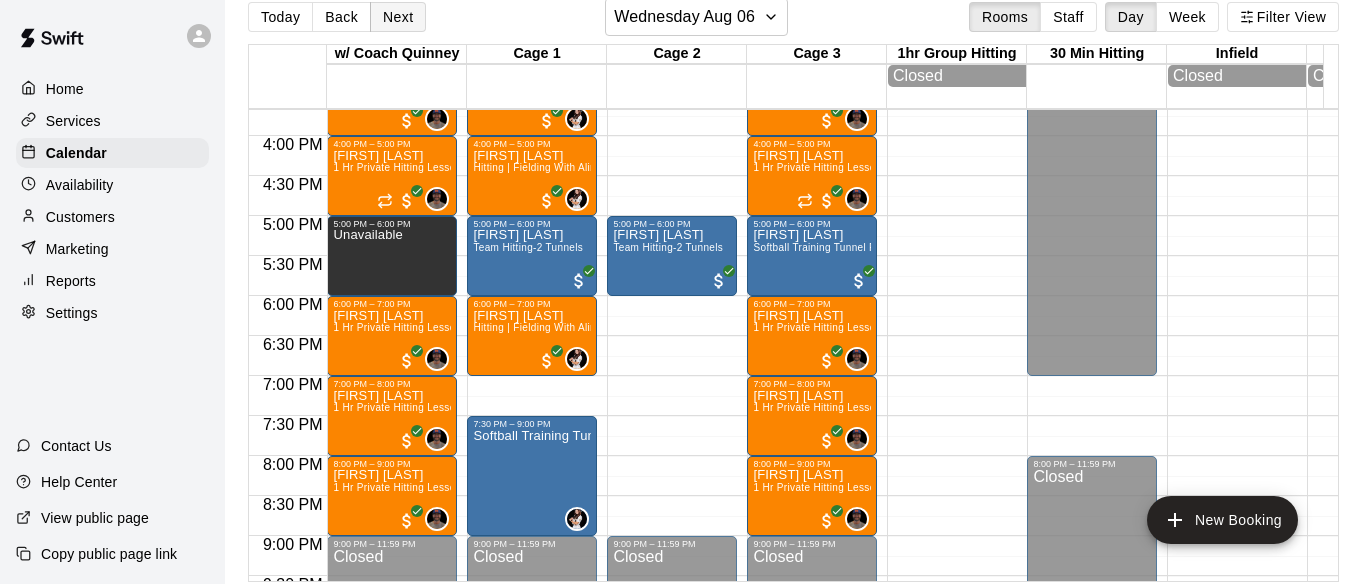 scroll, scrollTop: 33, scrollLeft: 0, axis: vertical 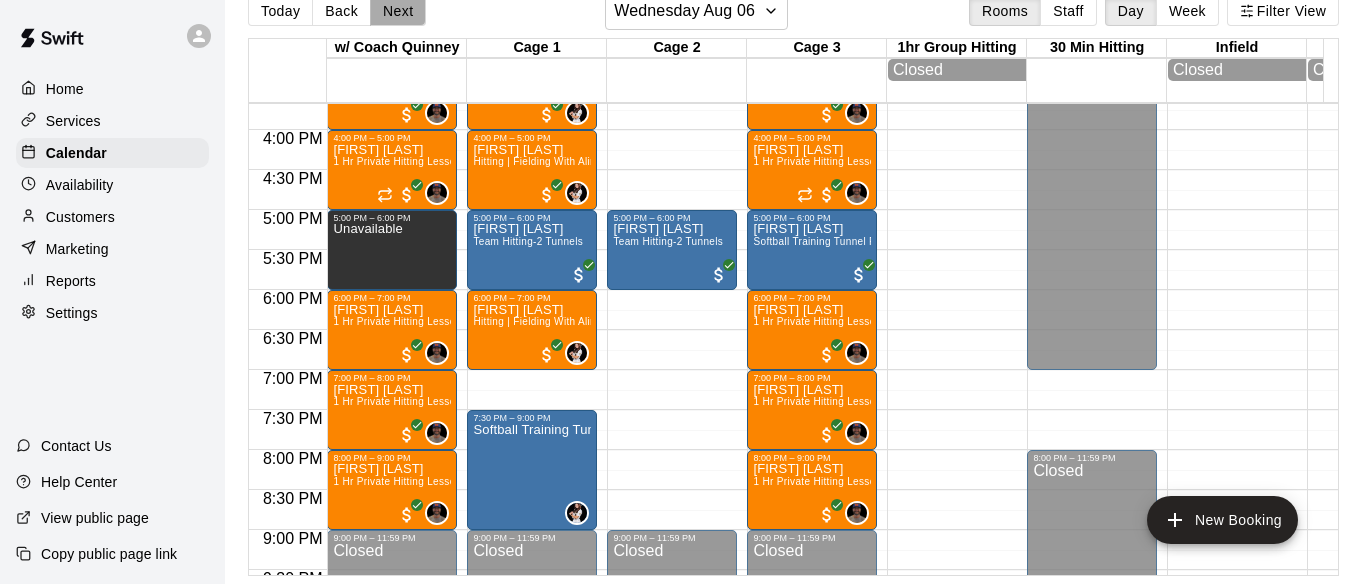 click on "Next" at bounding box center [398, 11] 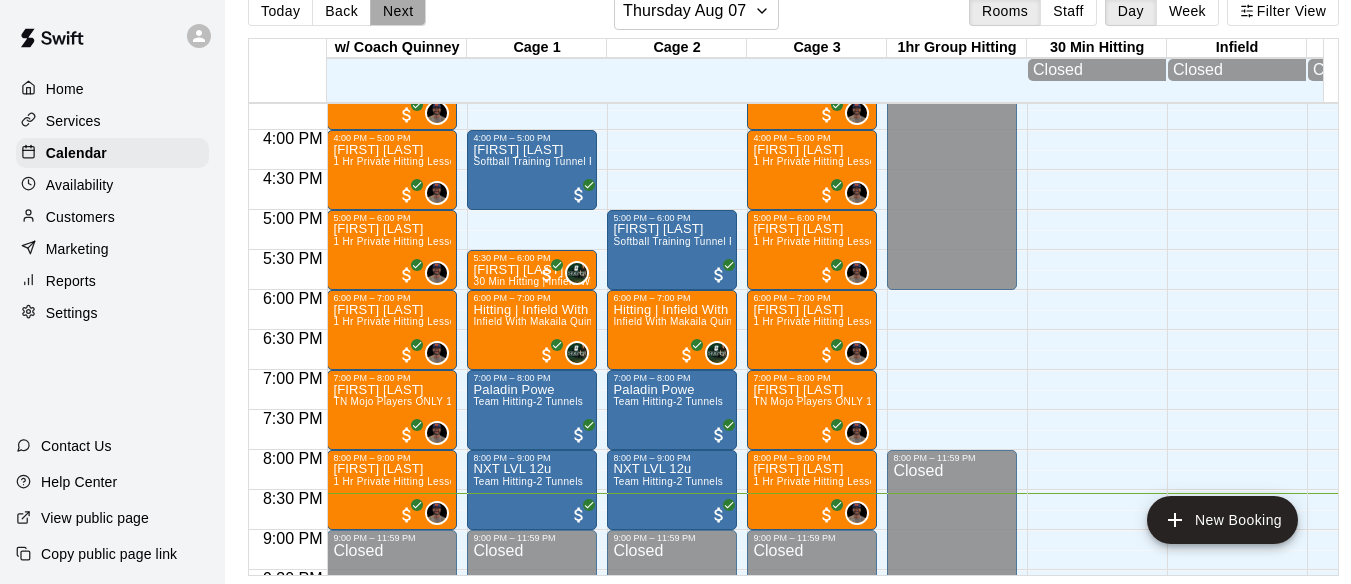 click on "Next" at bounding box center (398, 11) 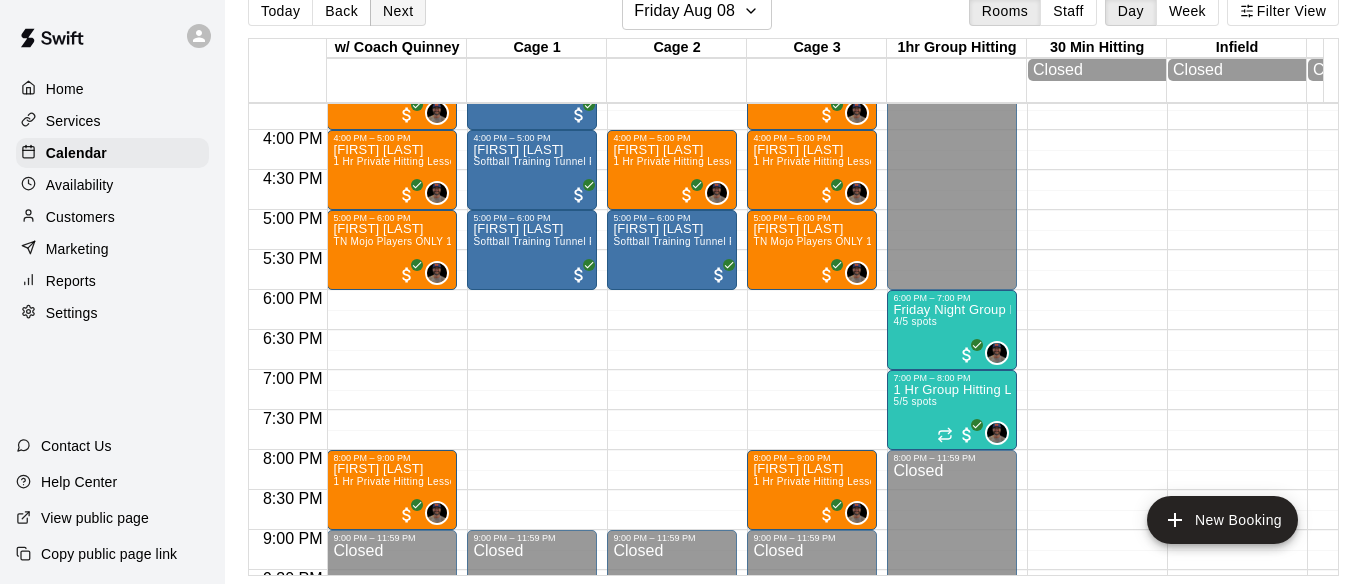 click on "Next" at bounding box center (398, 11) 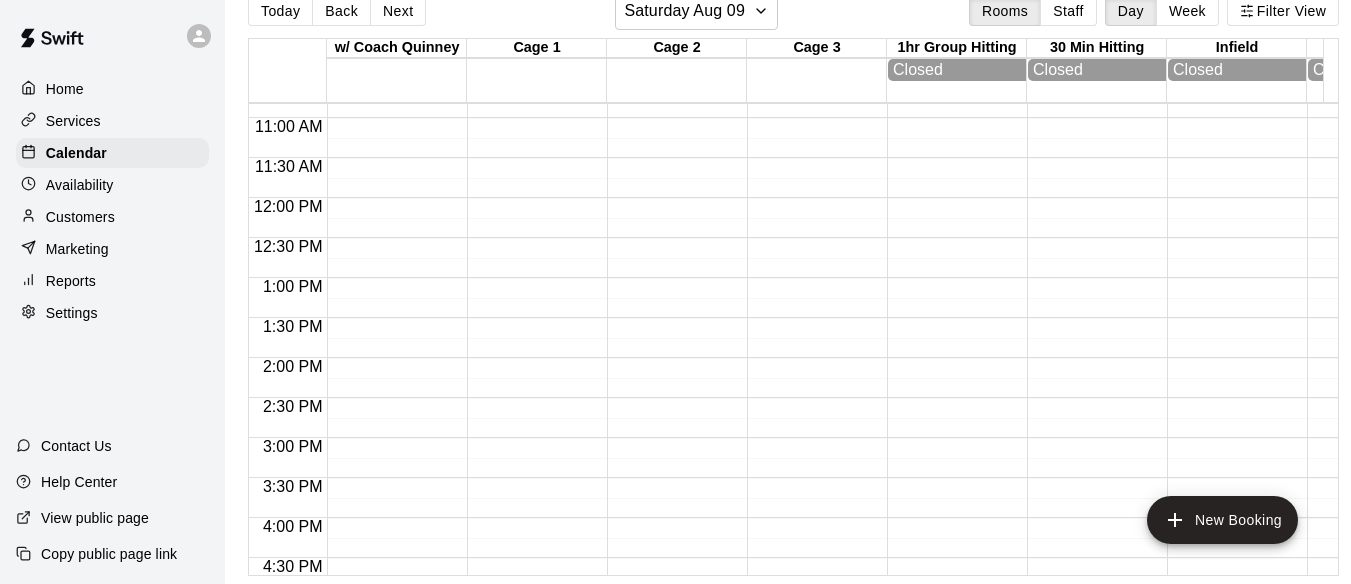 scroll, scrollTop: 854, scrollLeft: 0, axis: vertical 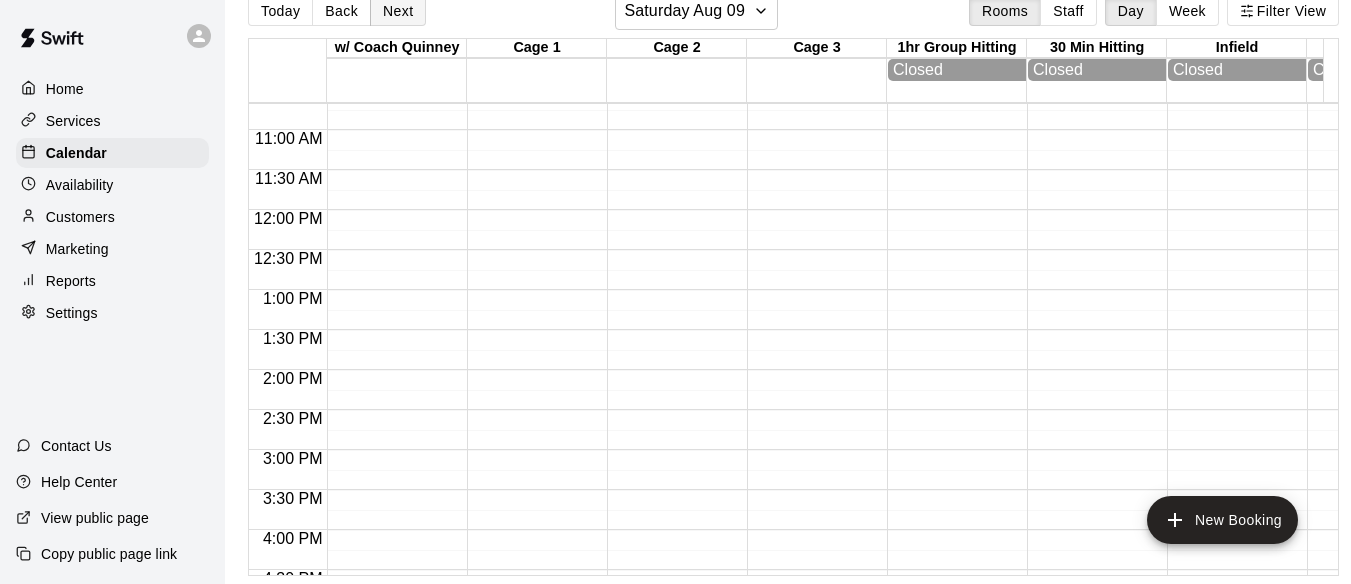 click on "Next" at bounding box center [398, 11] 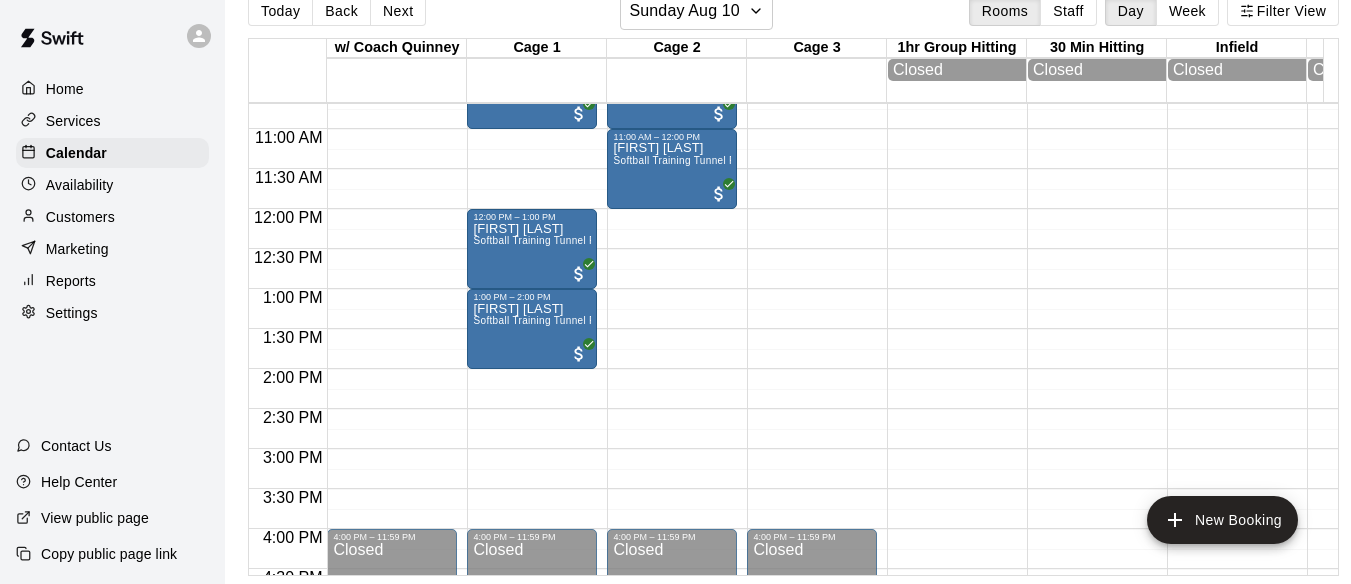 scroll, scrollTop: 854, scrollLeft: 0, axis: vertical 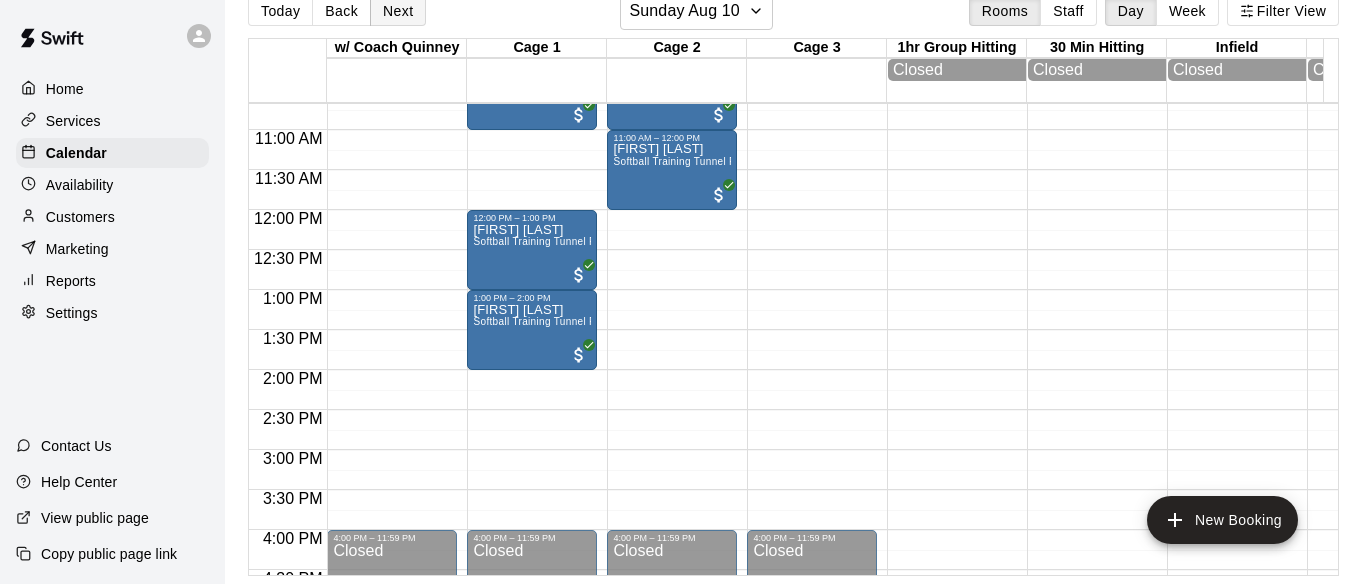 click on "Next" at bounding box center (398, 11) 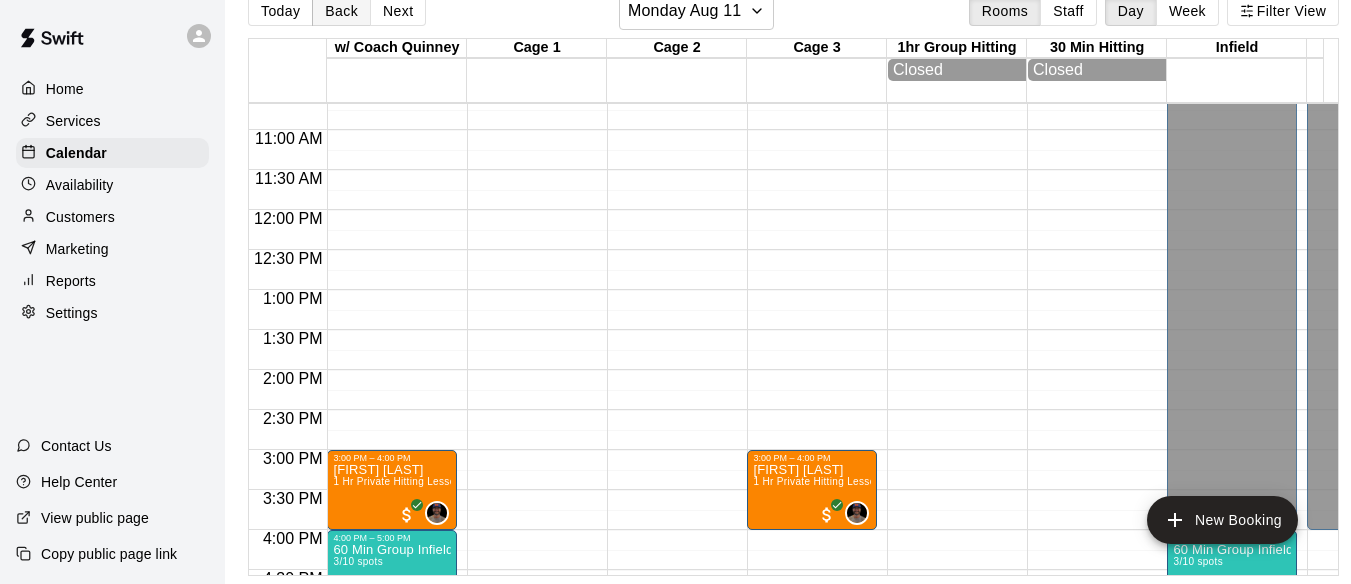click on "Back" at bounding box center (341, 11) 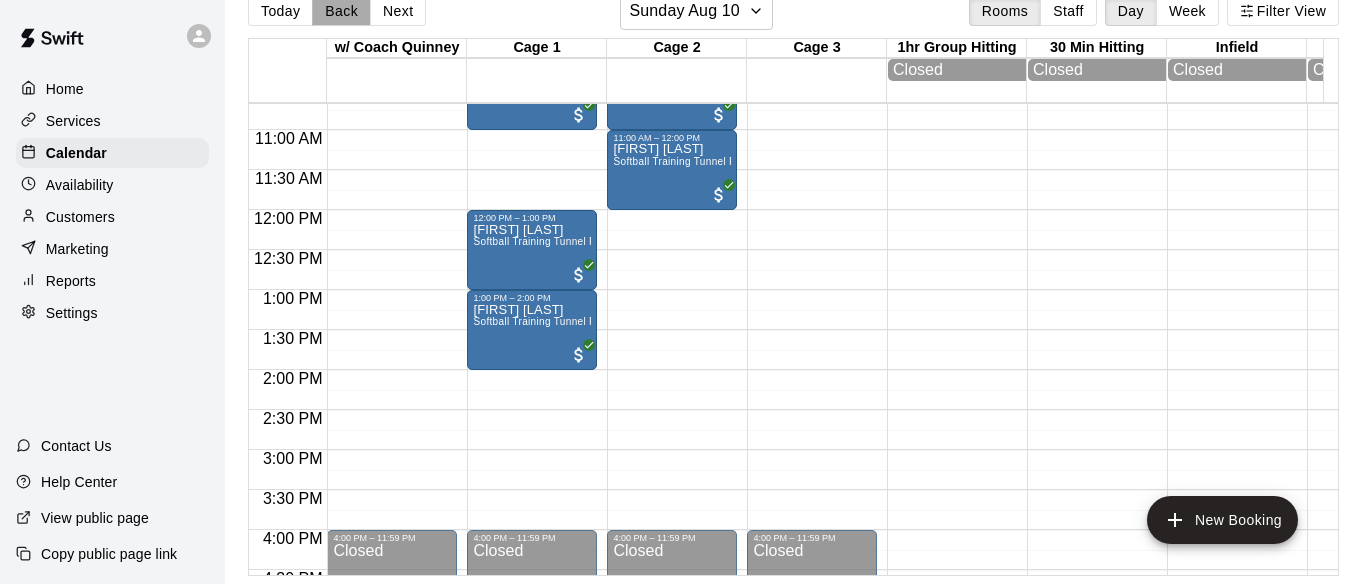 click on "Back" at bounding box center (341, 11) 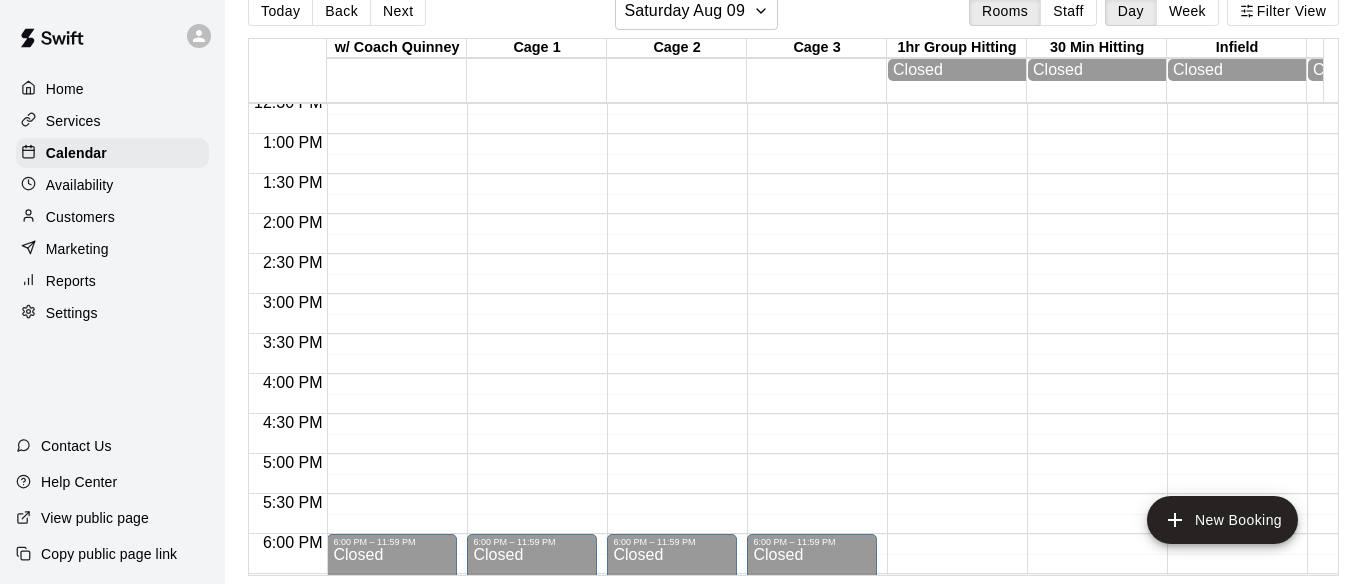 scroll, scrollTop: 854, scrollLeft: 0, axis: vertical 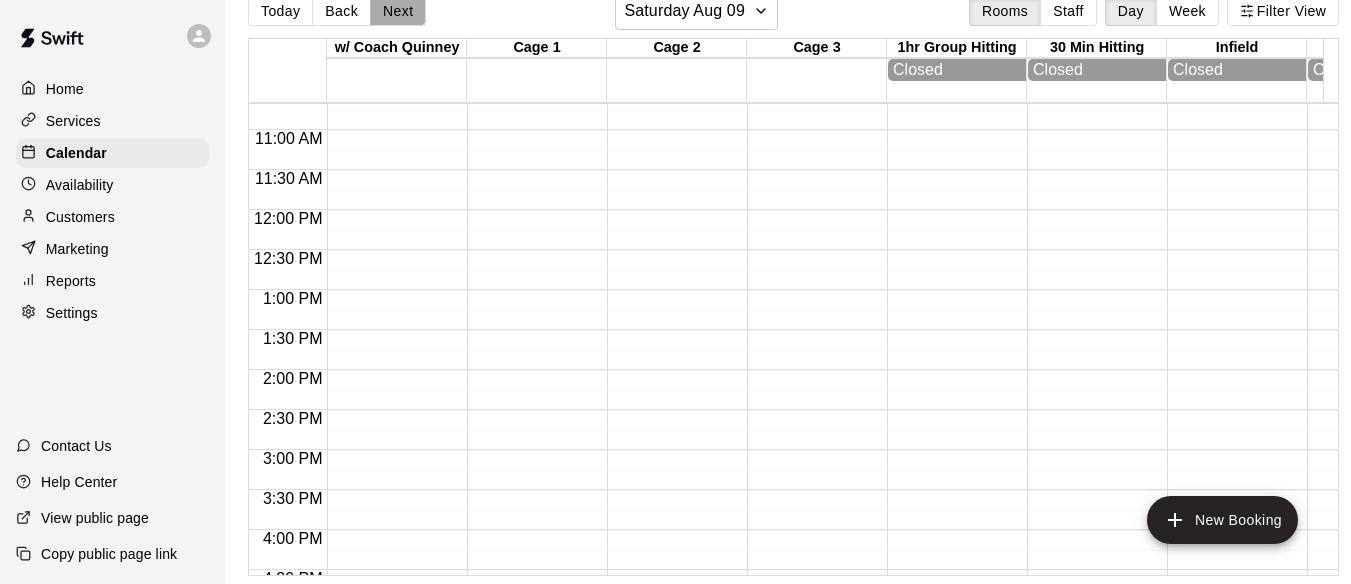click on "Next" at bounding box center [398, 11] 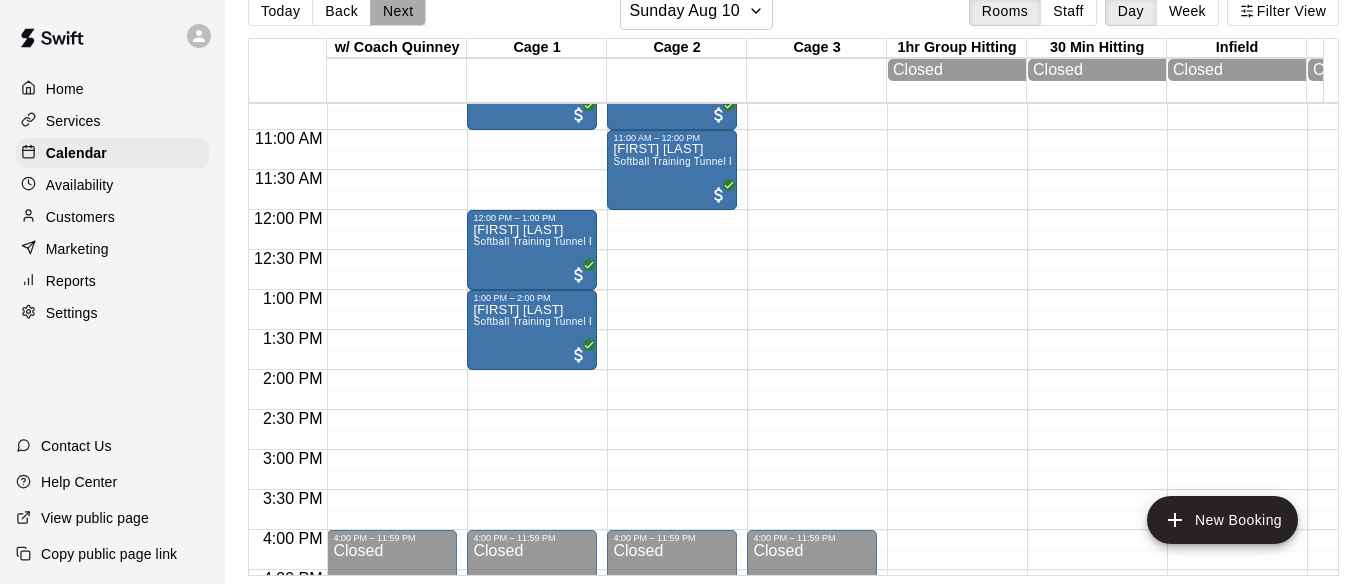 click on "Next" at bounding box center [398, 11] 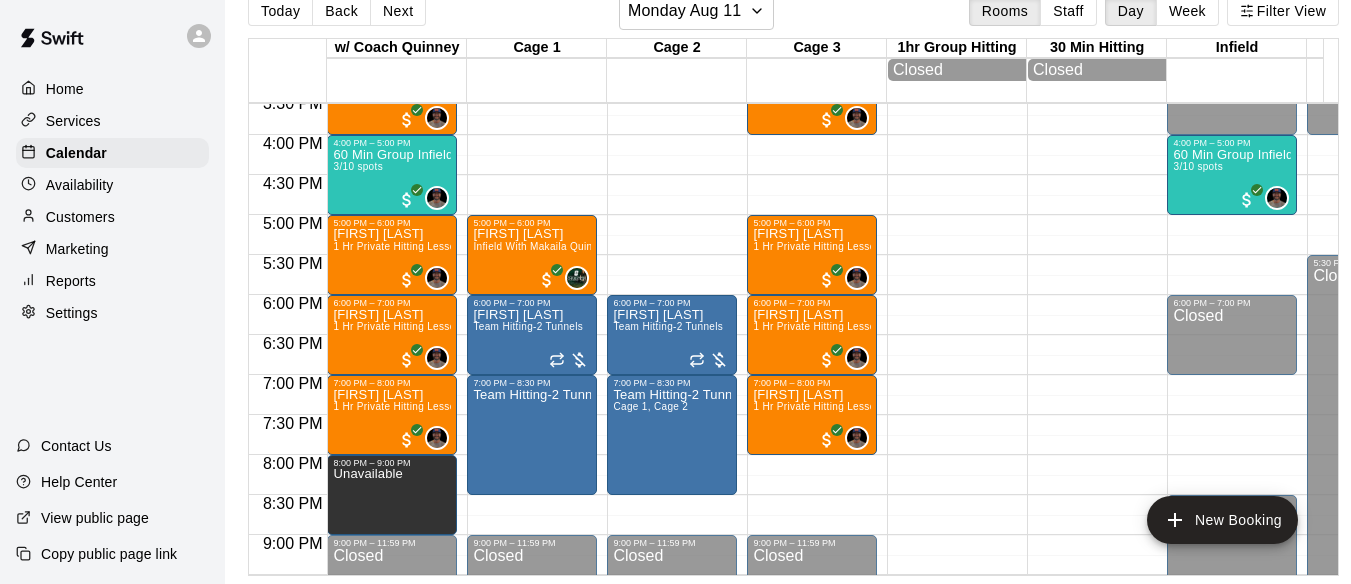 scroll, scrollTop: 1287, scrollLeft: 0, axis: vertical 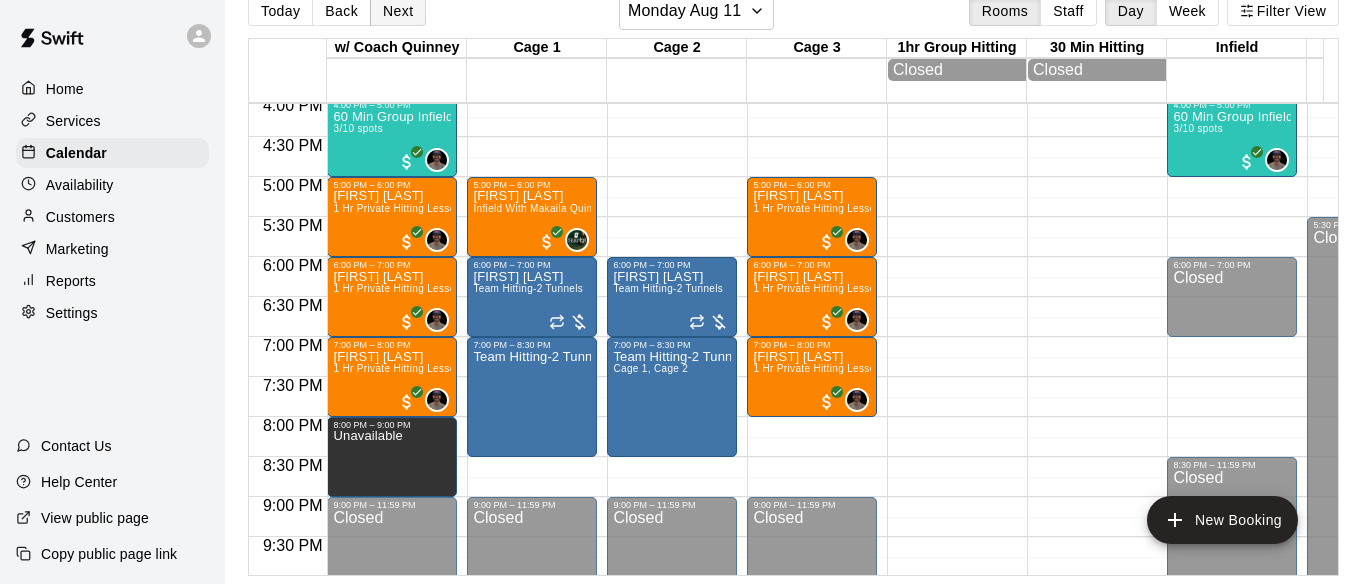 click on "Next" at bounding box center [398, 11] 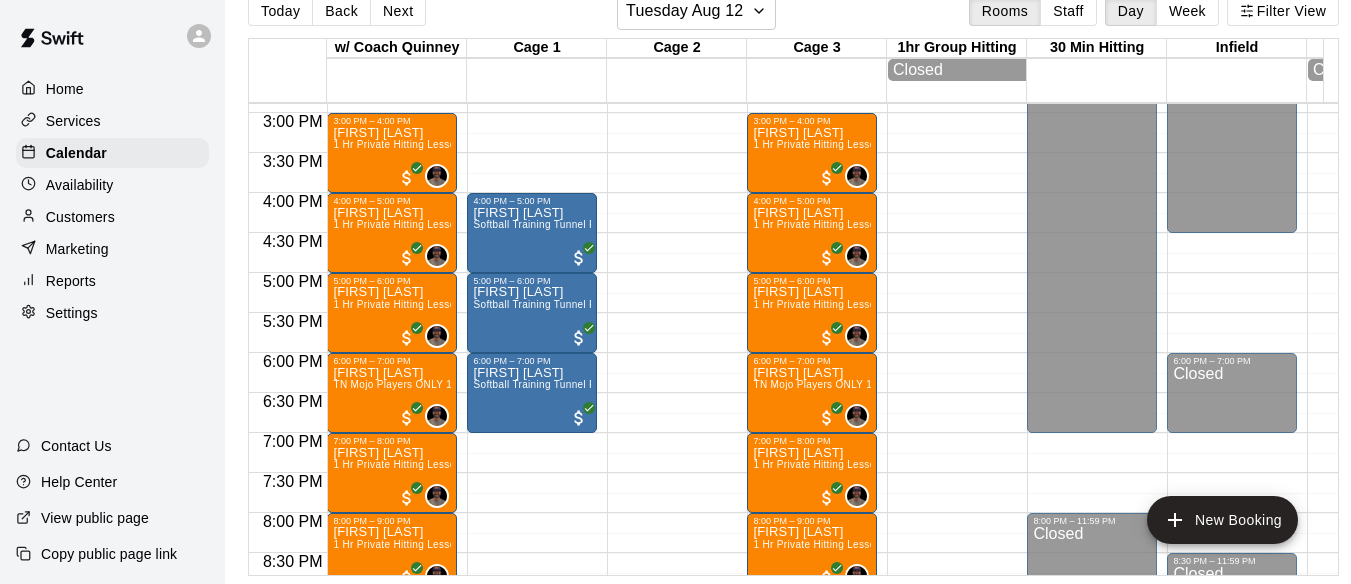 scroll, scrollTop: 1187, scrollLeft: 0, axis: vertical 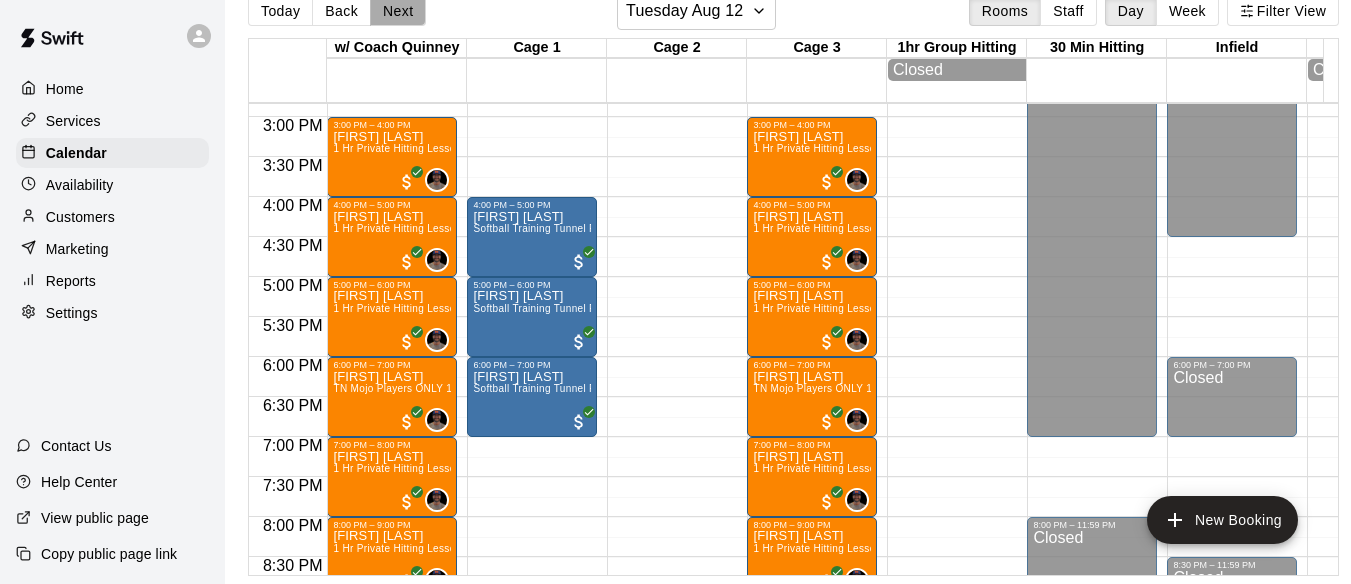 click on "Next" at bounding box center (398, 11) 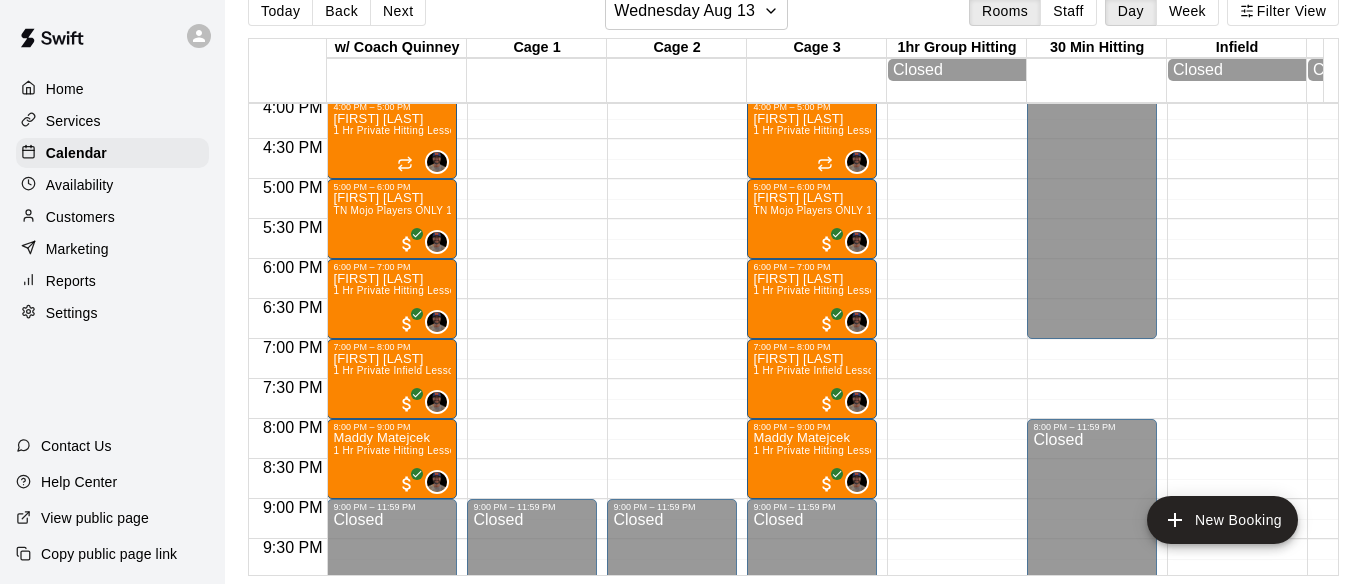scroll, scrollTop: 1287, scrollLeft: 0, axis: vertical 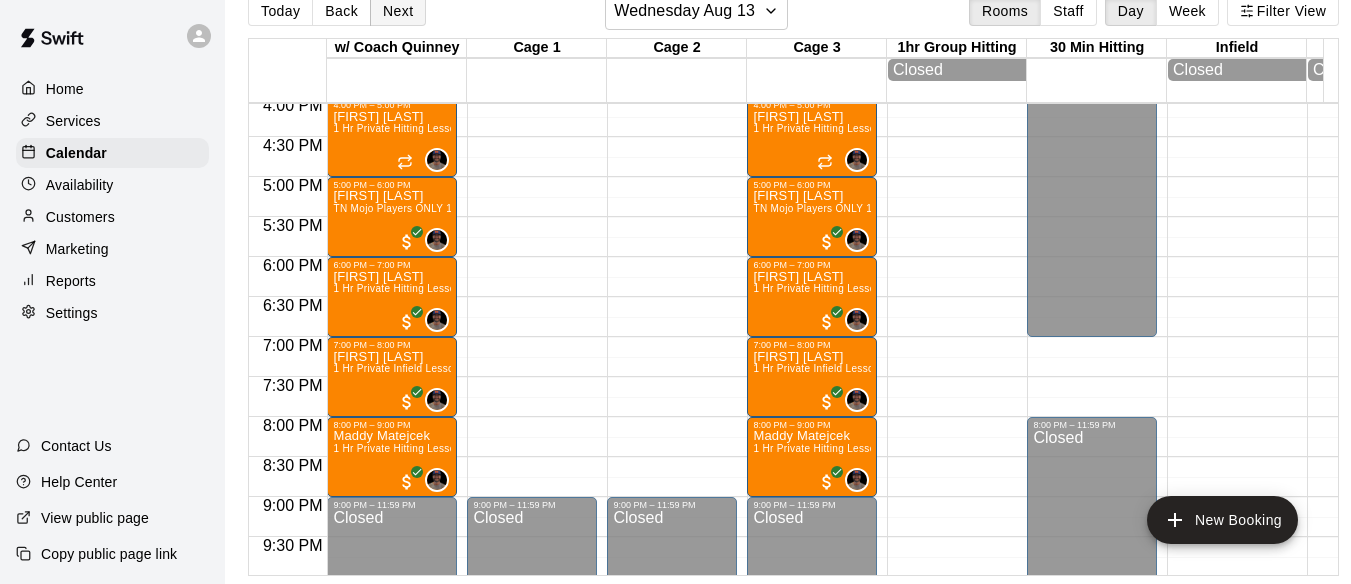 click on "Next" at bounding box center [398, 11] 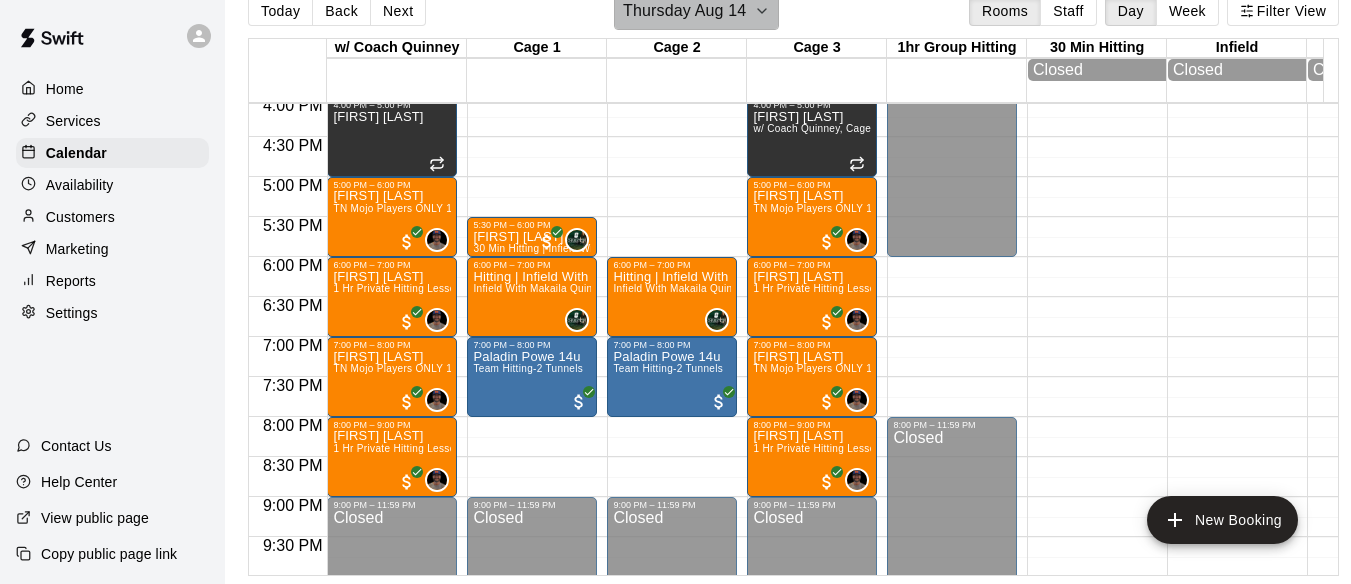click 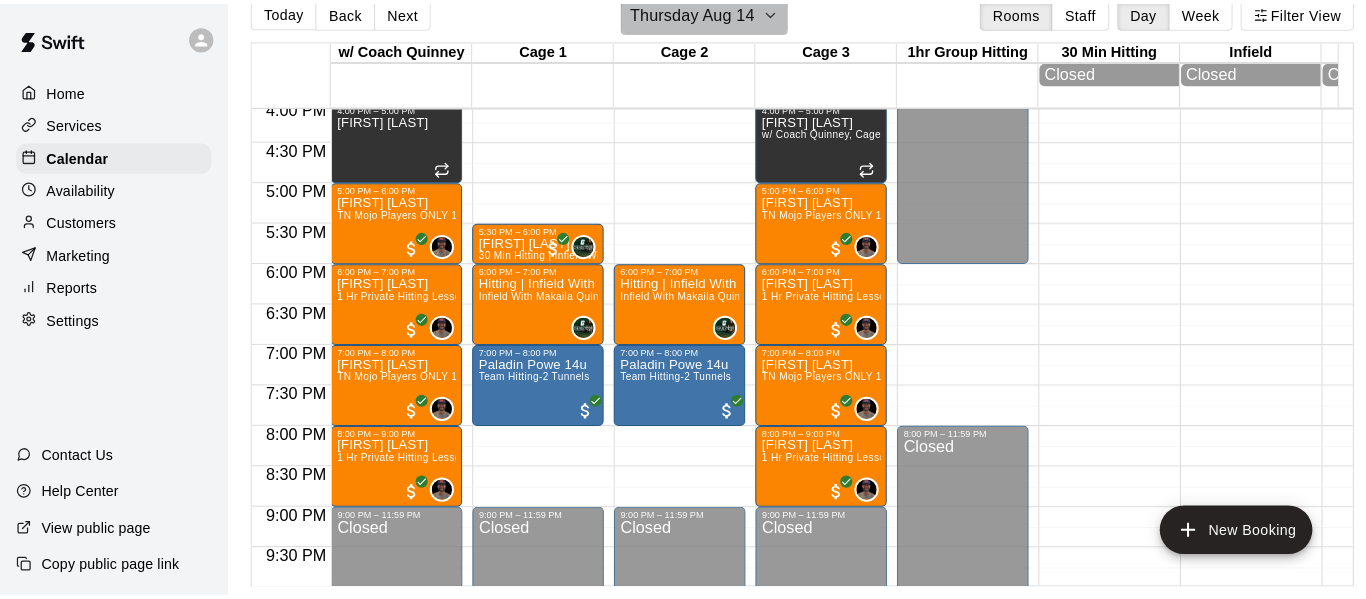 scroll, scrollTop: 32, scrollLeft: 0, axis: vertical 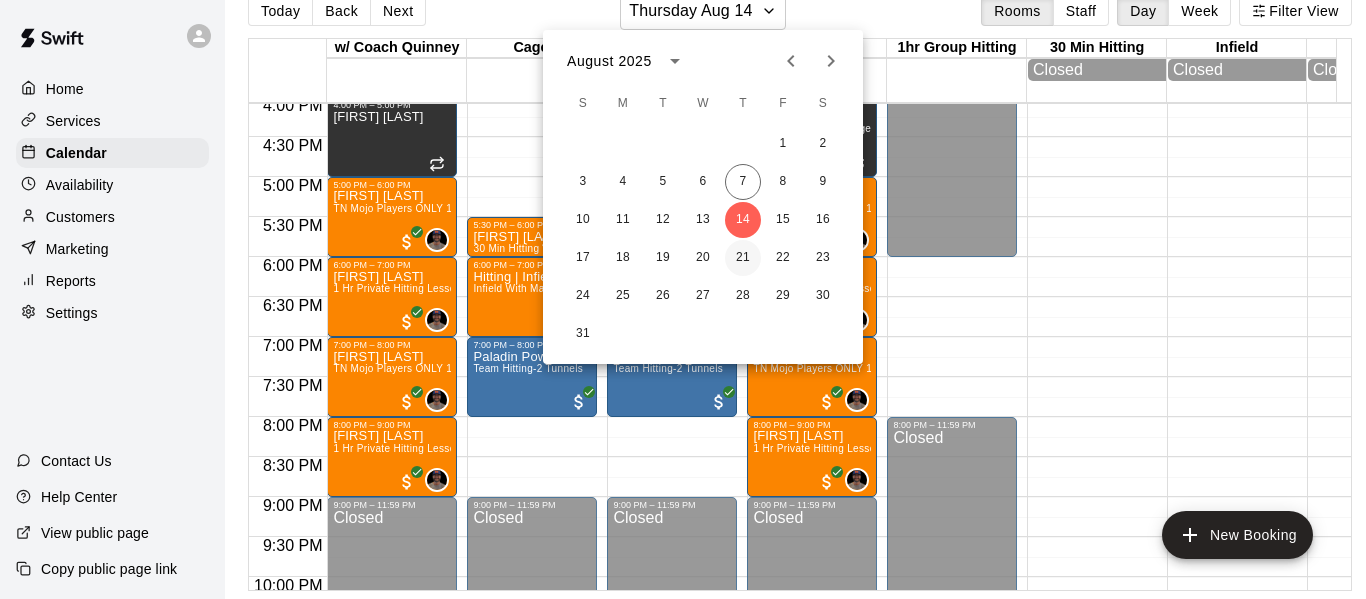 click on "21" at bounding box center [743, 258] 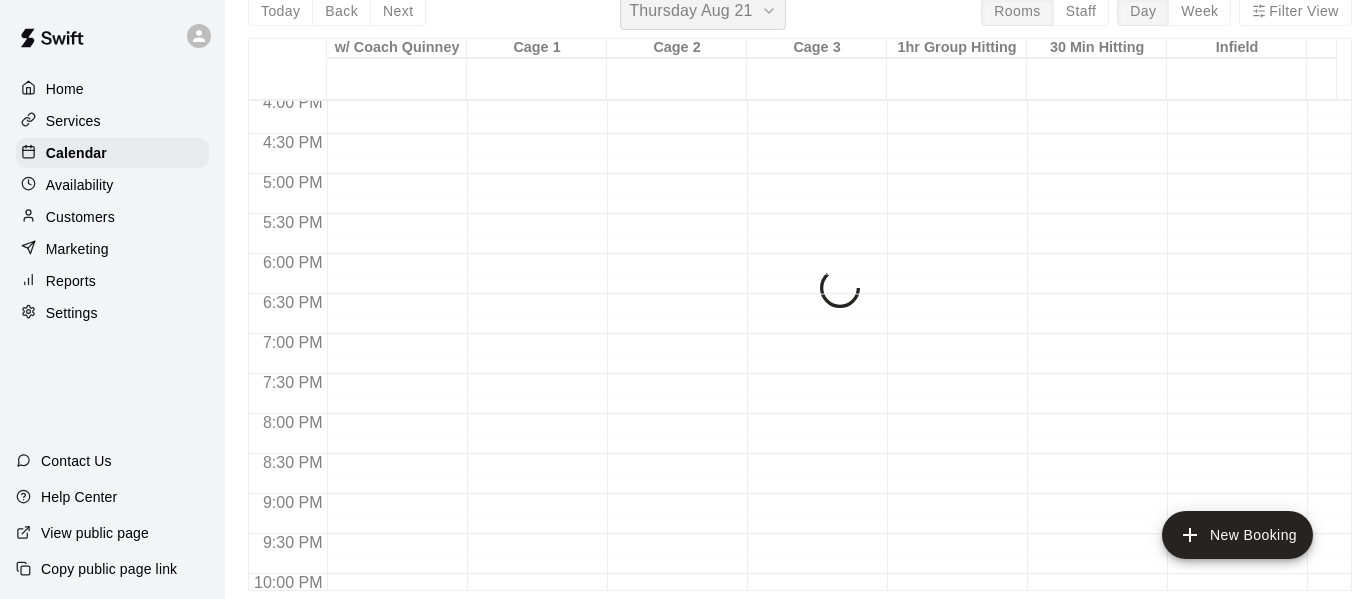 scroll, scrollTop: 24, scrollLeft: 0, axis: vertical 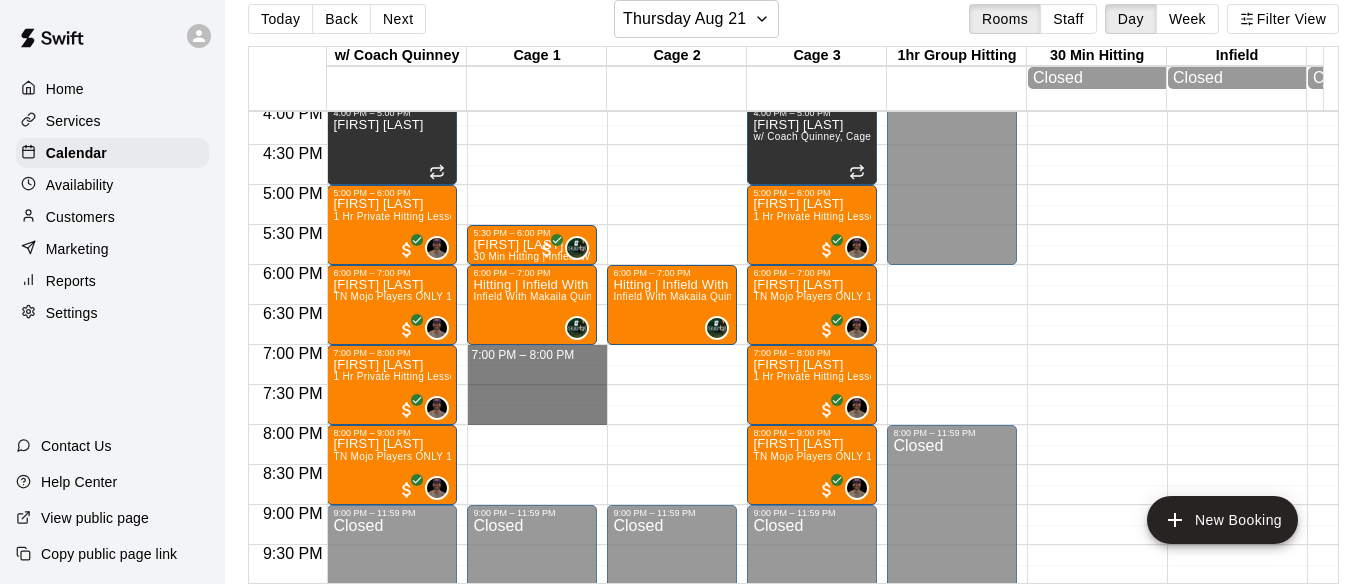 drag, startPoint x: 490, startPoint y: 361, endPoint x: 506, endPoint y: 416, distance: 57.280014 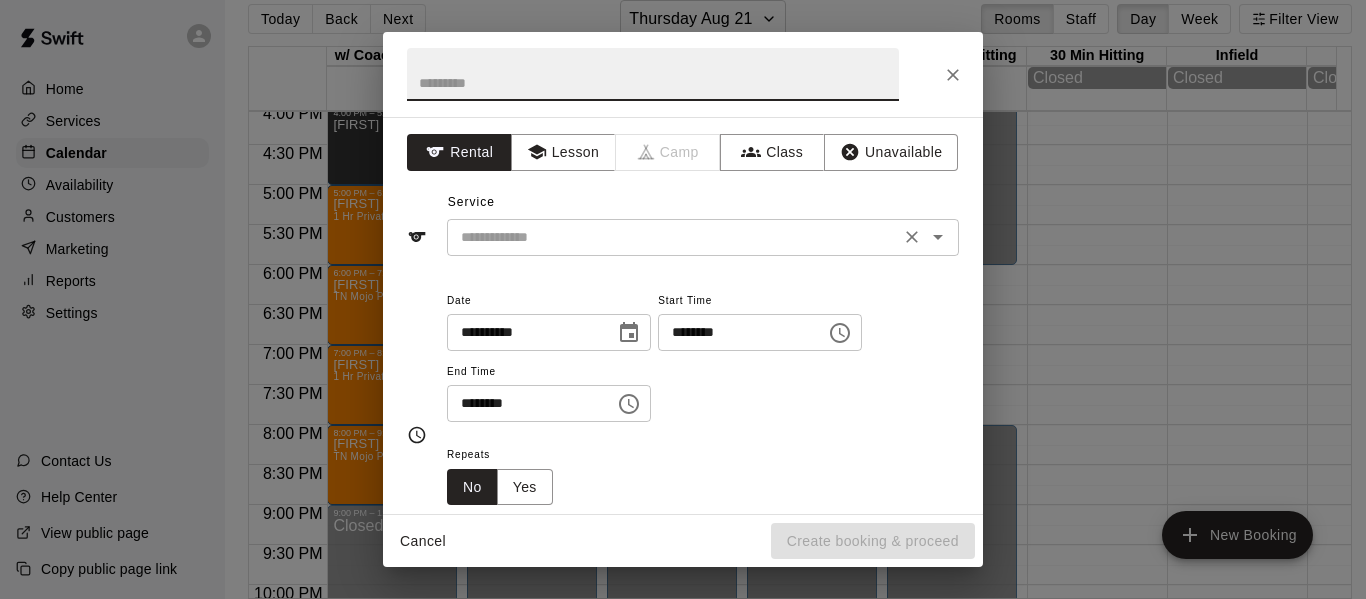click on "​" at bounding box center (703, 237) 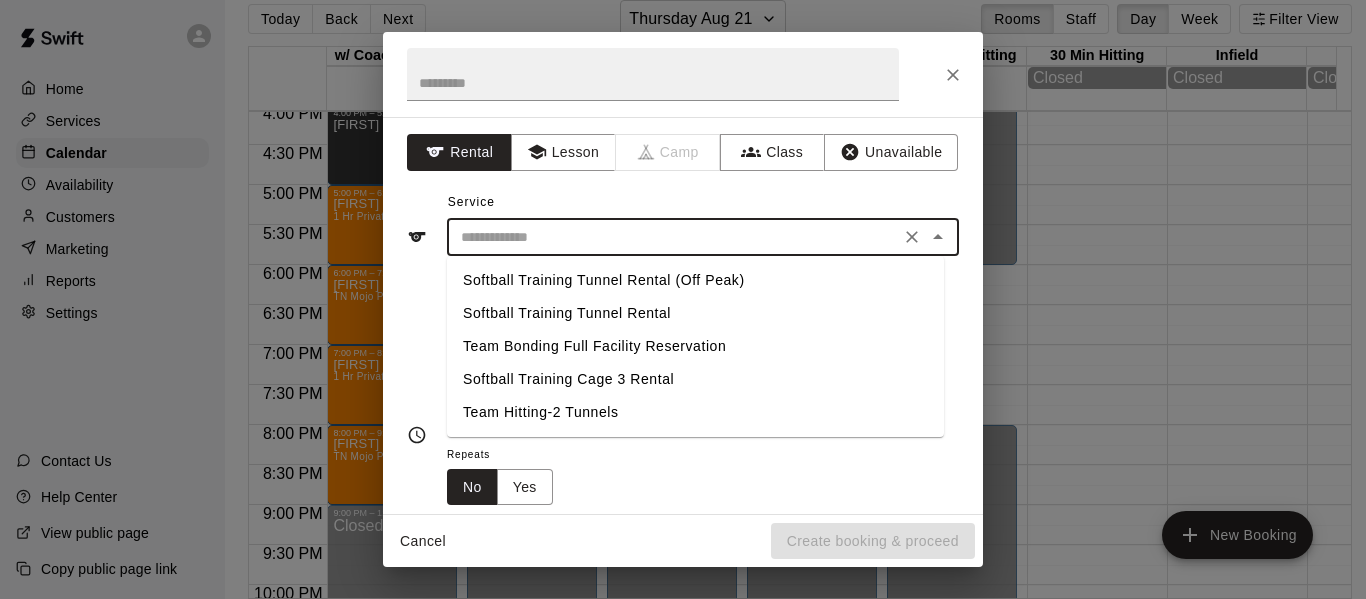 click on "Team Hitting-2 Tunnels" at bounding box center [695, 412] 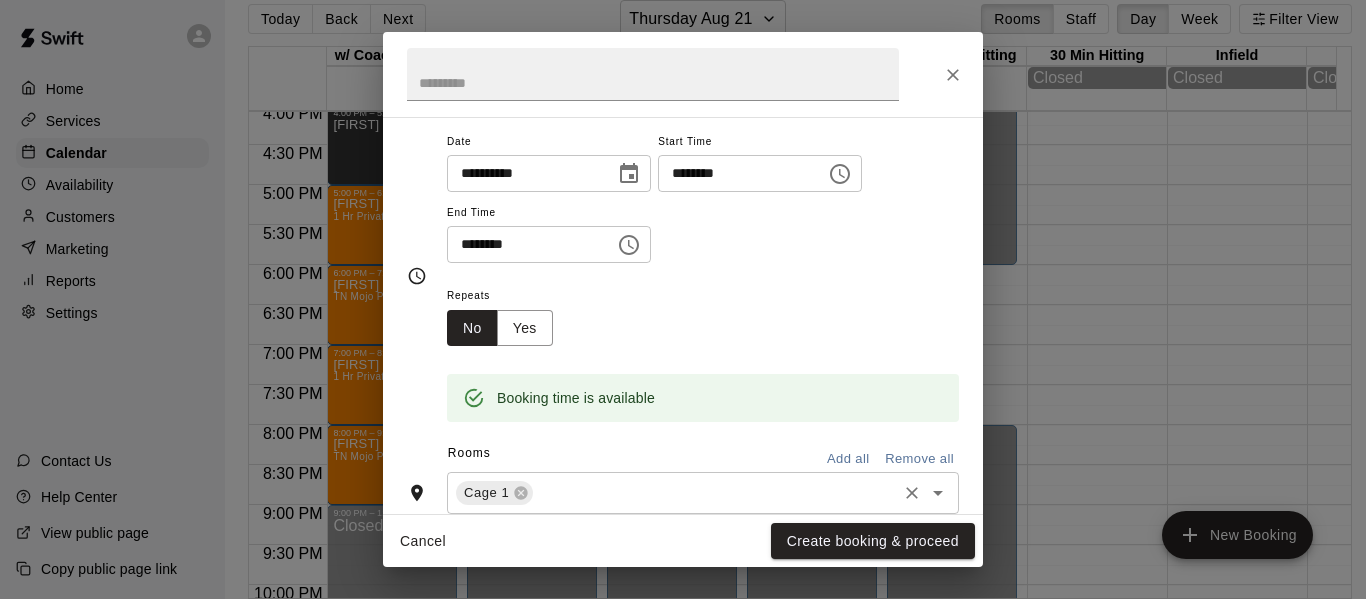 scroll, scrollTop: 200, scrollLeft: 0, axis: vertical 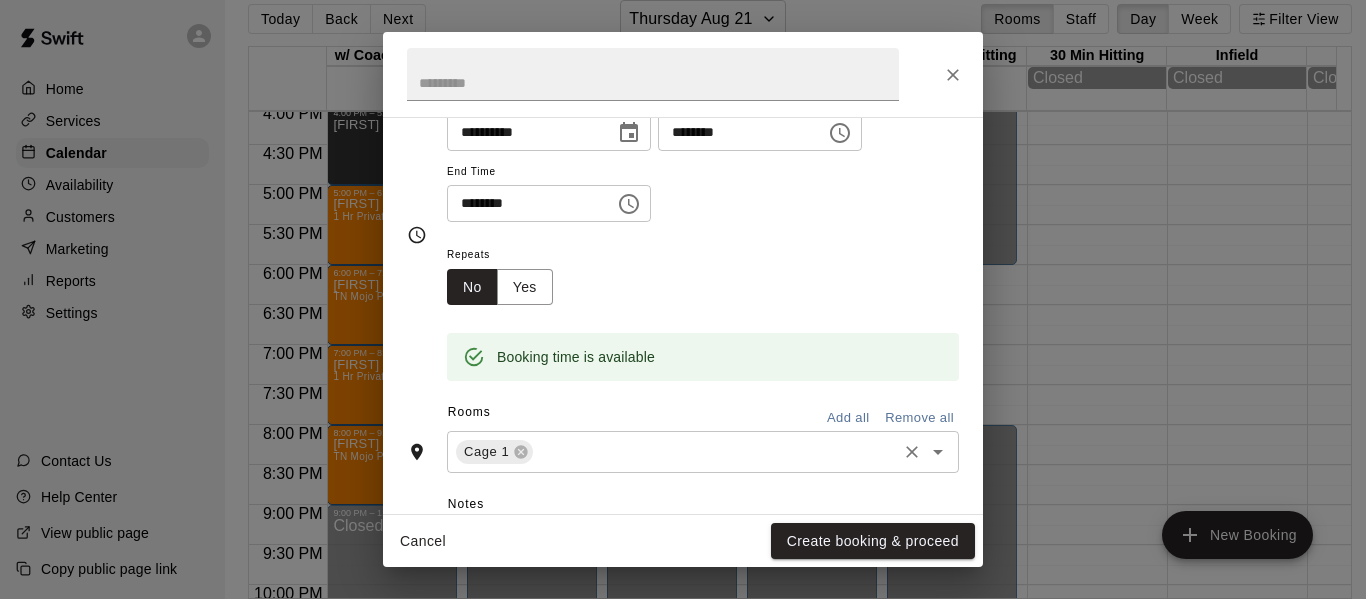click at bounding box center [715, 452] 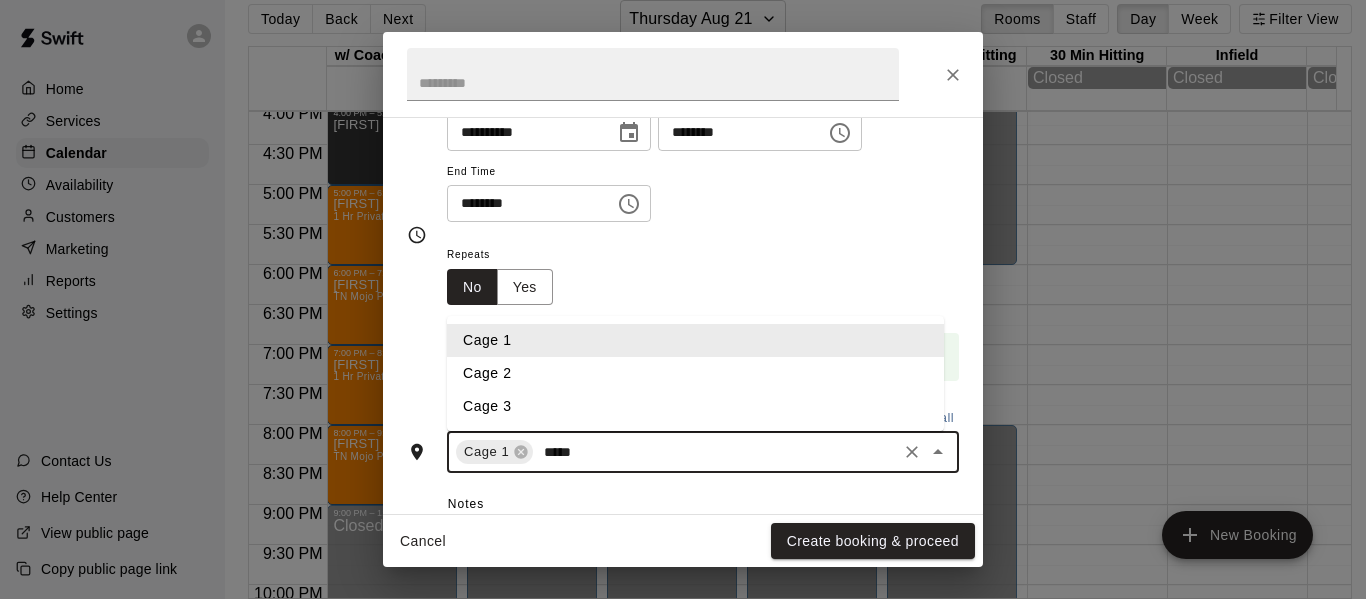 type on "******" 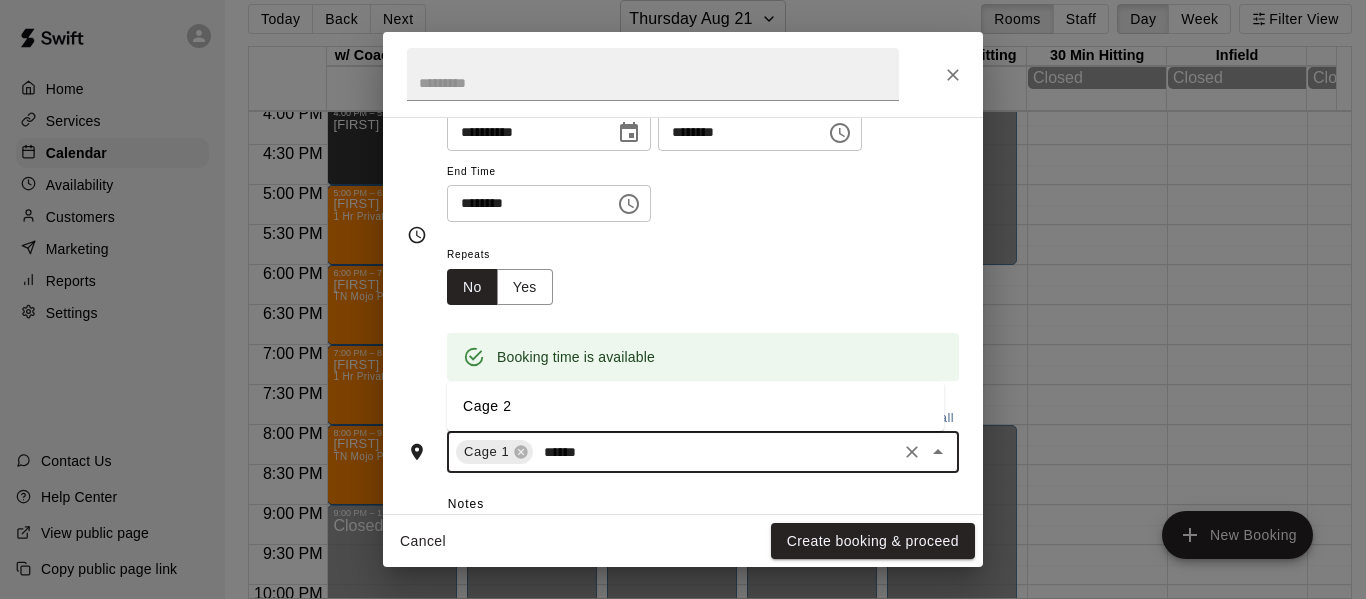 click on "Cage 2" at bounding box center [695, 406] 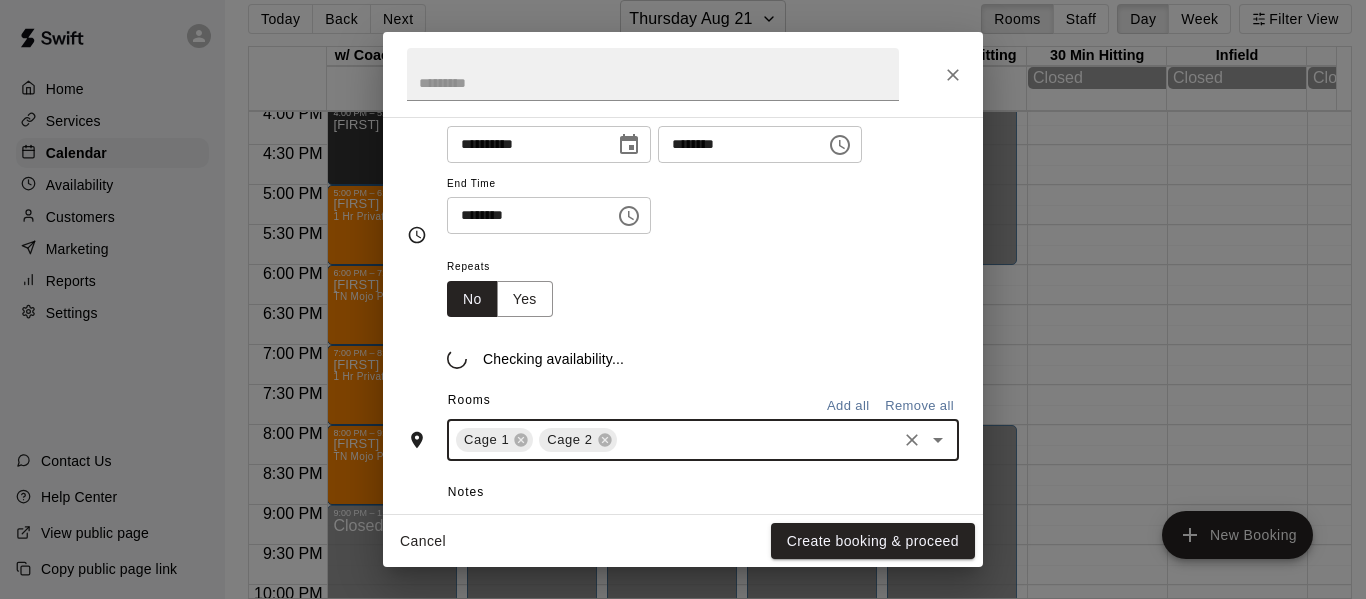 scroll, scrollTop: 200, scrollLeft: 0, axis: vertical 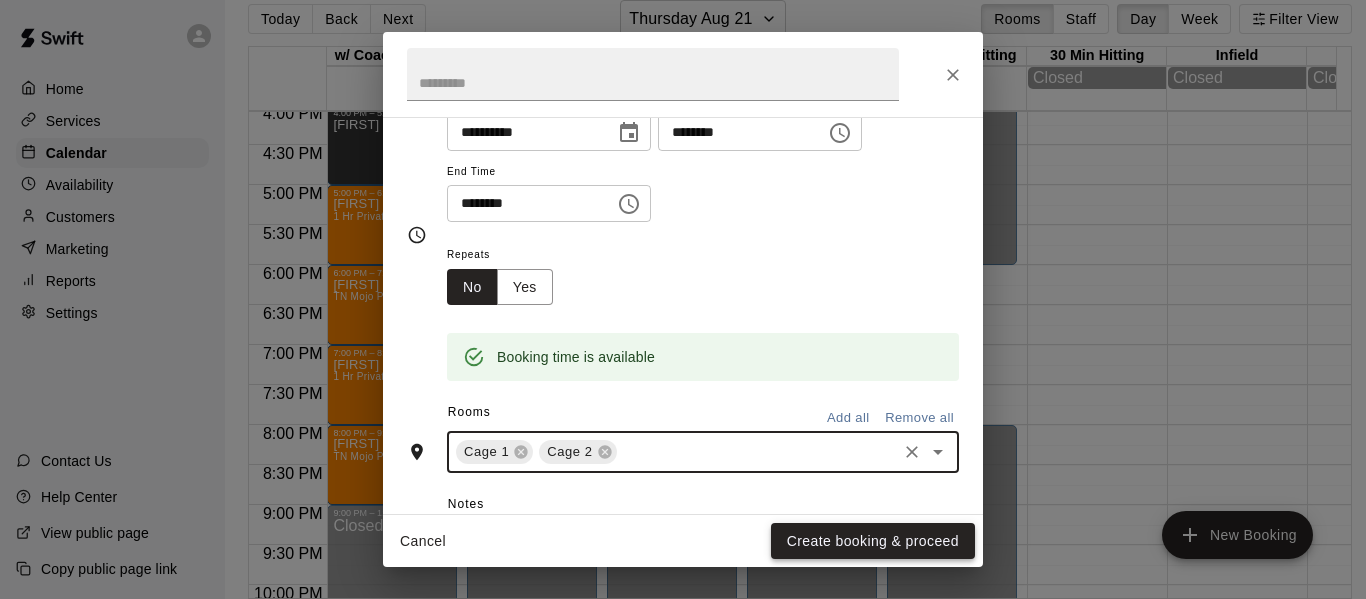 click on "Create booking & proceed" at bounding box center [873, 541] 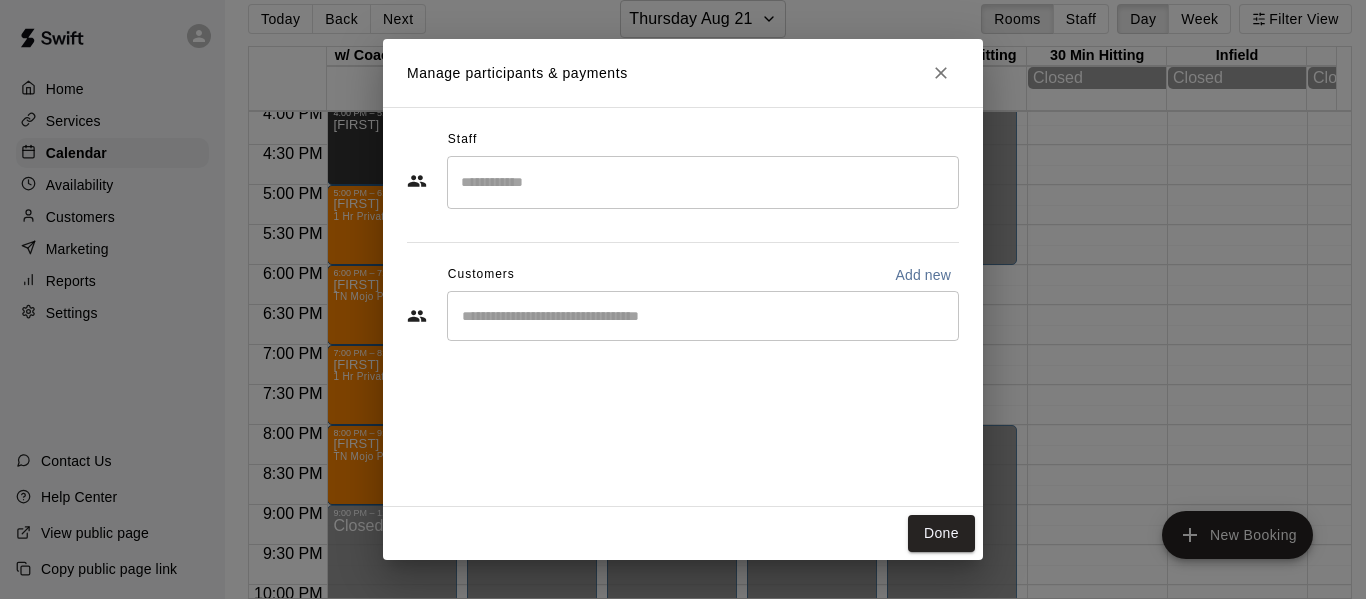 drag, startPoint x: 941, startPoint y: 529, endPoint x: 745, endPoint y: 249, distance: 341.78357 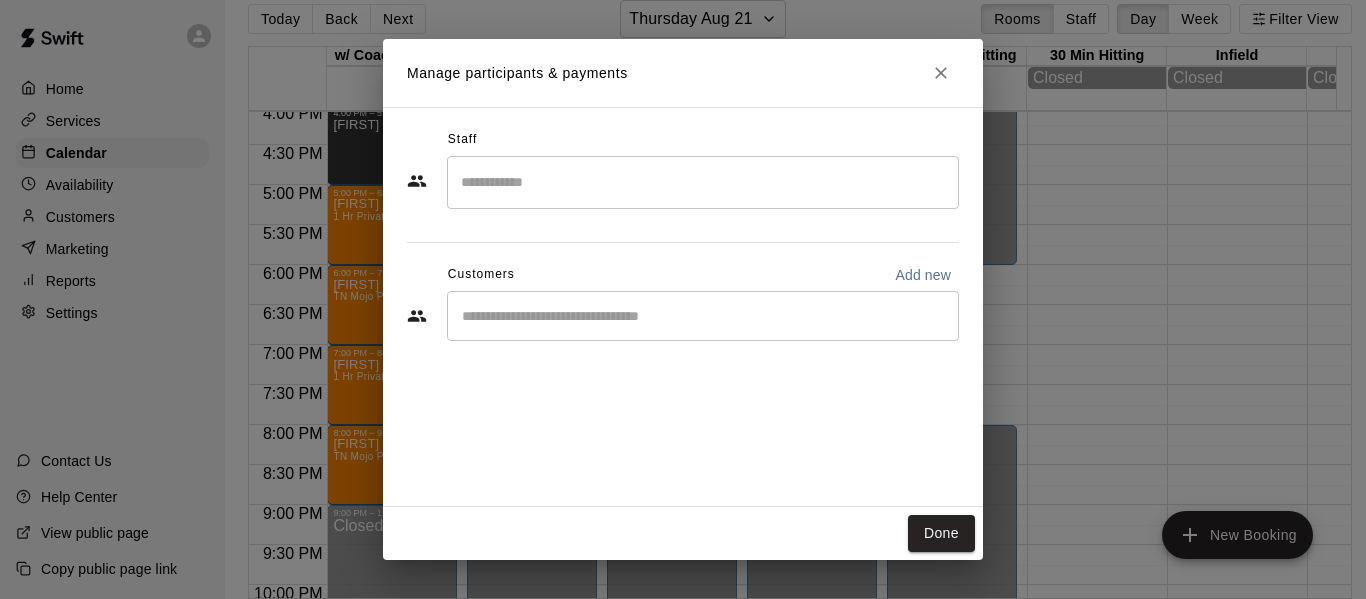 click on "Done" at bounding box center (941, 533) 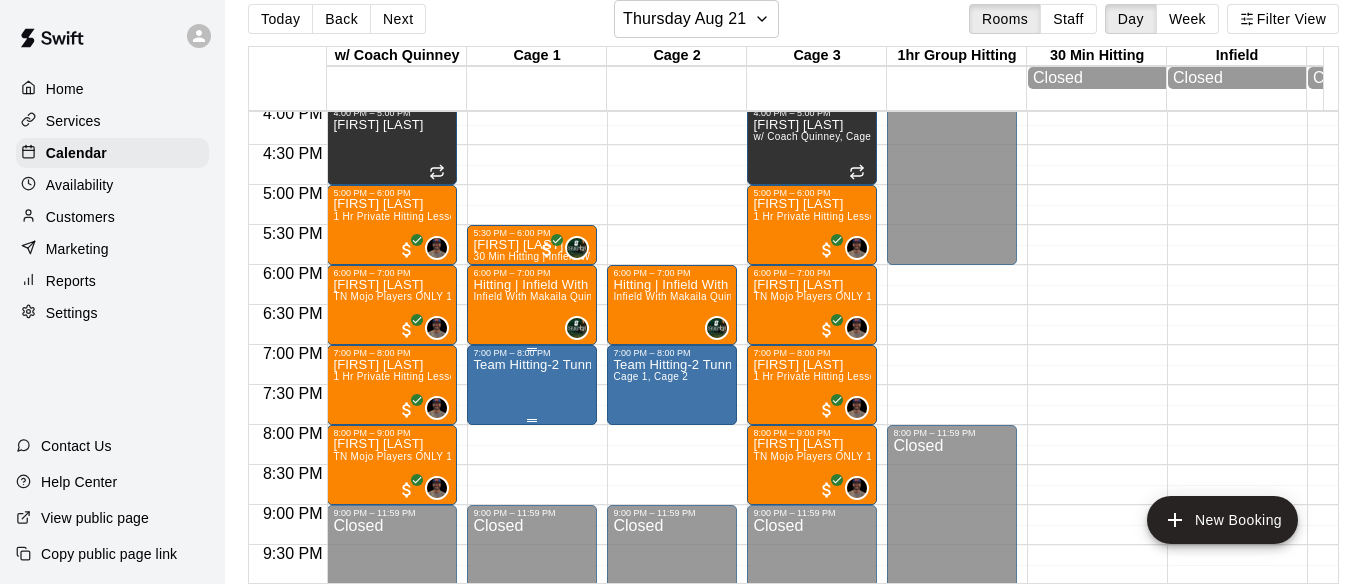 click on "Team Hitting-2 Tunnels" at bounding box center (532, 650) 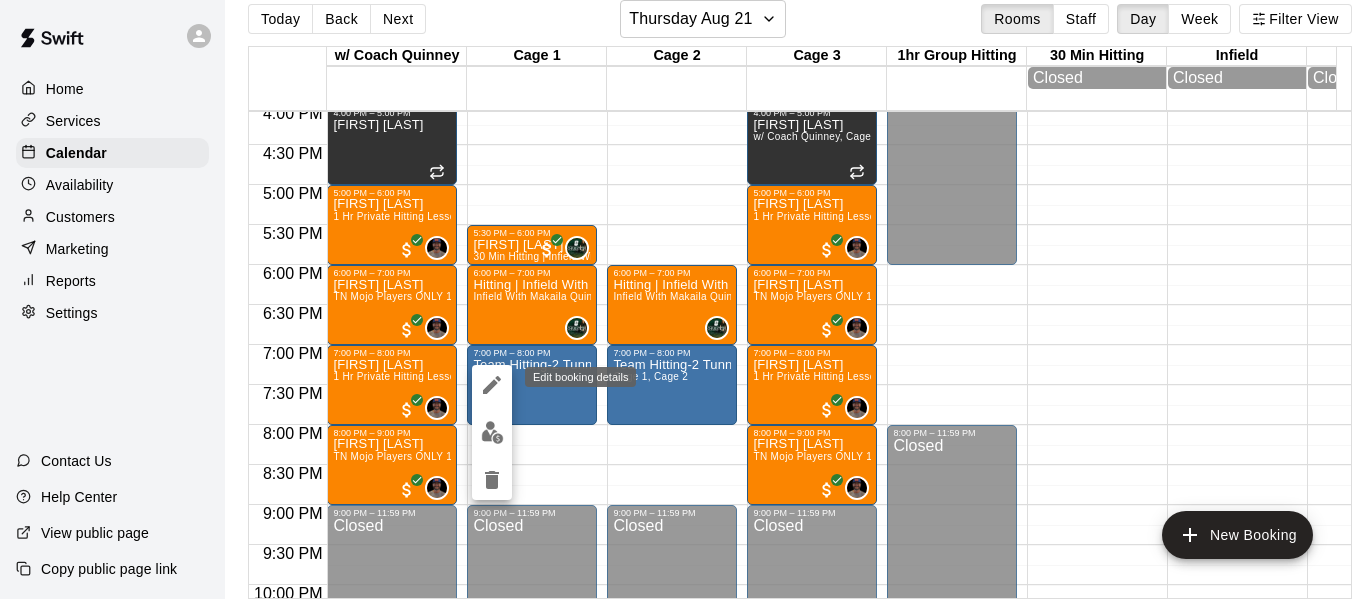 click 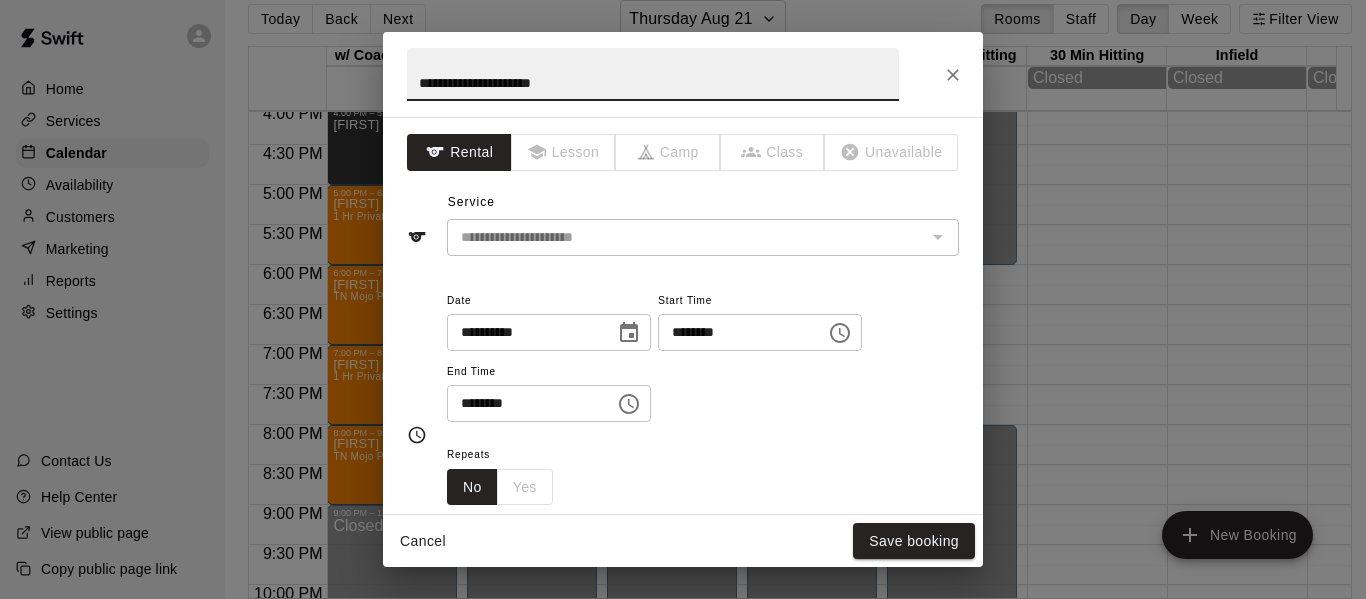 drag, startPoint x: 633, startPoint y: 88, endPoint x: 324, endPoint y: 79, distance: 309.13104 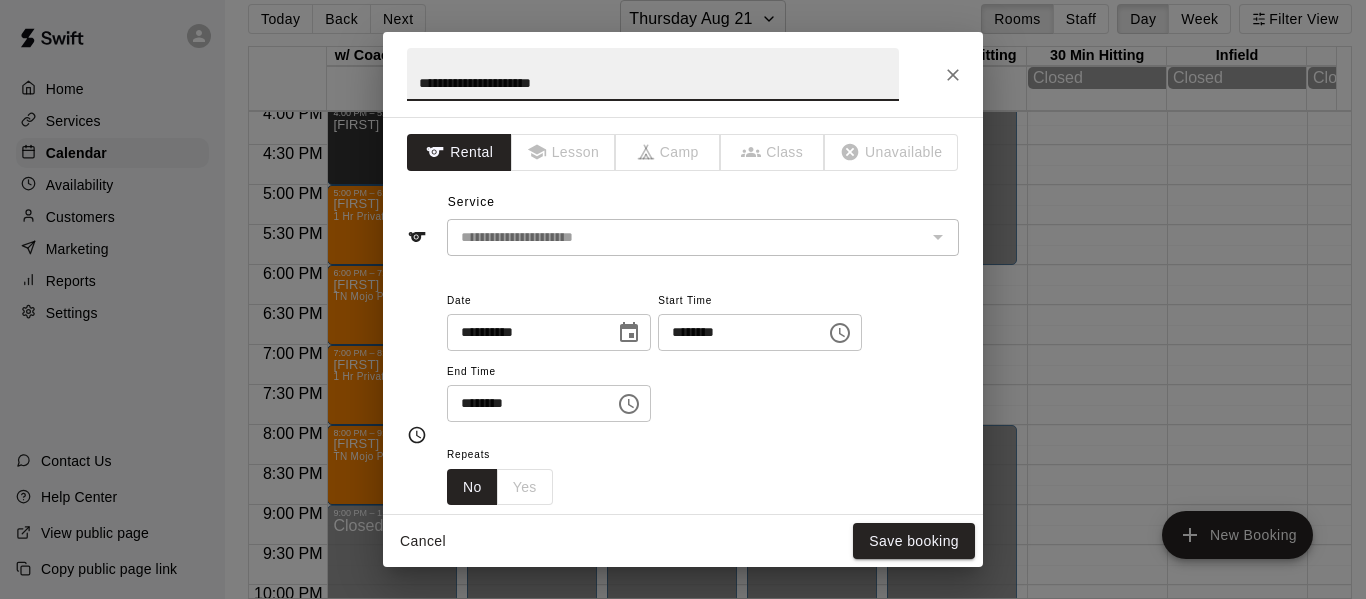 click on "**********" at bounding box center (683, 299) 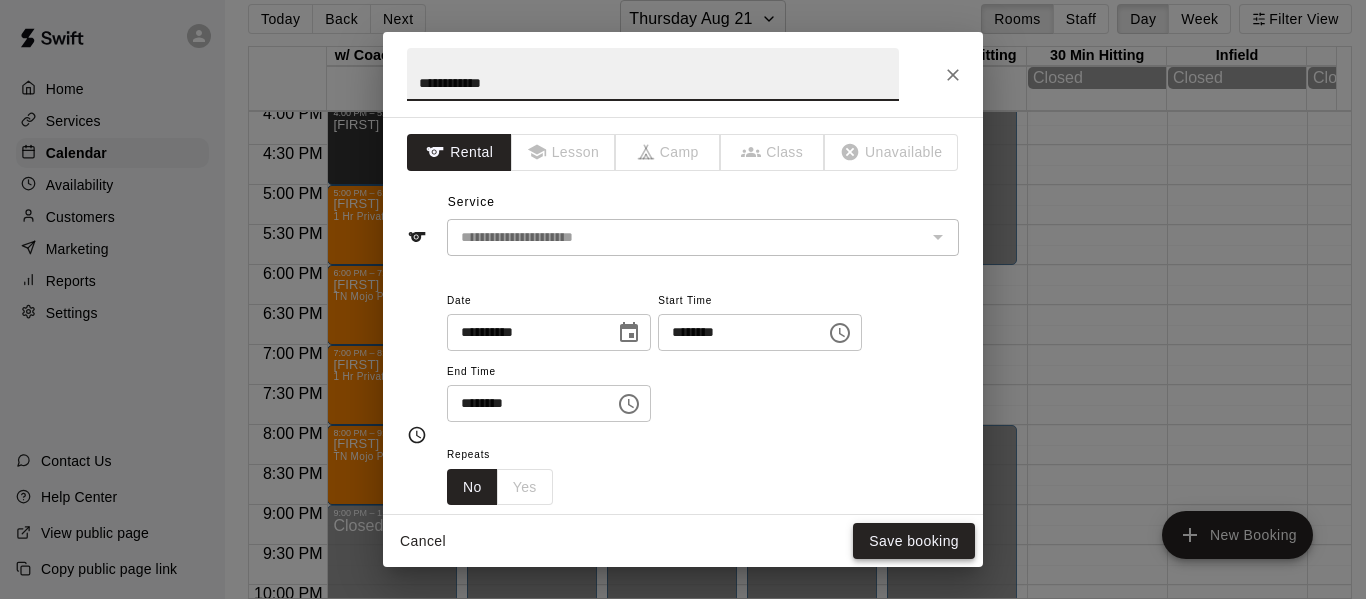 type on "**********" 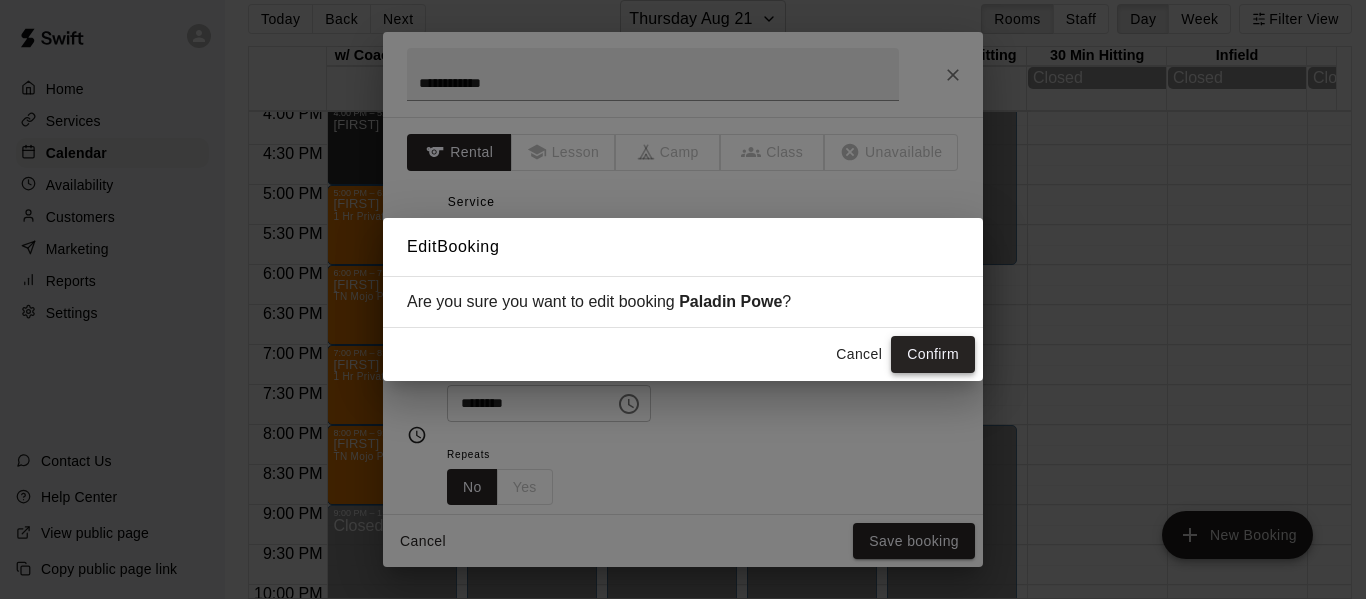 click on "Confirm" at bounding box center (933, 354) 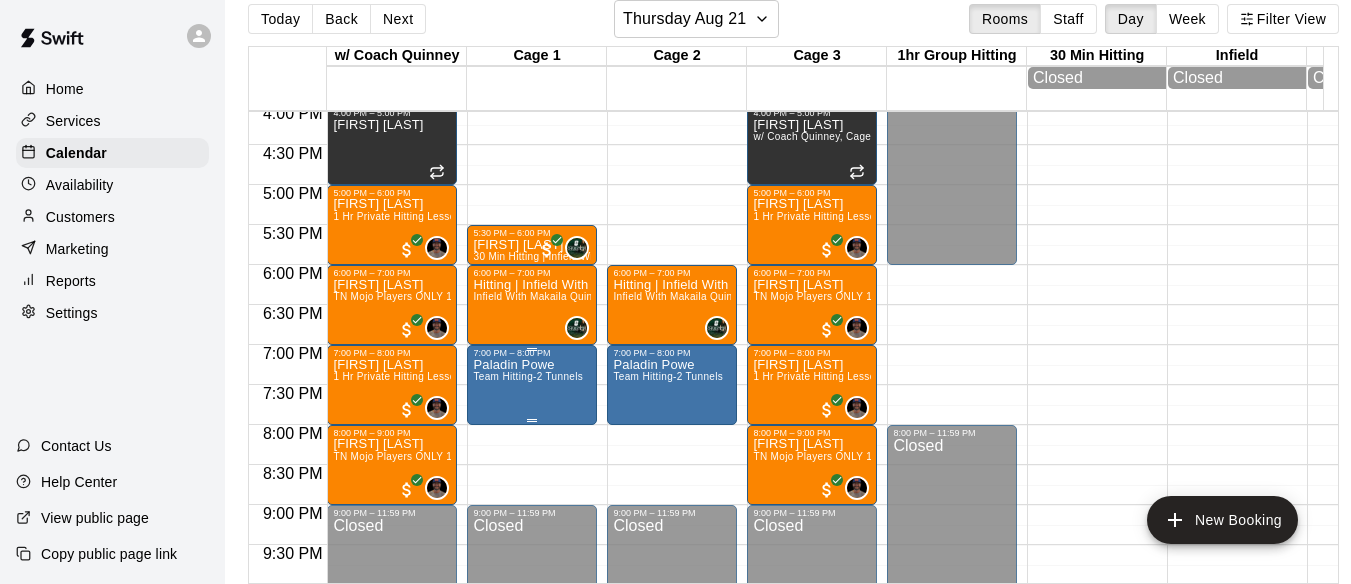 click on "Paladin Powe Team Hitting-2 Tunnels" at bounding box center [528, 650] 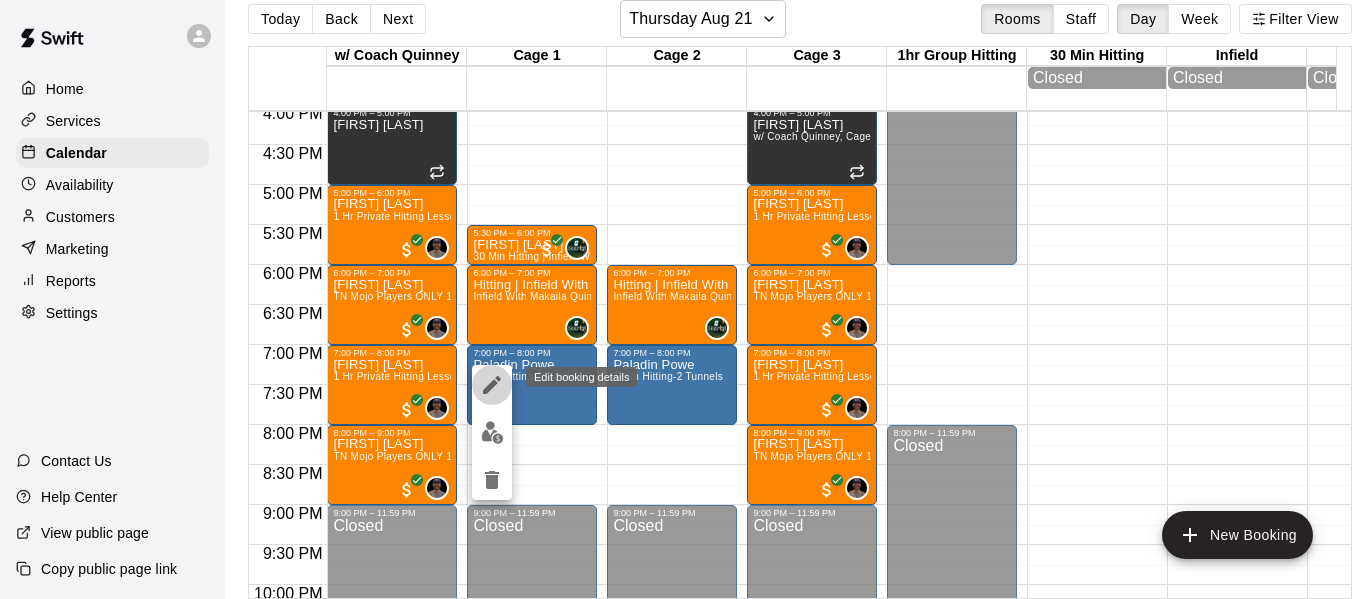 click 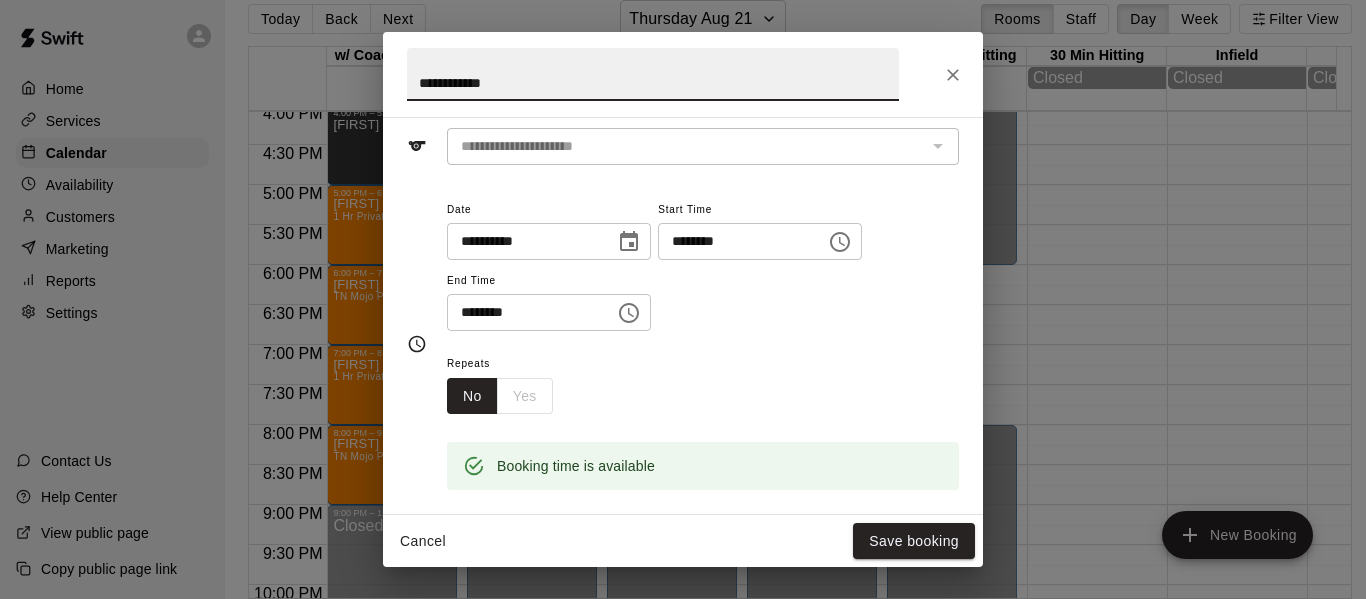 scroll, scrollTop: 100, scrollLeft: 0, axis: vertical 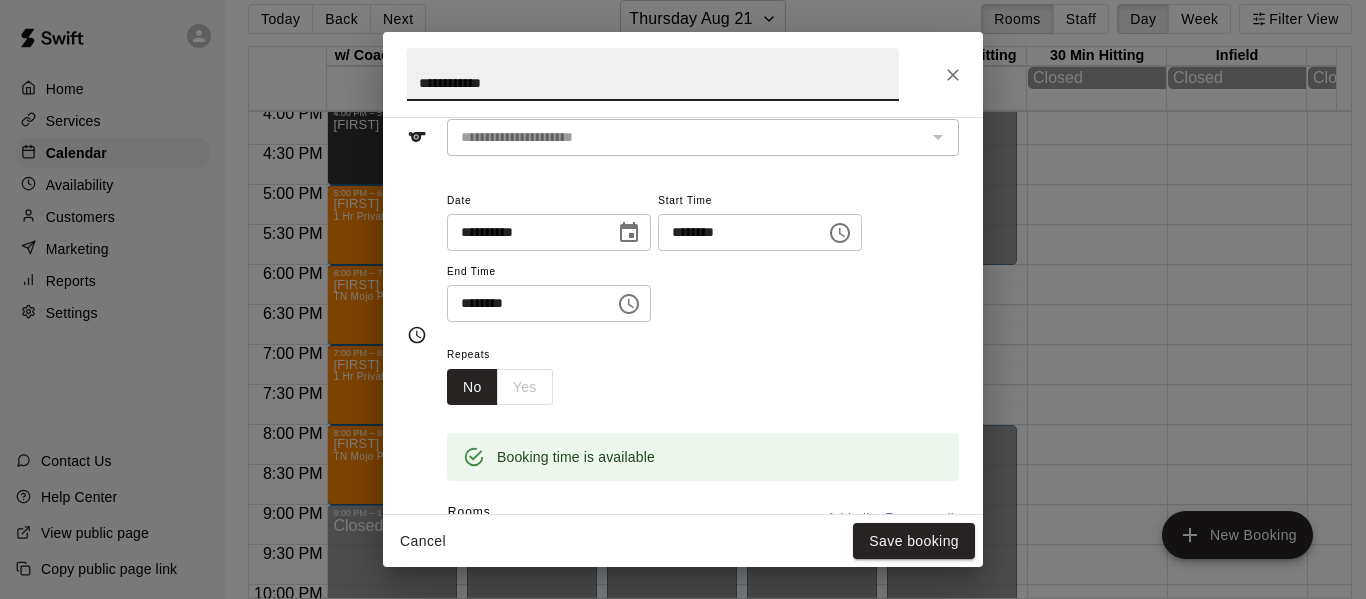 click on "No Yes" at bounding box center [500, 387] 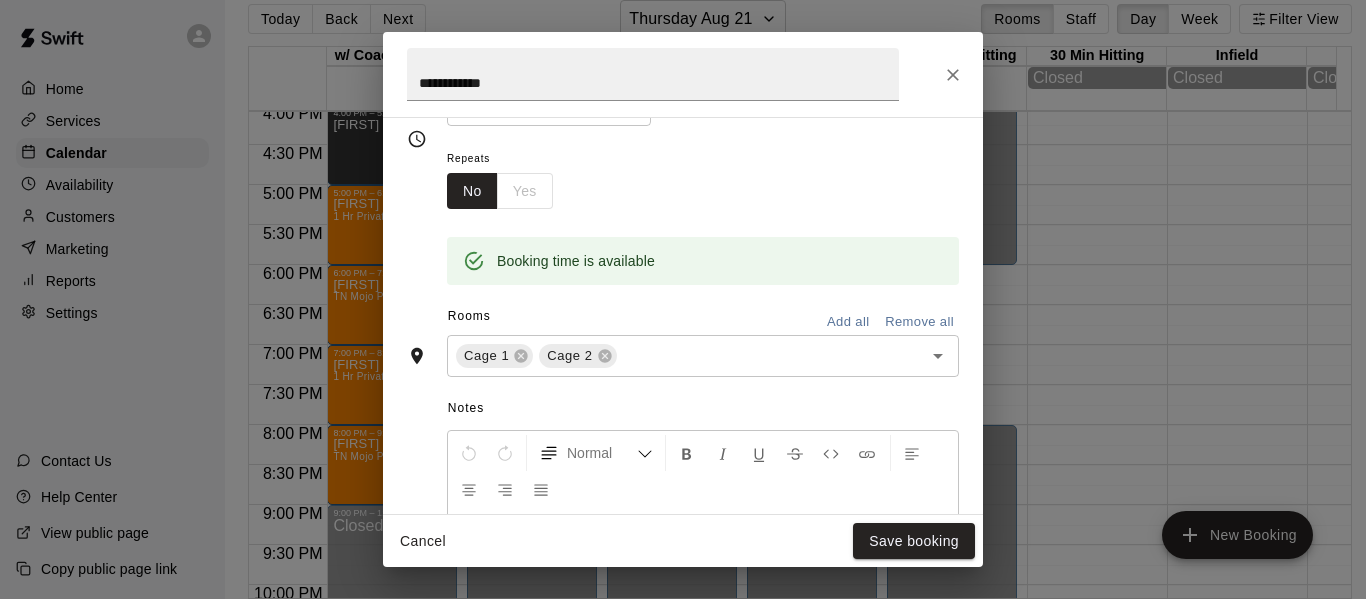 scroll, scrollTop: 300, scrollLeft: 0, axis: vertical 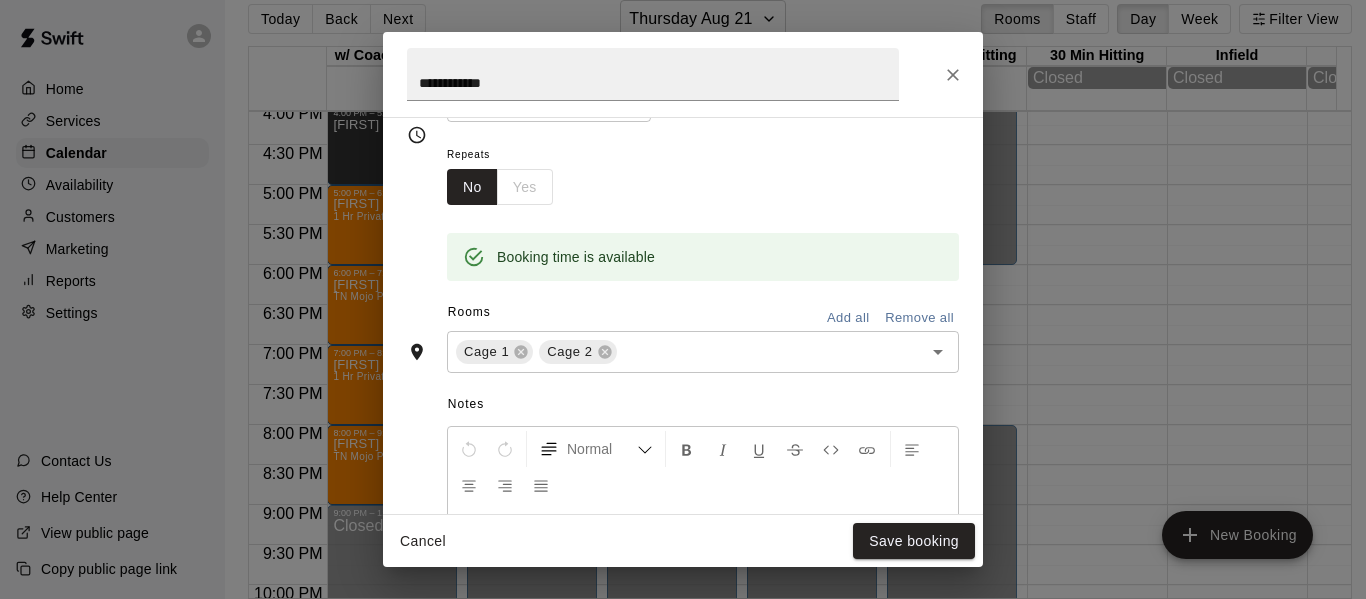 click 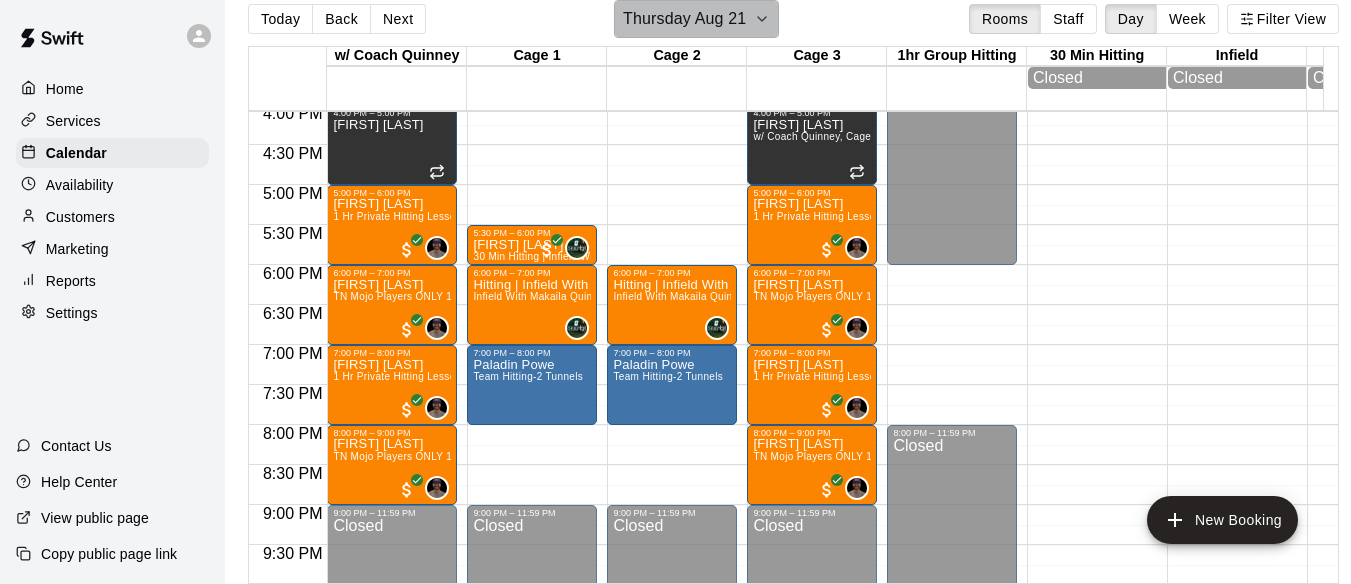 click 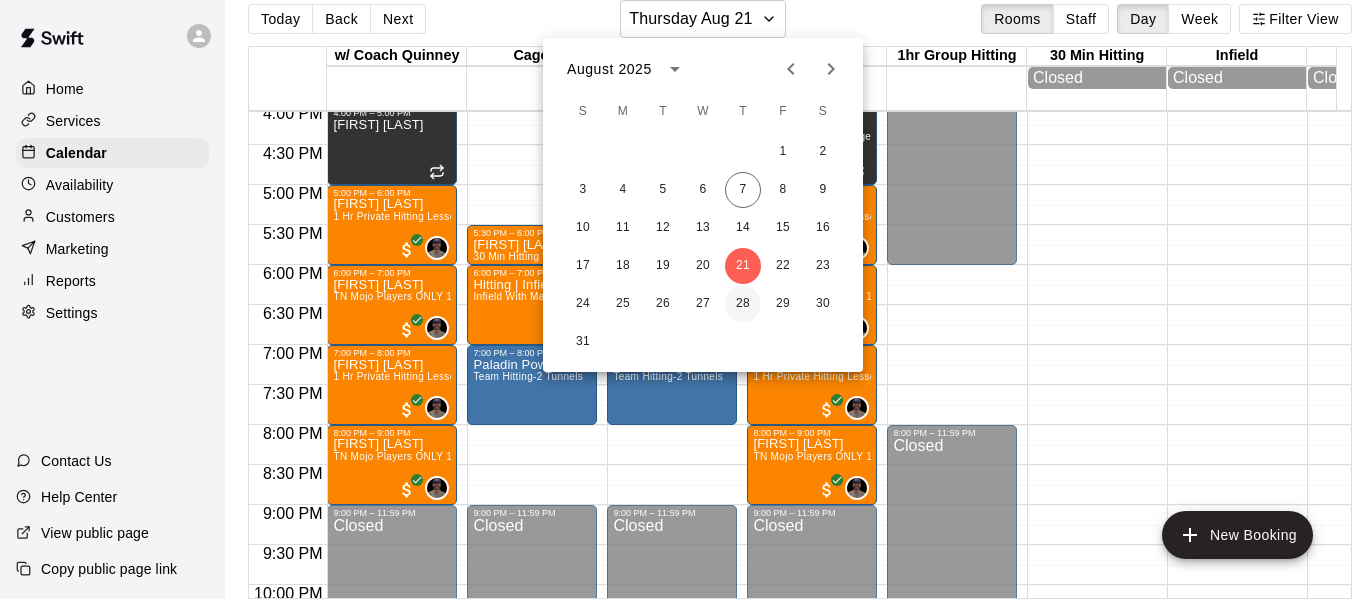 click on "28" at bounding box center [743, 304] 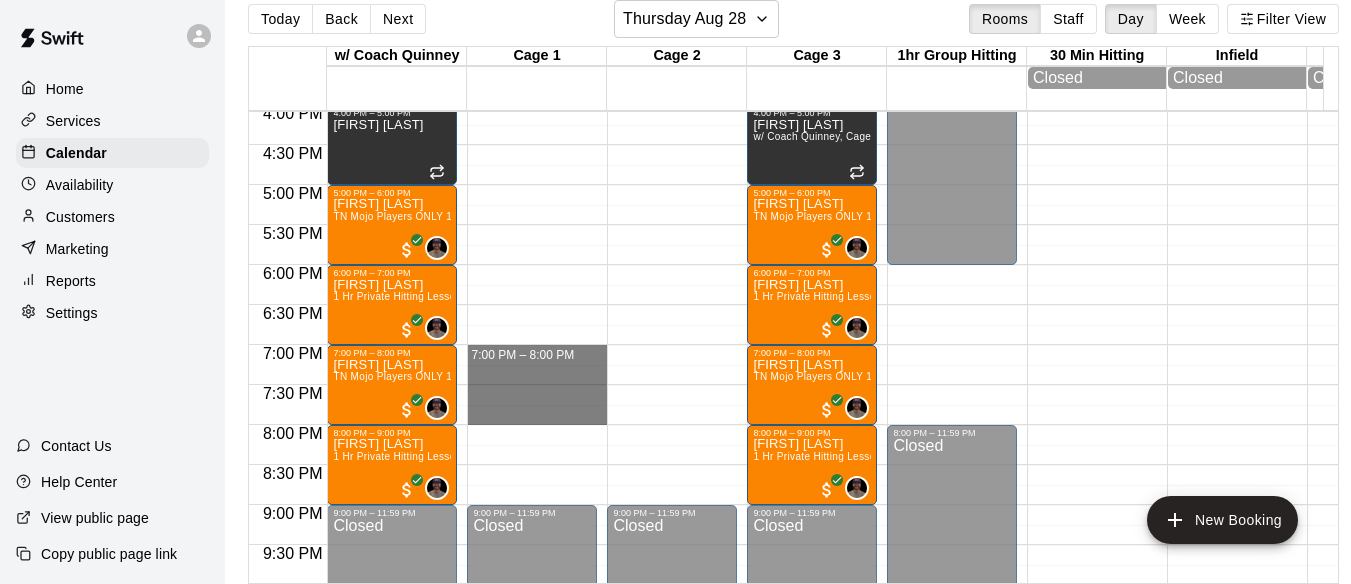 drag, startPoint x: 512, startPoint y: 355, endPoint x: 503, endPoint y: 425, distance: 70.5762 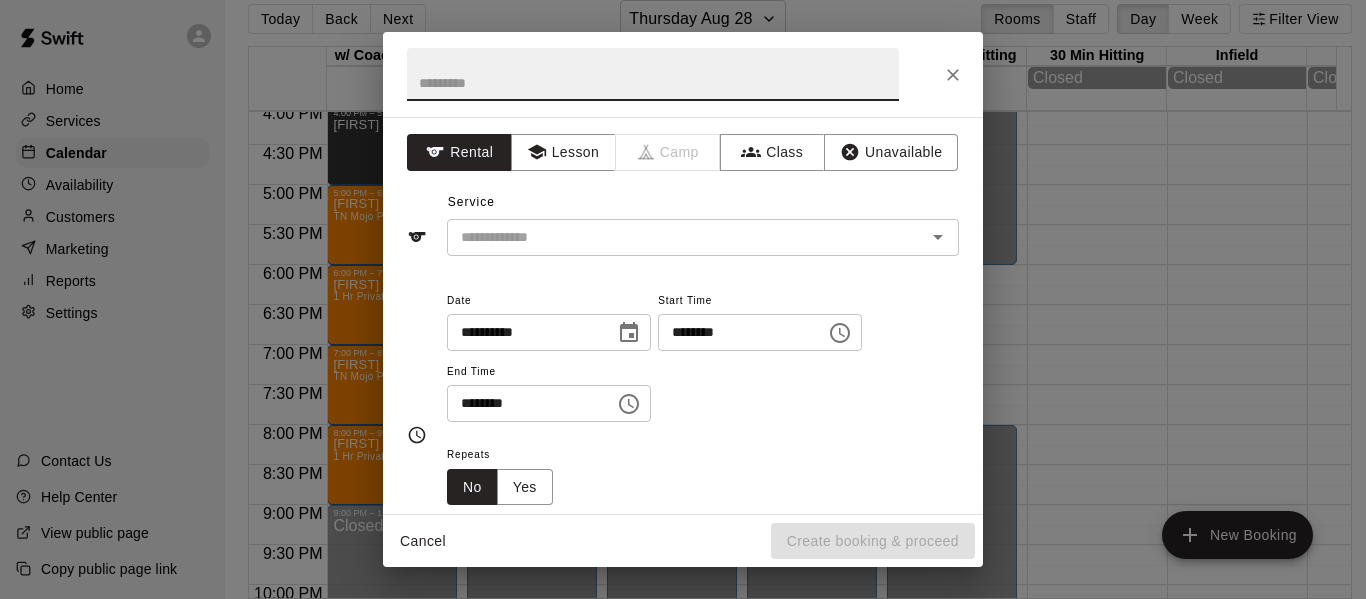 click at bounding box center (653, 74) 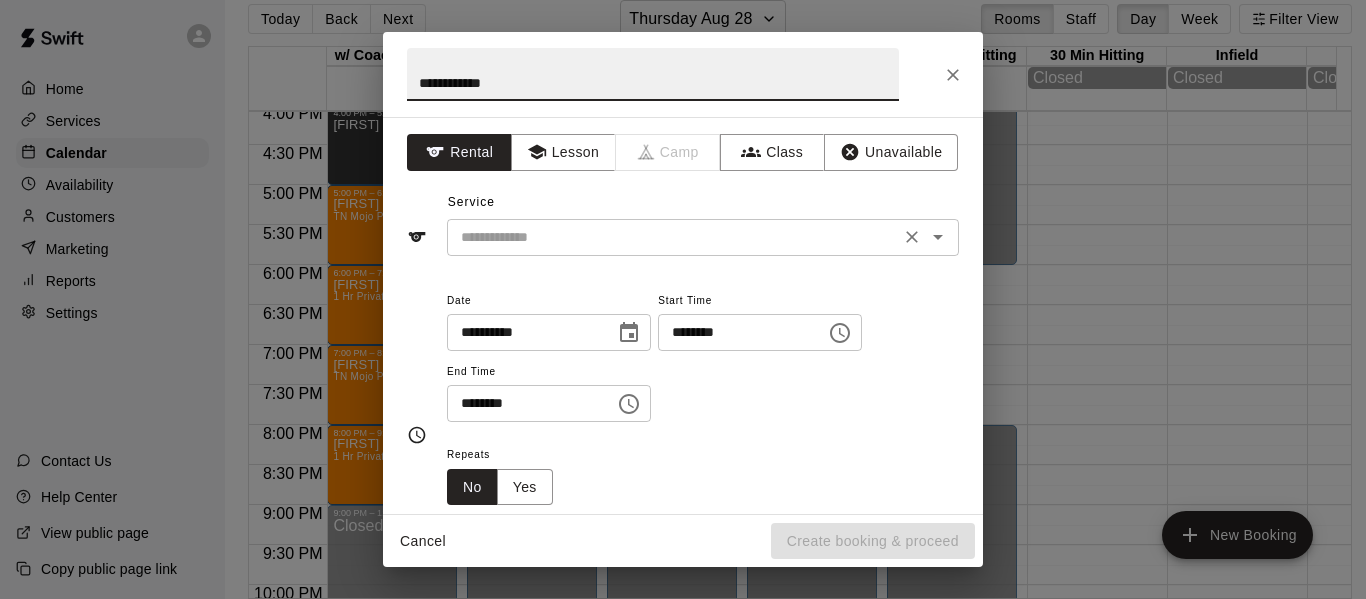type on "**********" 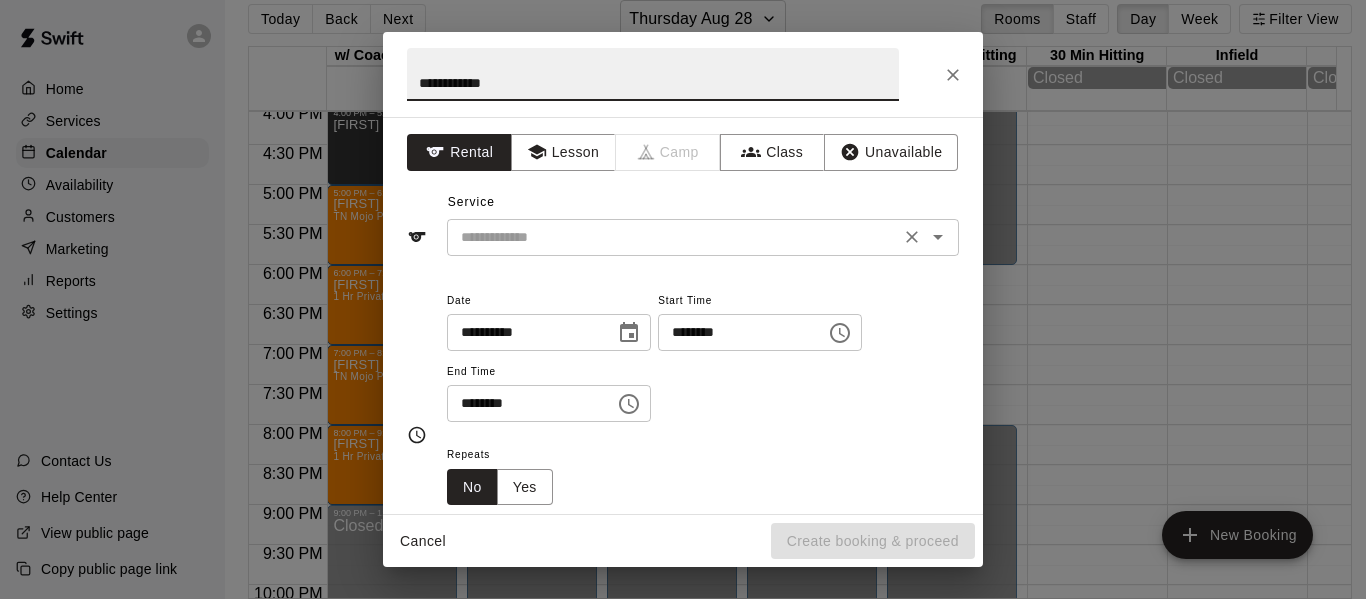 click at bounding box center (673, 237) 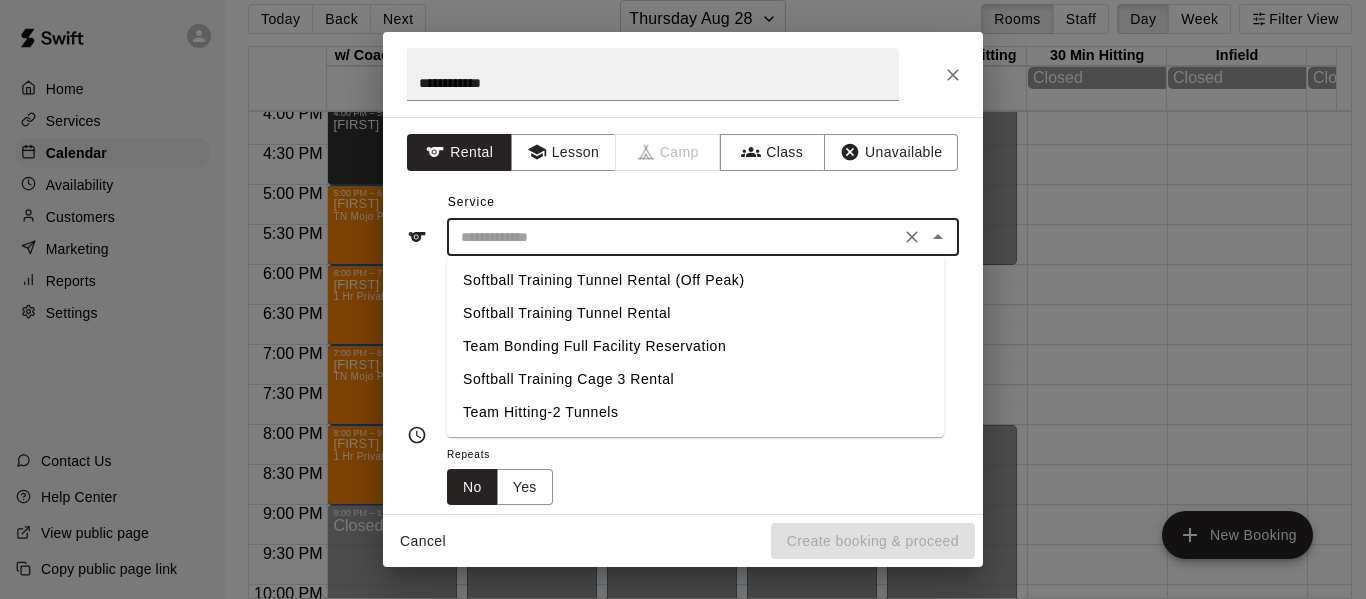 click on "Team Hitting-2 Tunnels" at bounding box center (695, 412) 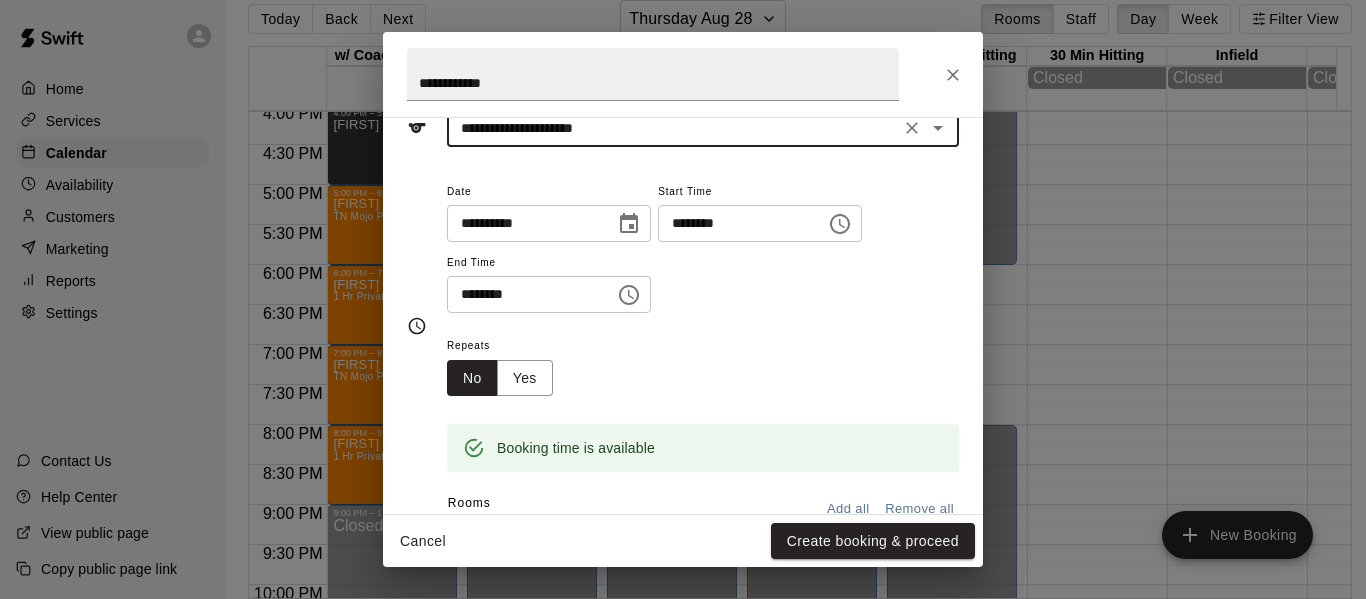 scroll, scrollTop: 133, scrollLeft: 0, axis: vertical 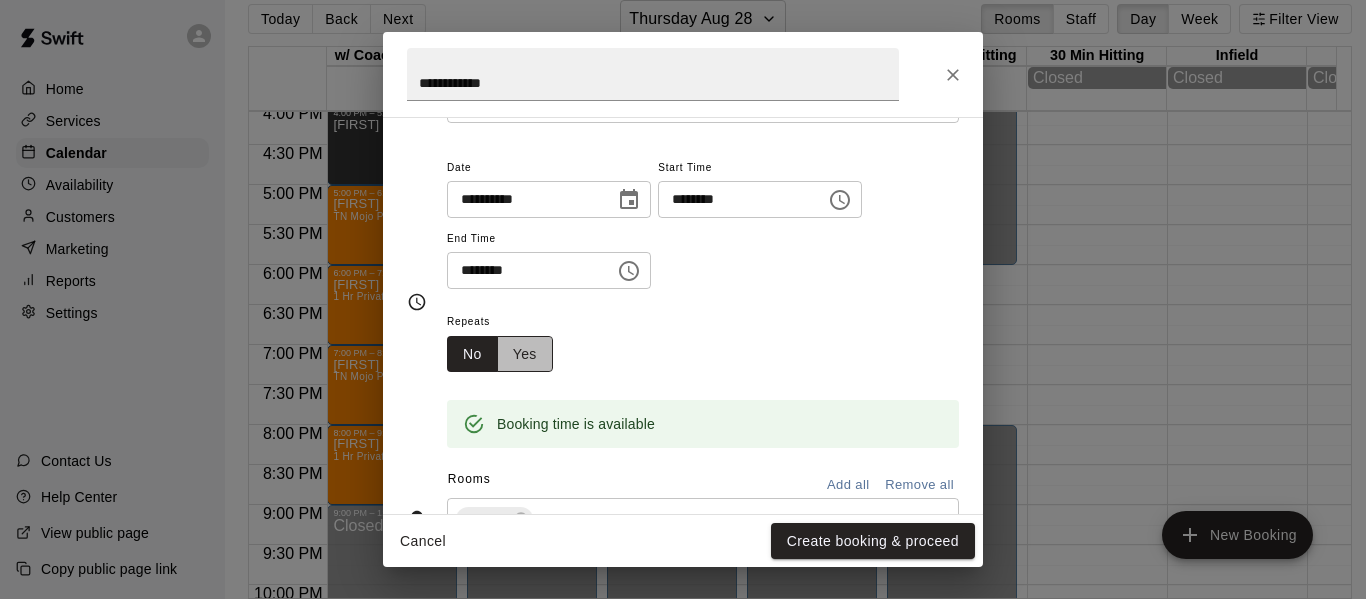 click on "Yes" at bounding box center (525, 354) 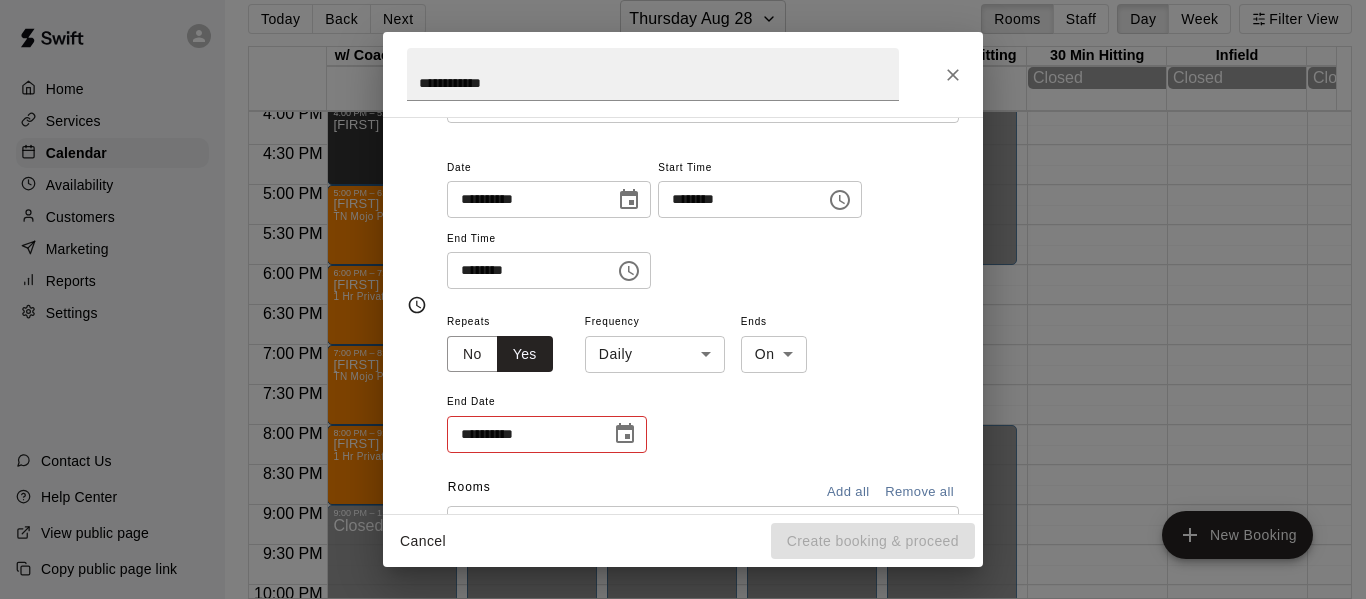 click on "Home Services Calendar Availability Customers Marketing Reports Settings Contact Us Help Center View public page Copy public page link Today Back Next Thursday Aug 28 Rooms Staff Day Week Filter View w/ Coach Quinney 28 Thu Cage 1 28 Thu Cage 2 28 Thu Cage 3 28 Thu 1hr Group Hitting 28 Thu 30 Min Hitting 28 Thu Closed Infield 28 Thu Closed Outfield 28 Thu Closed Highschool Hitting 28 Thu Closed Conference Room  28 Thu 12:00 AM 12:30 AM 1:00 AM 1:30 AM 2:00 AM 2:30 AM 3:00 AM 3:30 AM 4:00 AM 4:30 AM 5:00 AM 5:30 AM 6:00 AM 6:30 AM 7:00 AM 7:30 AM 8:00 AM 8:30 AM 9:00 AM 9:30 AM 10:00 AM 10:30 AM 11:00 AM 11:30 AM 12:00 PM 12:30 PM 1:00 PM 1:30 PM 2:00 PM 2:30 PM 3:00 PM 3:30 PM 4:00 PM 4:30 PM 5:00 PM 5:30 PM 6:00 PM 6:30 PM 7:00 PM 7:30 PM 8:00 PM 8:30 PM 9:00 PM 9:30 PM 10:00 PM 10:30 PM 11:00 PM 11:30 PM 12:00 AM – 10:00 AM Closed 3:00 PM – 4:00 PM Mac  Condry 1 Hr Private Hitting Lesson Ages 8 And Older 0 4:00 PM – 5:00 PM Riley Dempsey 5:00 PM – 6:00 PM Makenzie King 0 6:00 PM – 7:00 PM 0 0 0 0" at bounding box center [683, 291] 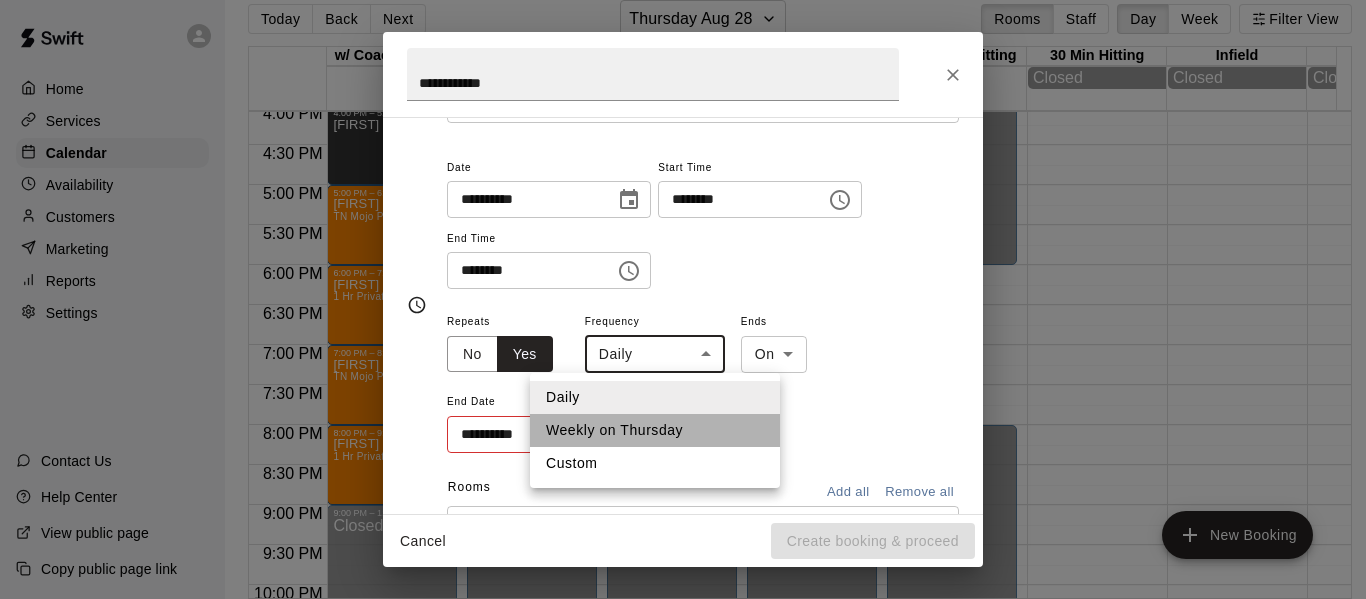 click on "Weekly on Thursday" at bounding box center (655, 430) 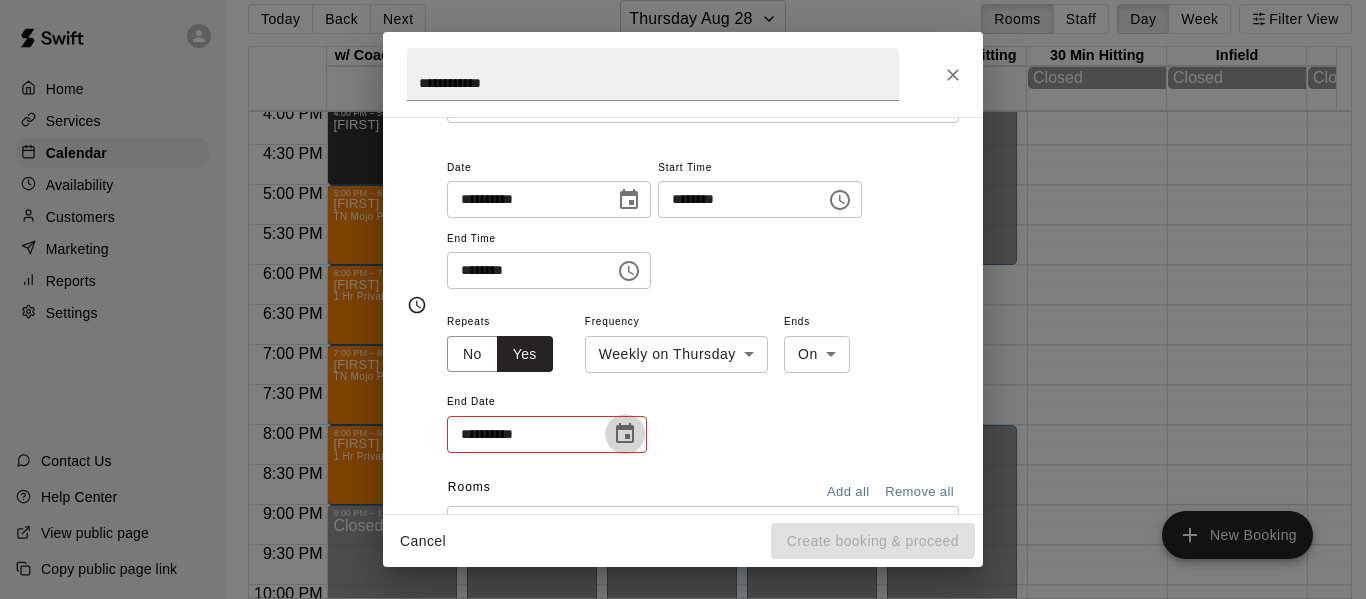 click 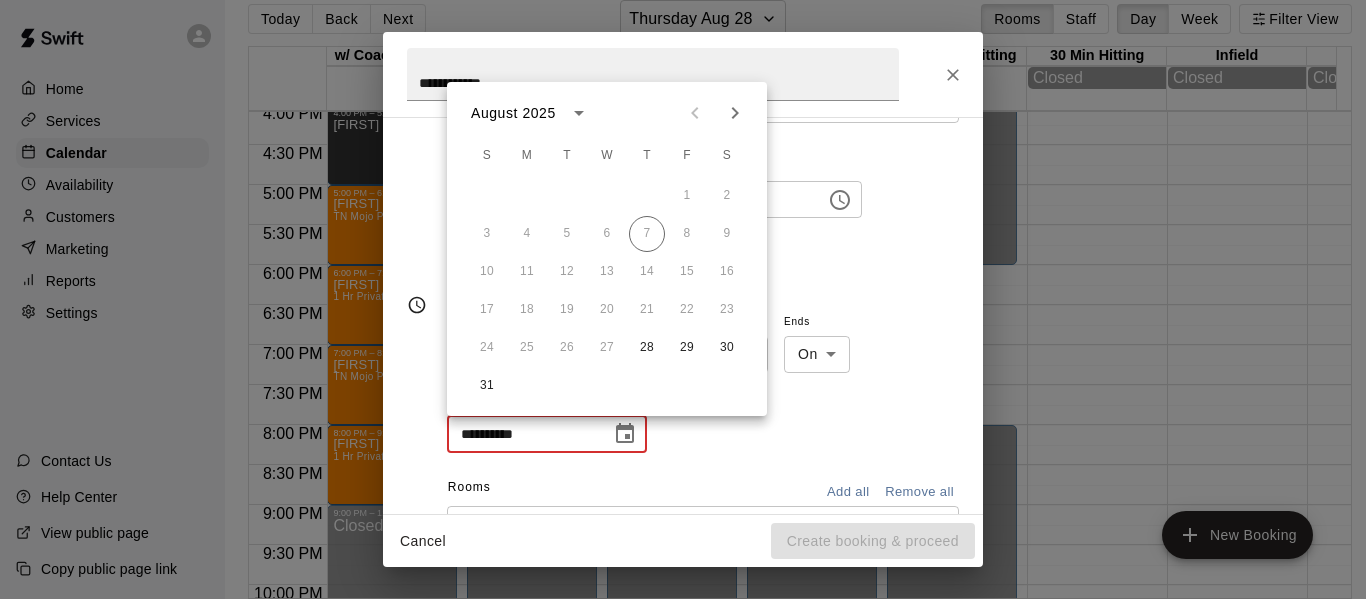 click 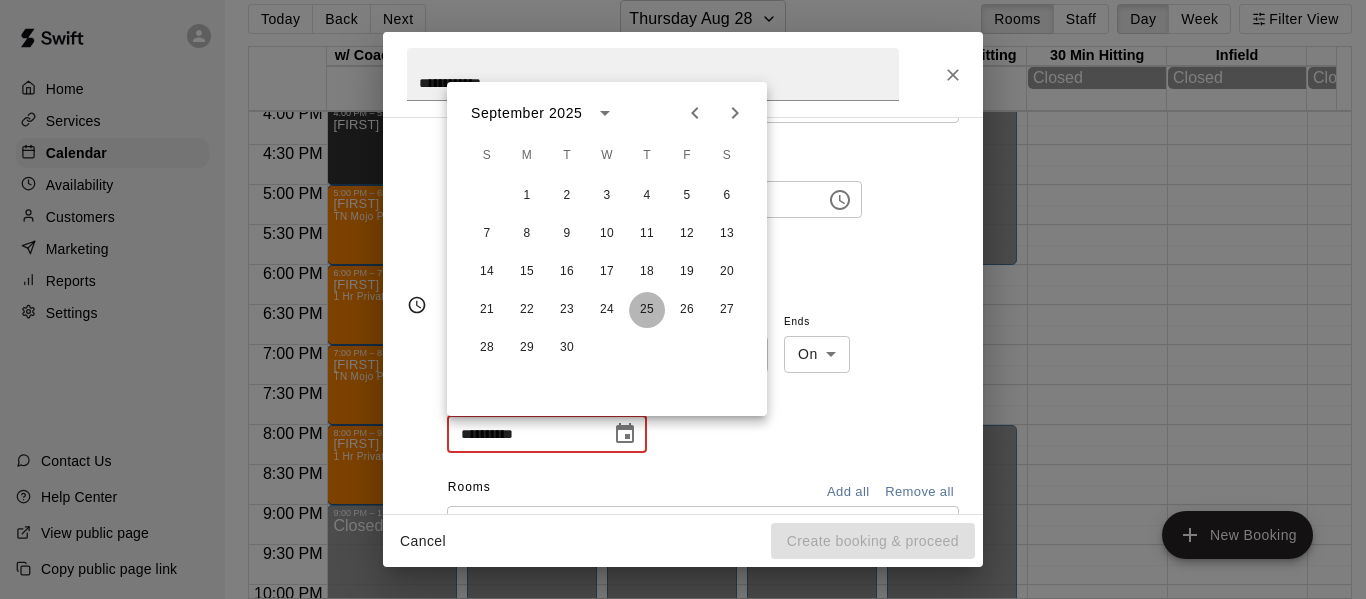 click on "25" at bounding box center [647, 310] 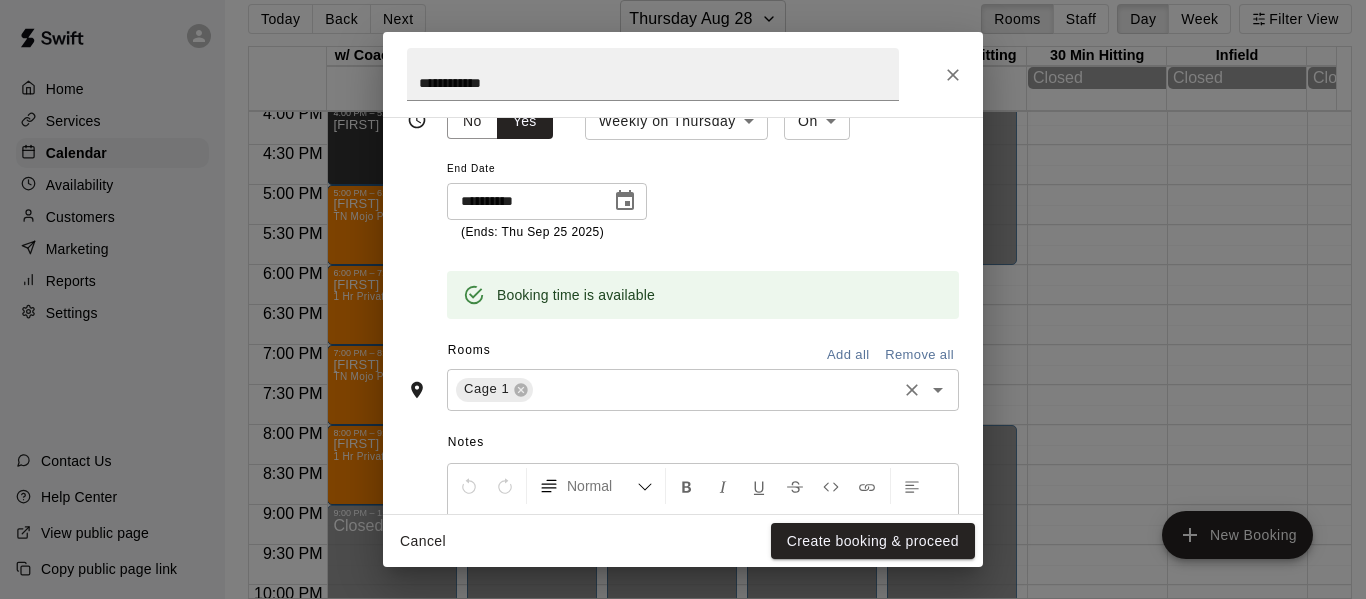 scroll, scrollTop: 367, scrollLeft: 0, axis: vertical 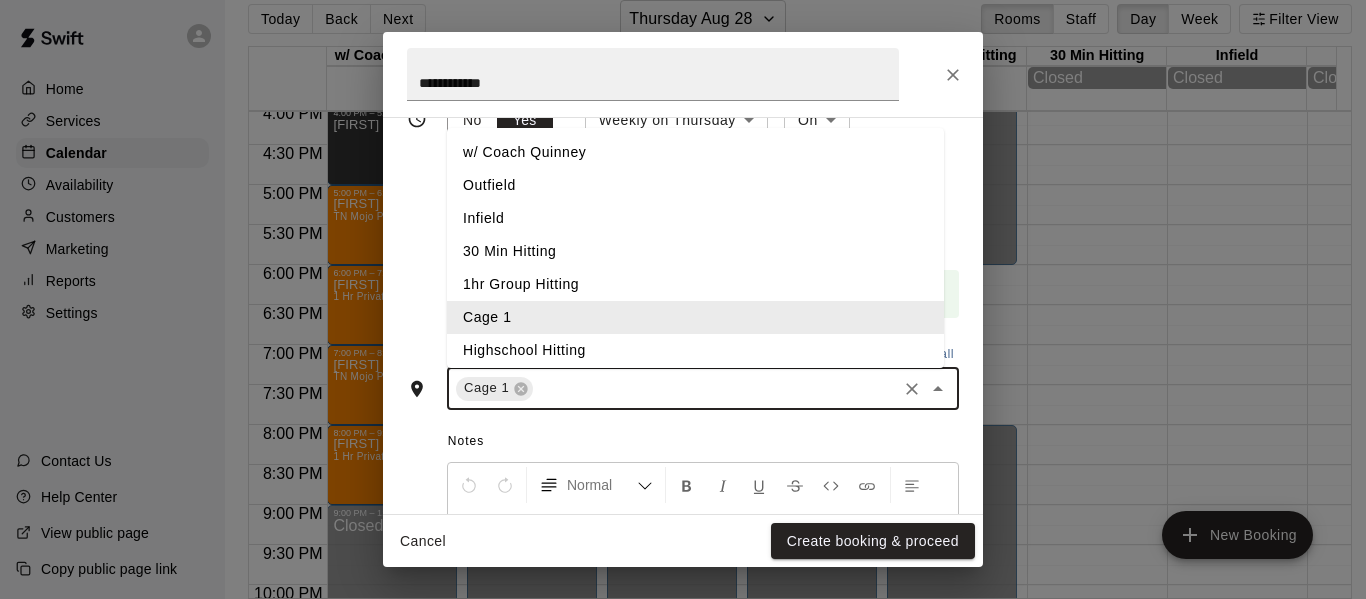 click at bounding box center (715, 388) 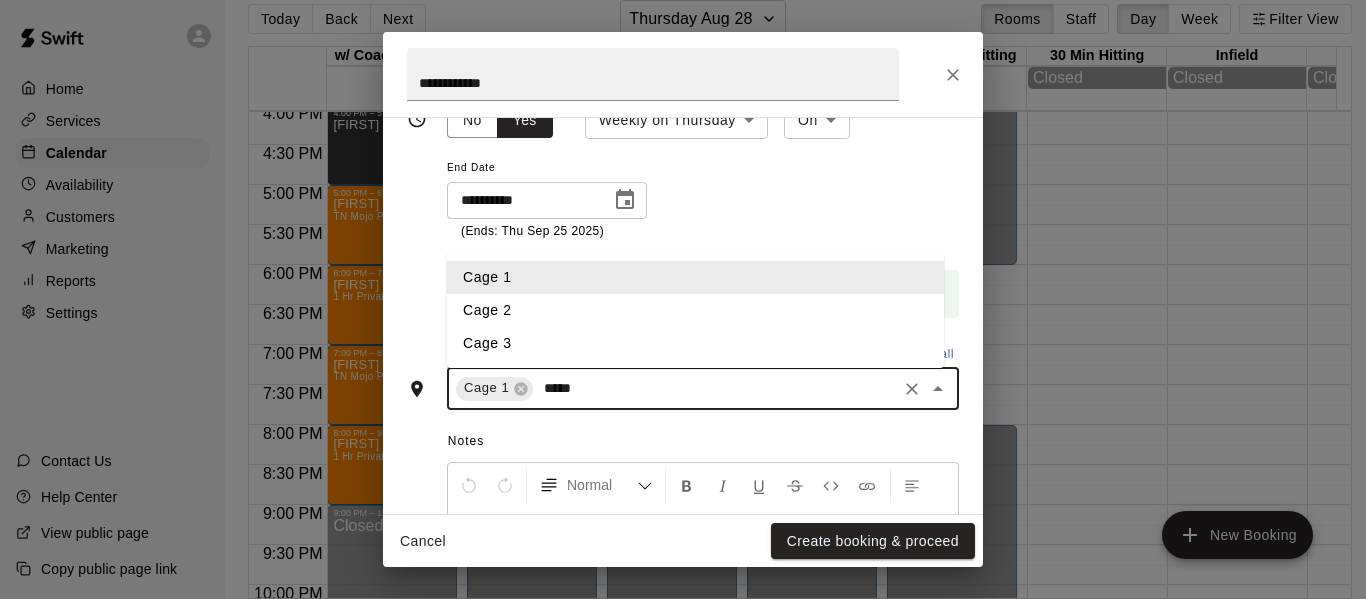 type on "******" 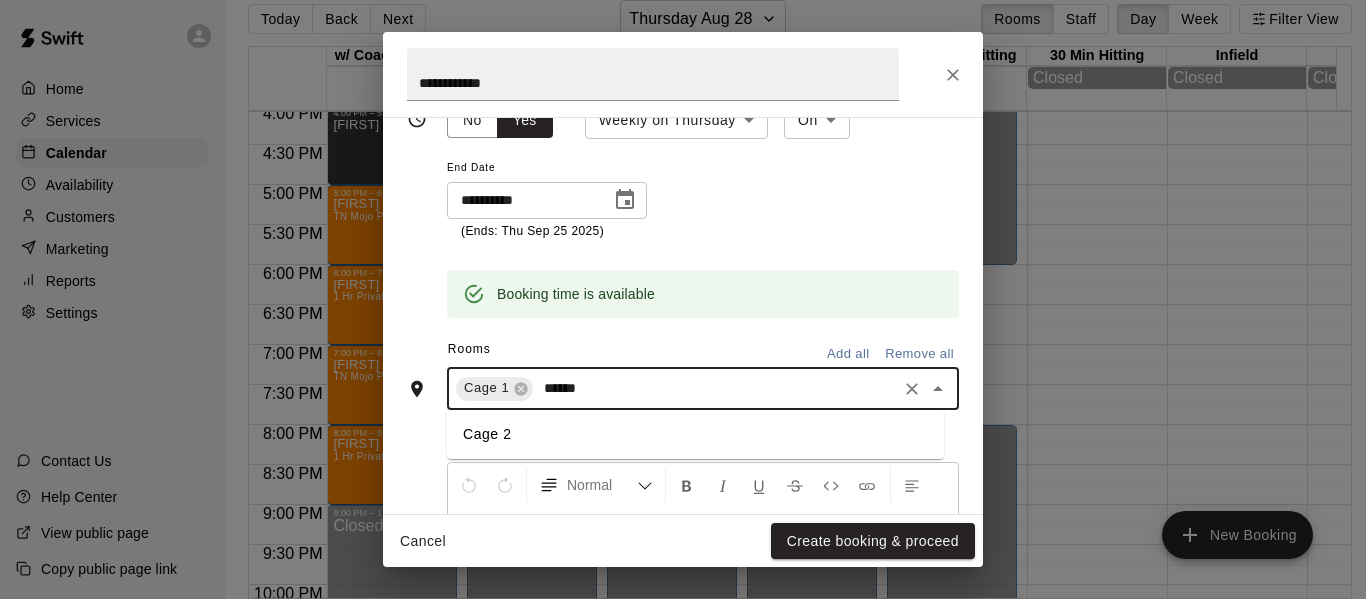 click on "Cage 2" at bounding box center (695, 434) 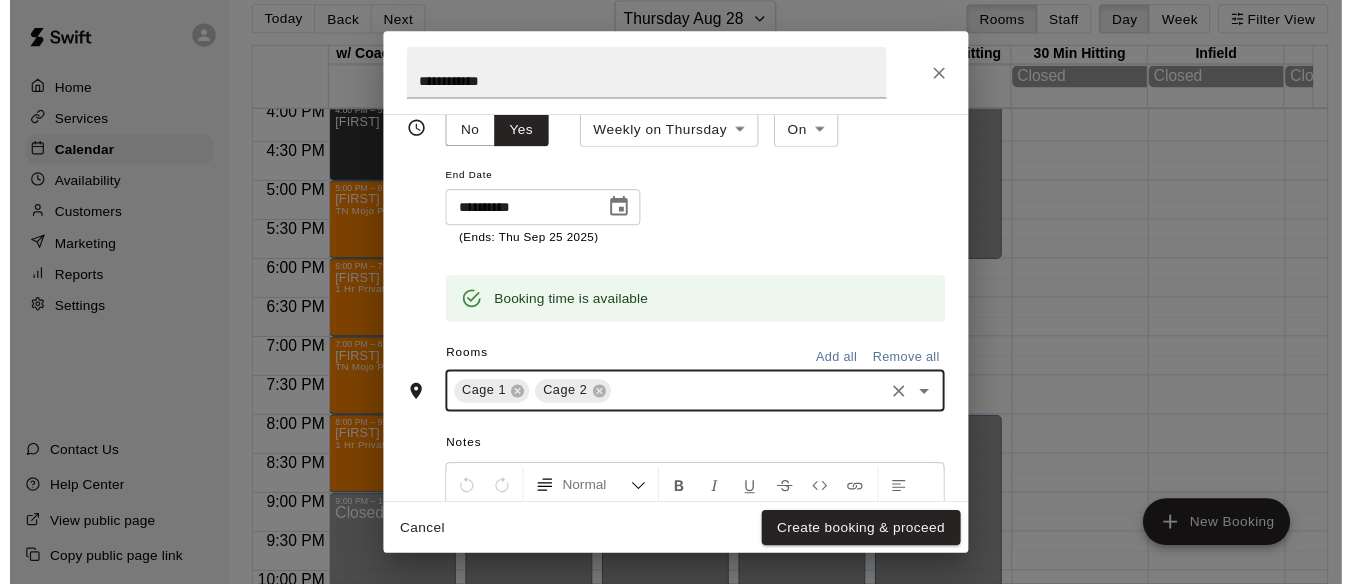scroll, scrollTop: 367, scrollLeft: 0, axis: vertical 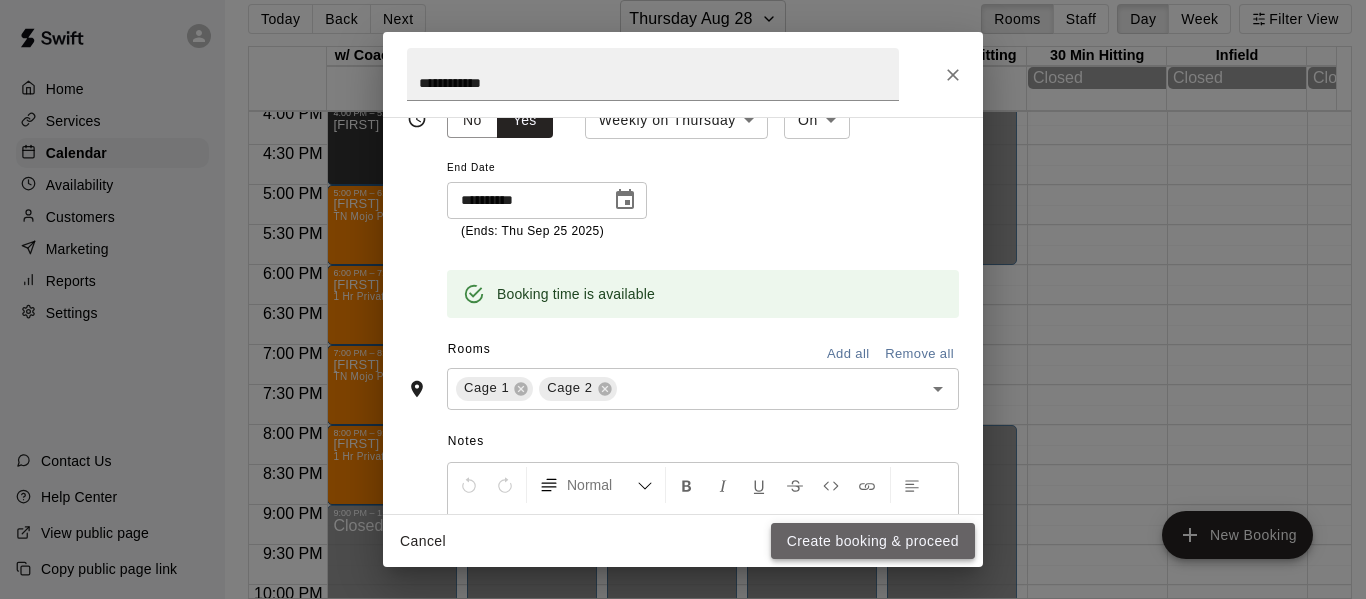 click on "Create booking & proceed" at bounding box center (873, 541) 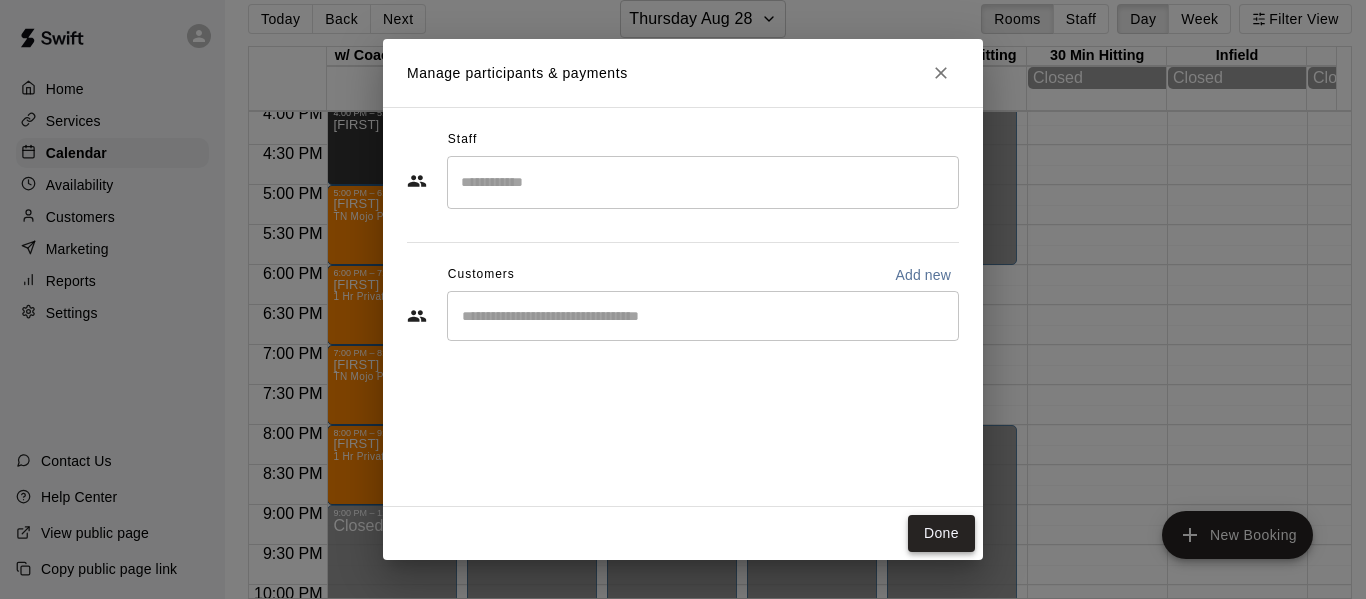 click on "Done" at bounding box center [941, 533] 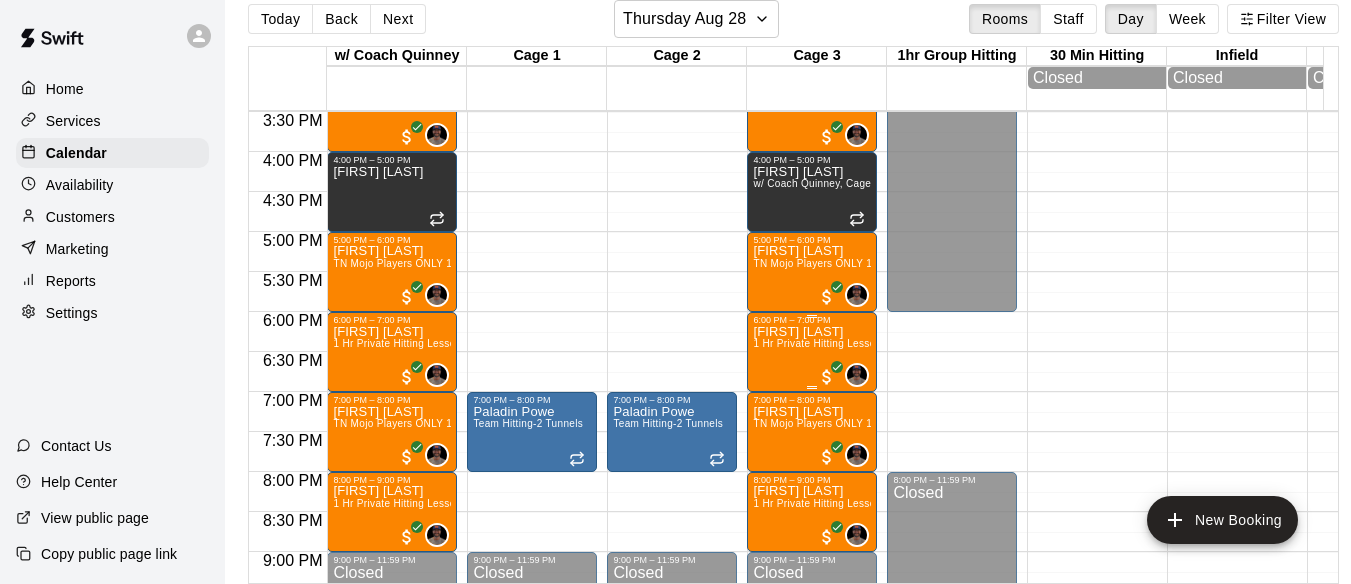 scroll, scrollTop: 1254, scrollLeft: 0, axis: vertical 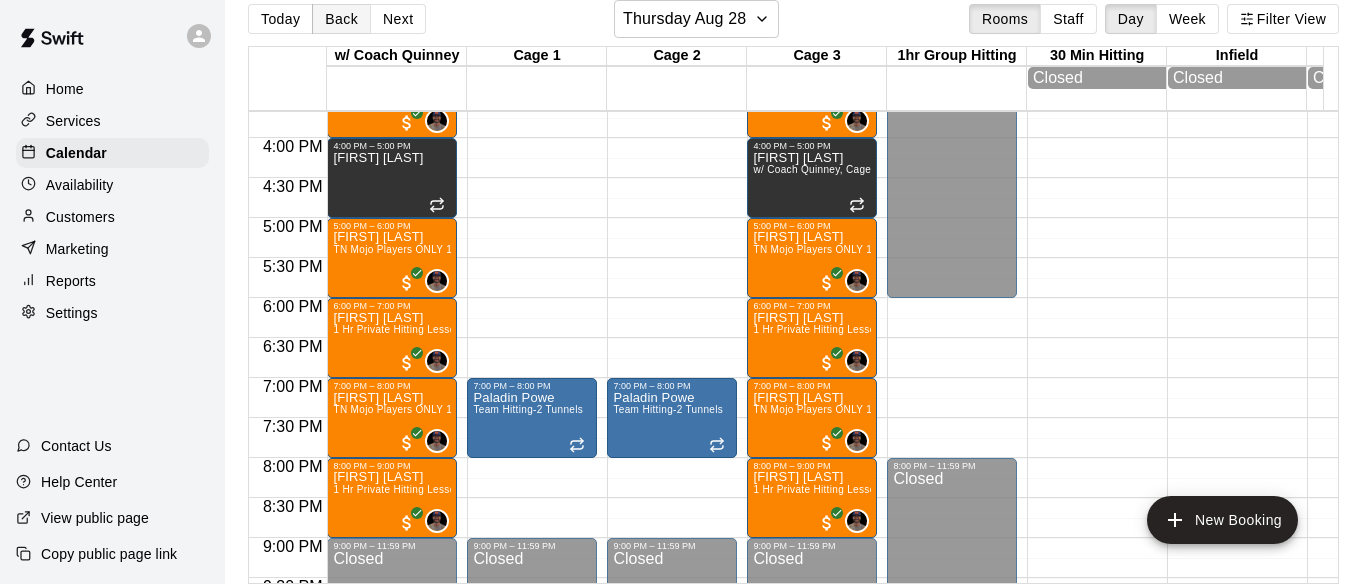 click on "Back" at bounding box center [341, 19] 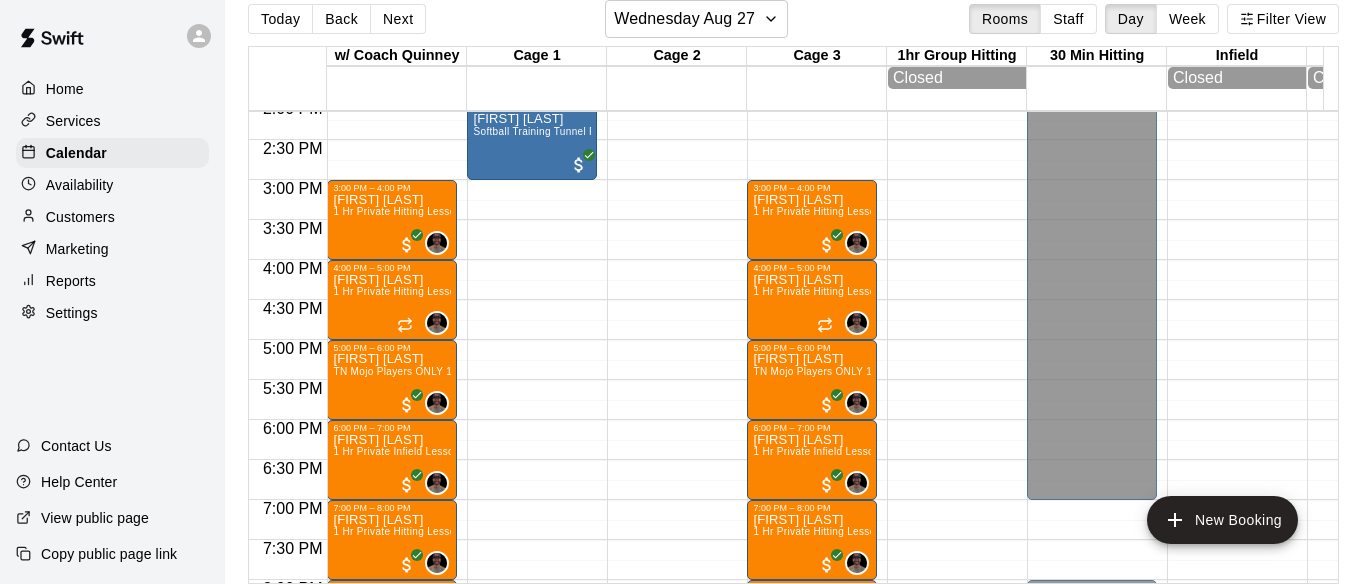 scroll, scrollTop: 1087, scrollLeft: 0, axis: vertical 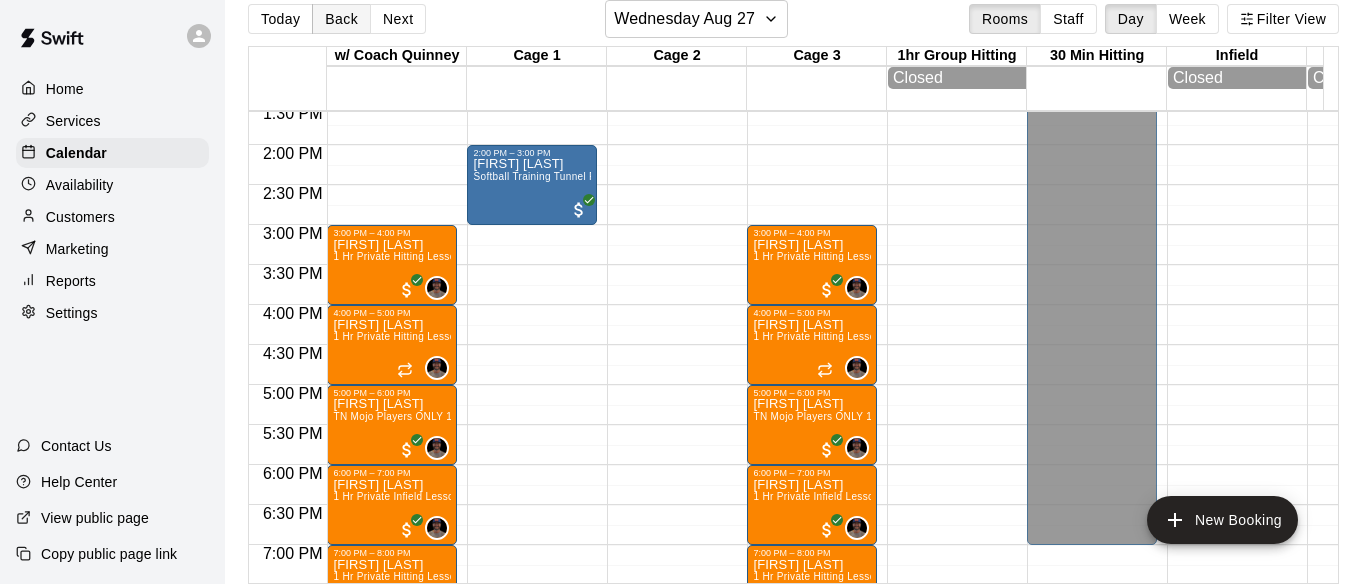 click on "Back" at bounding box center (341, 19) 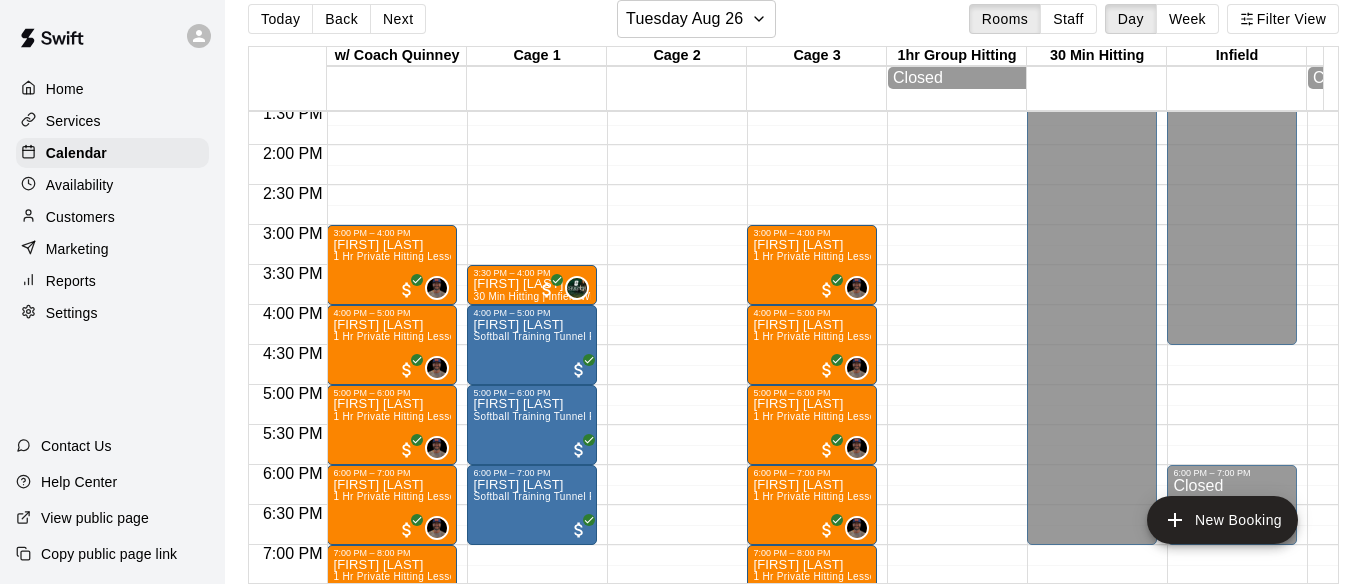 scroll, scrollTop: 1121, scrollLeft: 0, axis: vertical 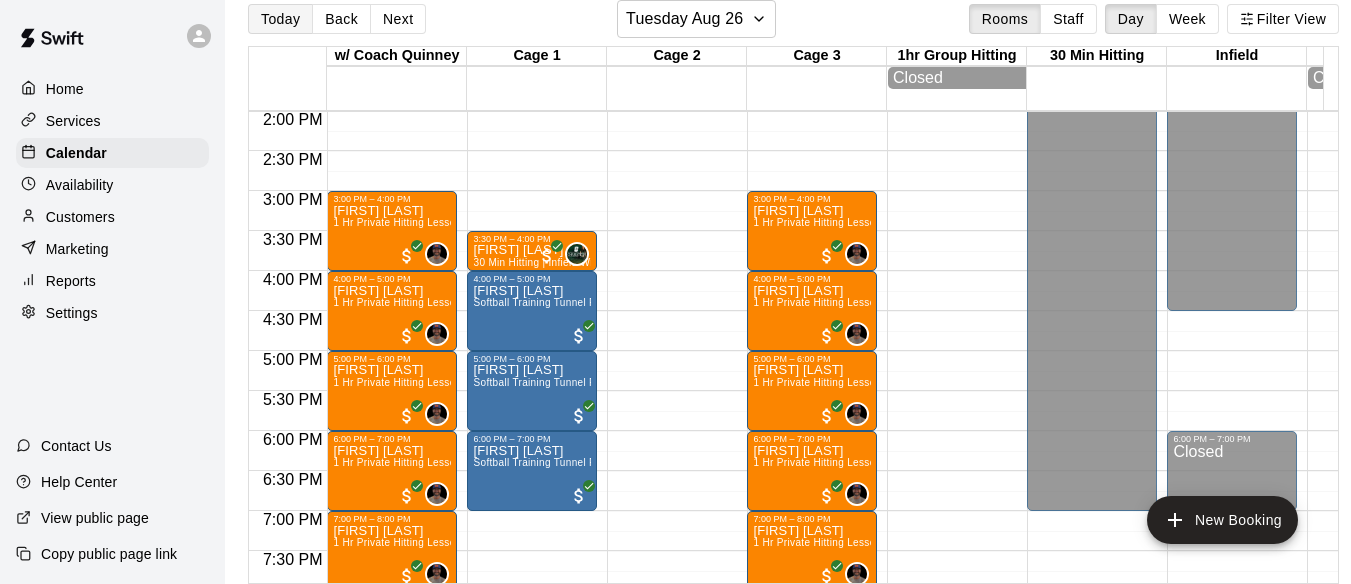 click on "Today" at bounding box center [280, 19] 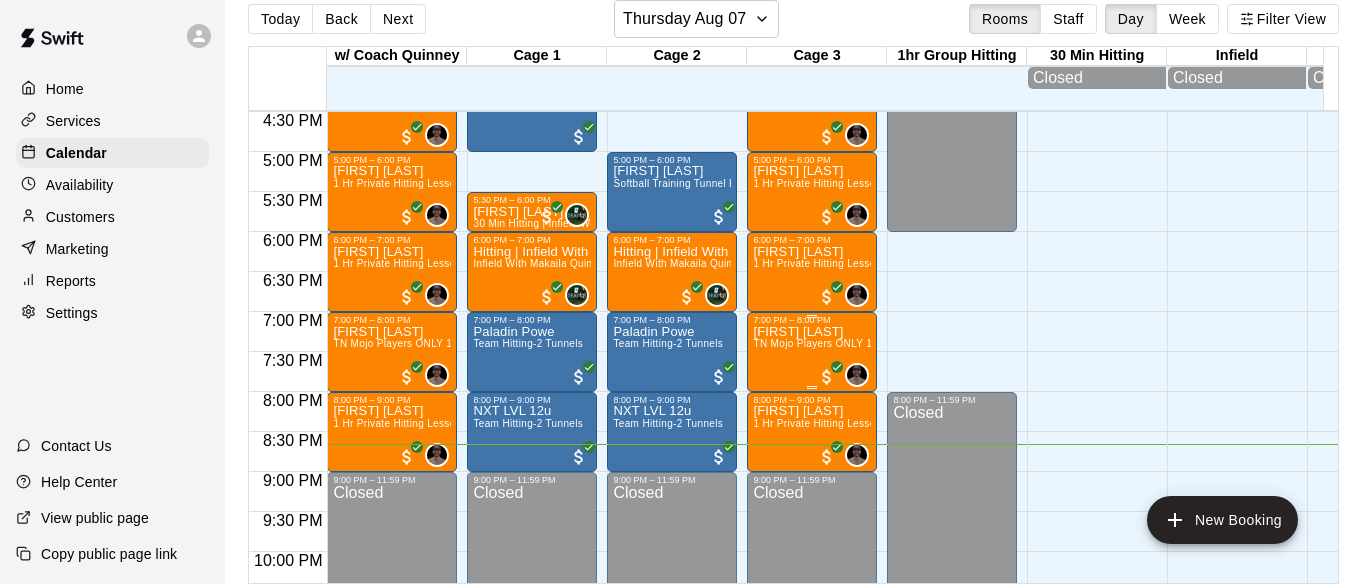 scroll, scrollTop: 1321, scrollLeft: 0, axis: vertical 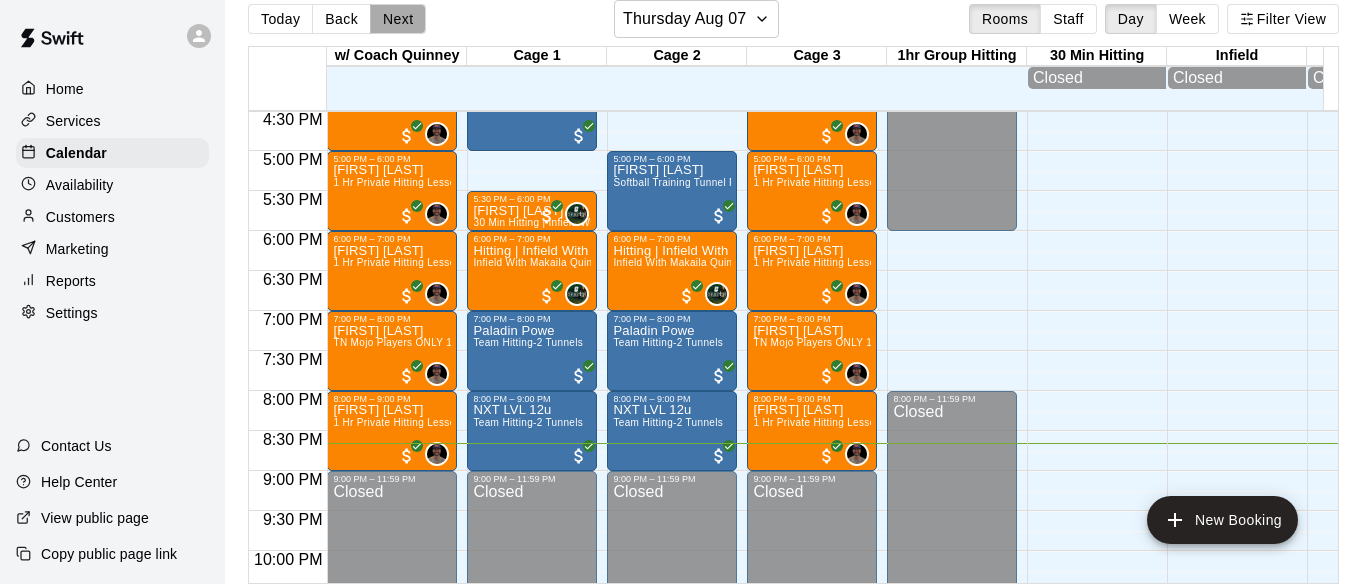 click on "Next" at bounding box center (398, 19) 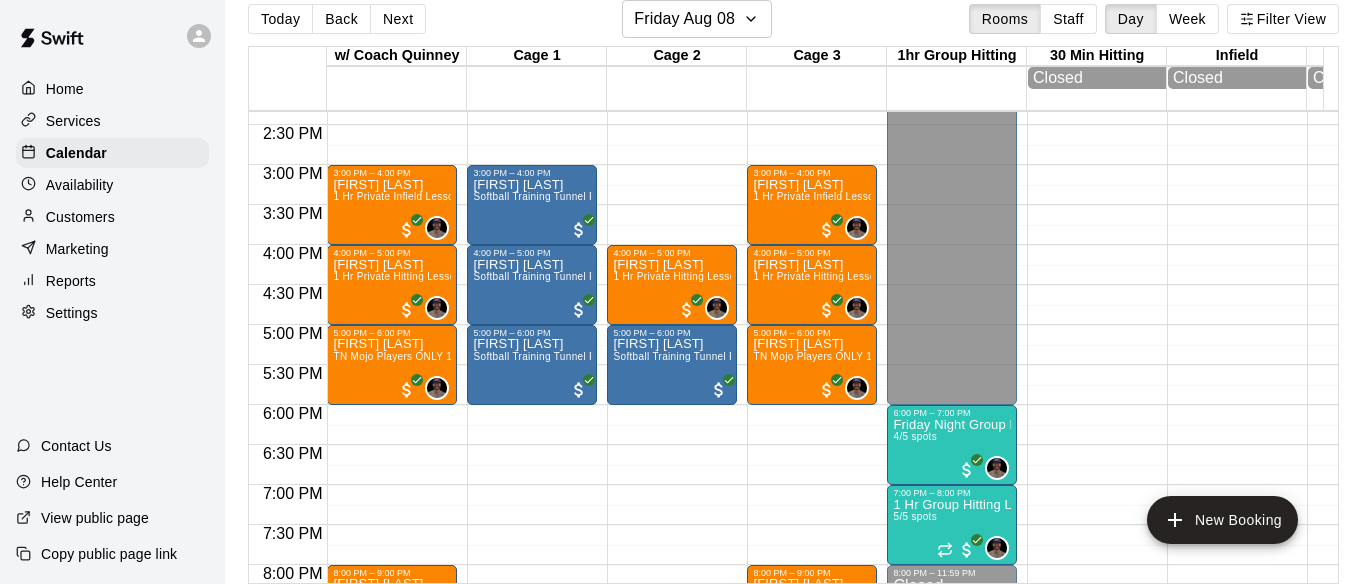 scroll, scrollTop: 1121, scrollLeft: 0, axis: vertical 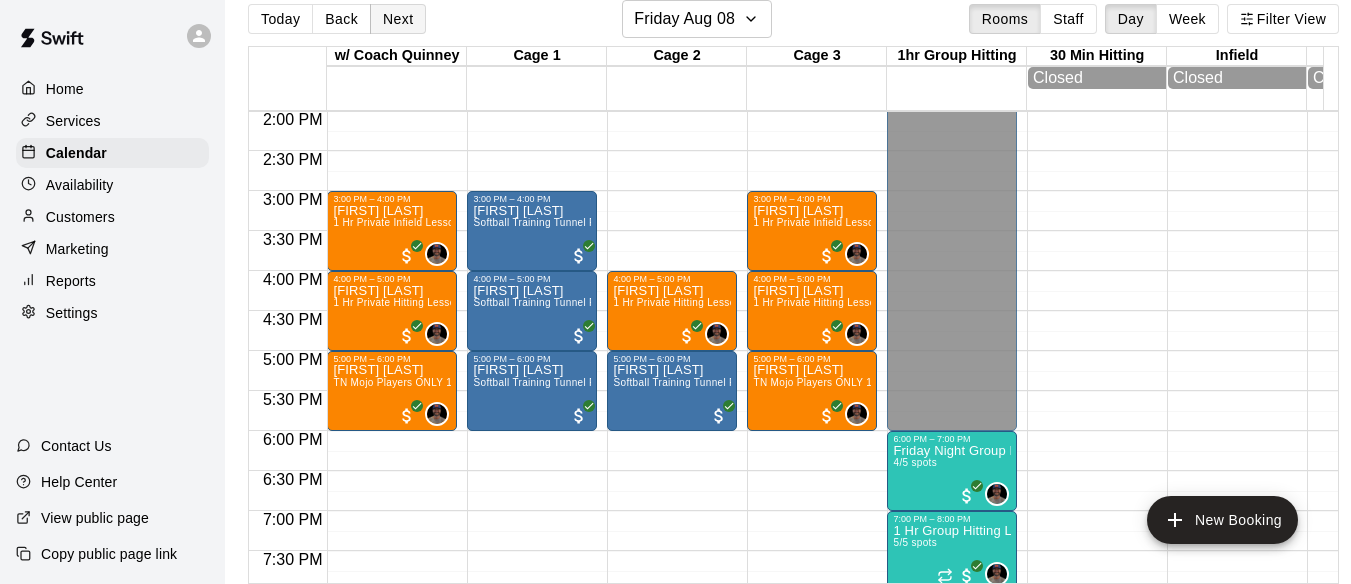 click on "Next" at bounding box center [398, 19] 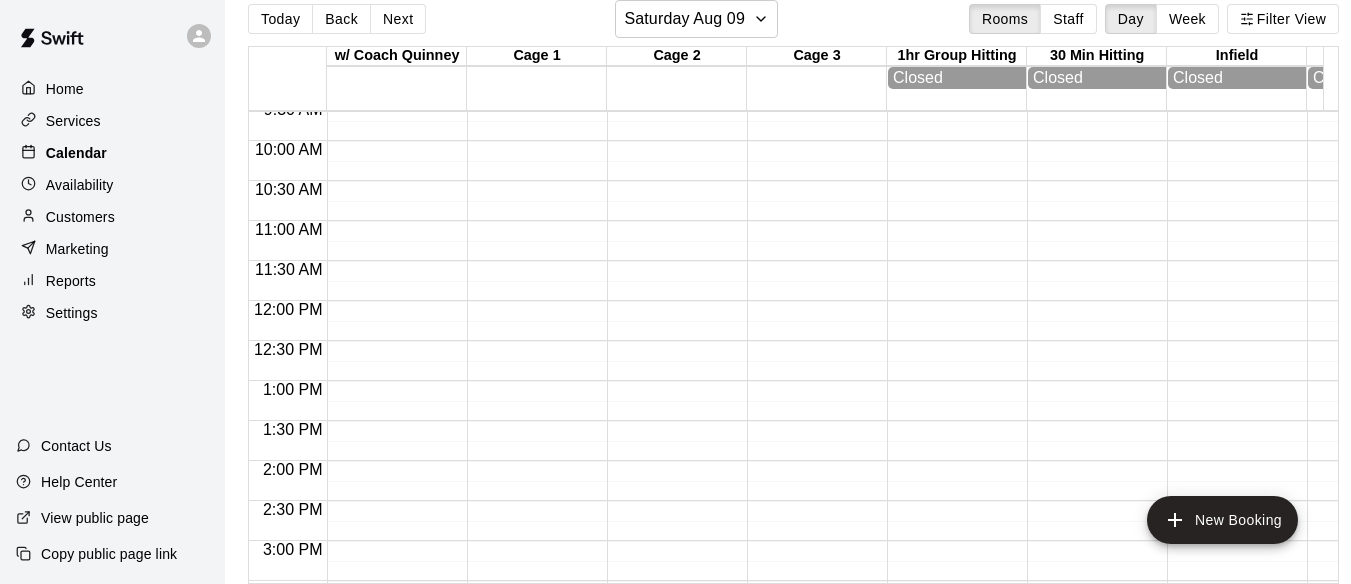 scroll, scrollTop: 754, scrollLeft: 0, axis: vertical 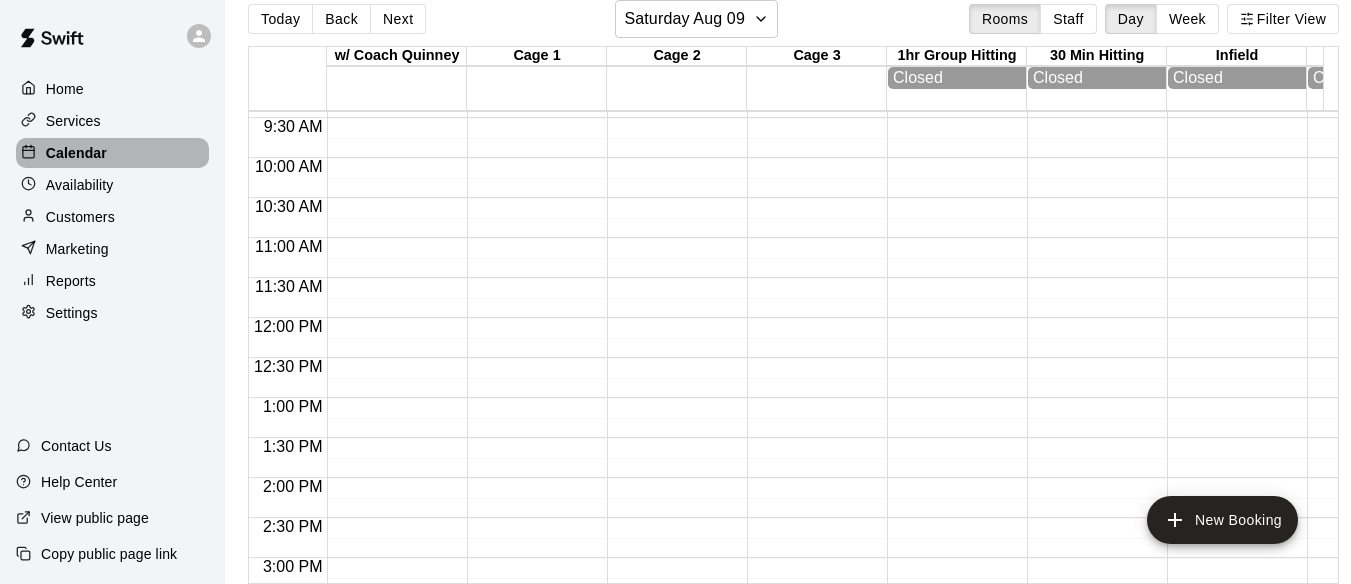 click on "Calendar" at bounding box center [76, 153] 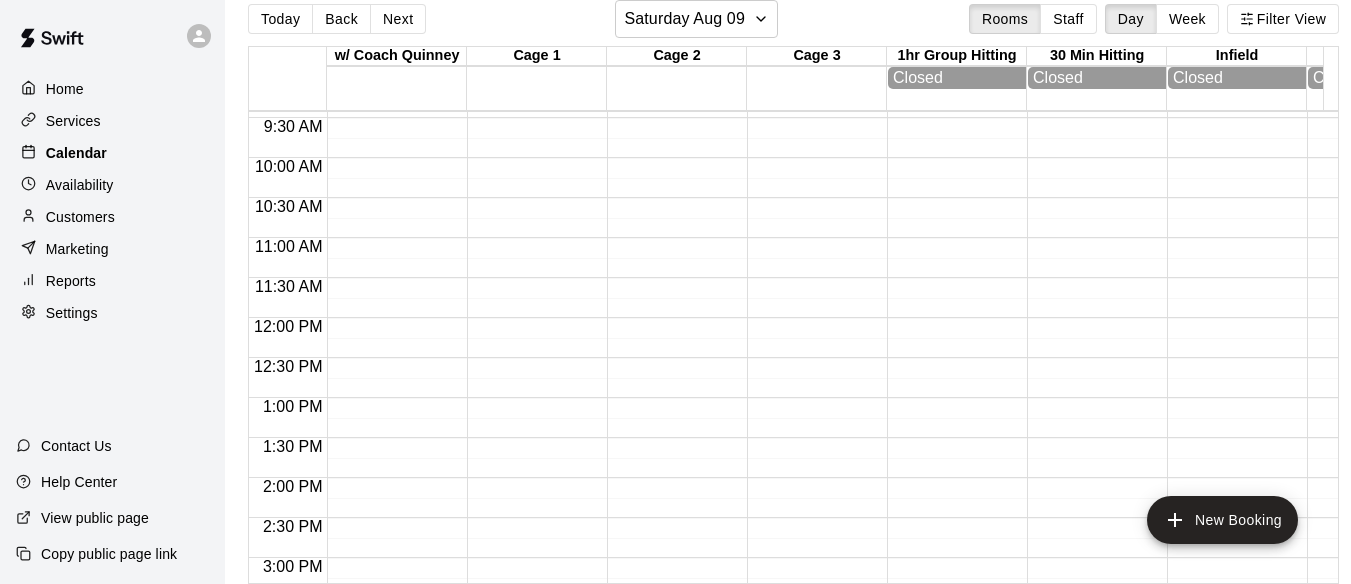 scroll, scrollTop: 0, scrollLeft: 0, axis: both 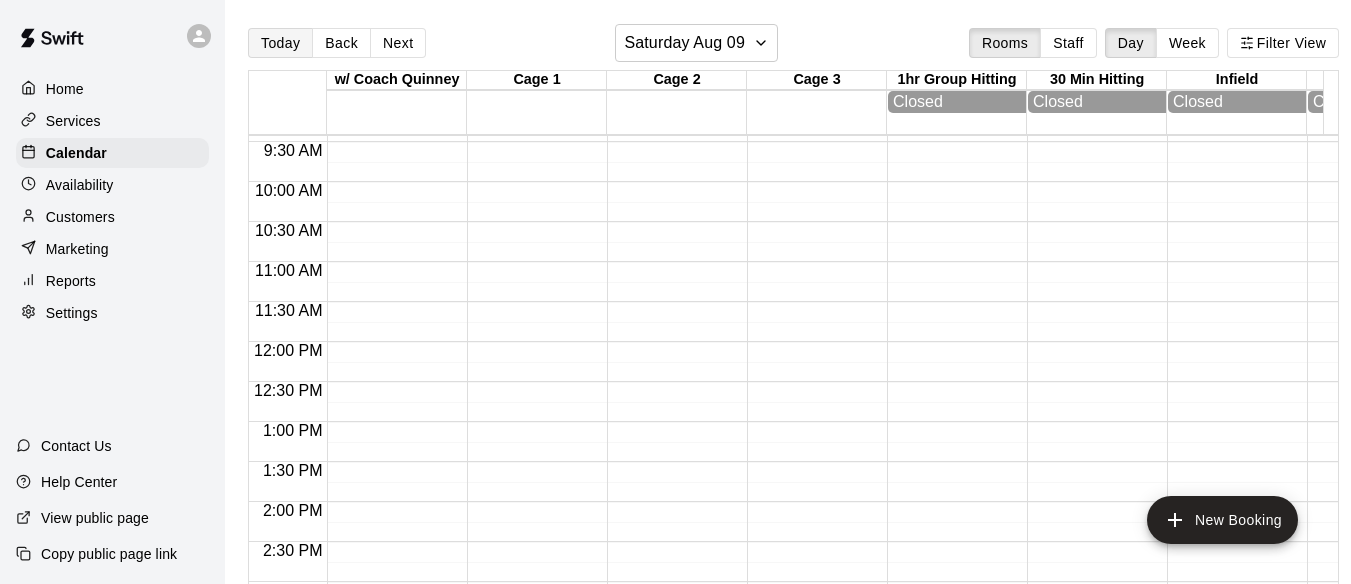 click on "Today" at bounding box center [280, 43] 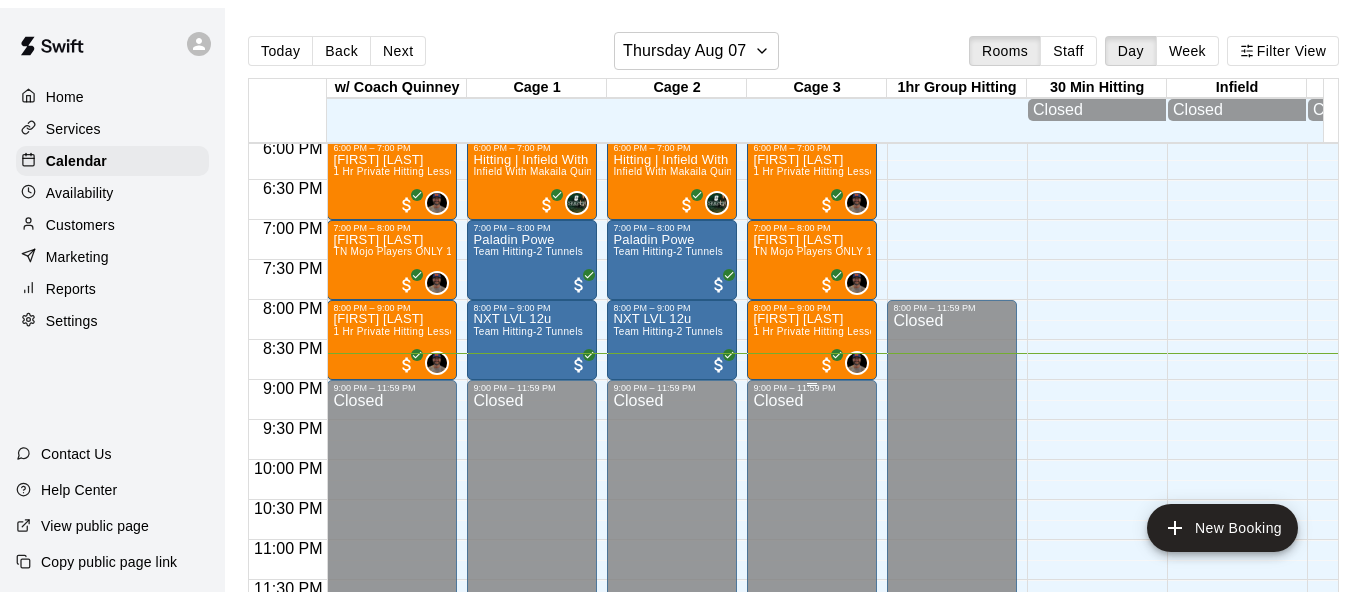 scroll, scrollTop: 1454, scrollLeft: 0, axis: vertical 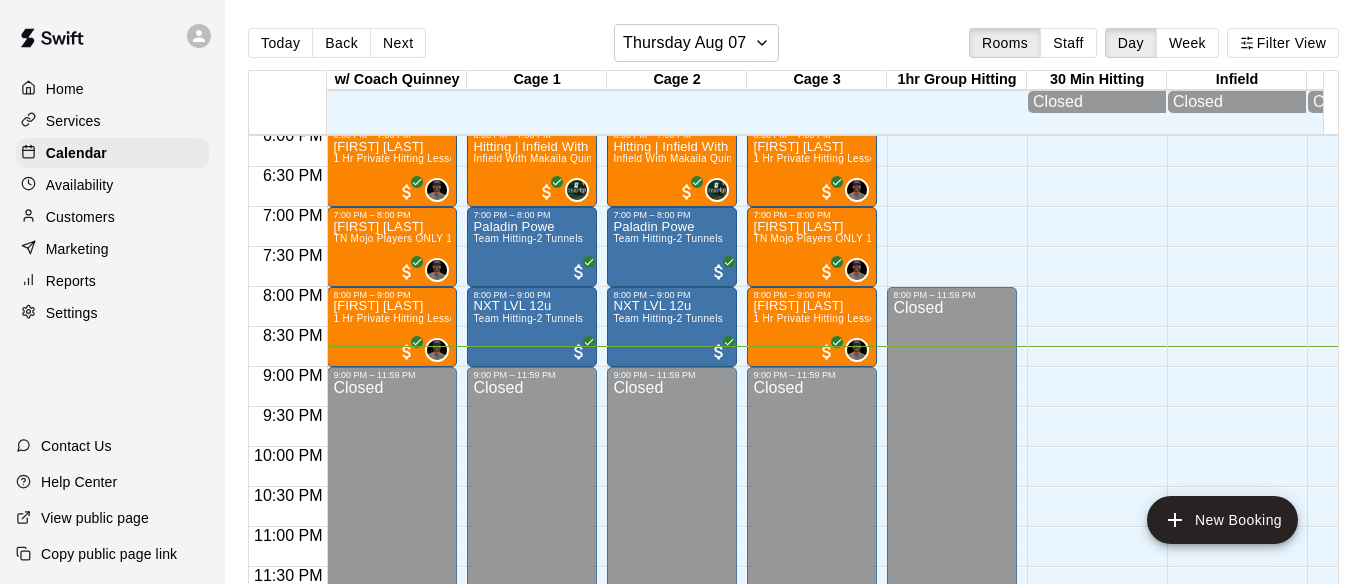click on "Customers" at bounding box center (80, 217) 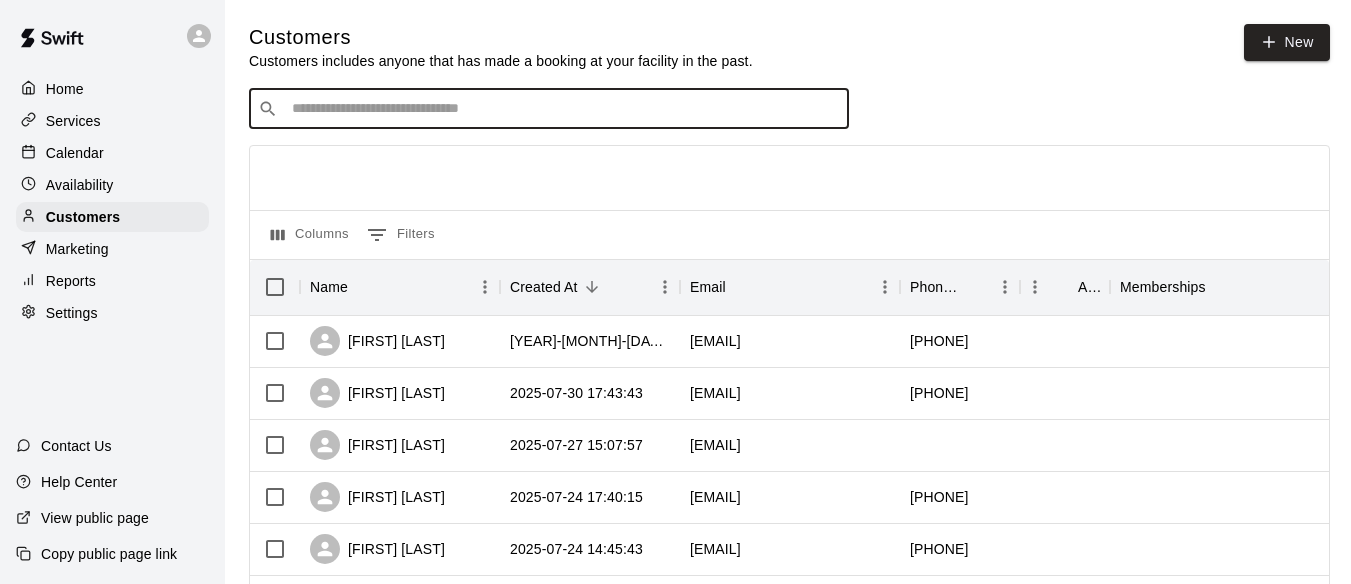 click at bounding box center (563, 109) 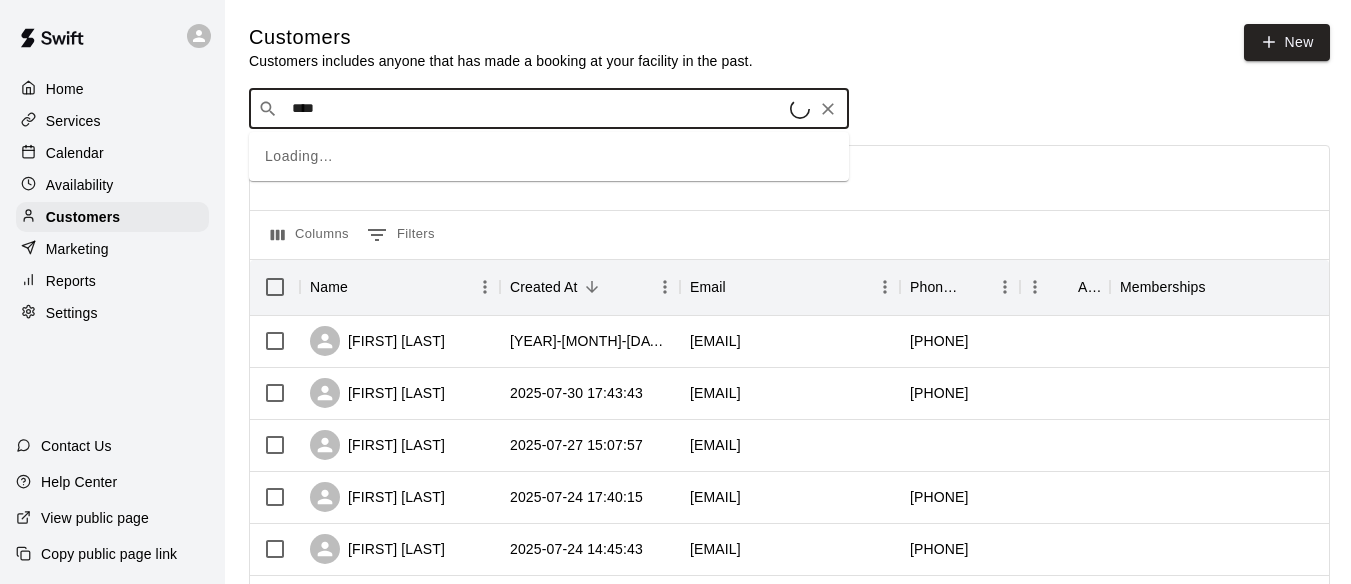 type on "*****" 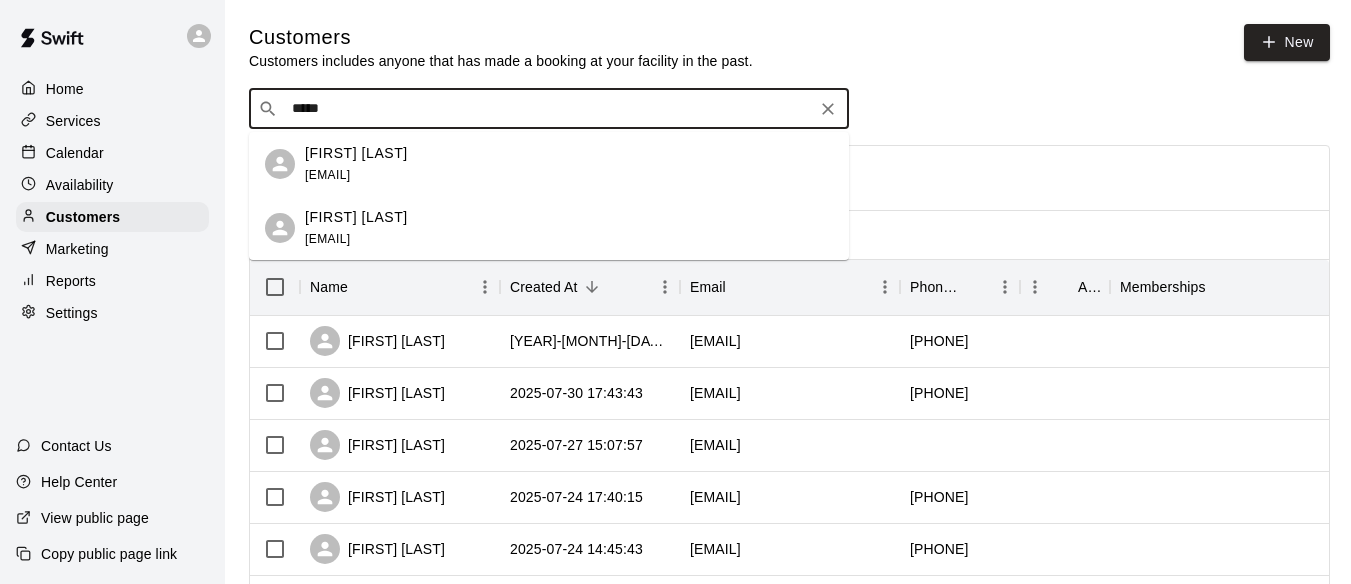 click on "Leila Rice nbernabe166@gmail.com" at bounding box center (356, 164) 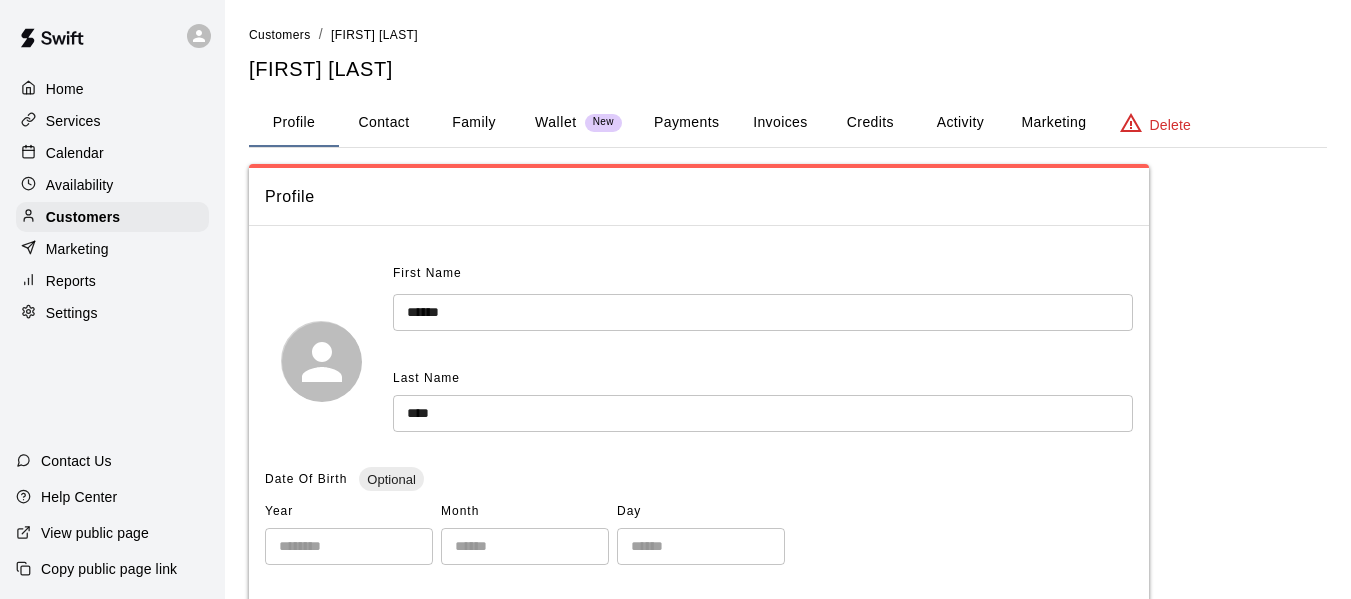 click on "Activity" at bounding box center [960, 123] 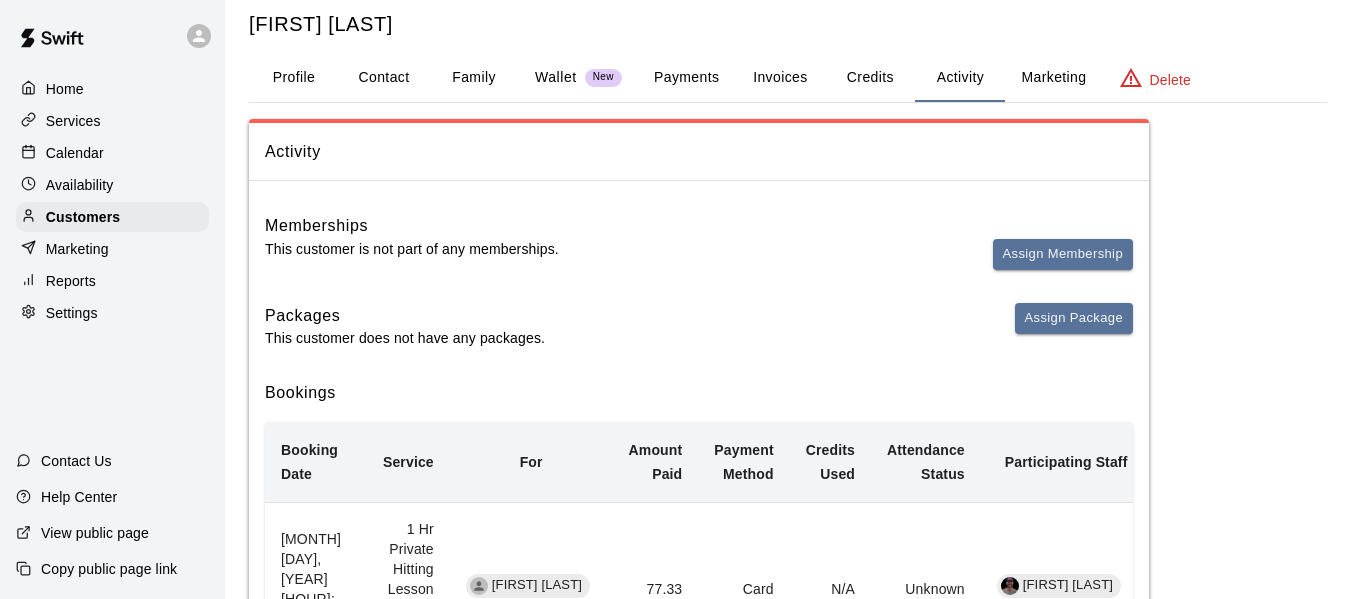 scroll, scrollTop: 0, scrollLeft: 0, axis: both 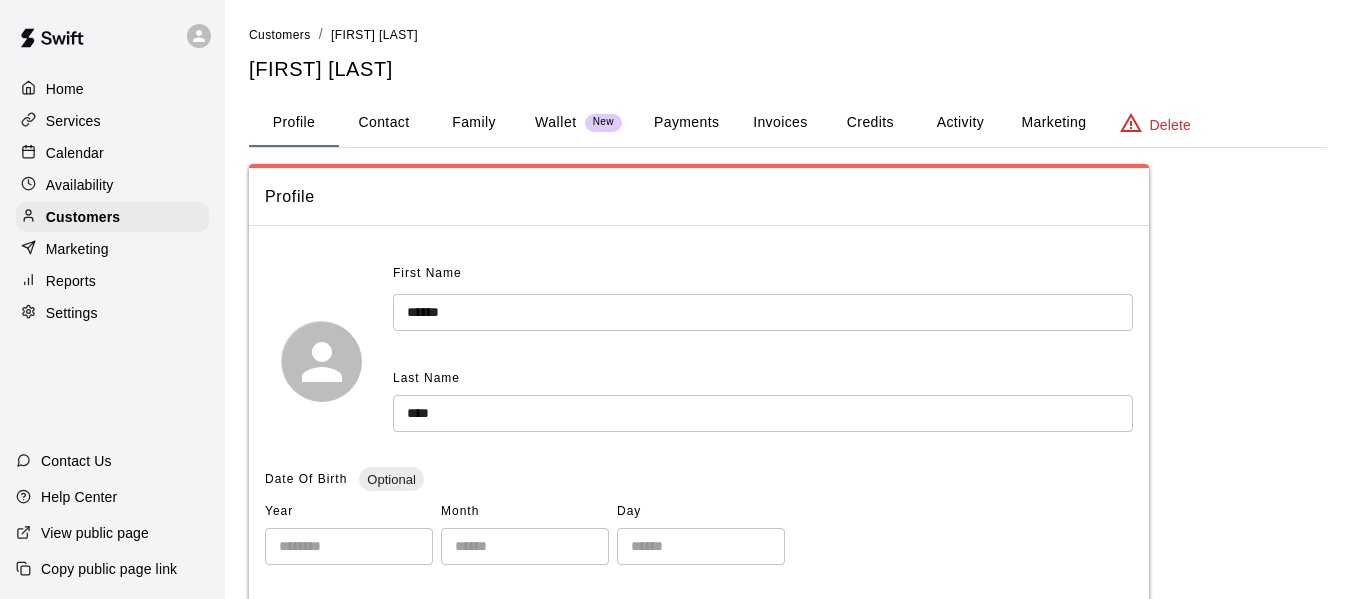 click on "Activity" at bounding box center (960, 123) 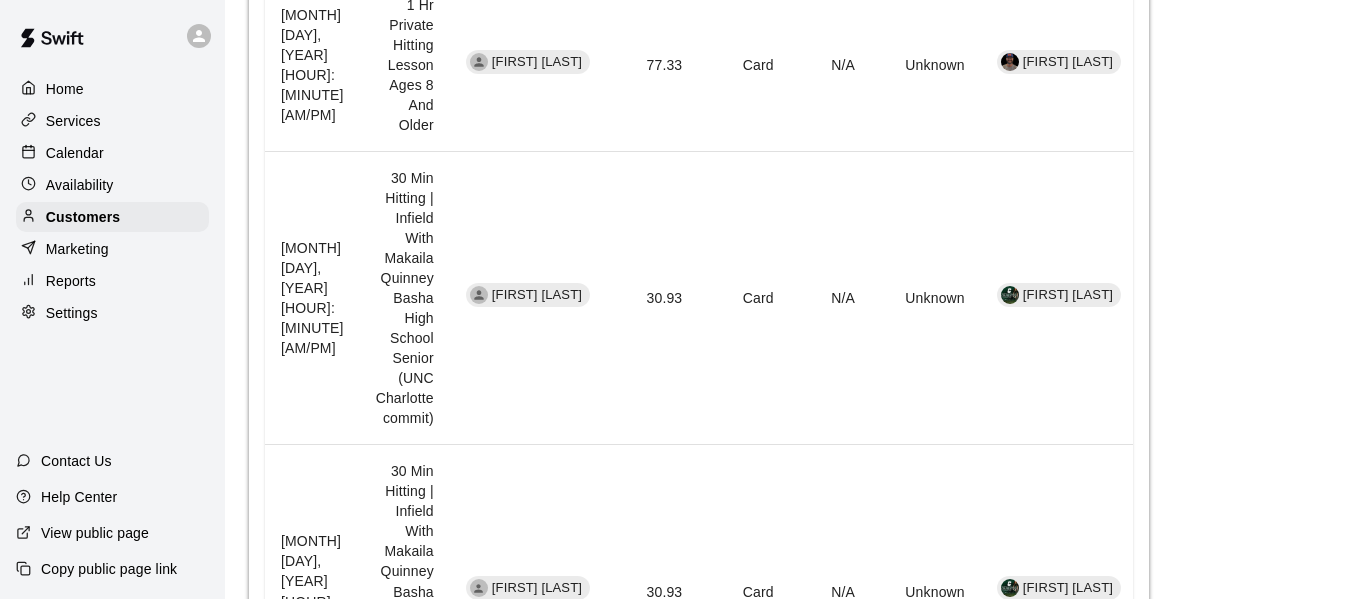 scroll, scrollTop: 767, scrollLeft: 0, axis: vertical 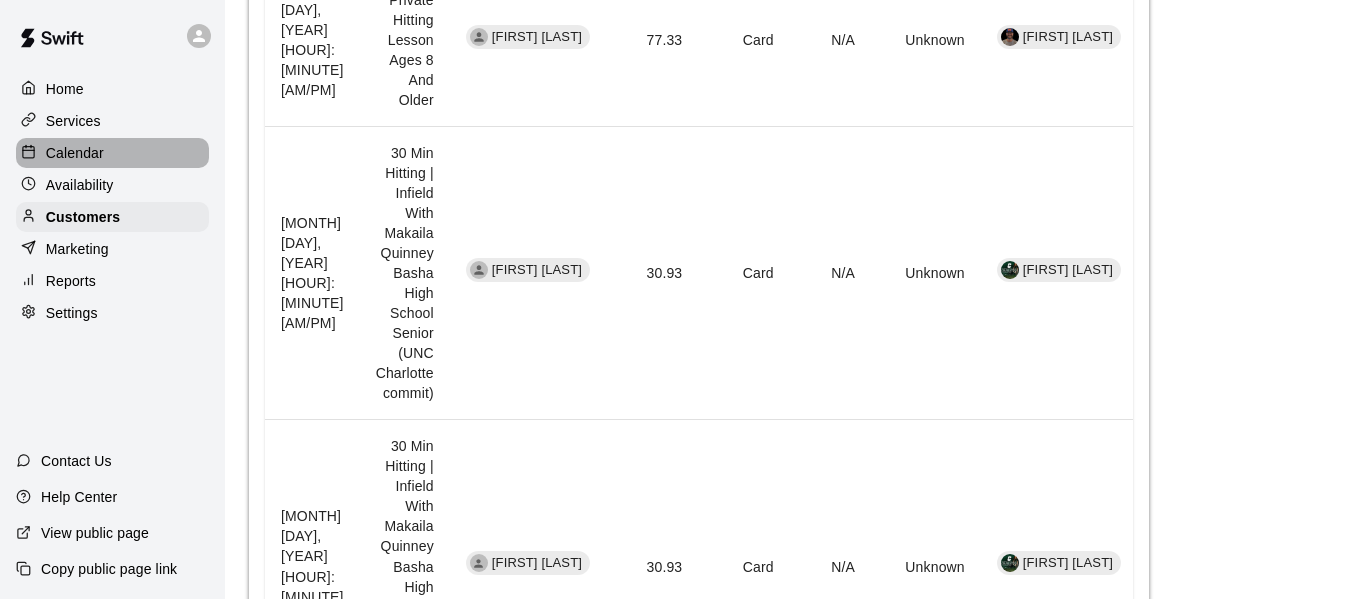 click on "Calendar" at bounding box center (112, 153) 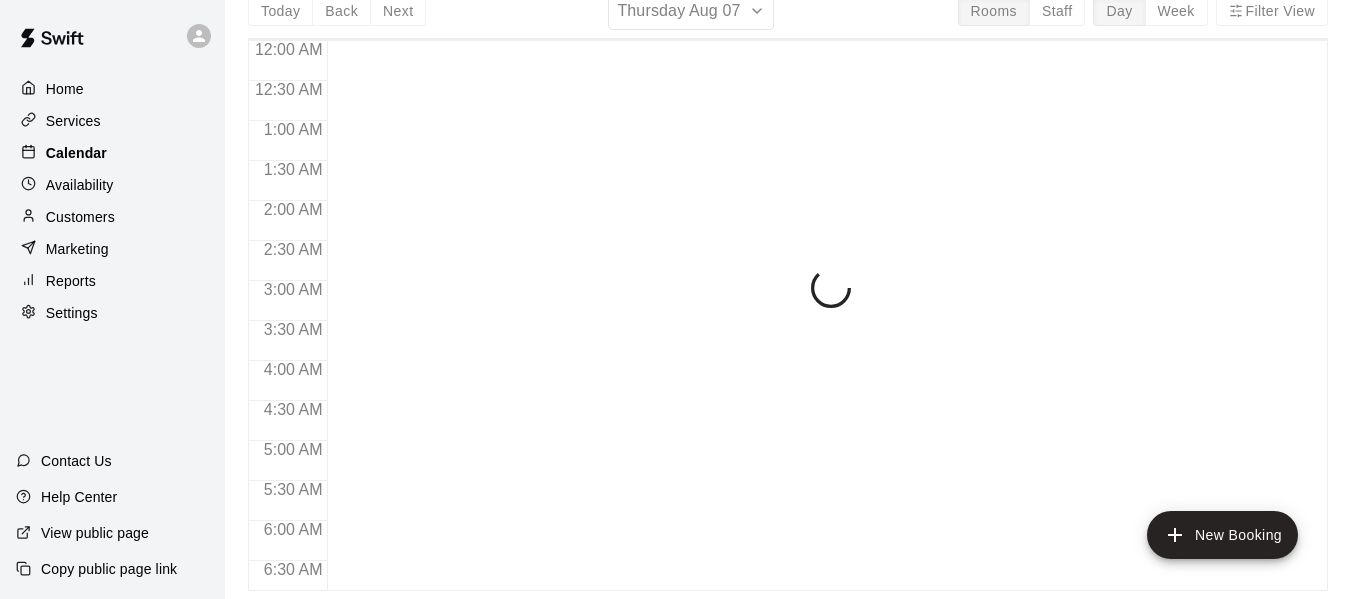 scroll, scrollTop: 0, scrollLeft: 0, axis: both 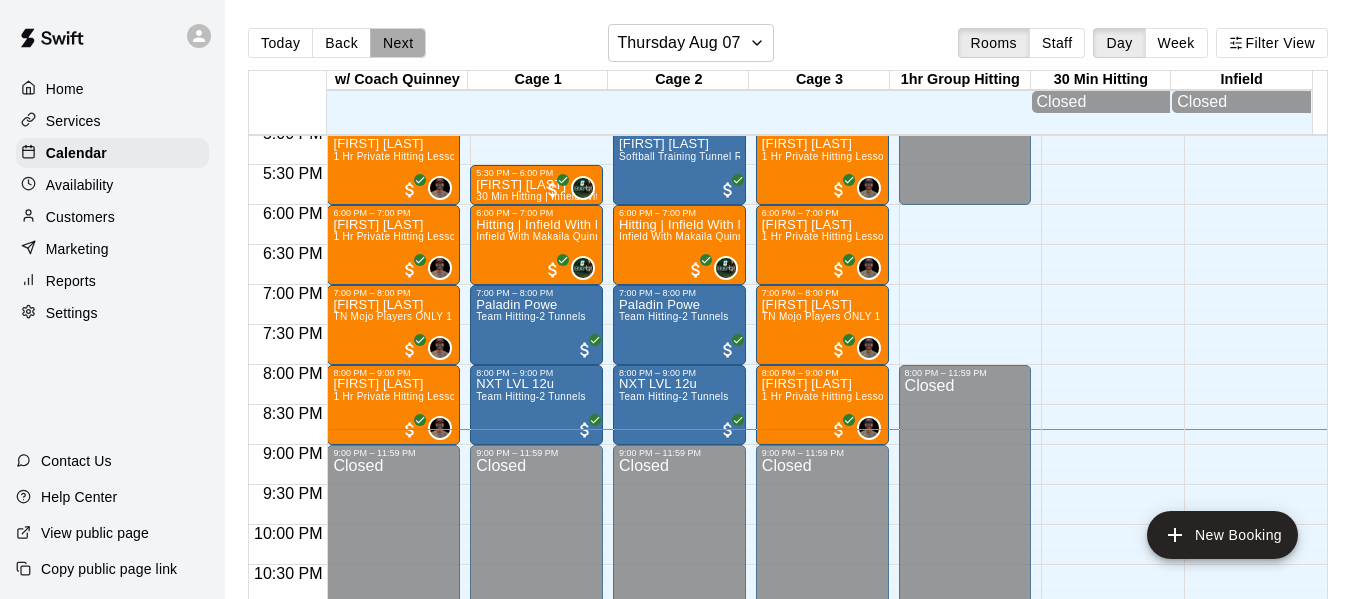 click on "Next" at bounding box center [398, 43] 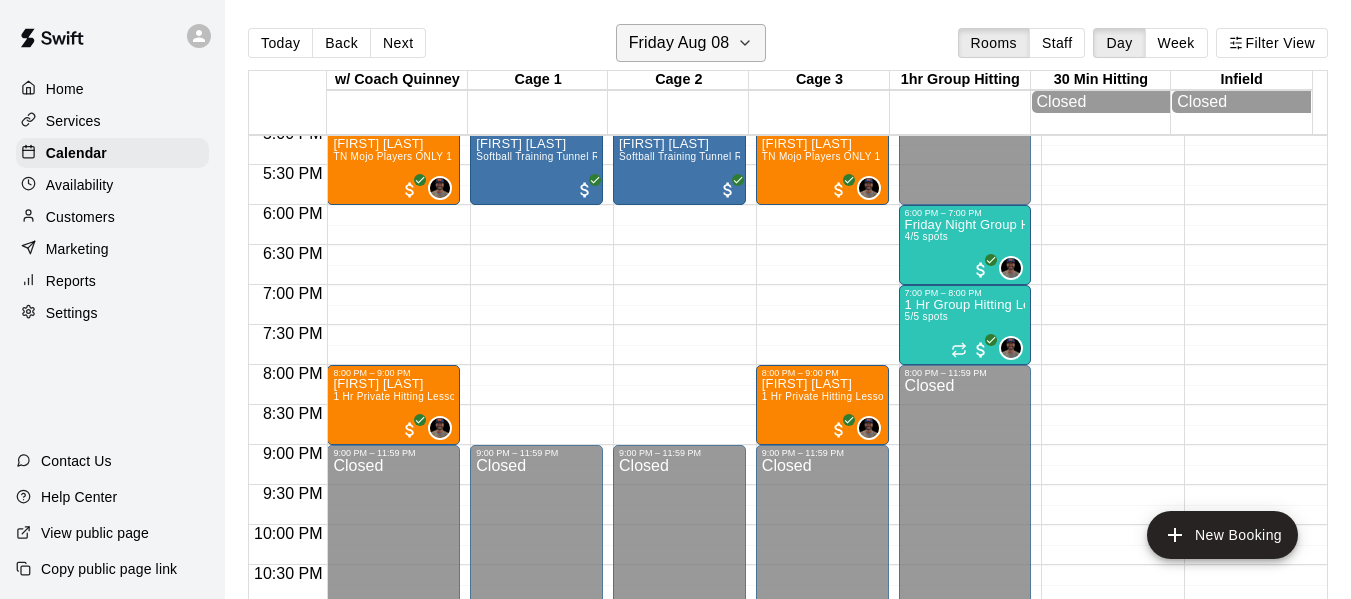 click 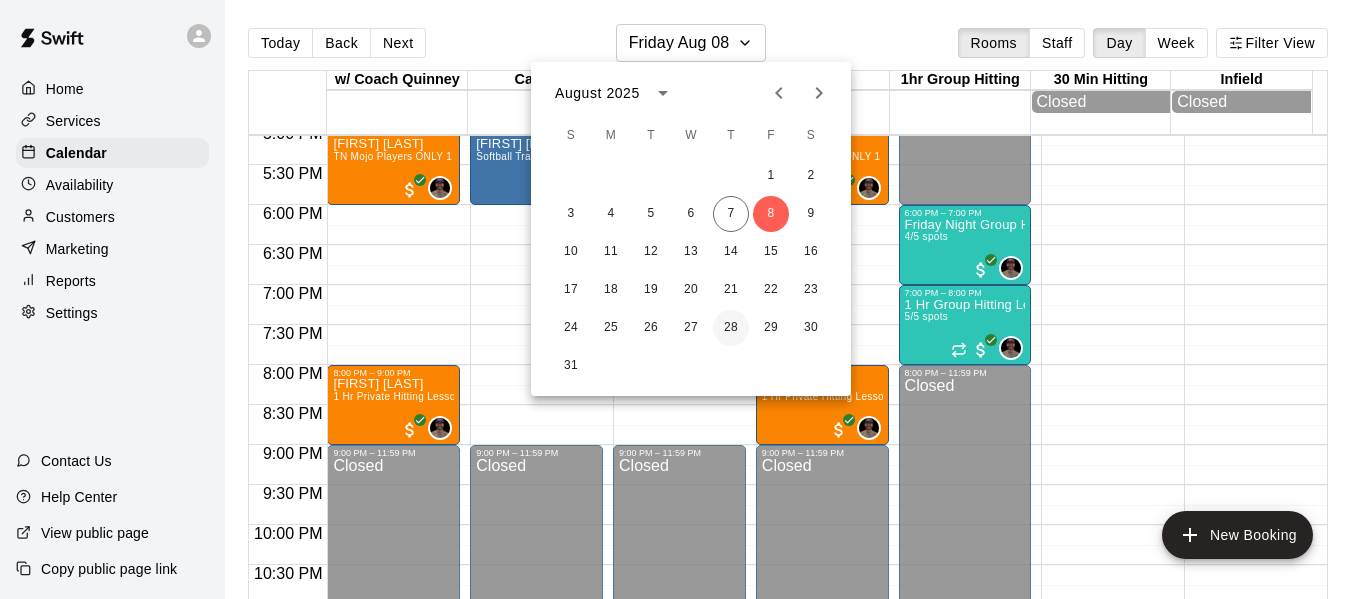 click on "28" at bounding box center (731, 328) 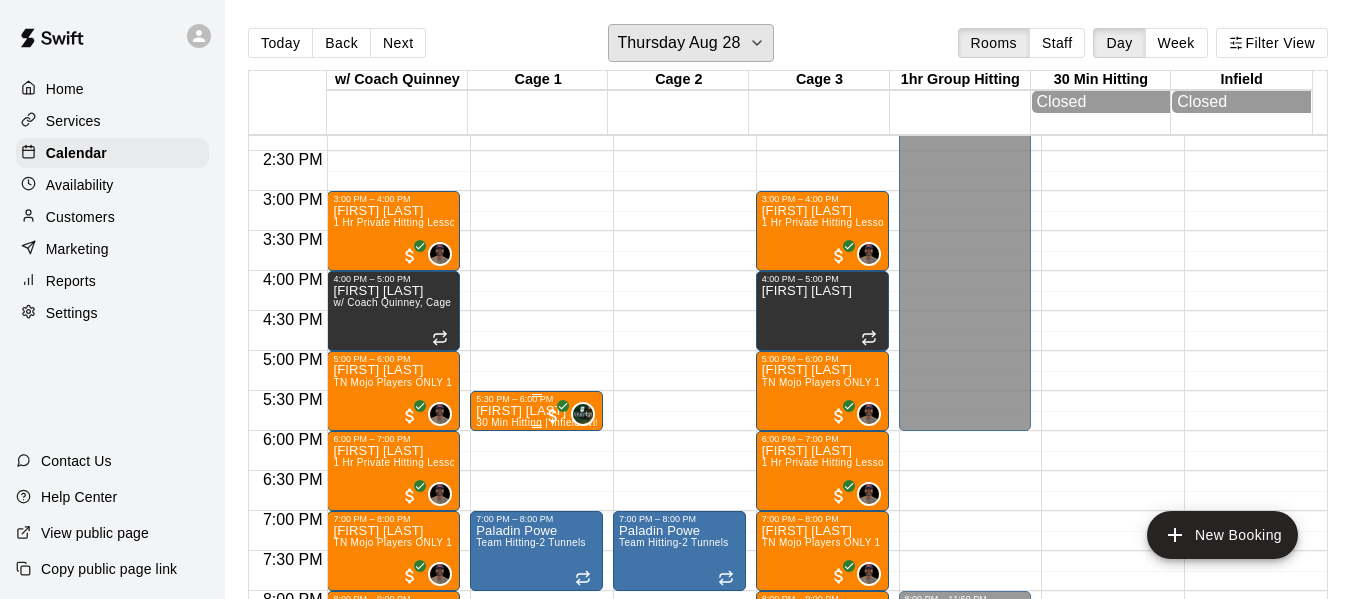 scroll, scrollTop: 1138, scrollLeft: 0, axis: vertical 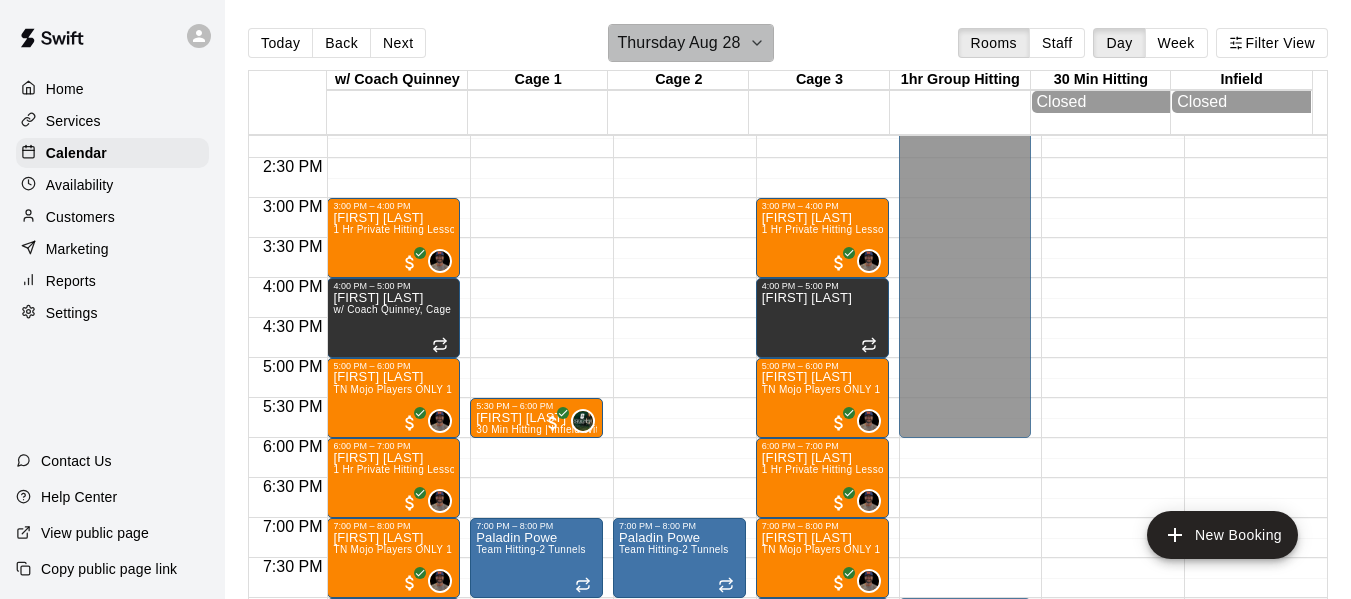 click on "Thursday Aug 28" at bounding box center [690, 43] 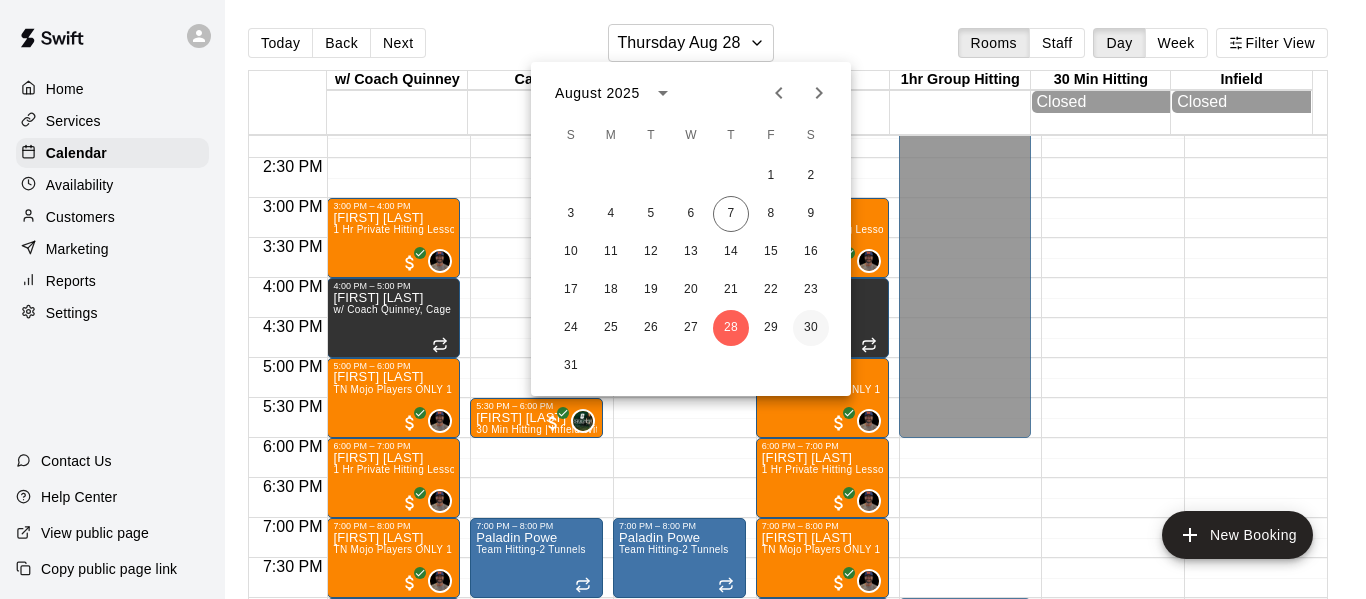 click on "30" at bounding box center (811, 328) 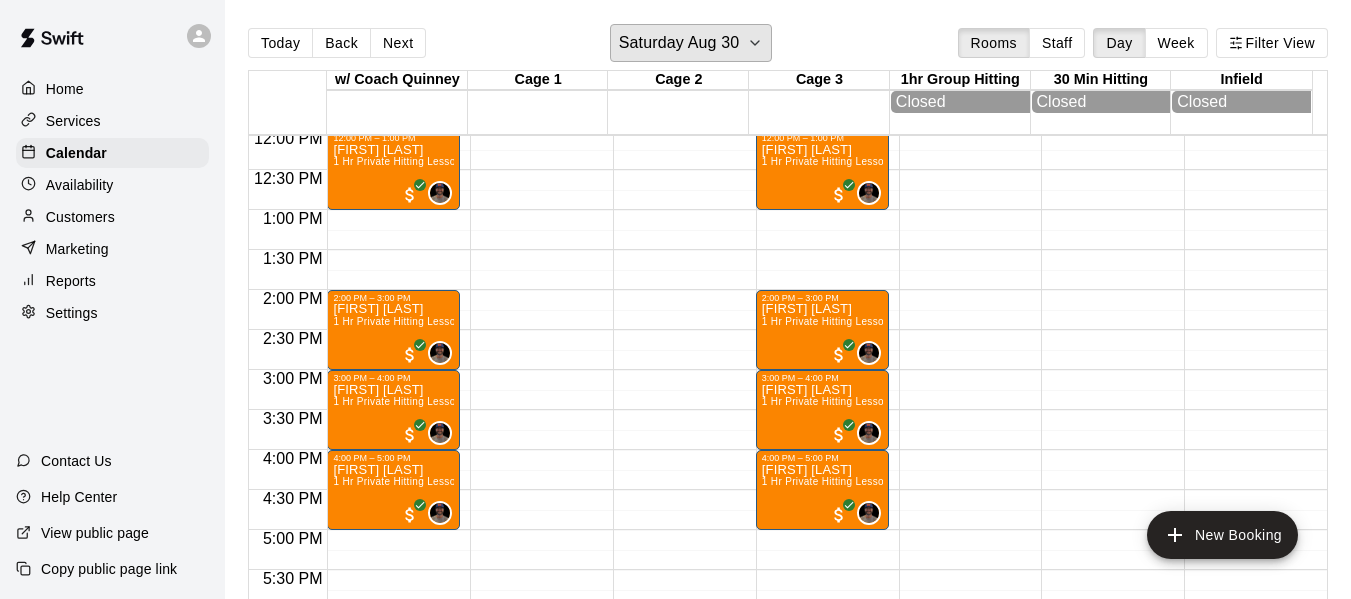 scroll, scrollTop: 971, scrollLeft: 0, axis: vertical 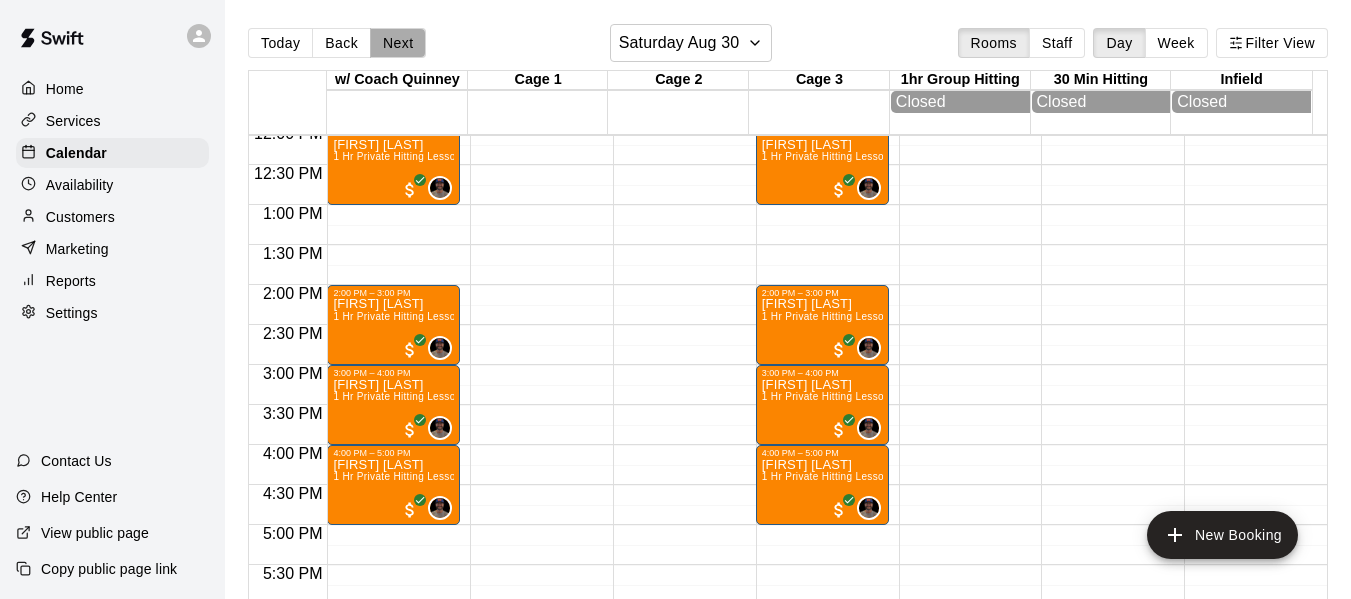 click on "Next" at bounding box center [398, 43] 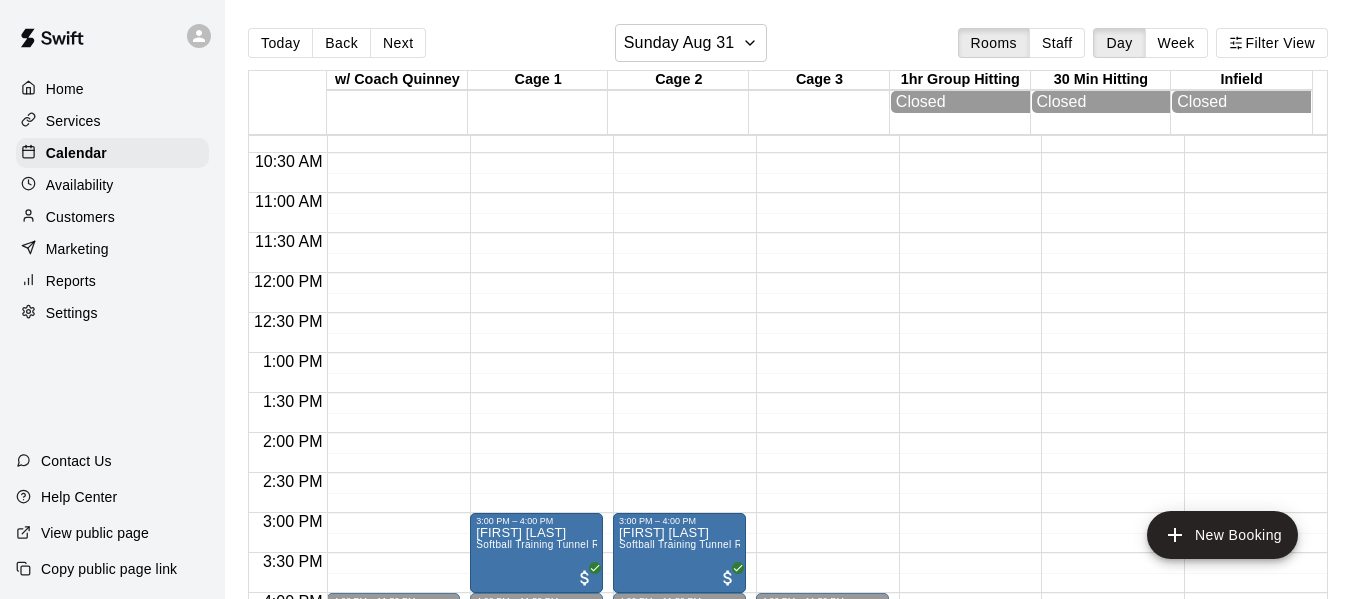 scroll, scrollTop: 804, scrollLeft: 0, axis: vertical 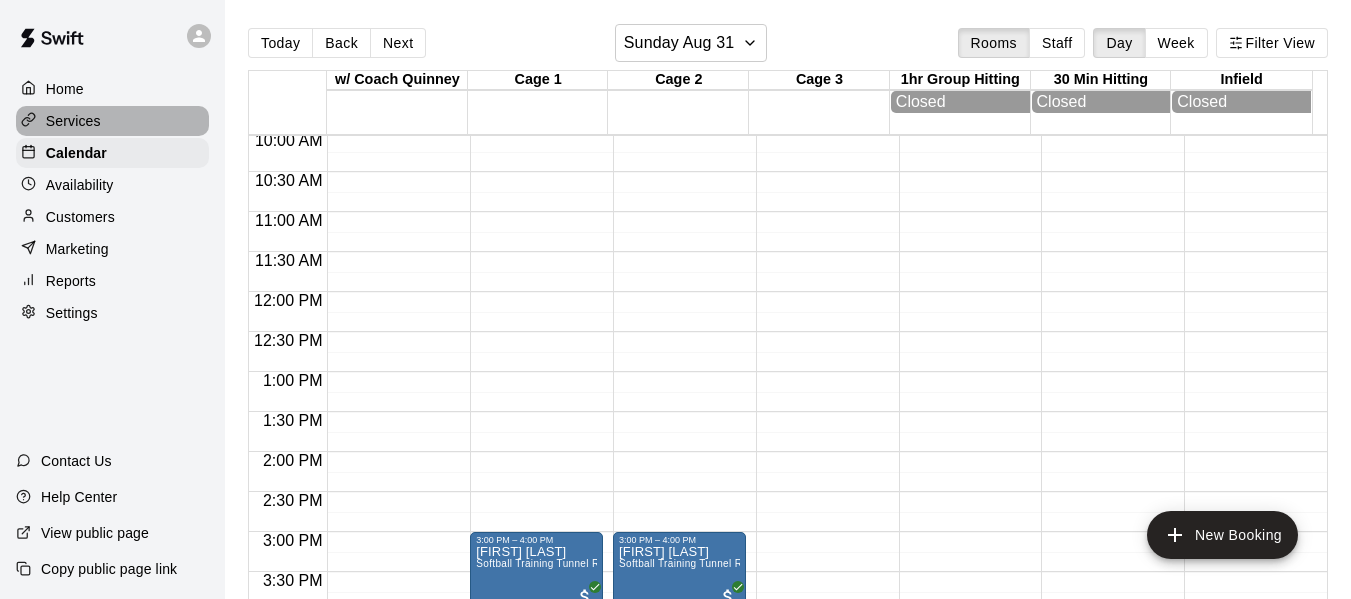 click on "Services" at bounding box center [73, 121] 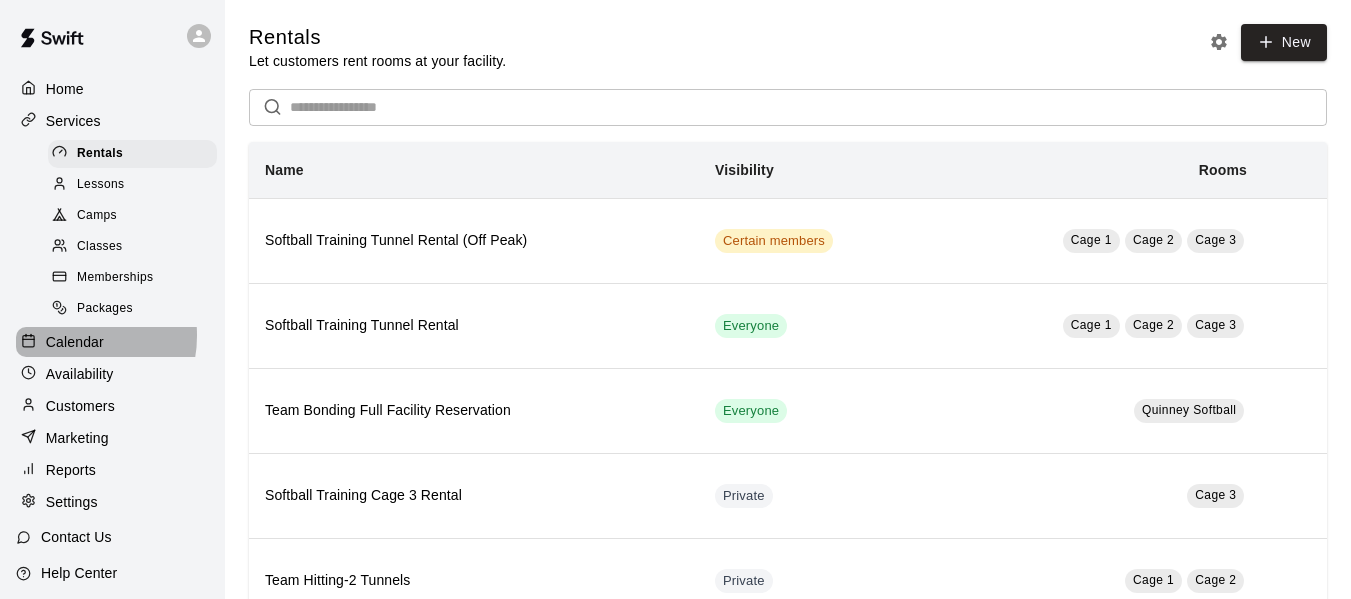 click on "Calendar" at bounding box center [75, 342] 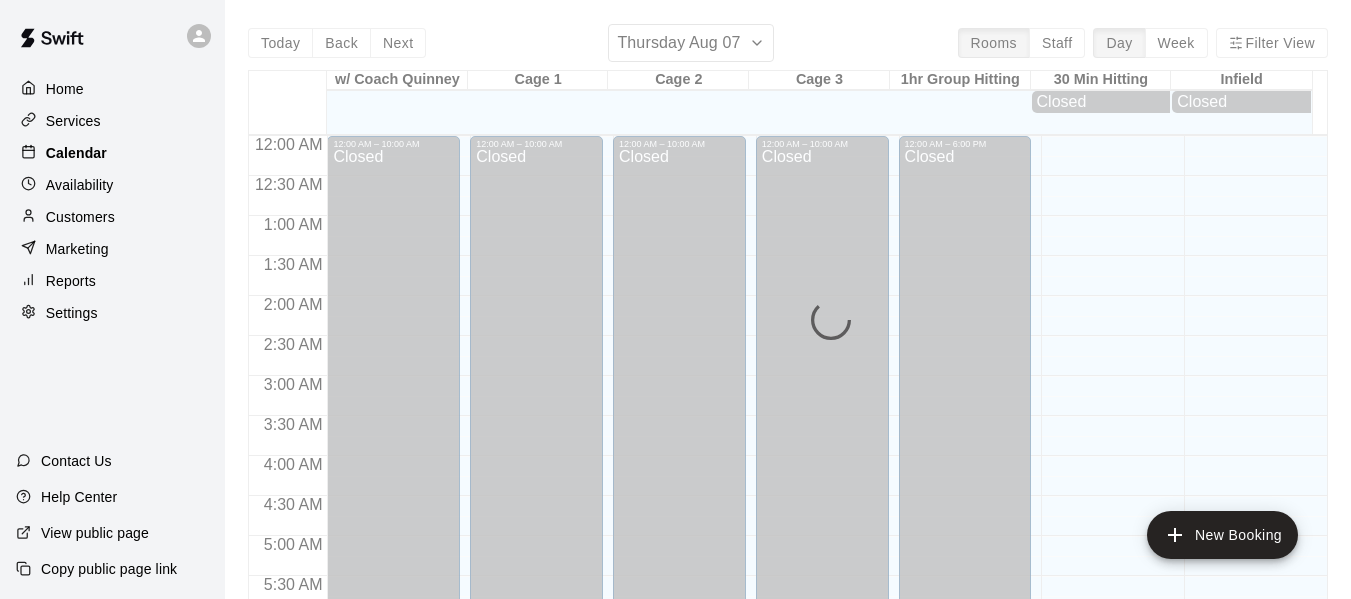 scroll, scrollTop: 1371, scrollLeft: 0, axis: vertical 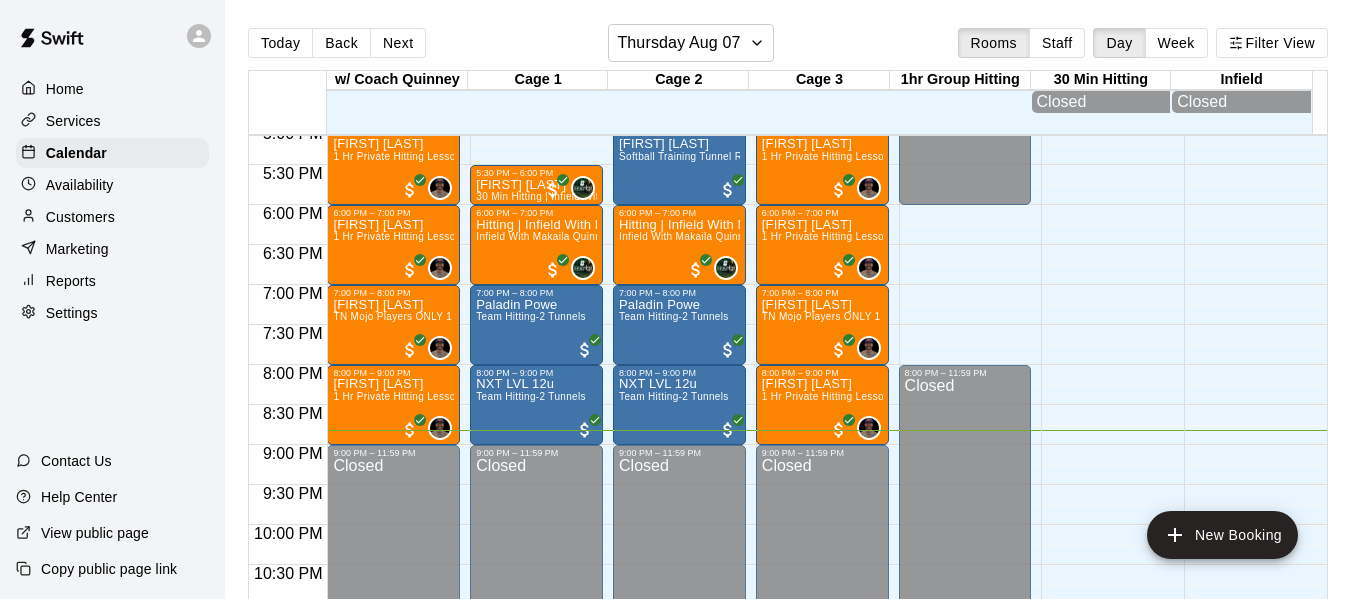 click on "Services" at bounding box center (112, 121) 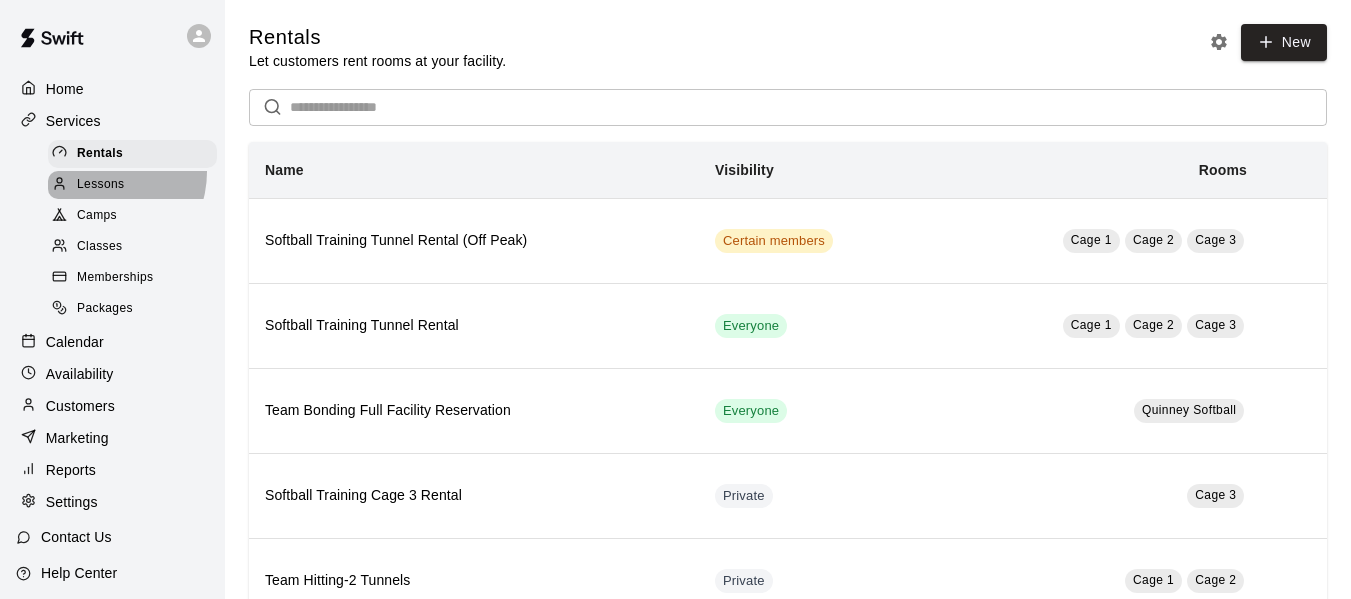 click on "Lessons" at bounding box center [132, 185] 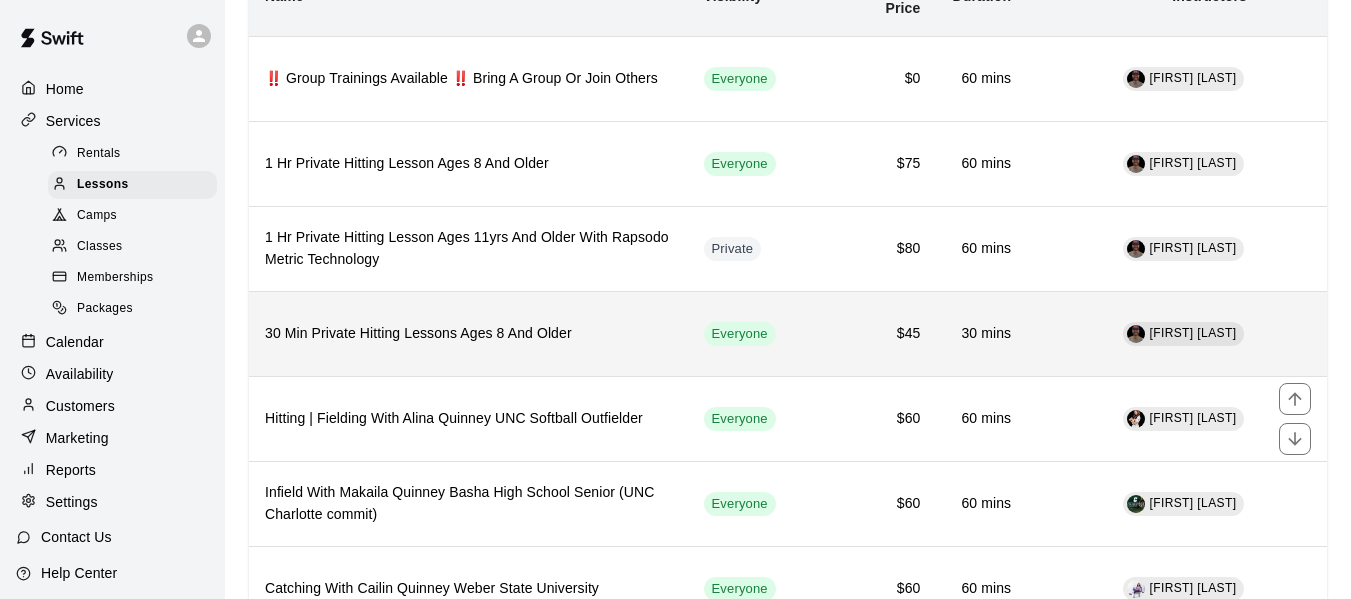 scroll, scrollTop: 200, scrollLeft: 0, axis: vertical 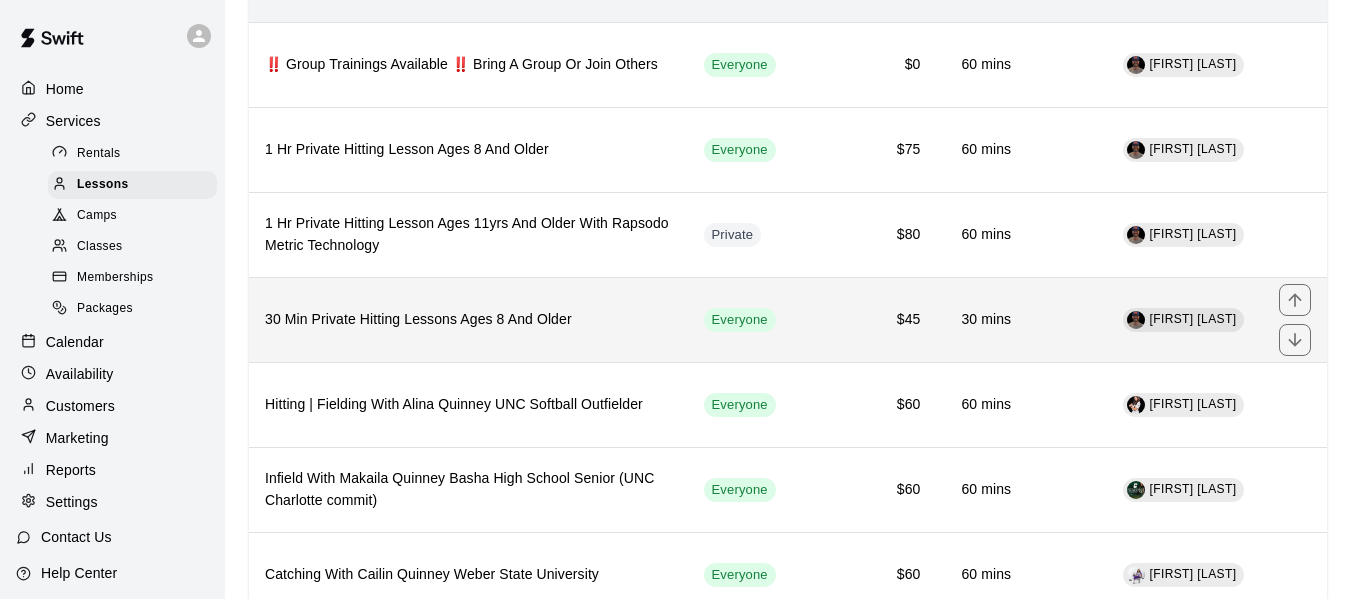click on "30 Min Private Hitting Lessons Ages 8 And Older" at bounding box center [468, 320] 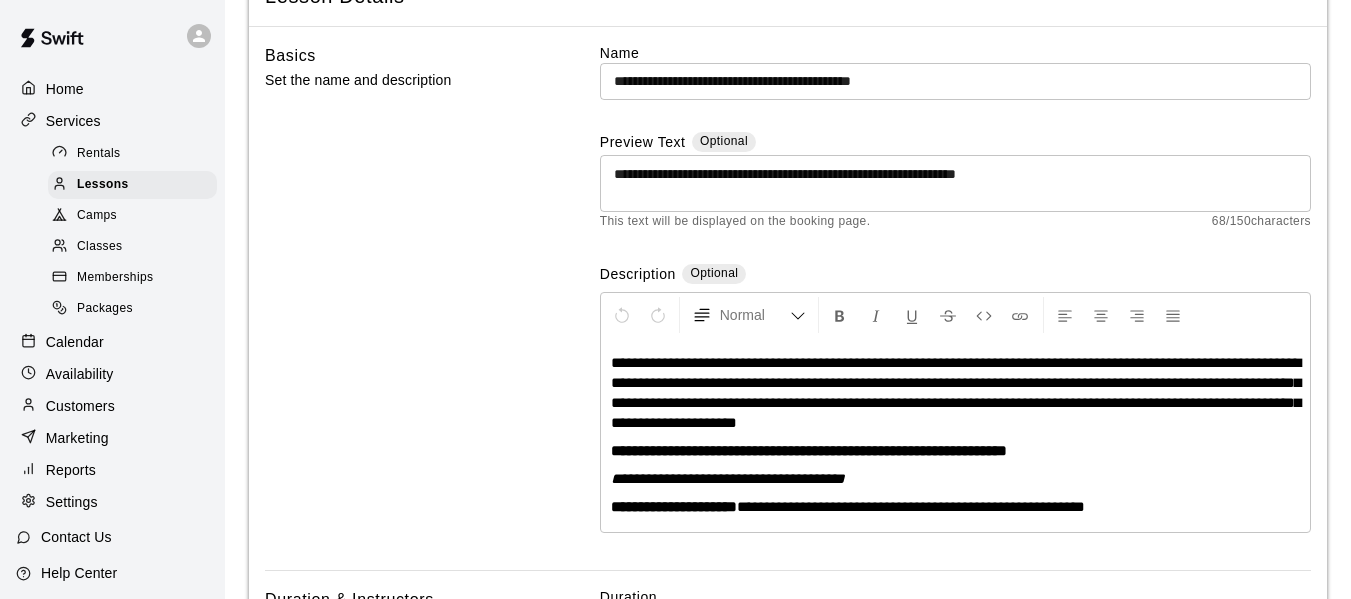 scroll, scrollTop: 157, scrollLeft: 0, axis: vertical 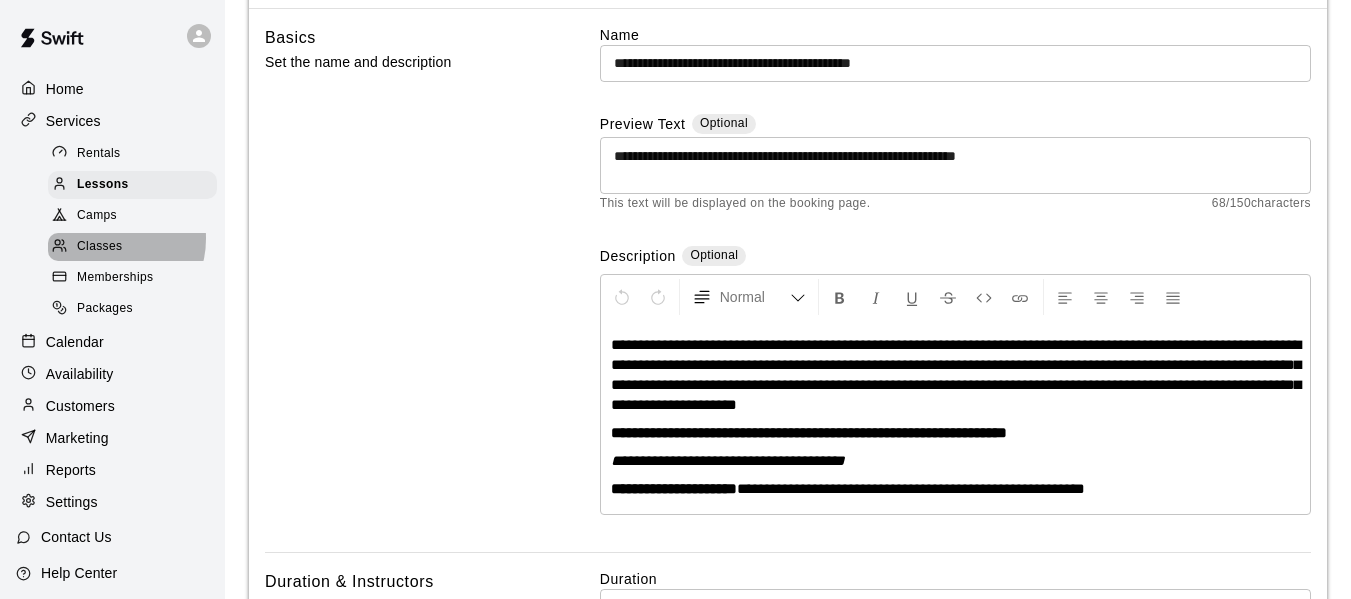 click on "Classes" at bounding box center [99, 247] 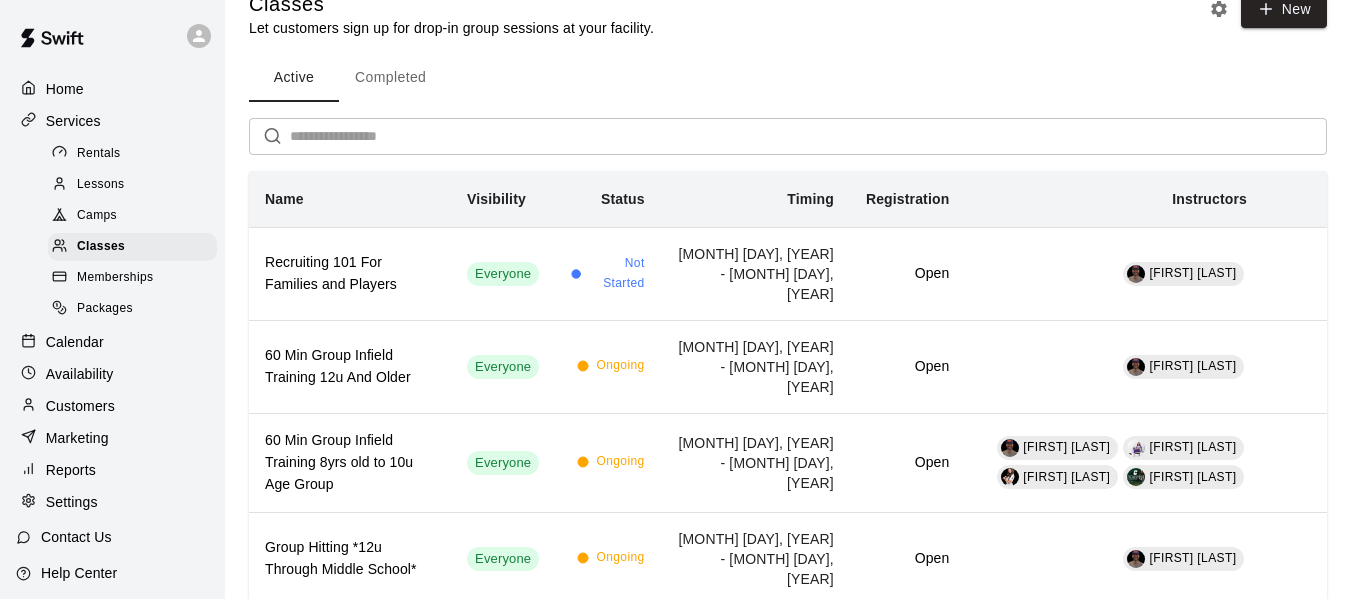 scroll, scrollTop: 0, scrollLeft: 0, axis: both 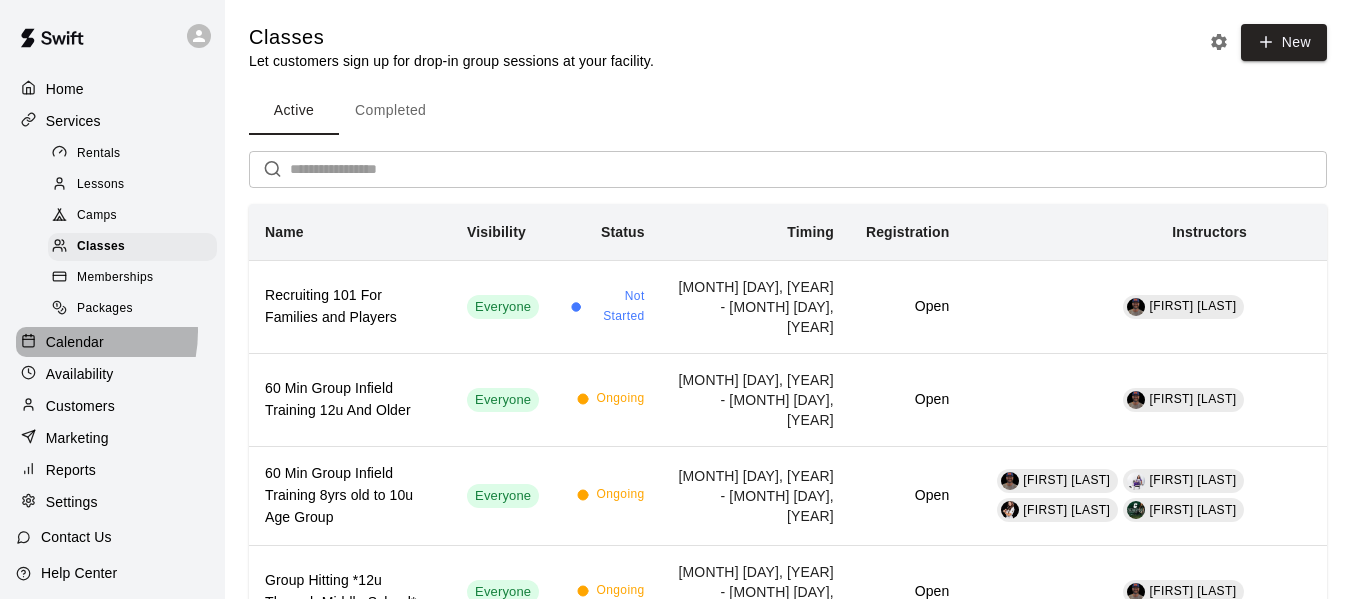 click on "Calendar" at bounding box center (112, 342) 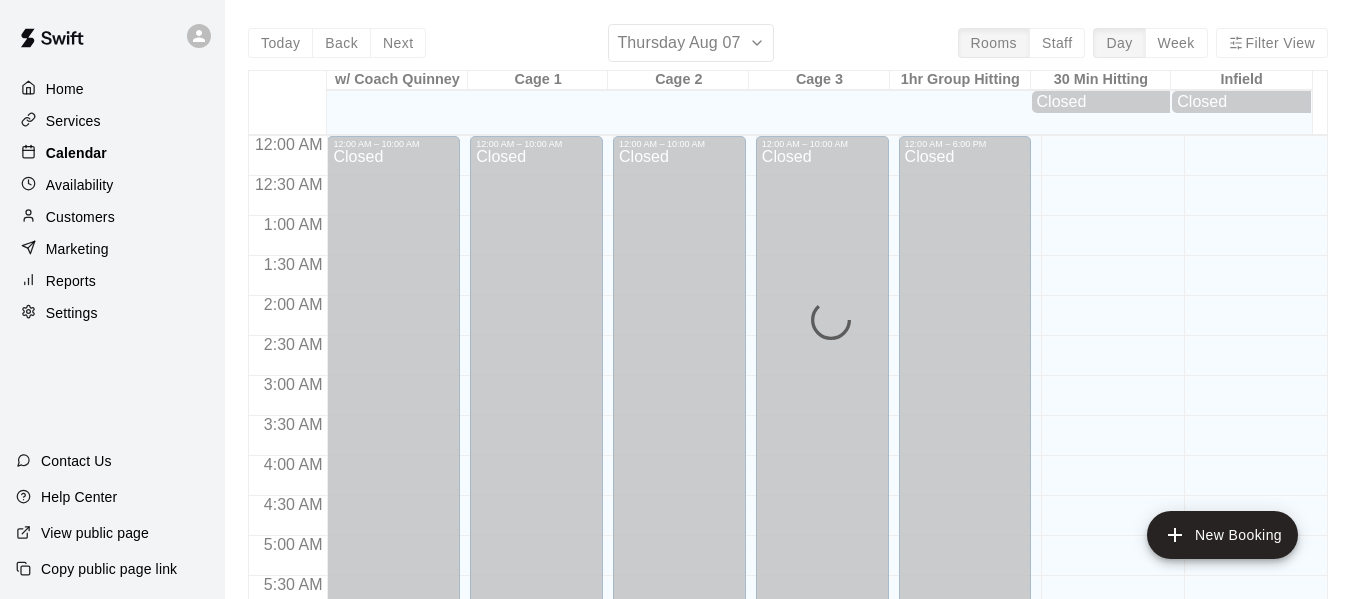 scroll, scrollTop: 1371, scrollLeft: 0, axis: vertical 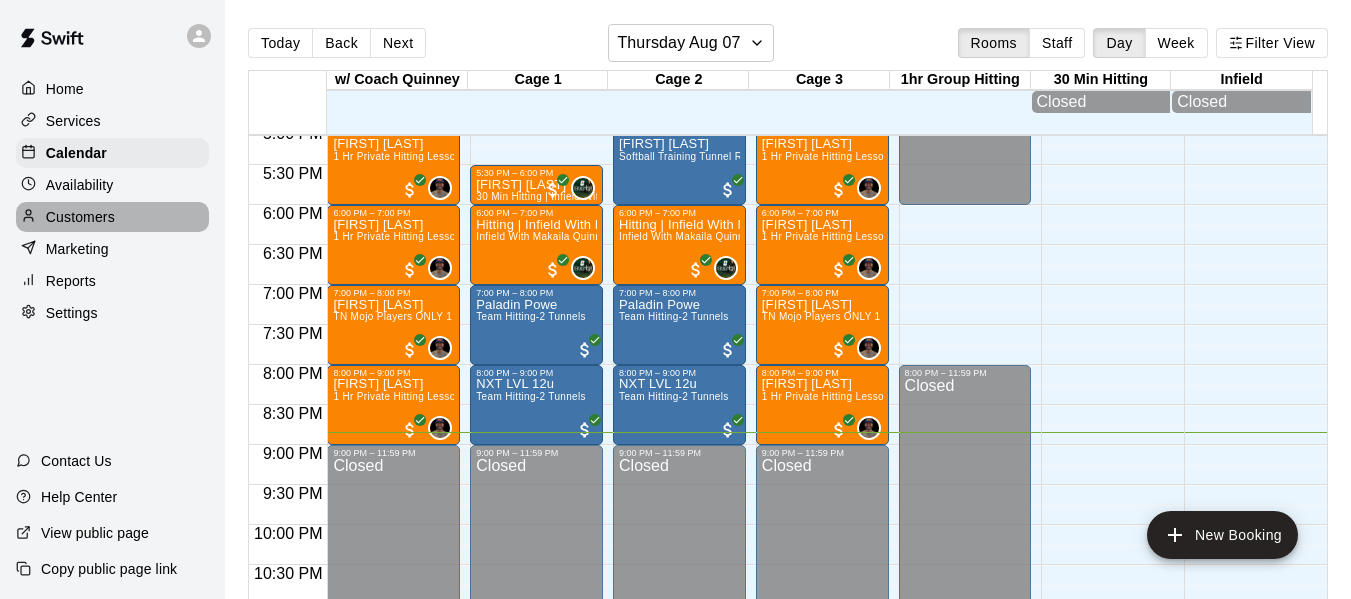 click on "Customers" at bounding box center (80, 217) 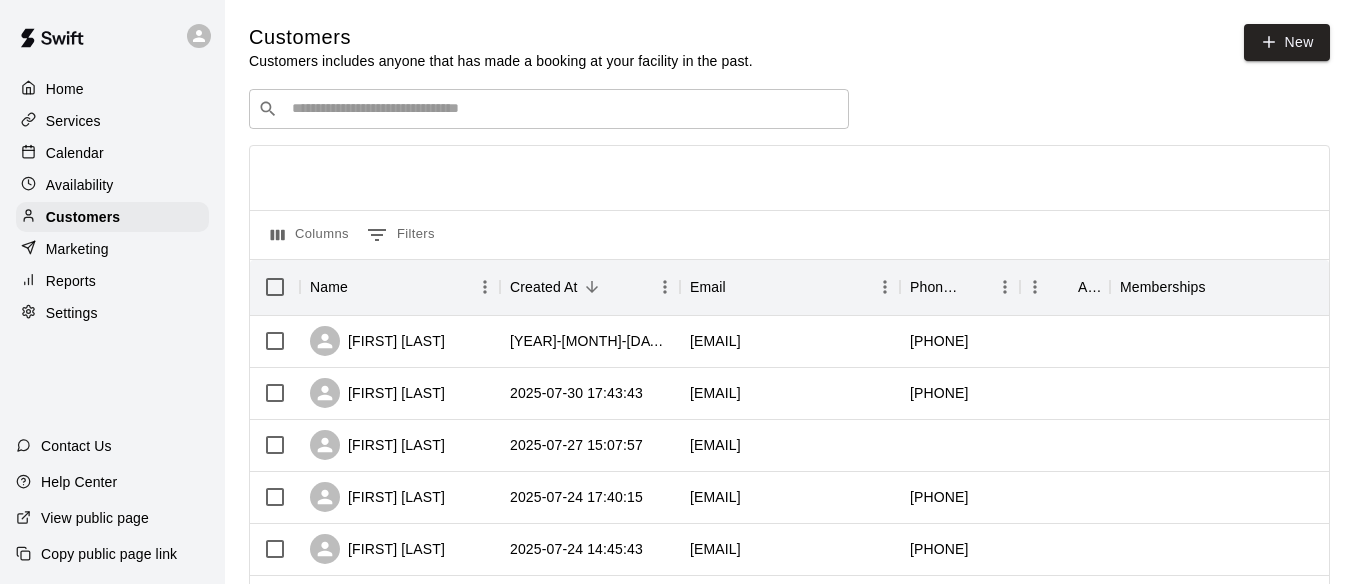 click on "Calendar" at bounding box center (112, 153) 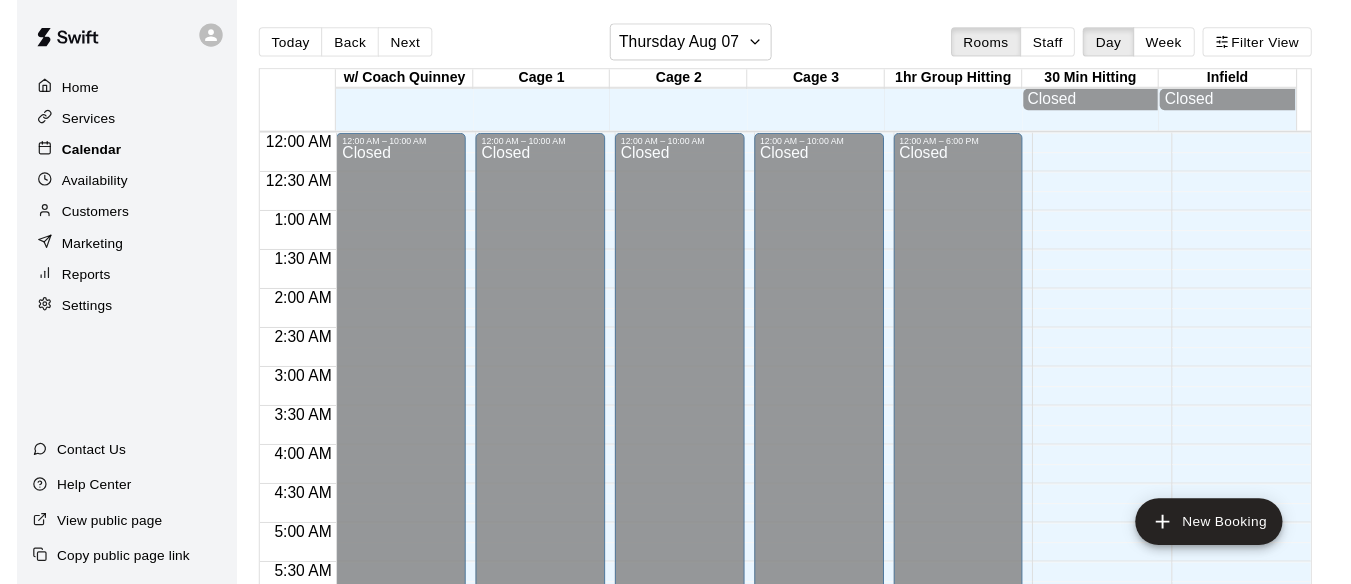 scroll, scrollTop: 1371, scrollLeft: 0, axis: vertical 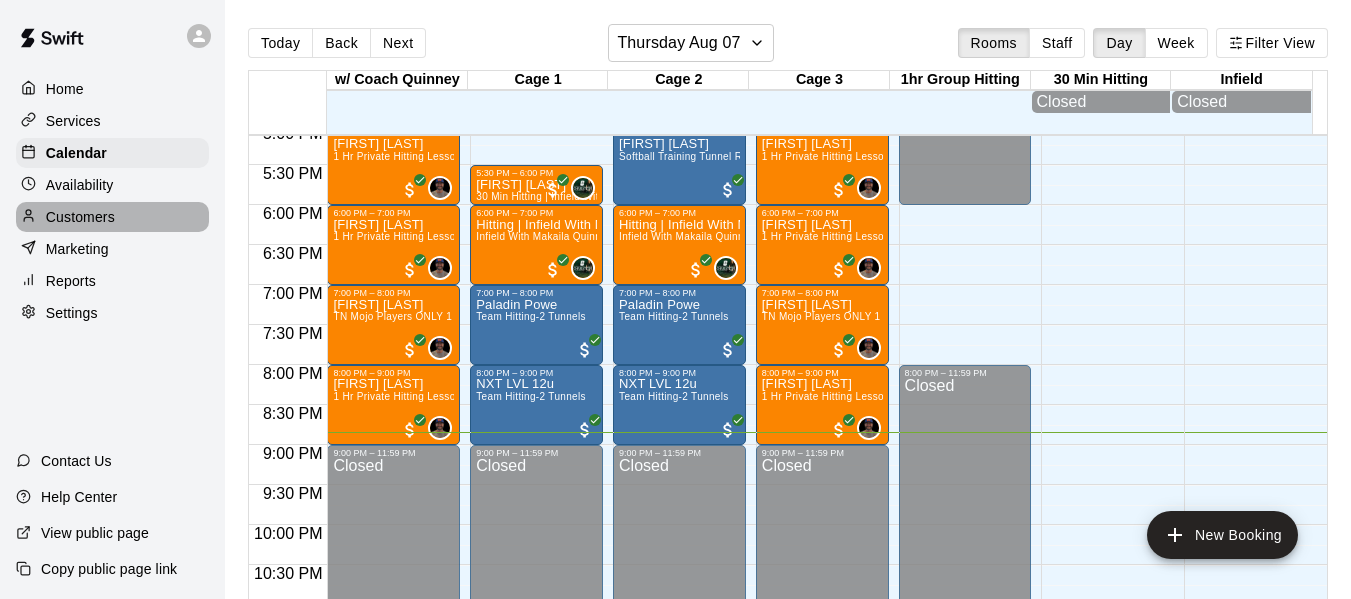 click on "Customers" at bounding box center (80, 217) 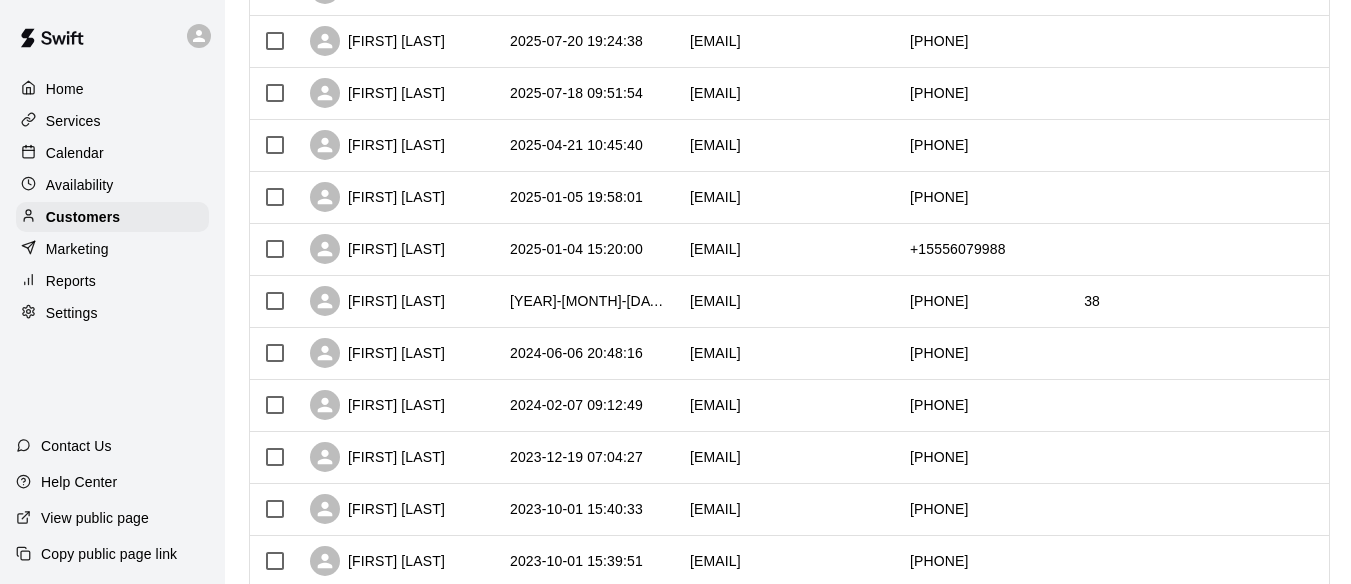scroll, scrollTop: 667, scrollLeft: 0, axis: vertical 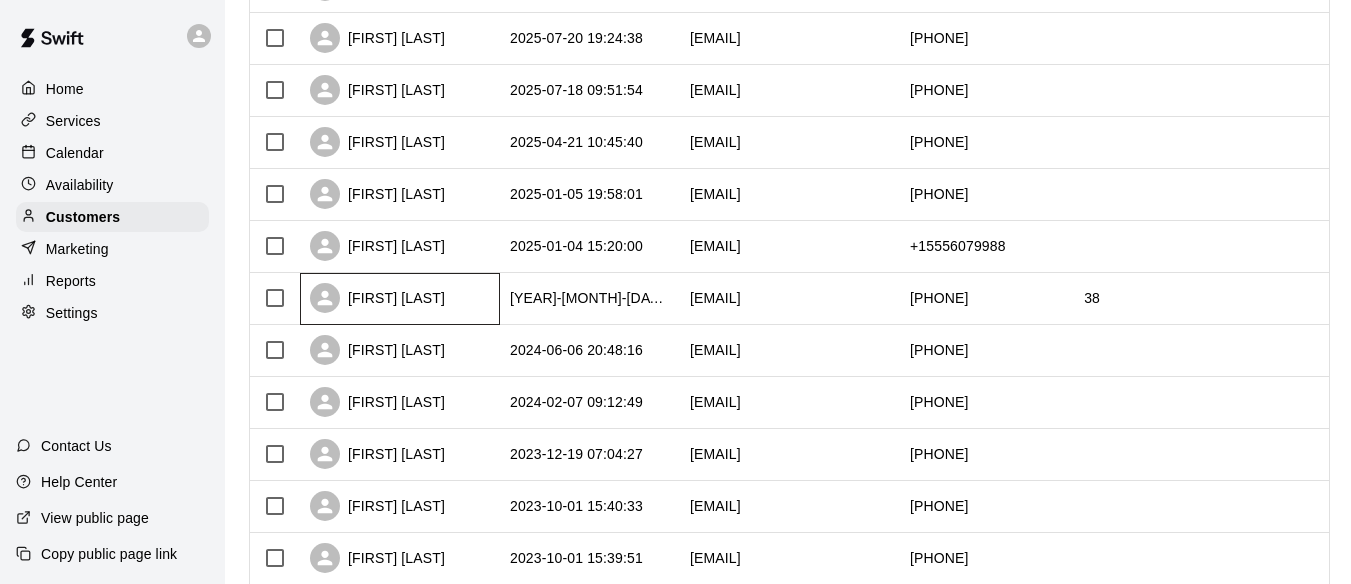 click on "Macho Cartagena" at bounding box center (377, 298) 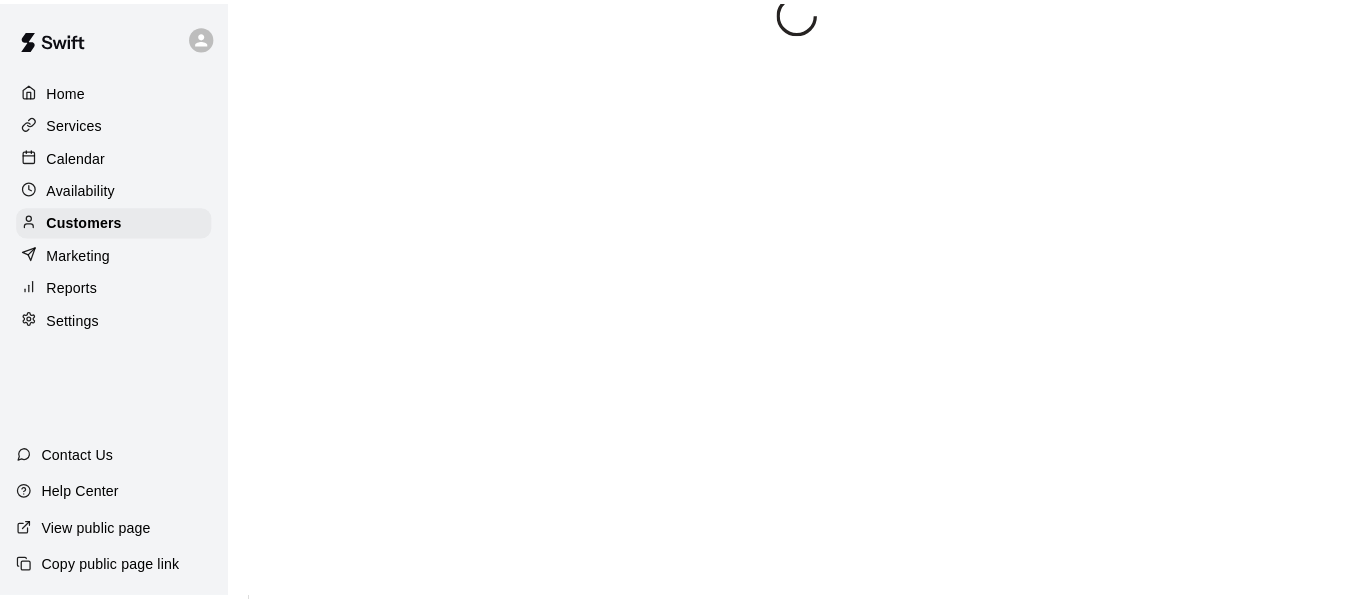 scroll, scrollTop: 0, scrollLeft: 0, axis: both 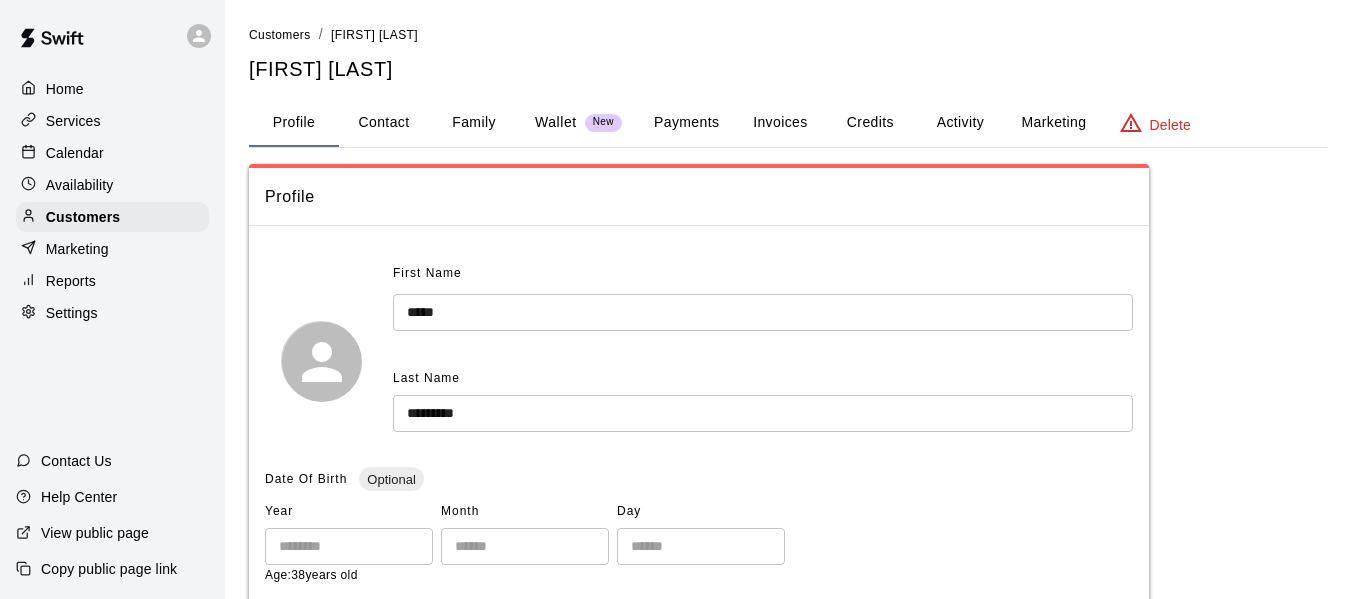 click on "Family" at bounding box center [474, 123] 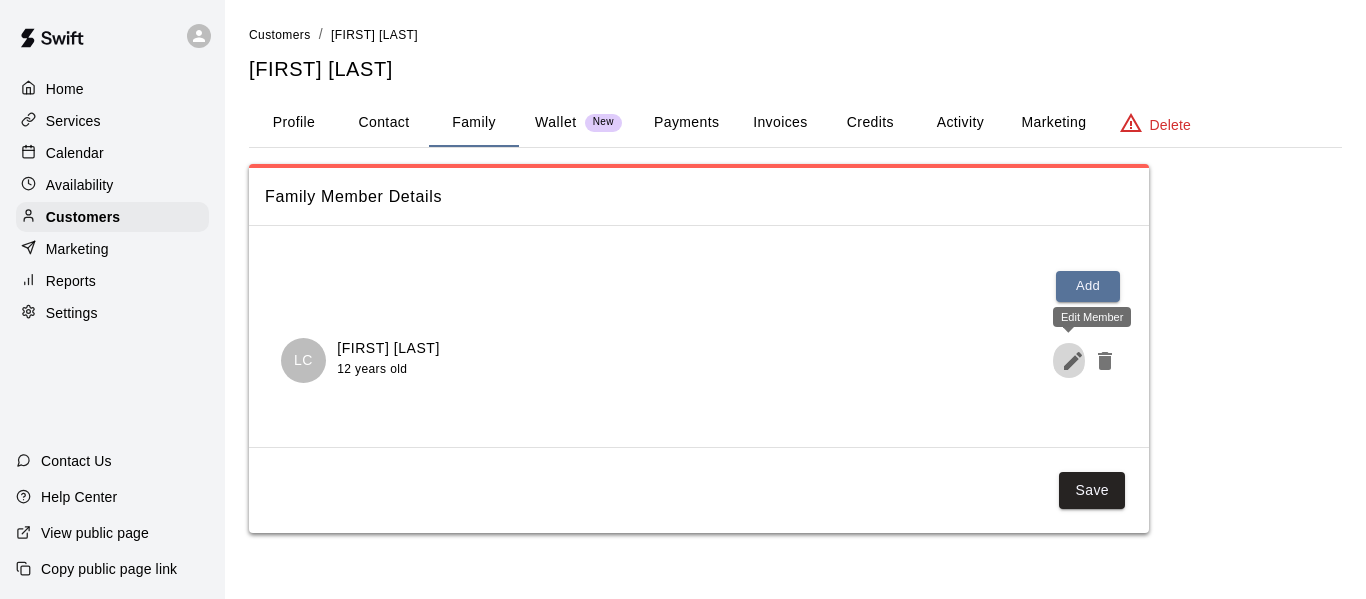 click 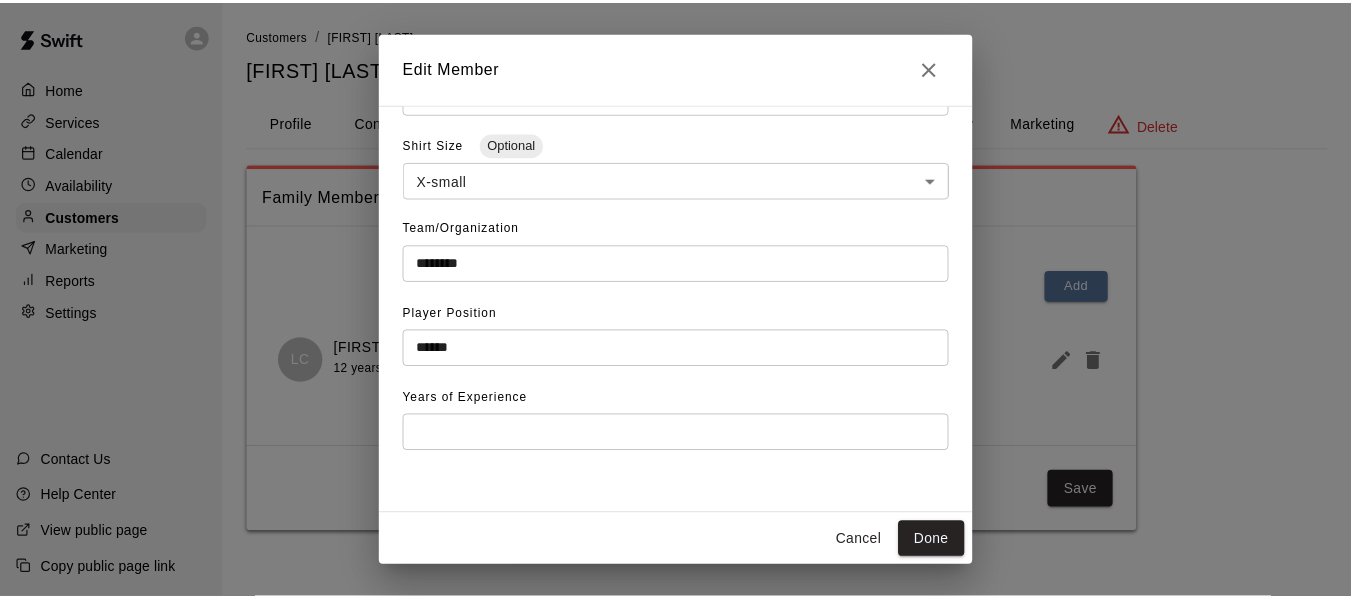 scroll, scrollTop: 414, scrollLeft: 0, axis: vertical 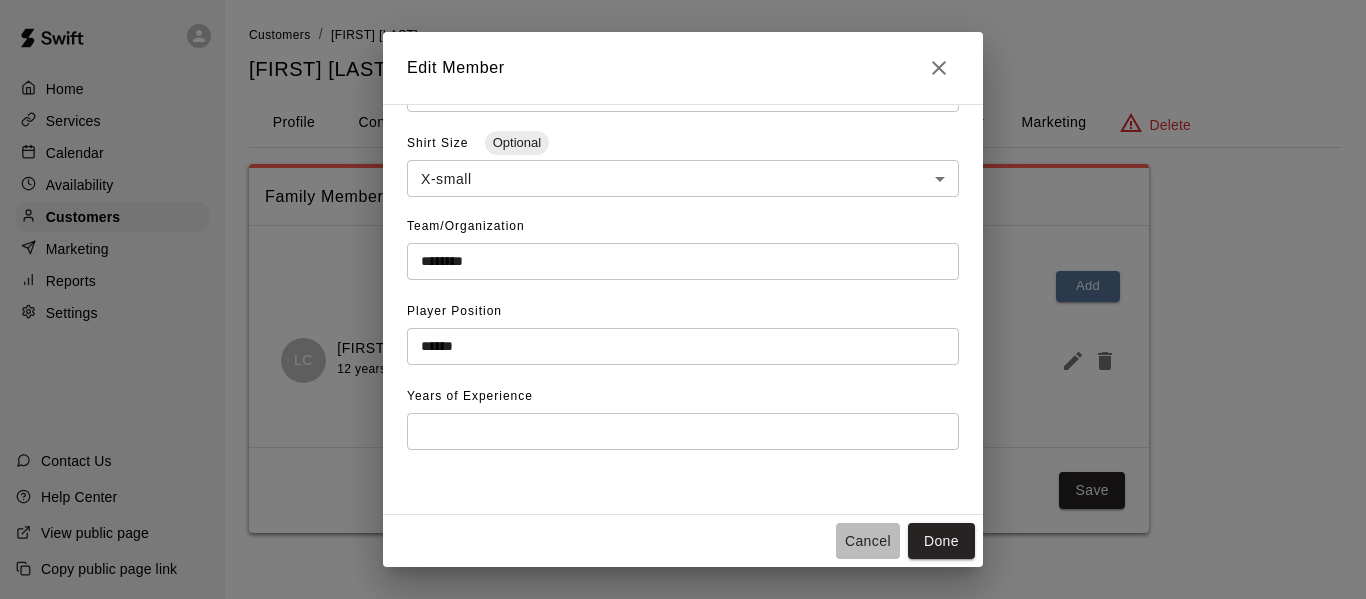 click on "Cancel" at bounding box center (868, 541) 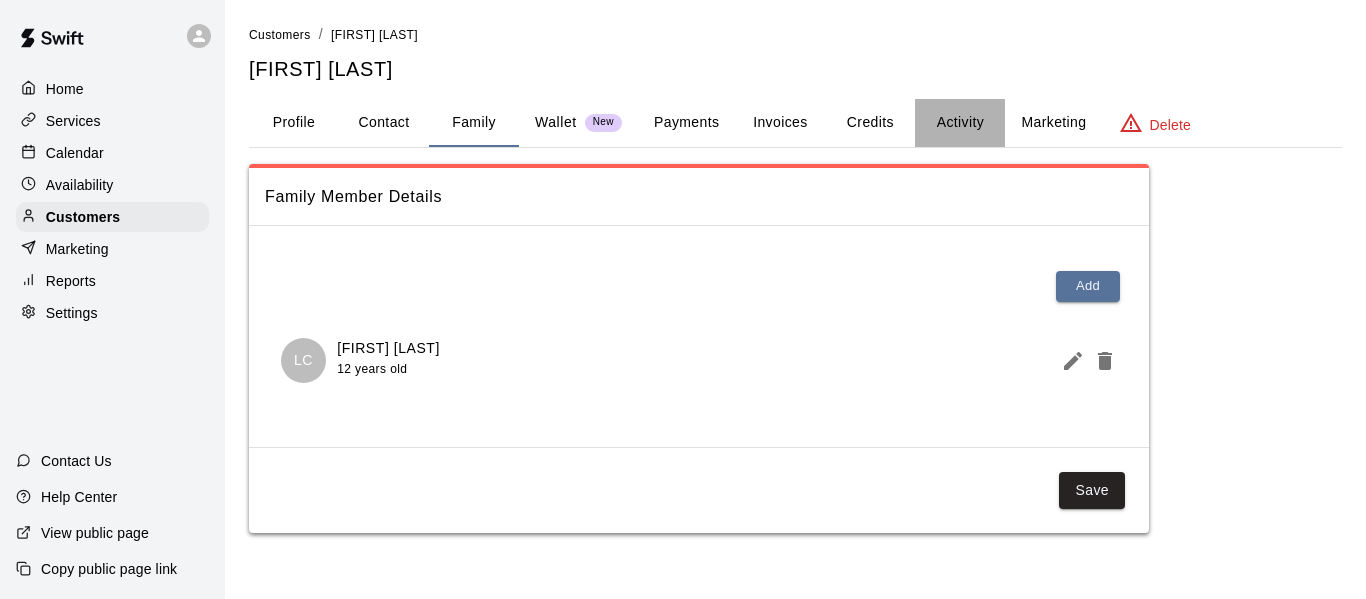 click on "Activity" at bounding box center (960, 123) 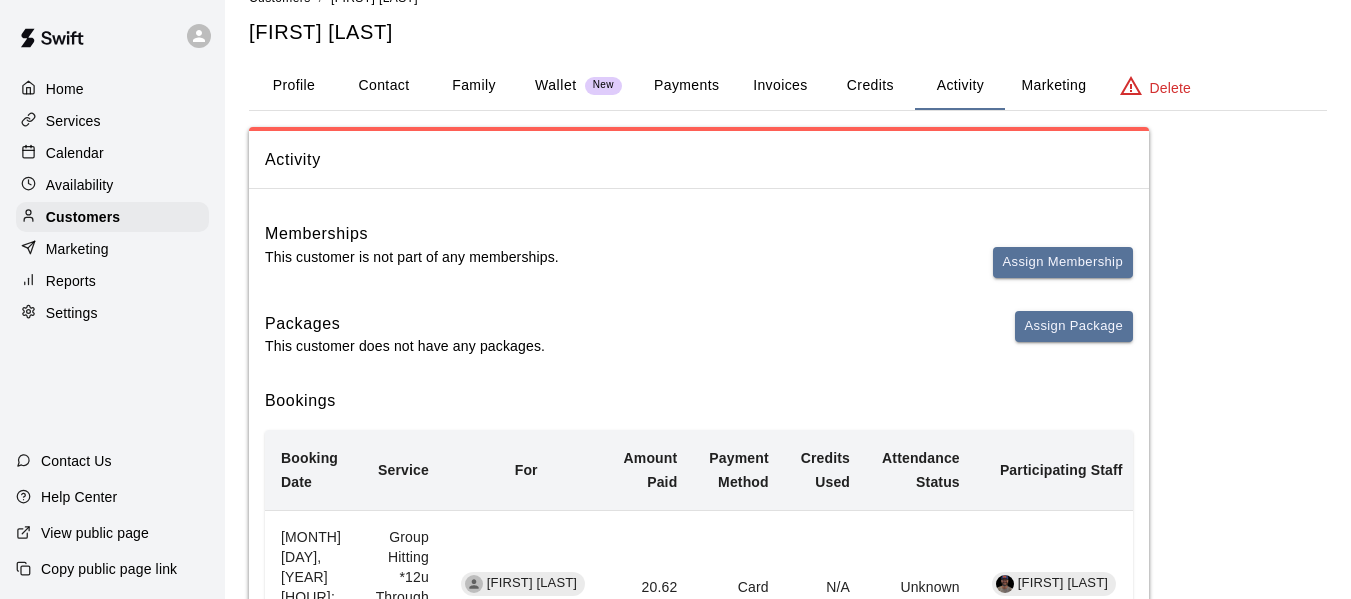 scroll, scrollTop: 33, scrollLeft: 0, axis: vertical 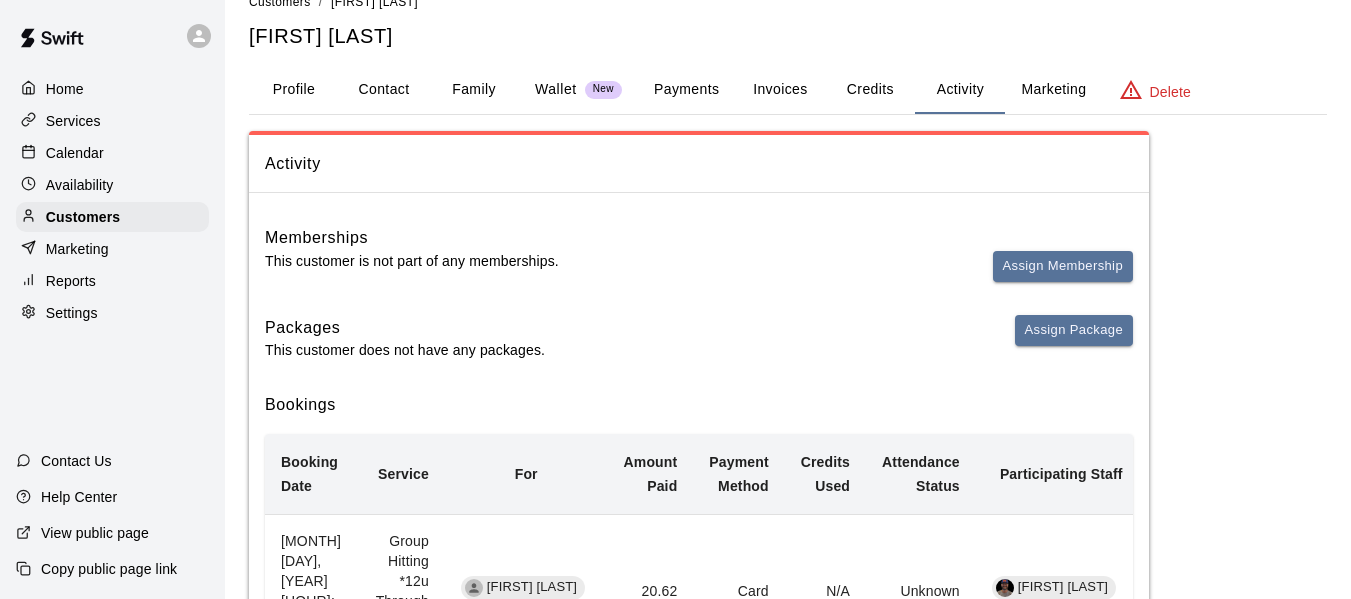 click on "Invoices" at bounding box center [780, 90] 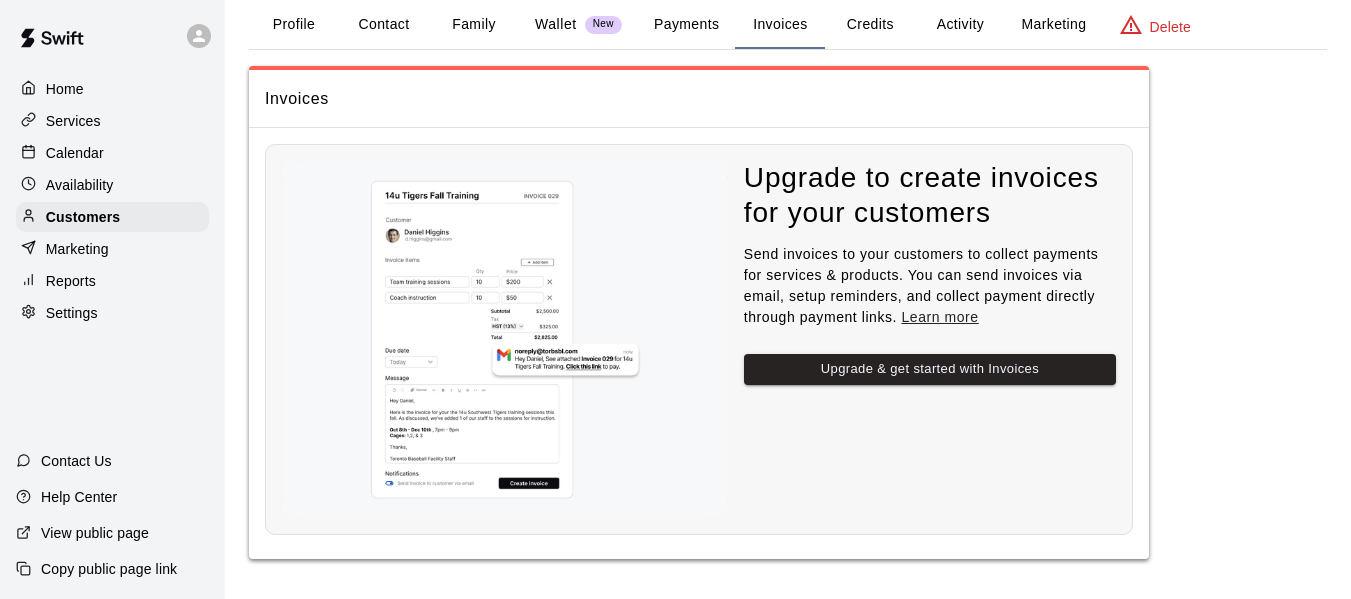 scroll, scrollTop: 102, scrollLeft: 0, axis: vertical 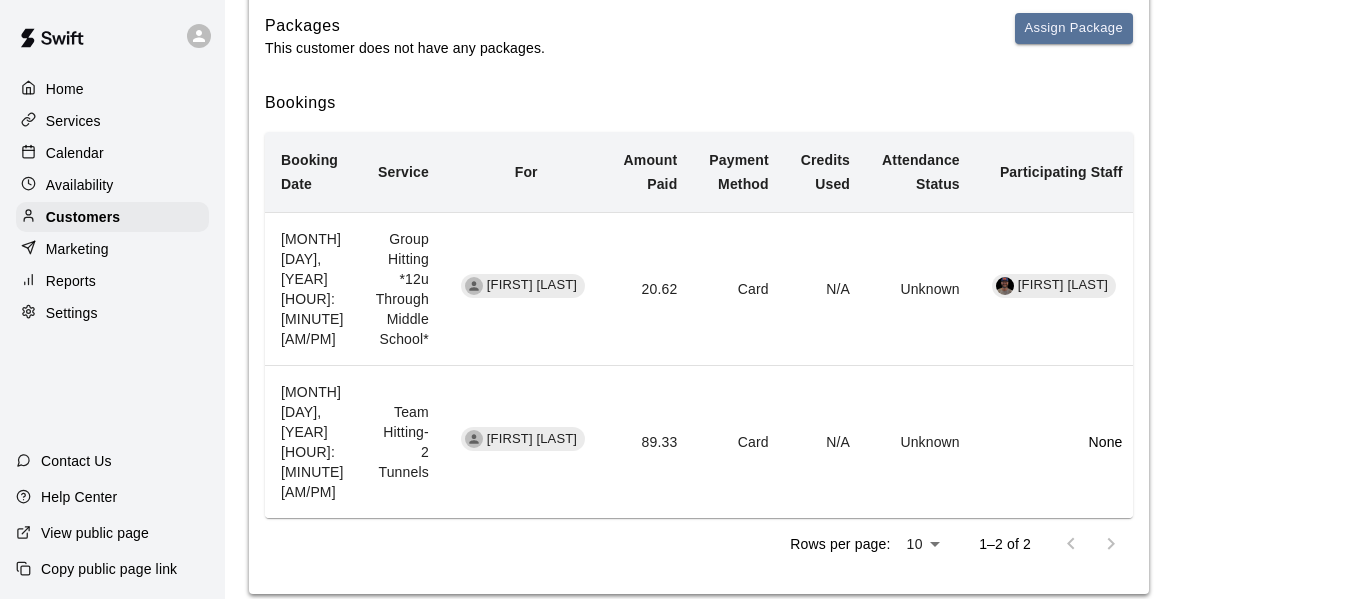 click on "Calendar" at bounding box center (75, 153) 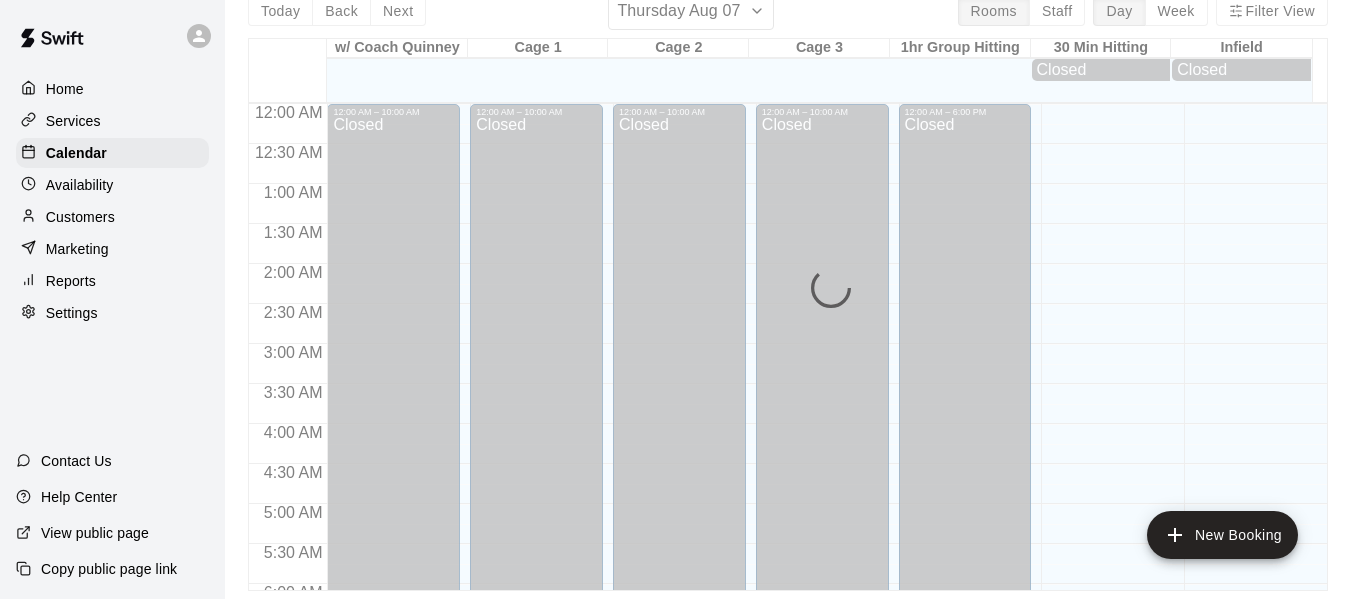 scroll, scrollTop: 0, scrollLeft: 0, axis: both 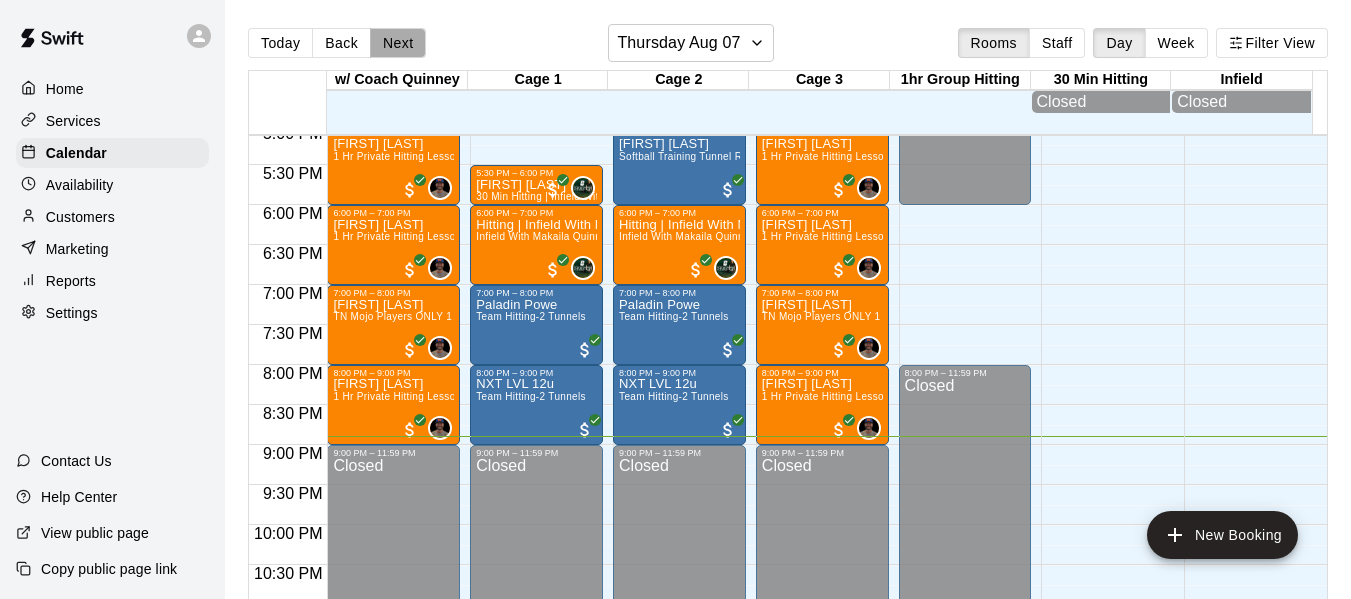 click on "Next" at bounding box center [398, 43] 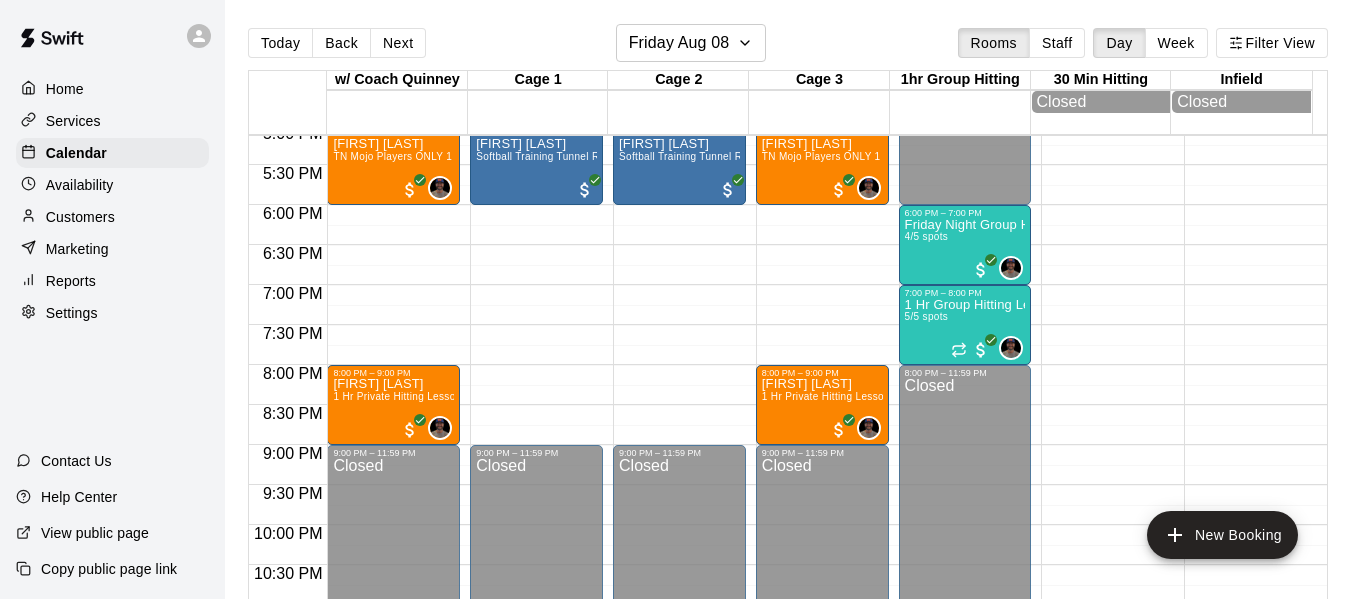 click on "12:00 AM – 10:00 AM Closed 3:00 PM – 4:00 PM Liliana  Dettman  1 Hr Private Infield Lesson All Ages 0 4:00 PM – 5:00 PM Riley Dempsey 1 Hr Private Hitting Lesson Ages 8 And Older 0 5:00 PM – 6:00 PM Brie Fynan TN Mojo Players ONLY 1 Hr Private Hitting, Infield or Catching Training Lesson 0 8:00 PM – 9:00 PM Alaina Flores 1 Hr Private Hitting Lesson Ages 8 And Older 0 9:00 PM – 11:59 PM Closed" at bounding box center (822, -275) 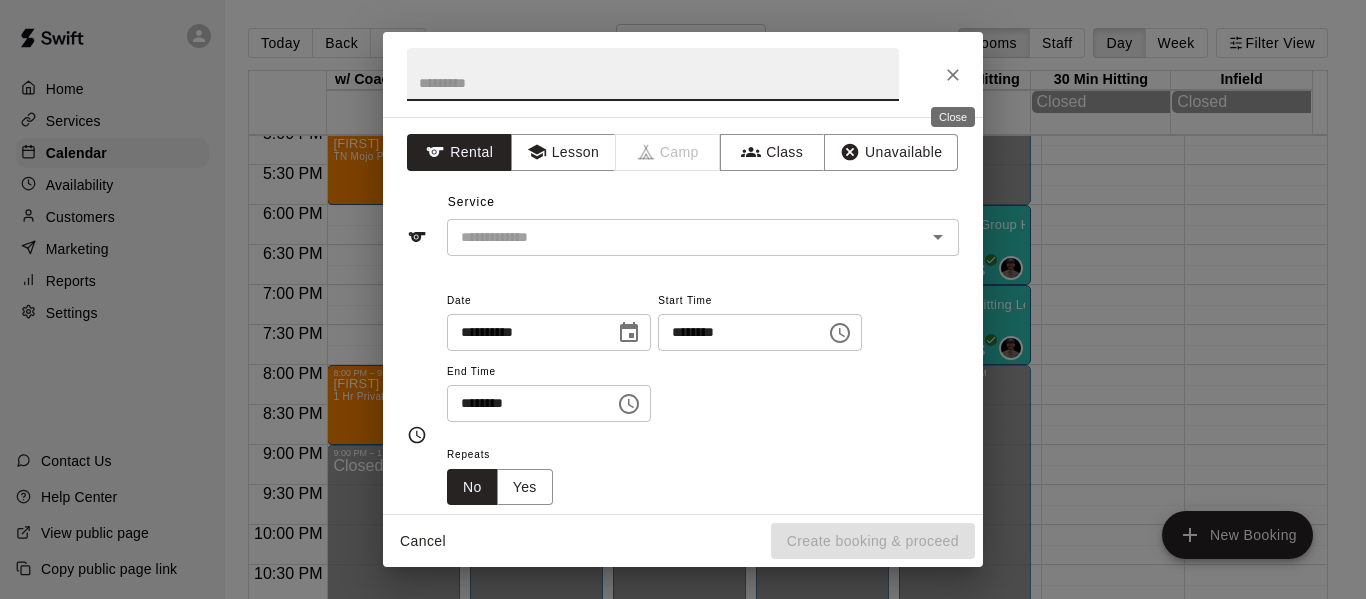 click at bounding box center [953, 75] 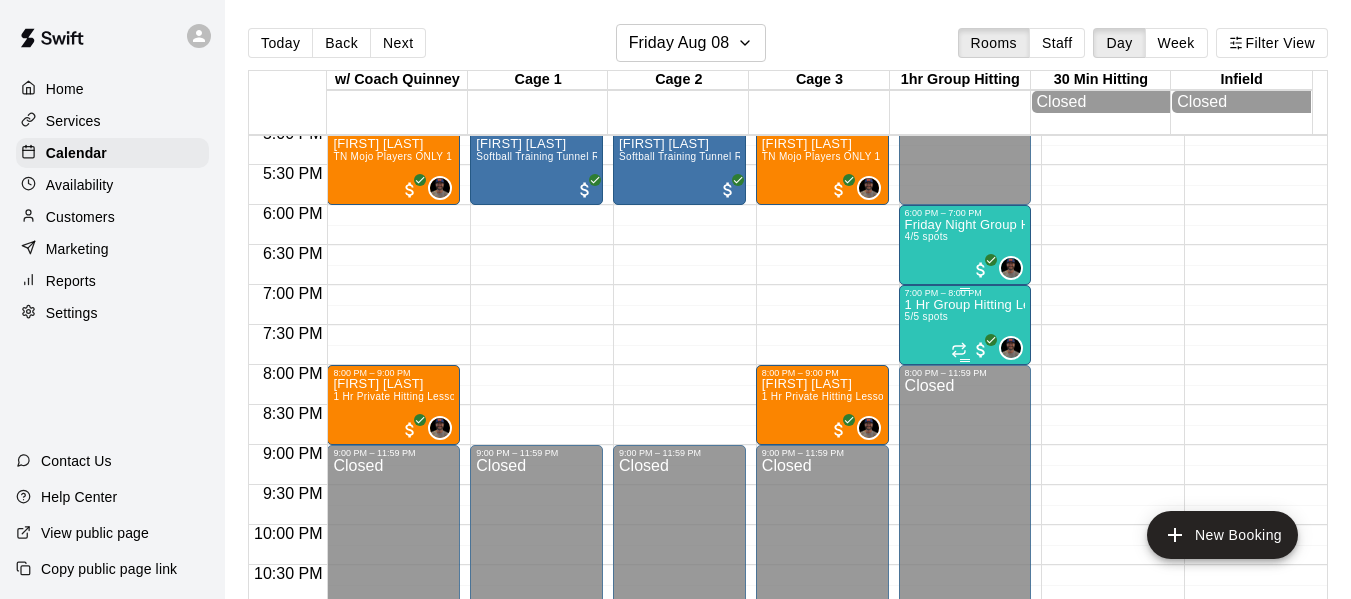 click on "1 Hr Group Hitting Lessons 12u And Older 5/5 spots" at bounding box center [965, 597] 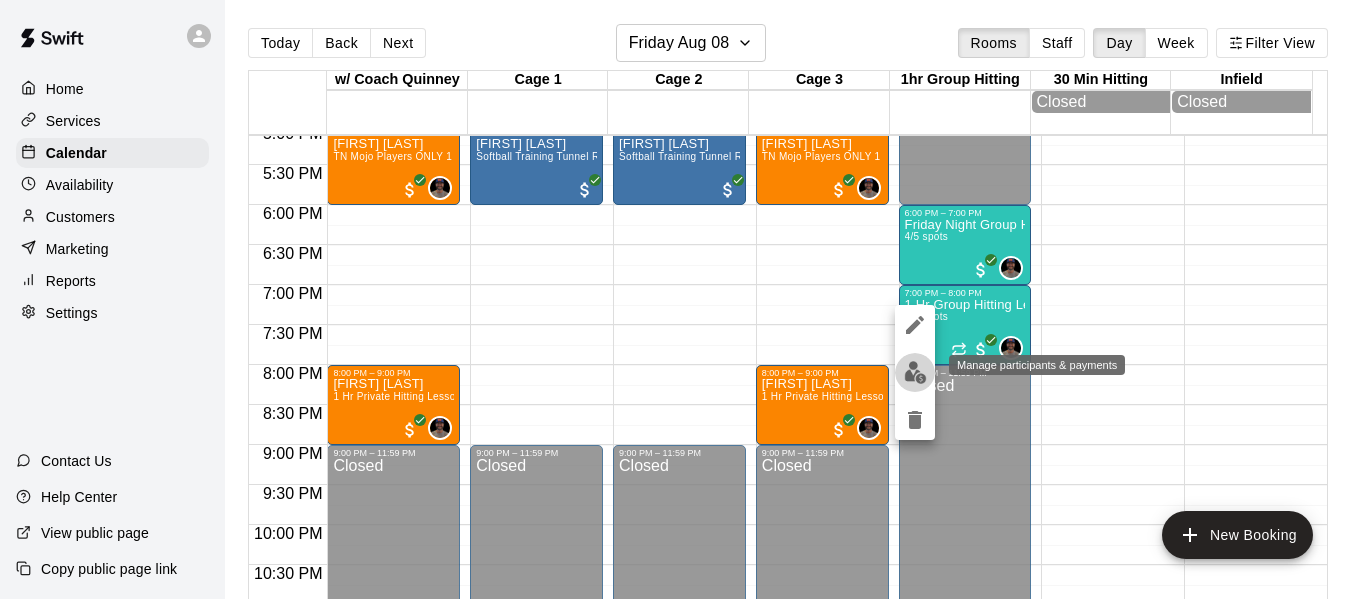 click at bounding box center [915, 372] 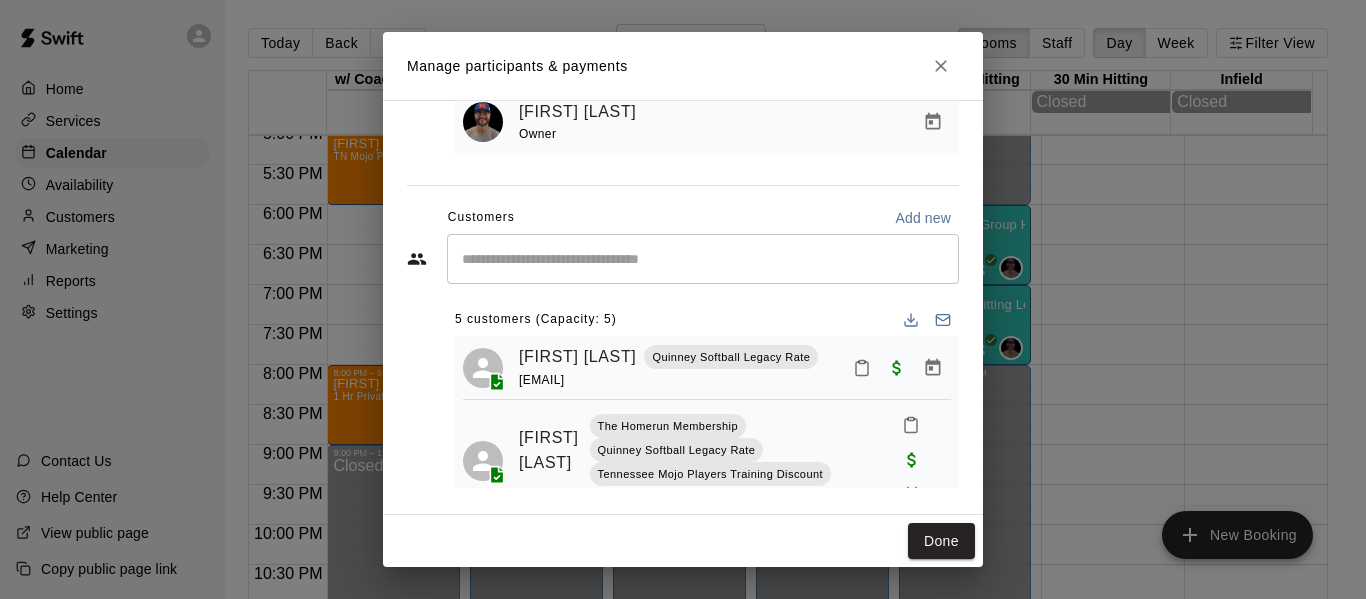 scroll, scrollTop: 169, scrollLeft: 0, axis: vertical 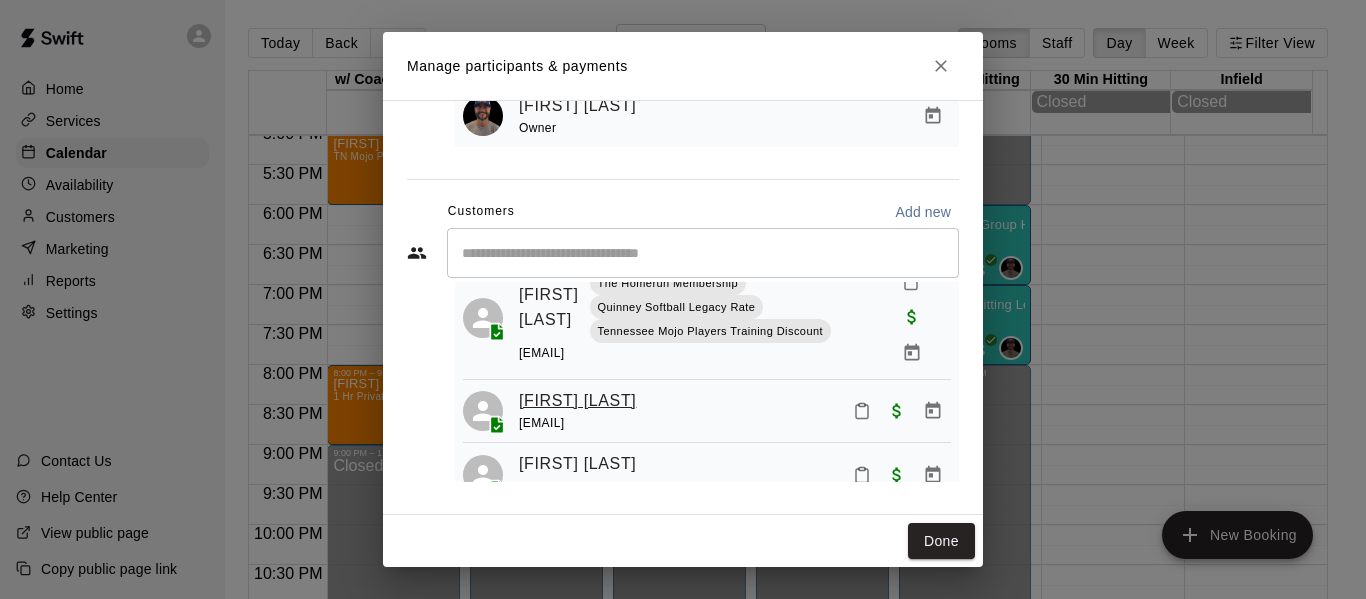 click on "Lele  Cartagena" at bounding box center (577, 401) 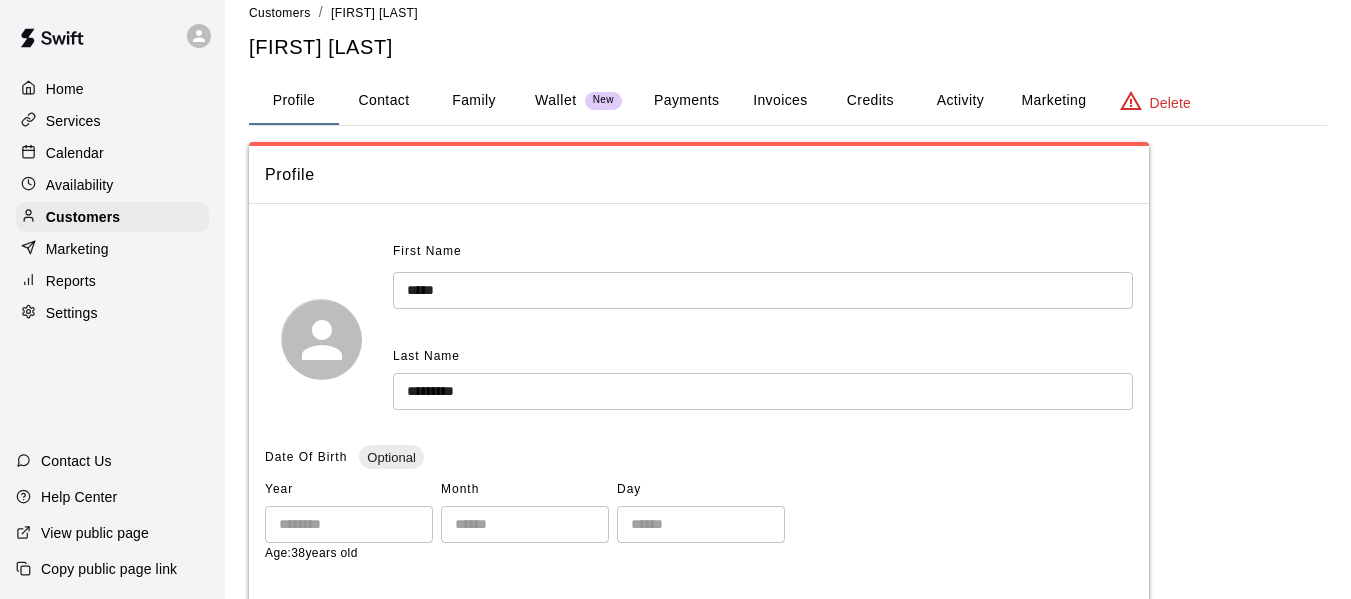 scroll, scrollTop: 34, scrollLeft: 0, axis: vertical 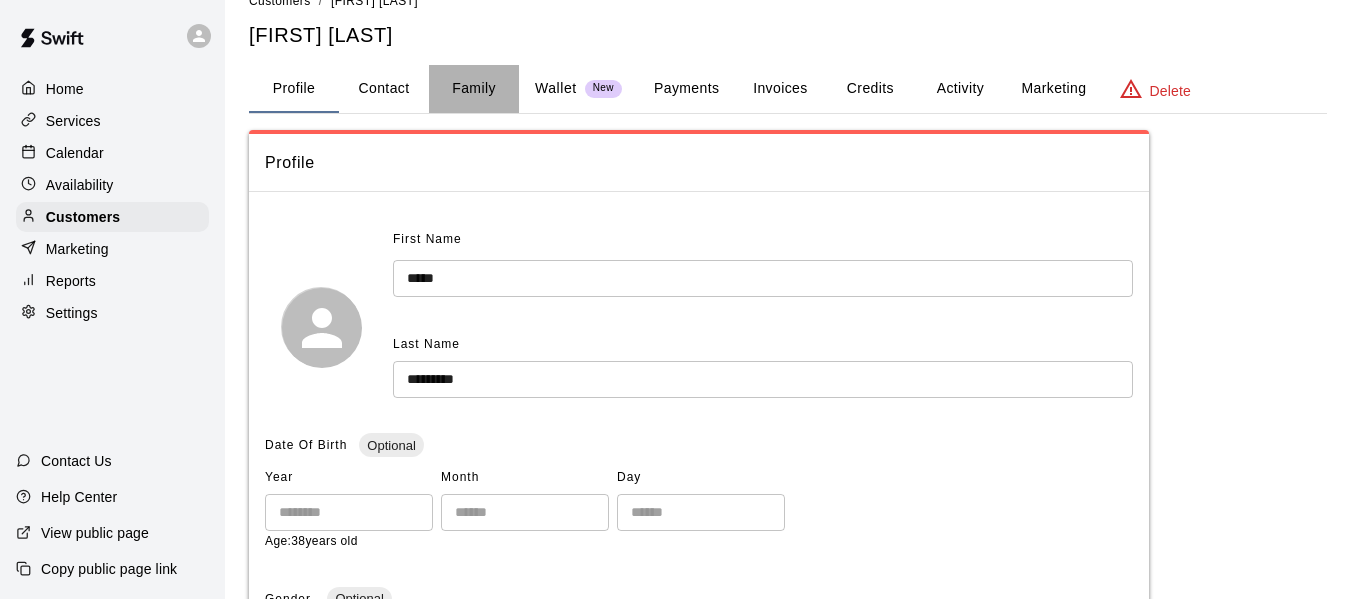click on "Family" at bounding box center (474, 89) 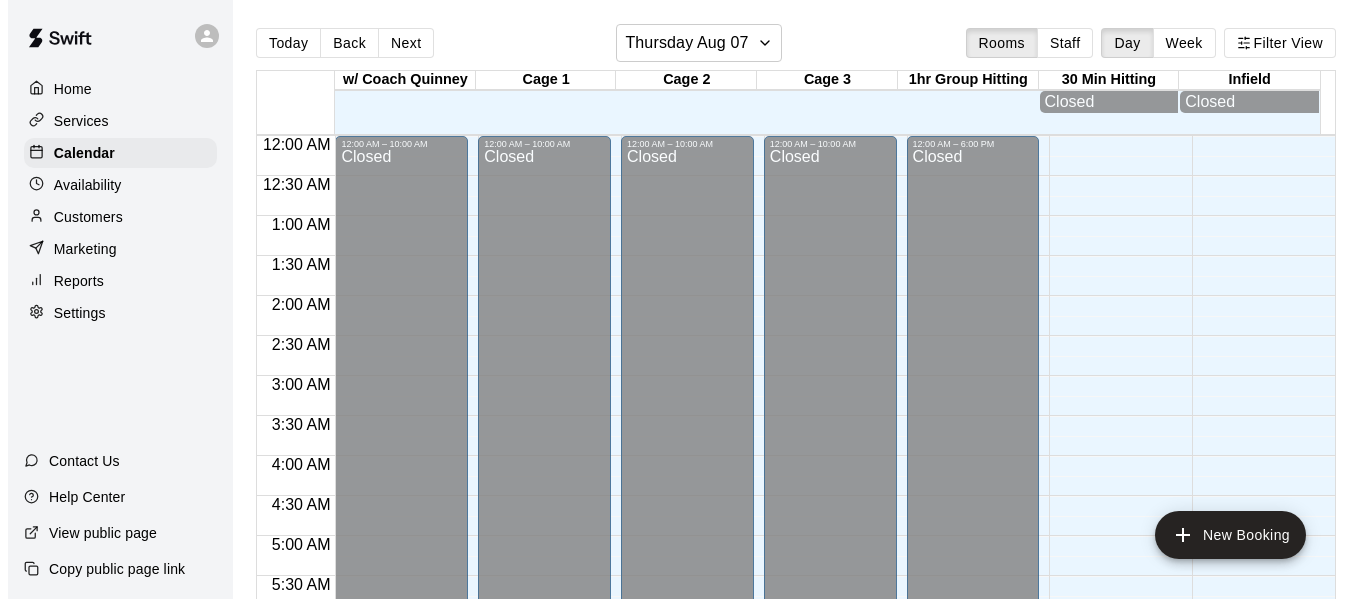 scroll, scrollTop: 1371, scrollLeft: 0, axis: vertical 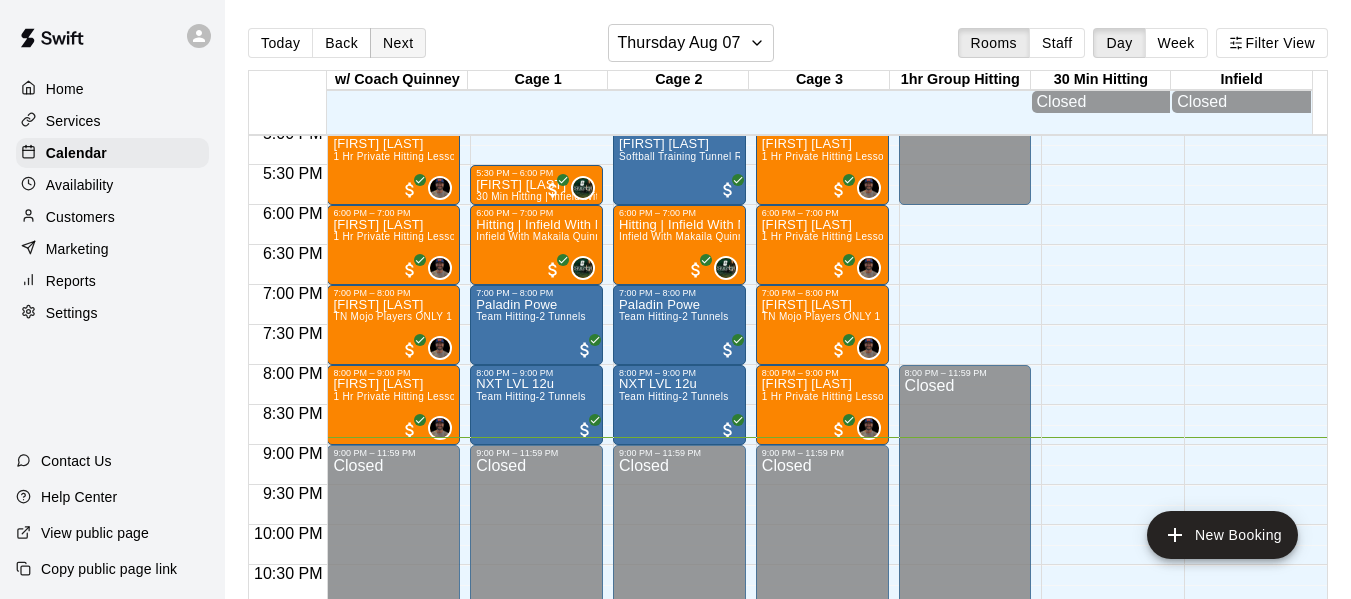 click on "Next" at bounding box center (398, 43) 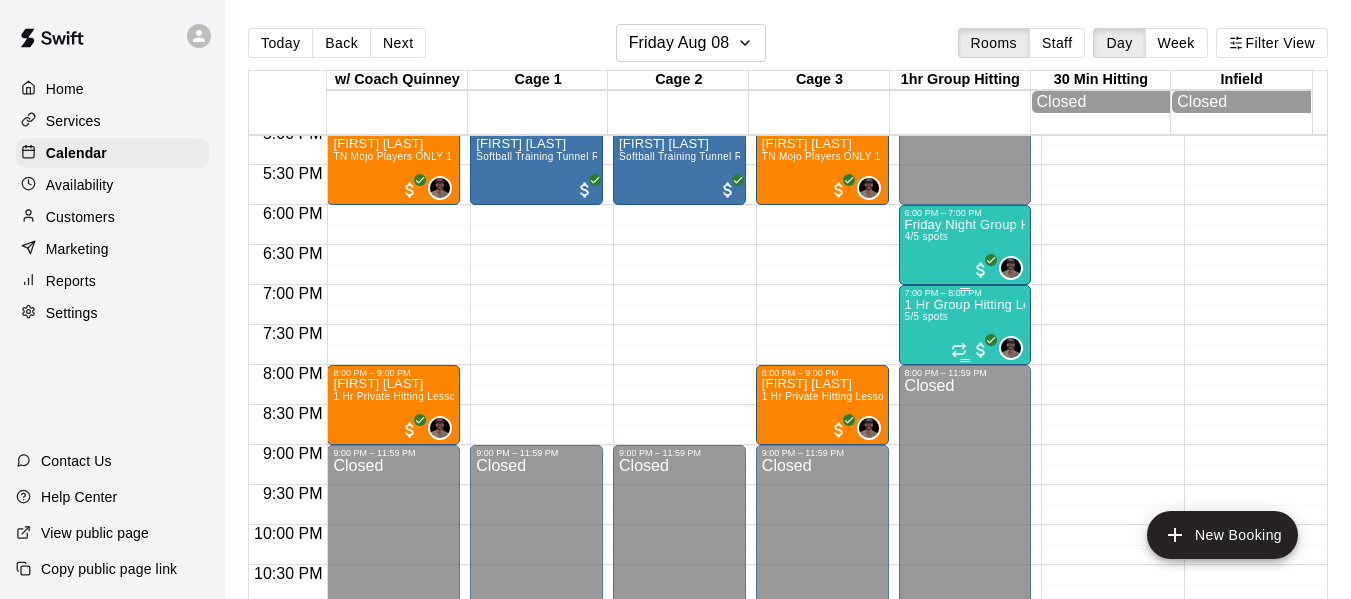 click on "1 Hr Group Hitting Lessons 12u And Older" at bounding box center [965, 305] 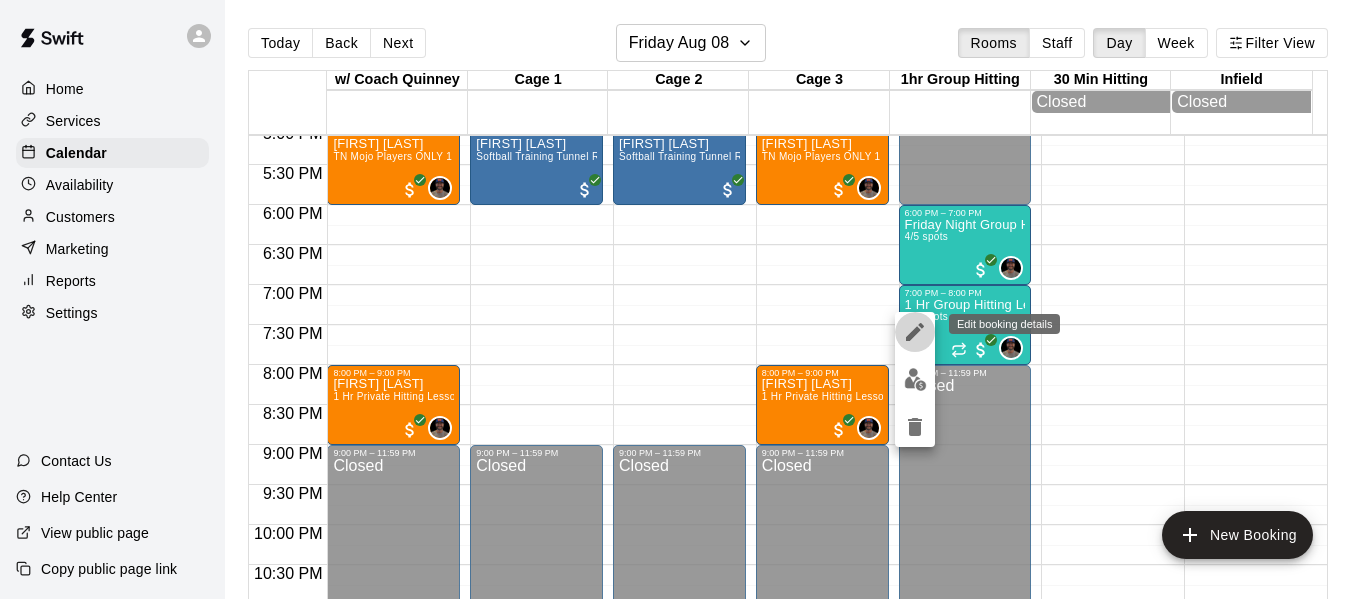 click 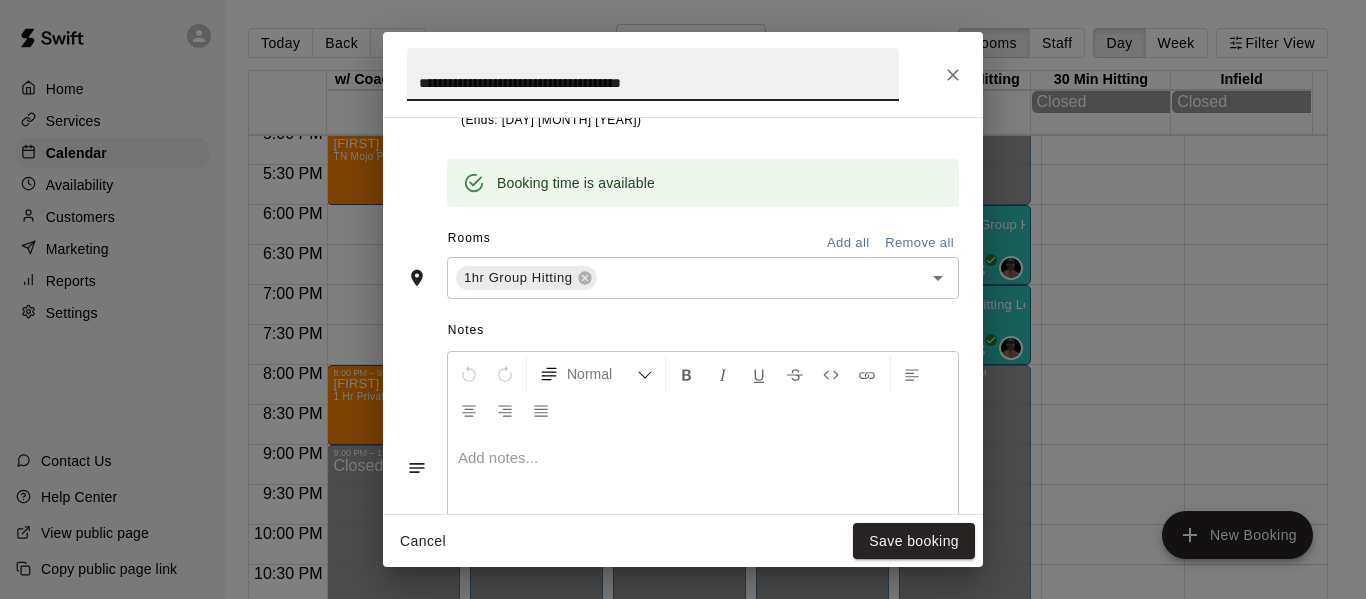 scroll, scrollTop: 569, scrollLeft: 0, axis: vertical 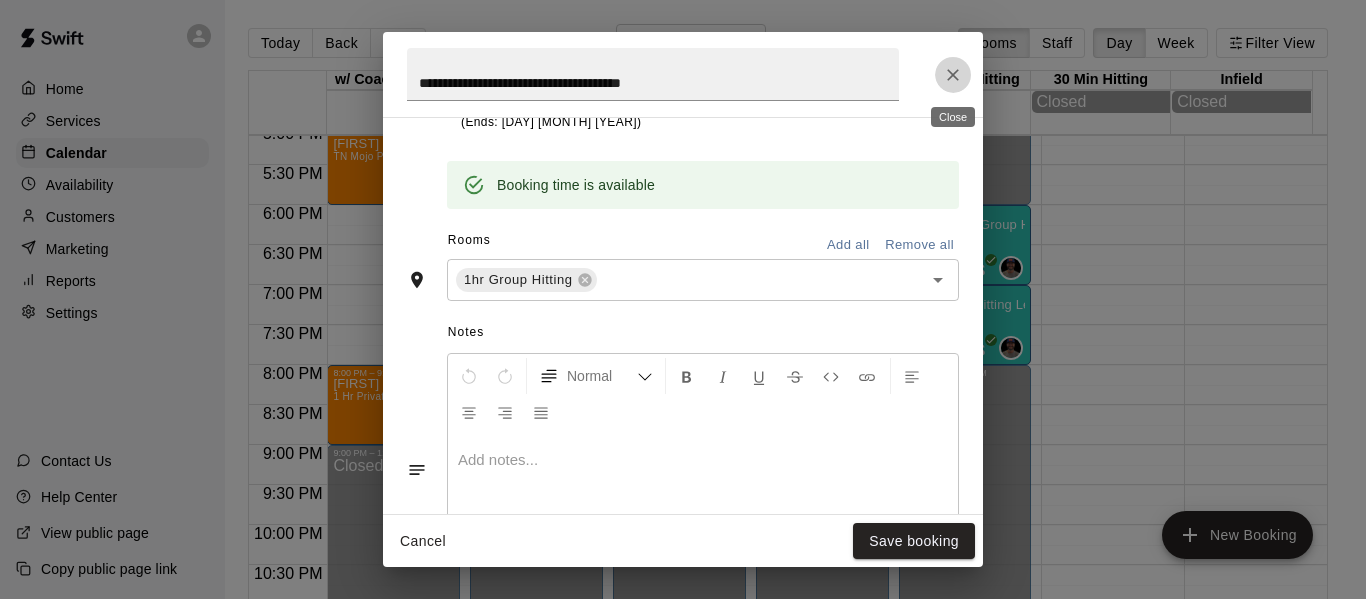 click at bounding box center [953, 75] 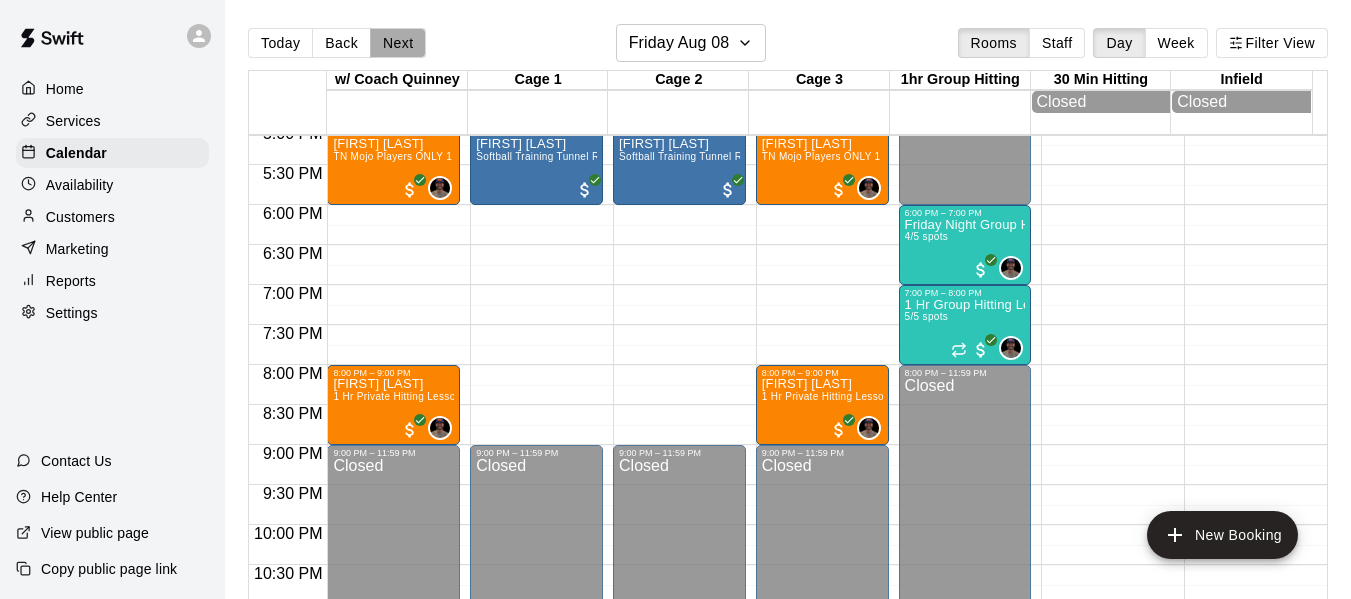 click on "Next" at bounding box center [398, 43] 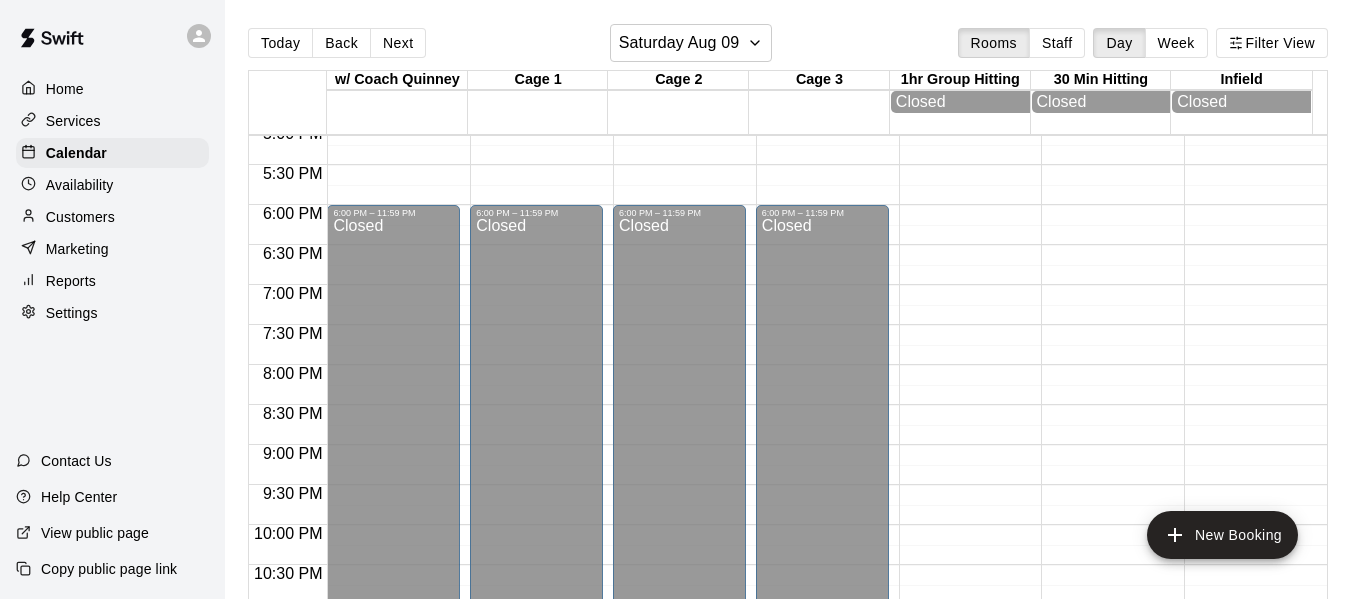 click on "Today Back Next Saturday Aug 09 Rooms Staff Day Week Filter View w/ Coach Quinney 09 Sat Cage 1 09 Sat Cage 2 09 Sat Cage 3 09 Sat 1hr Group Hitting 09 Sat Closed 30 Min Hitting 09 Sat Closed Infield 09 Sat Closed 12:00 AM 12:30 AM 1:00 AM 1:30 AM 2:00 AM 2:30 AM 3:00 AM 3:30 AM 4:00 AM 4:30 AM 5:00 AM 5:30 AM 6:00 AM 6:30 AM 7:00 AM 7:30 AM 8:00 AM 8:30 AM 9:00 AM 9:30 AM 10:00 AM 10:30 AM 11:00 AM 11:30 AM 12:00 PM 12:30 PM 1:00 PM 1:30 PM 2:00 PM 2:30 PM 3:00 PM 3:30 PM 4:00 PM 4:30 PM 5:00 PM 5:30 PM 6:00 PM 6:30 PM 7:00 PM 7:30 PM 8:00 PM 8:30 PM 9:00 PM 9:30 PM 10:00 PM 10:30 PM 11:00 PM 11:30 PM 12:00 AM – 9:00 AM Closed 6:00 PM – 11:59 PM Closed 12:00 AM – 9:00 AM Closed 11:00 AM – 12:00 PM Denise  Nunes  Softball Training Tunnel Rental 6:00 PM – 11:59 PM Closed 12:00 AM – 9:00 AM Closed 6:00 PM – 11:59 PM Closed 12:00 AM – 9:00 AM Closed 6:00 PM – 11:59 PM Closed New Booking" at bounding box center (788, 315) 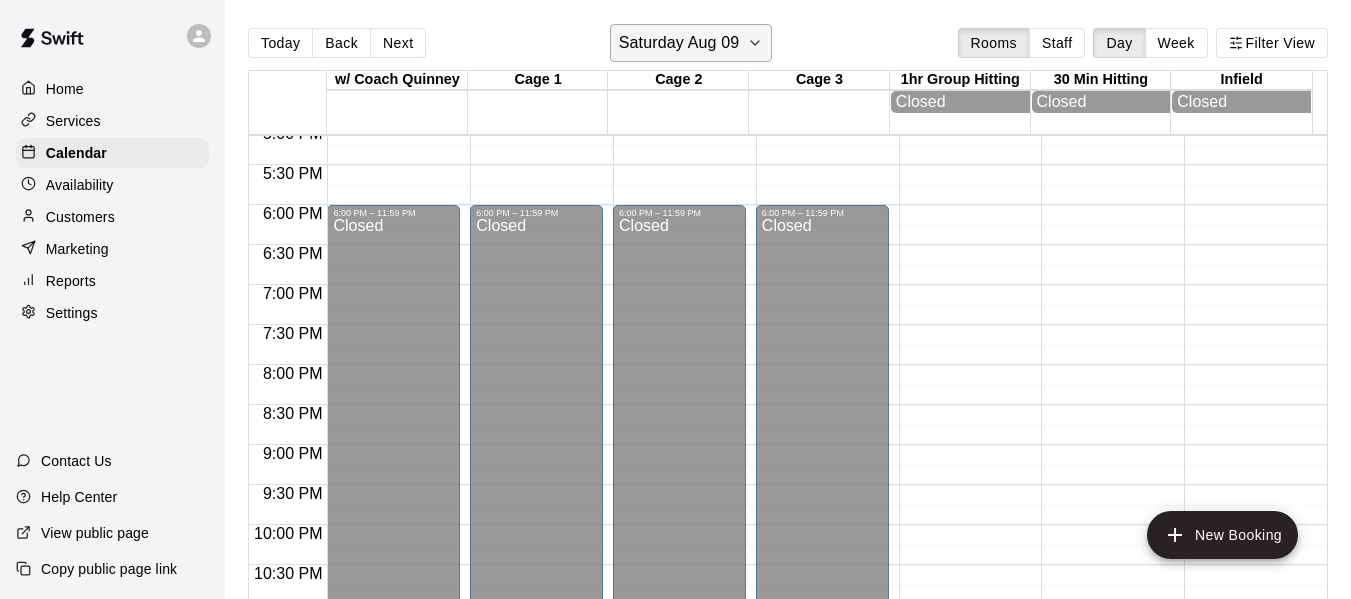 click on "Saturday Aug 09" at bounding box center [691, 43] 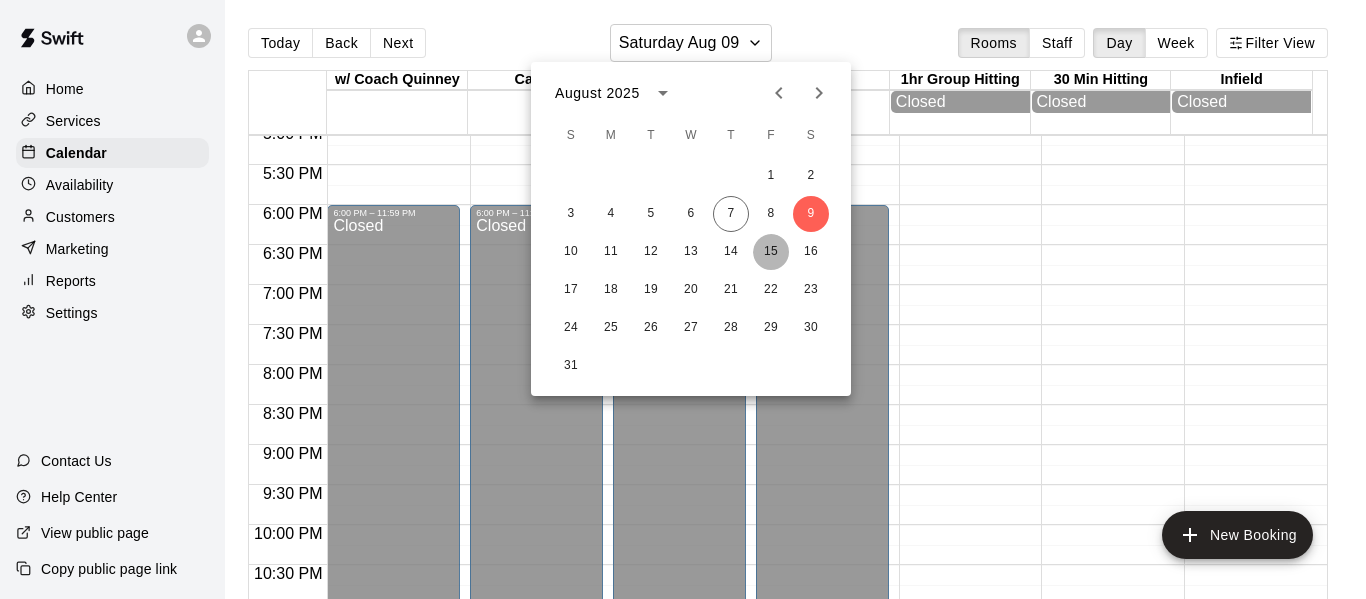 click on "15" at bounding box center [771, 252] 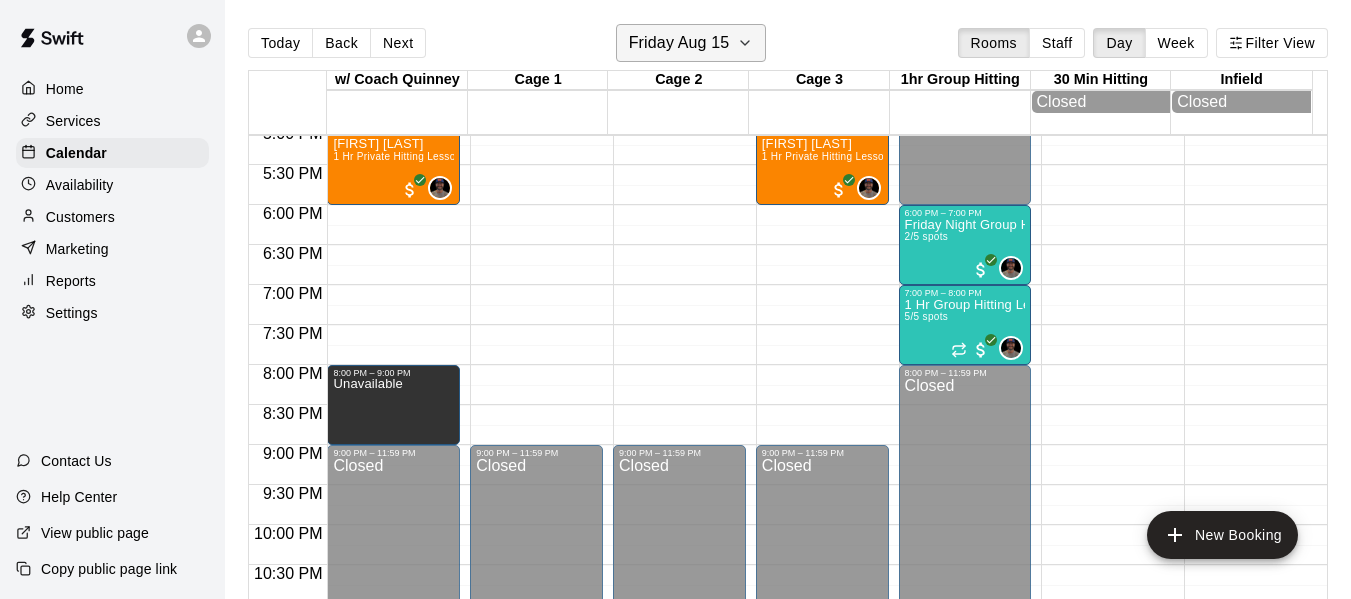 click 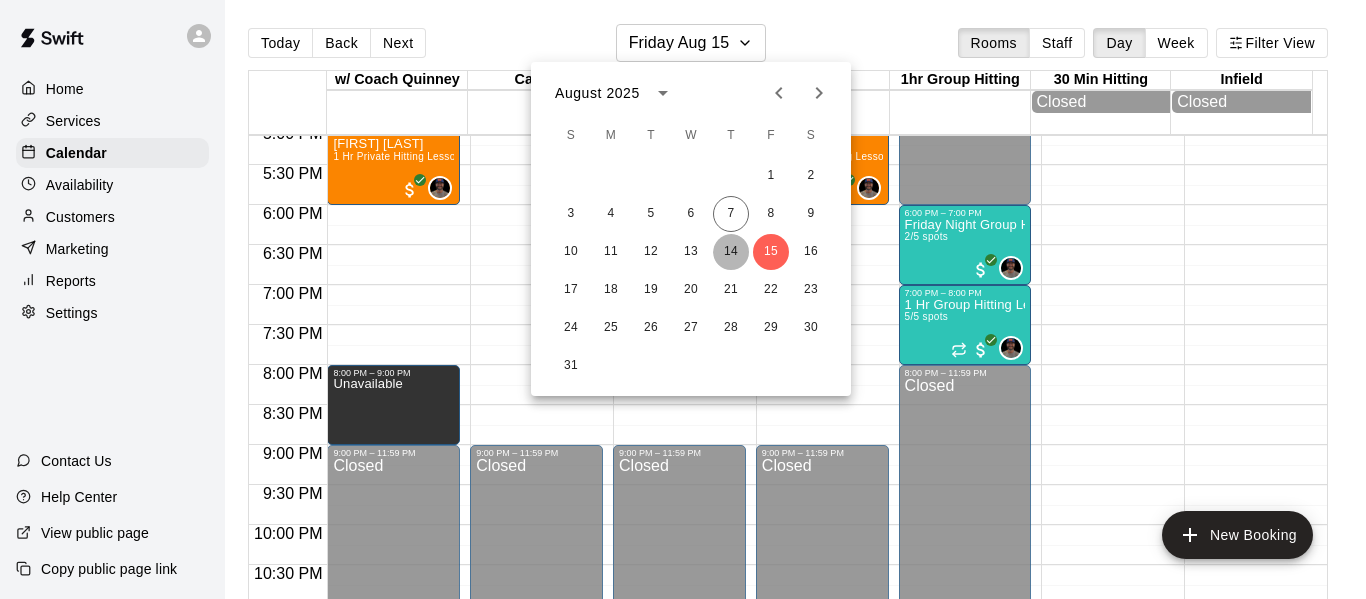 click on "14" at bounding box center (731, 252) 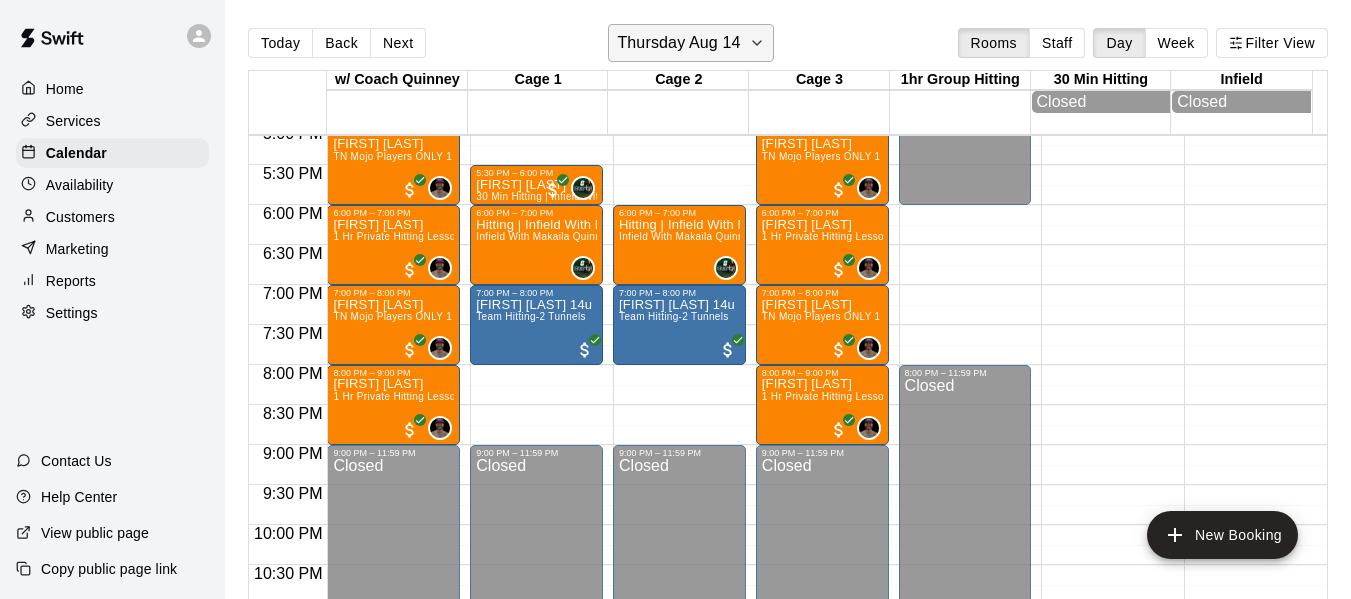 click 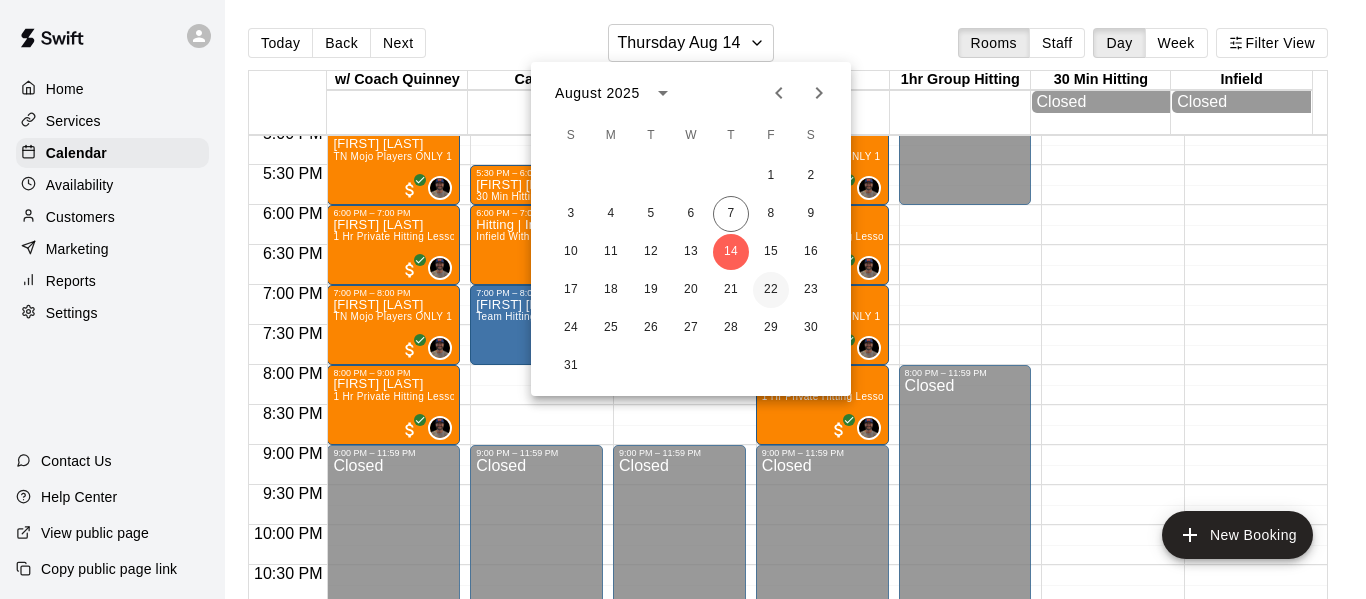 click on "22" at bounding box center (771, 290) 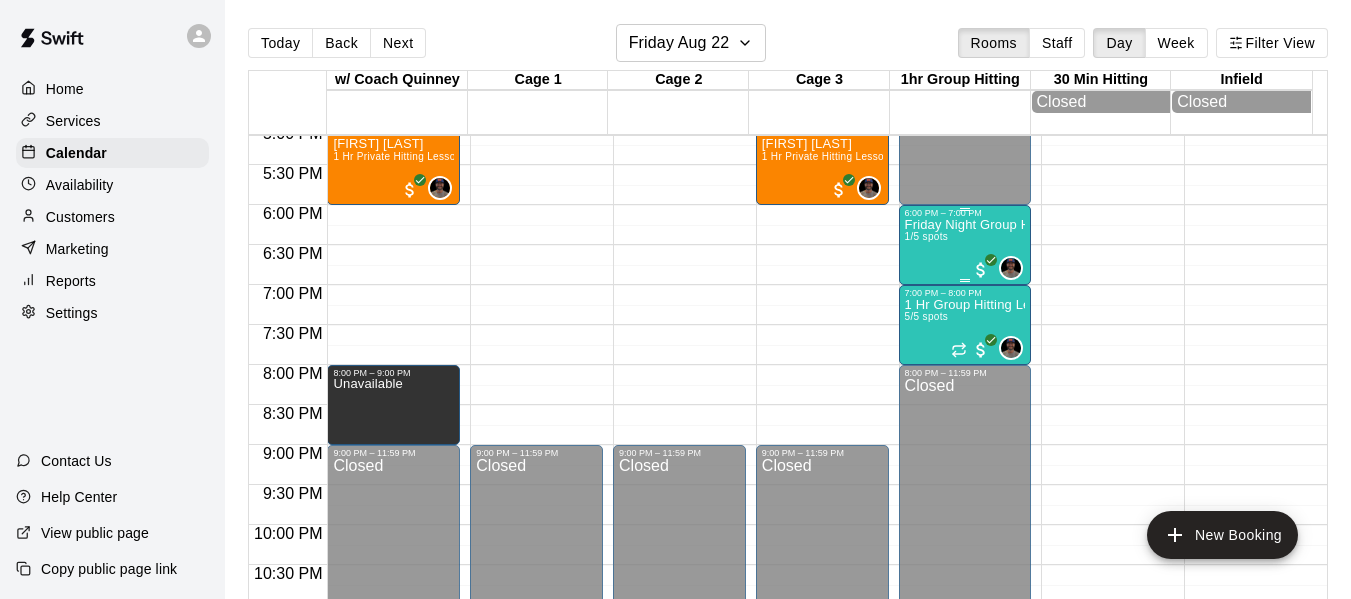 click on "Friday Night Group Hitting High School Ages" at bounding box center [965, 225] 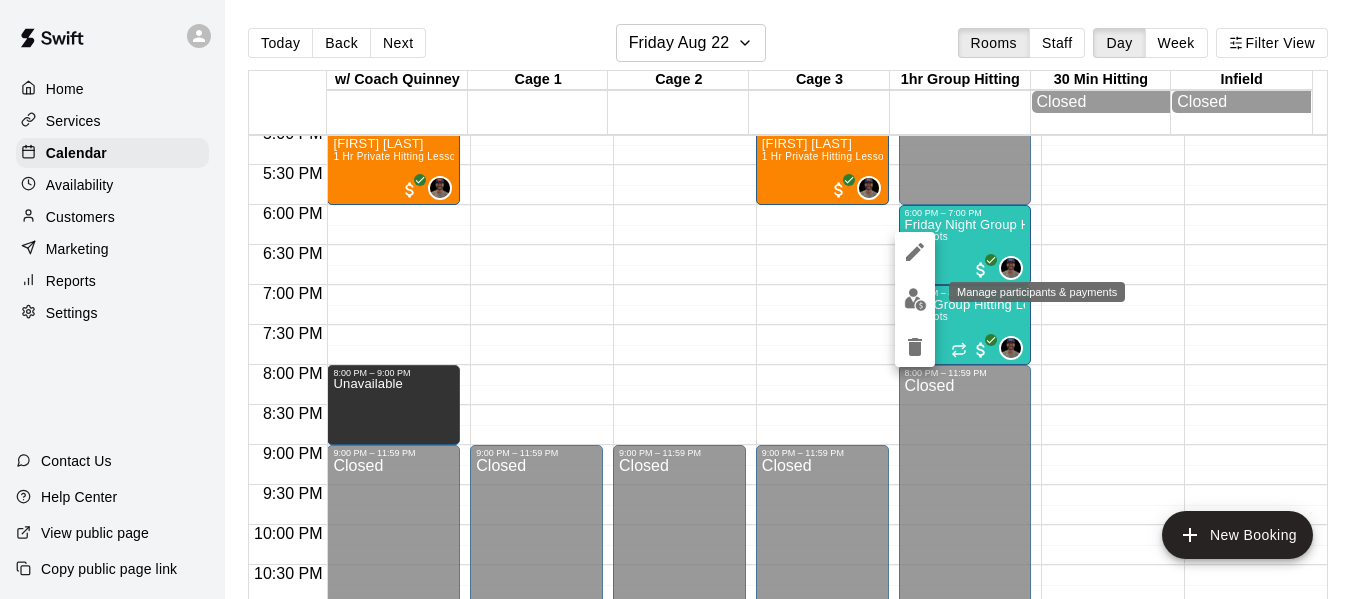 click at bounding box center [915, 299] 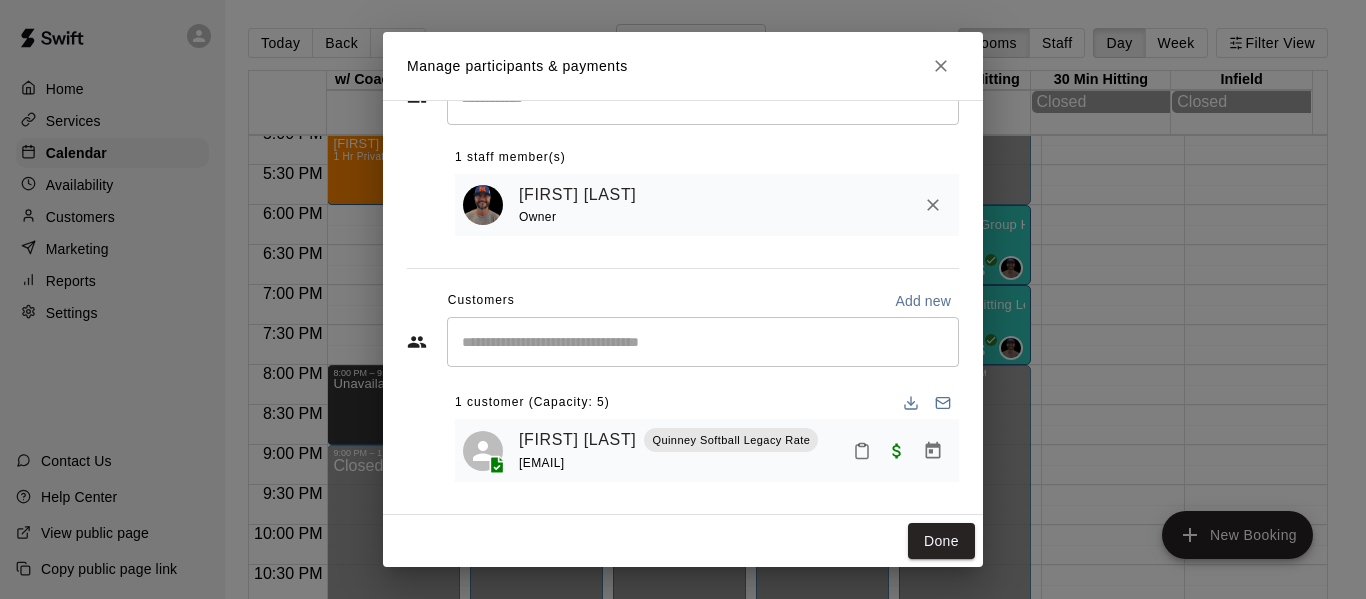 scroll, scrollTop: 83, scrollLeft: 0, axis: vertical 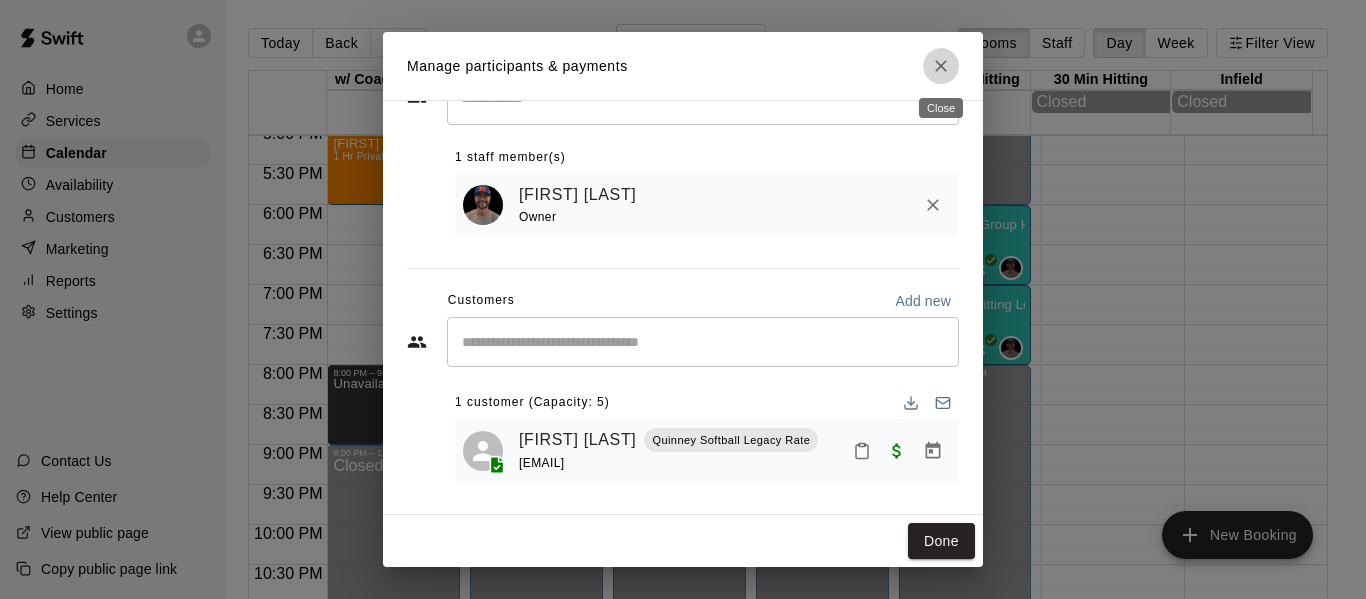 click 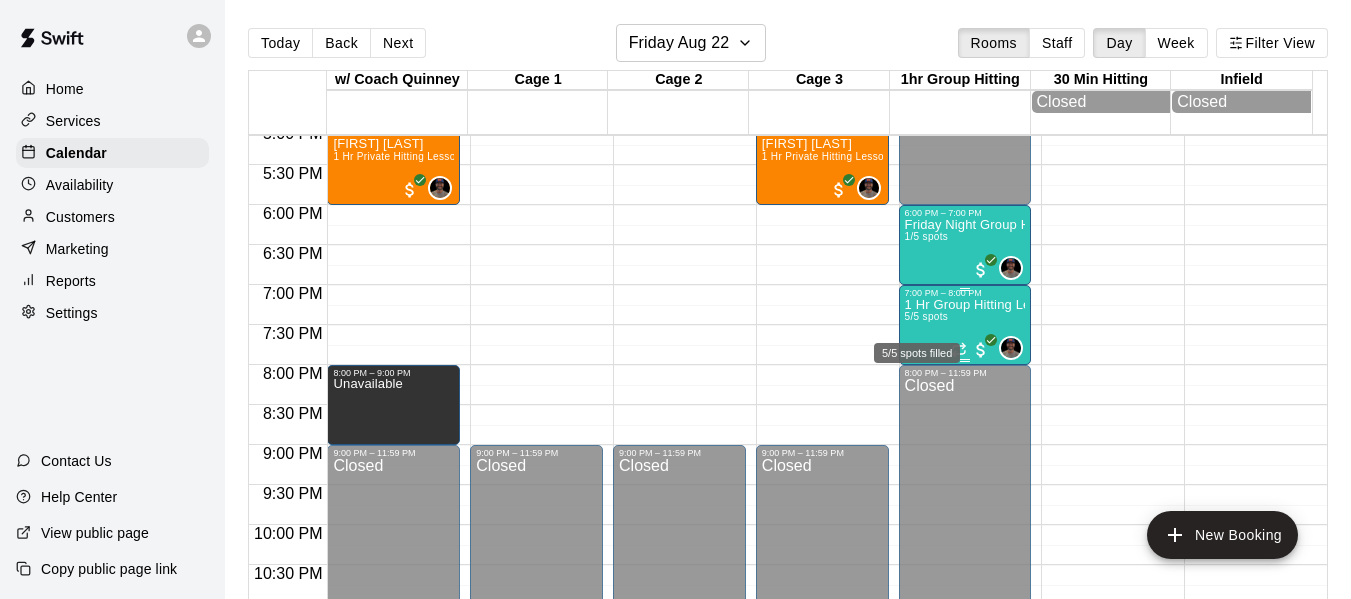 click on "5/5 spots" at bounding box center [927, 316] 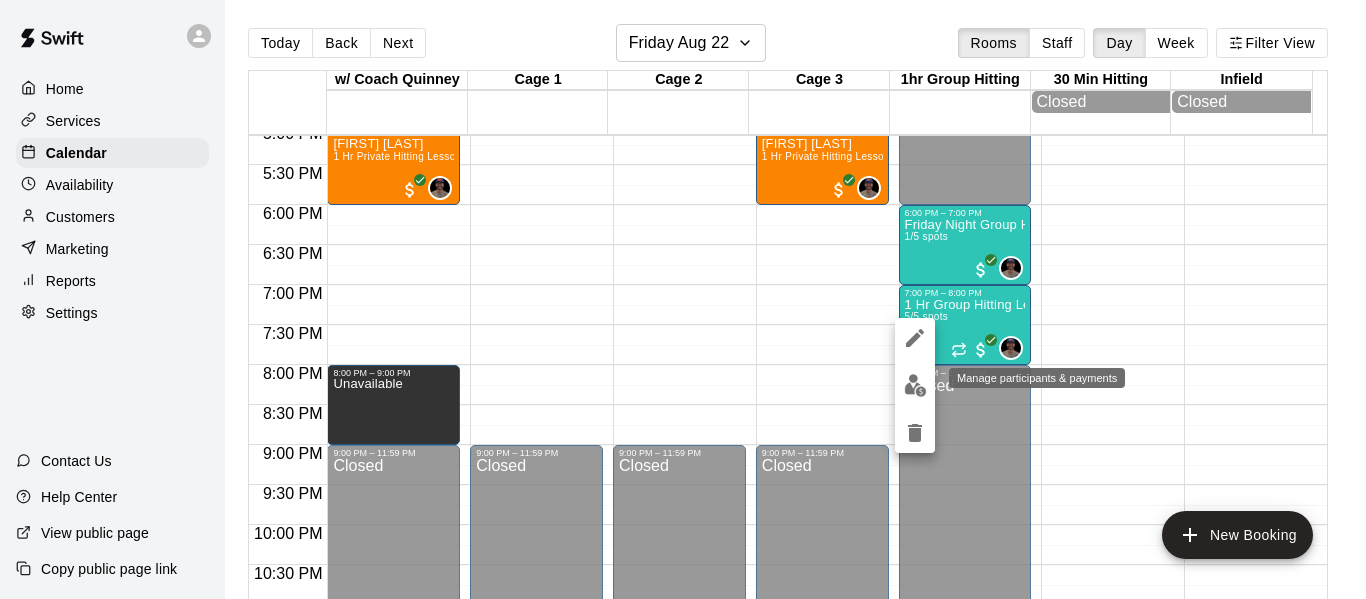 click at bounding box center [915, 385] 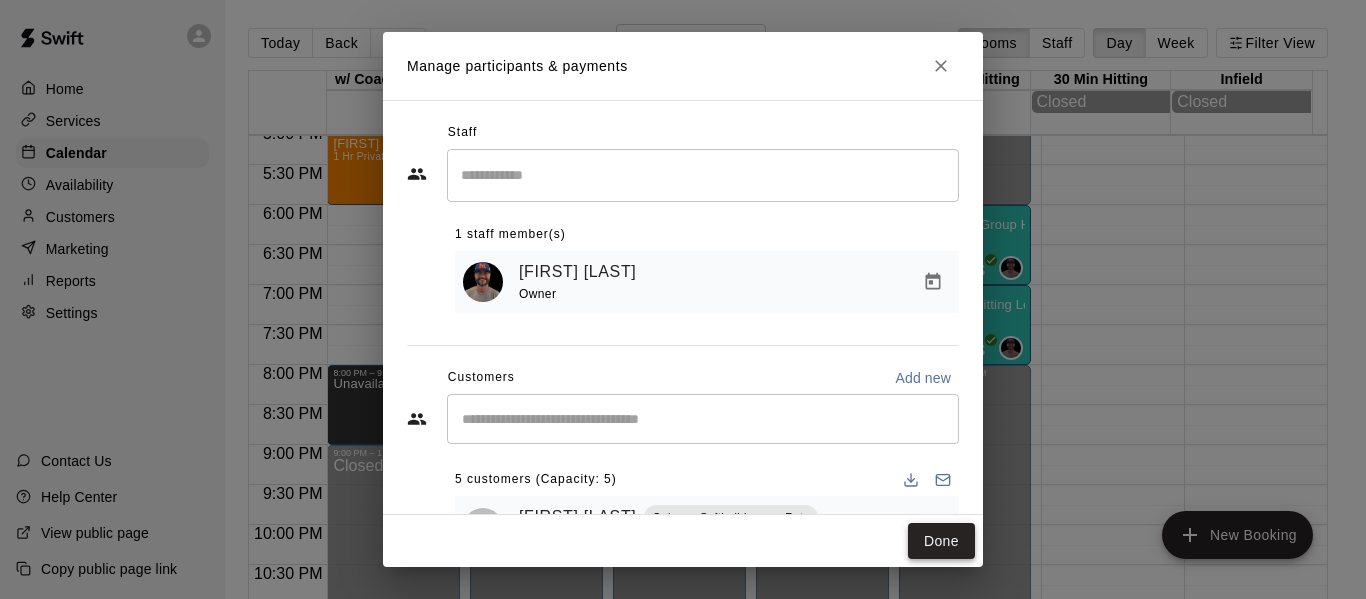click on "Done" at bounding box center (941, 541) 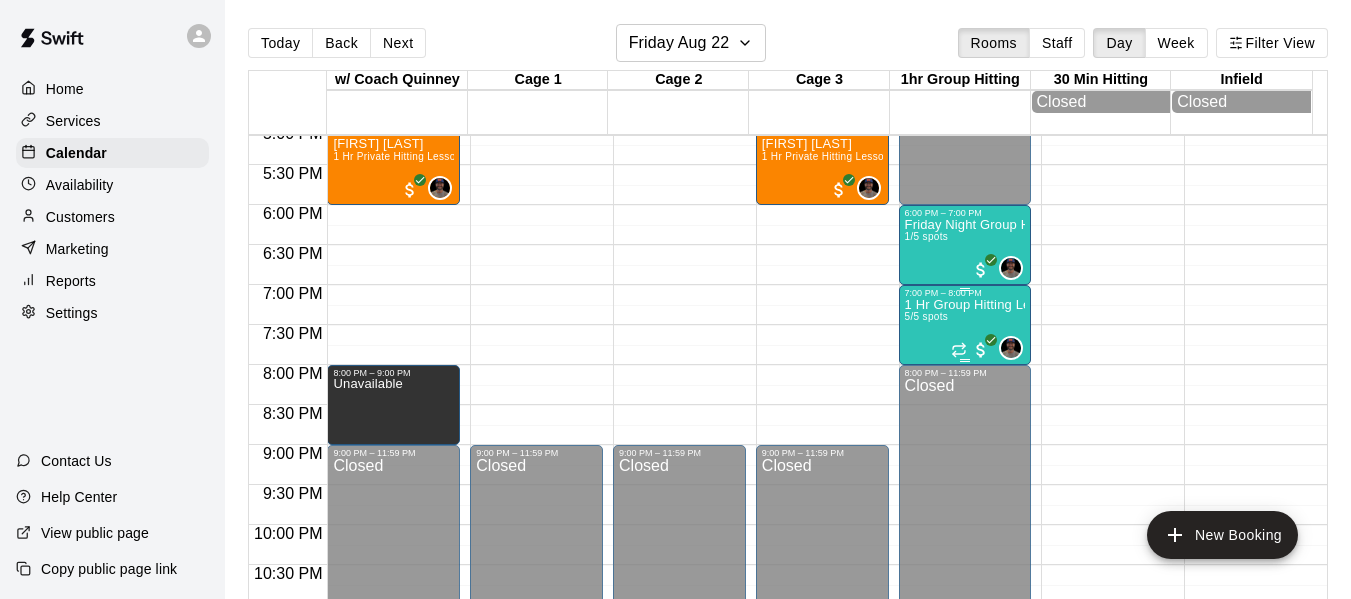 click on "1 Hr Group Hitting Lessons 12u And Older 5/5 spots" at bounding box center [965, 597] 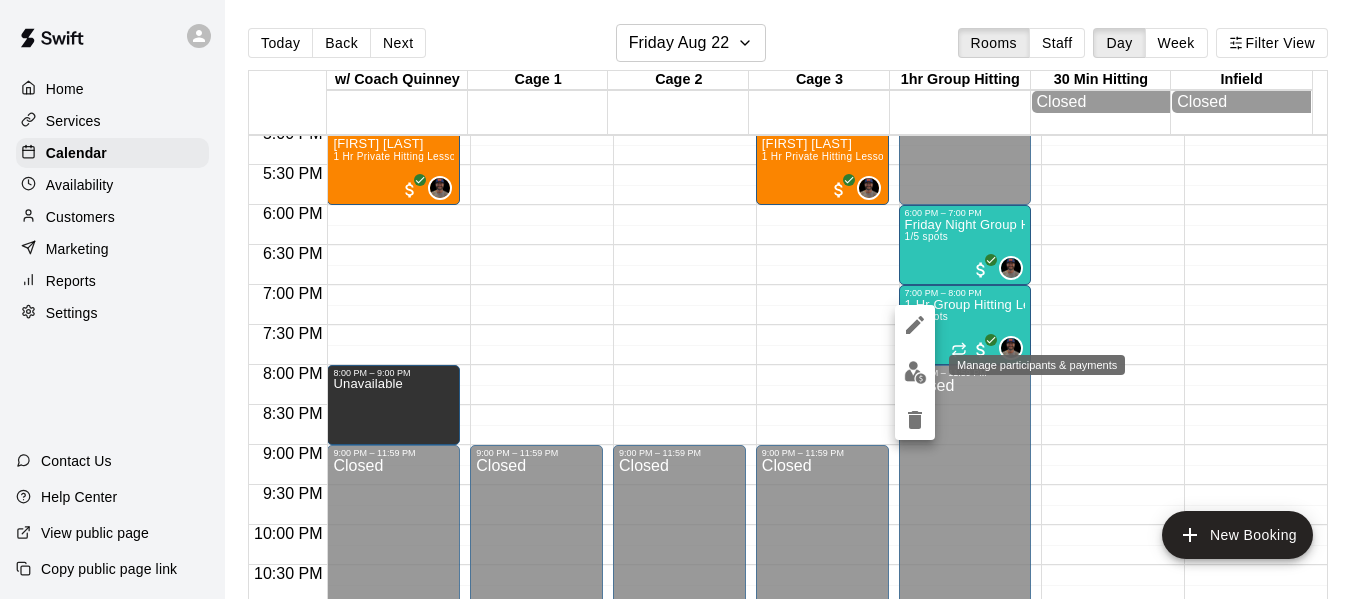 click at bounding box center [915, 372] 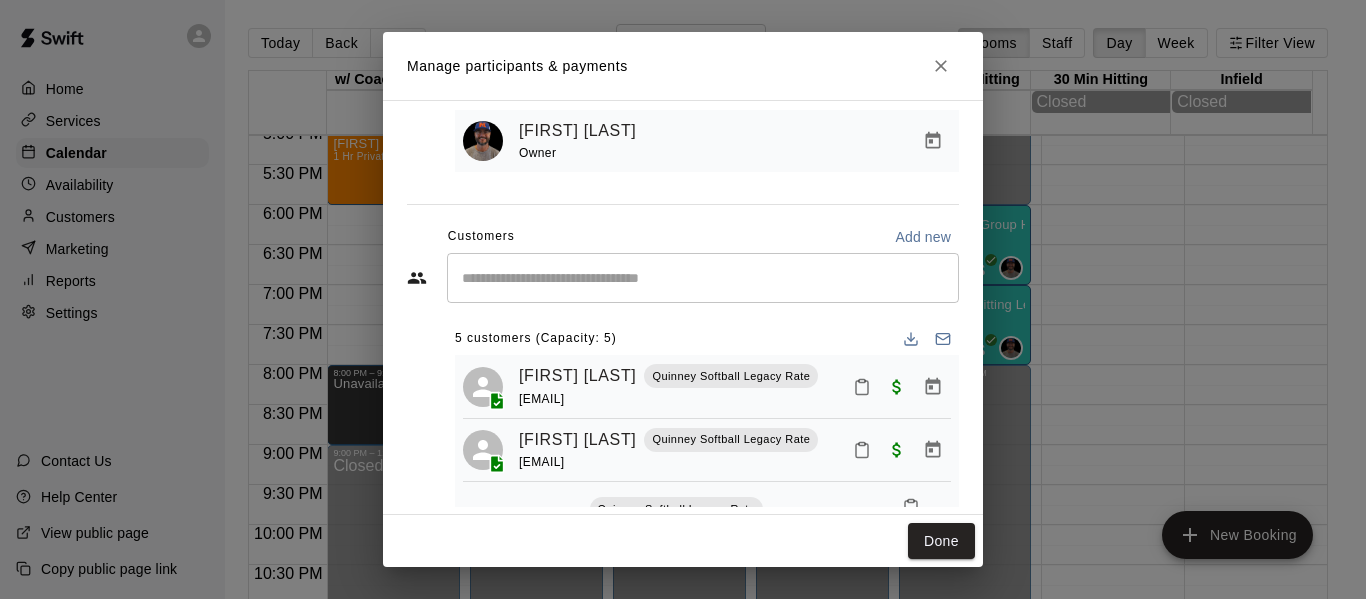 scroll, scrollTop: 169, scrollLeft: 0, axis: vertical 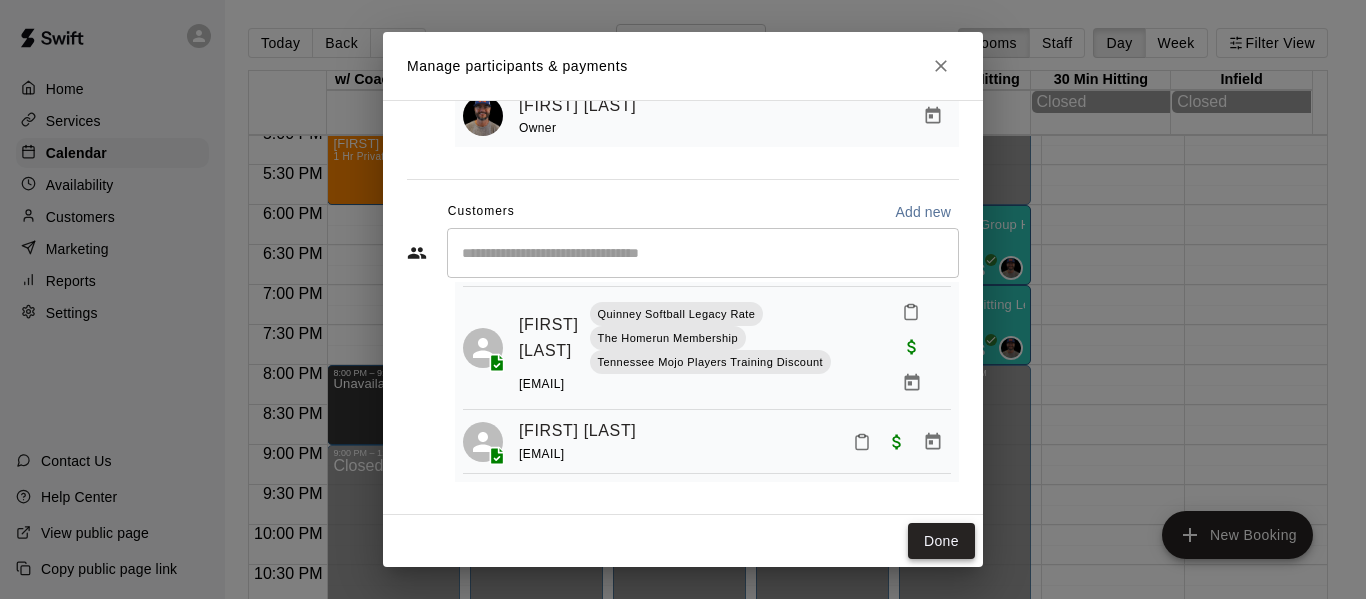 click on "Done" at bounding box center [941, 541] 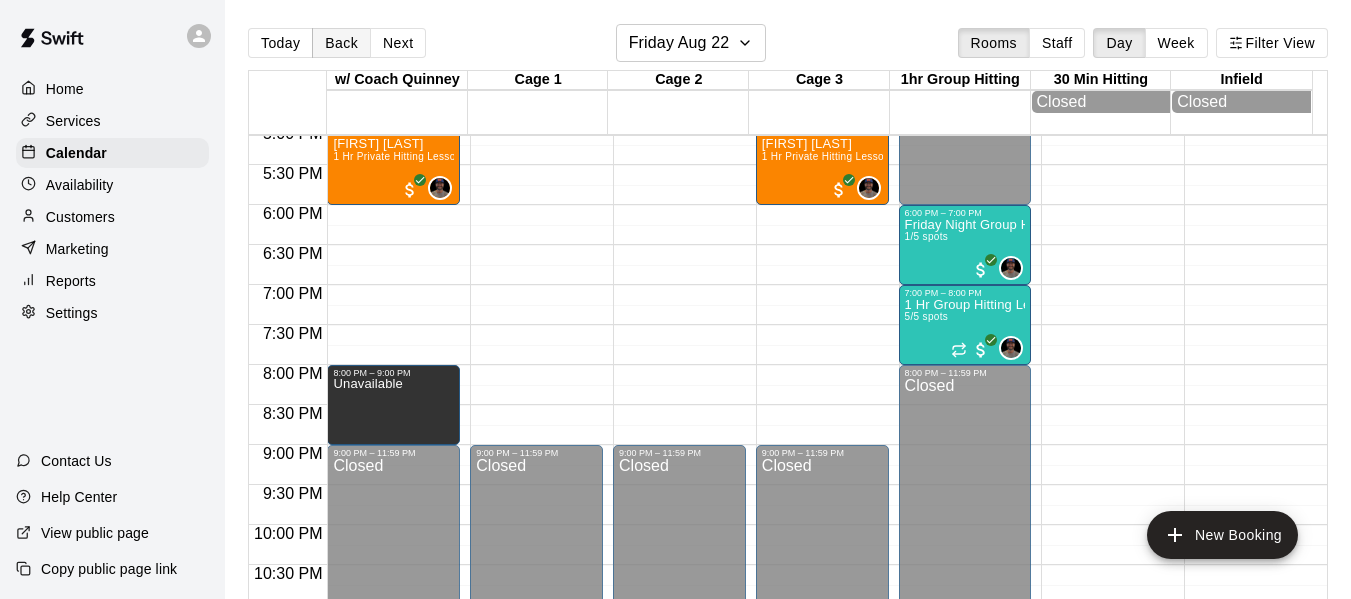 click on "Back" at bounding box center [341, 43] 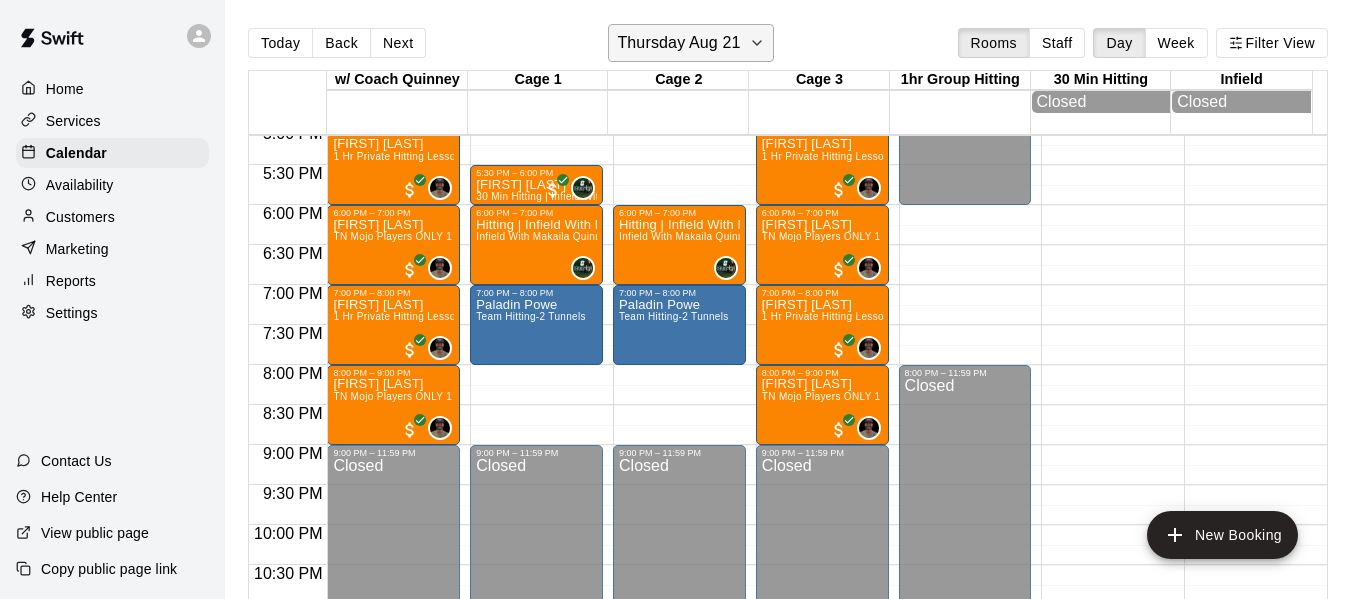 click 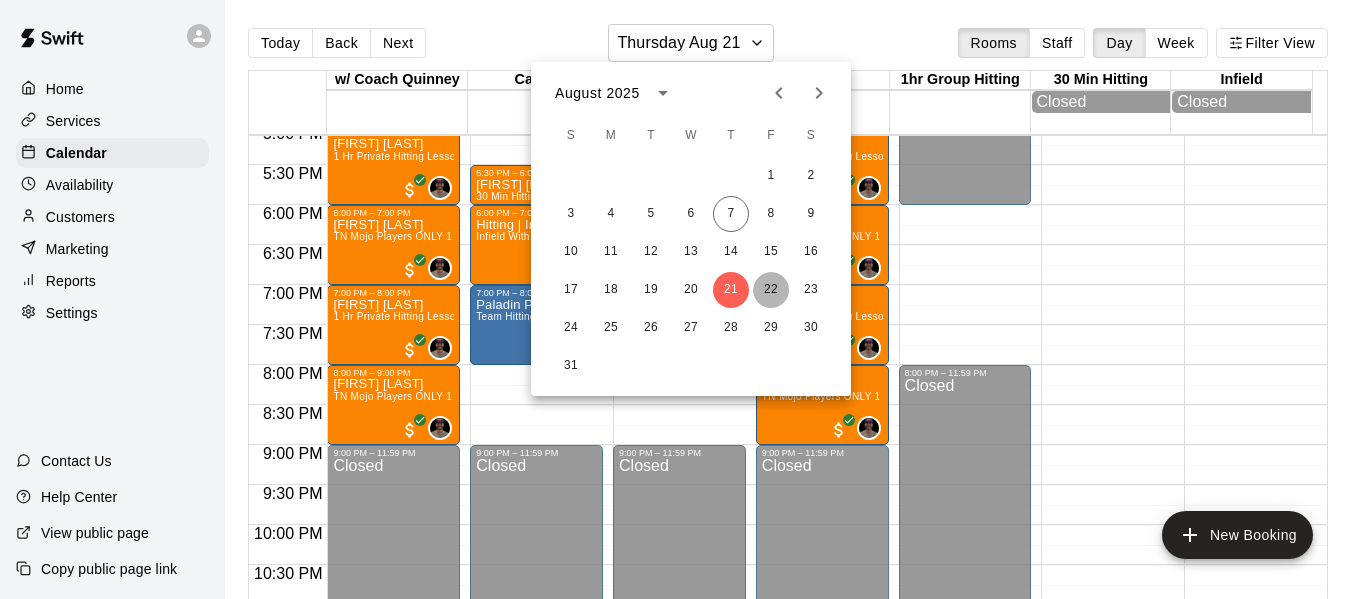 click on "22" at bounding box center [771, 290] 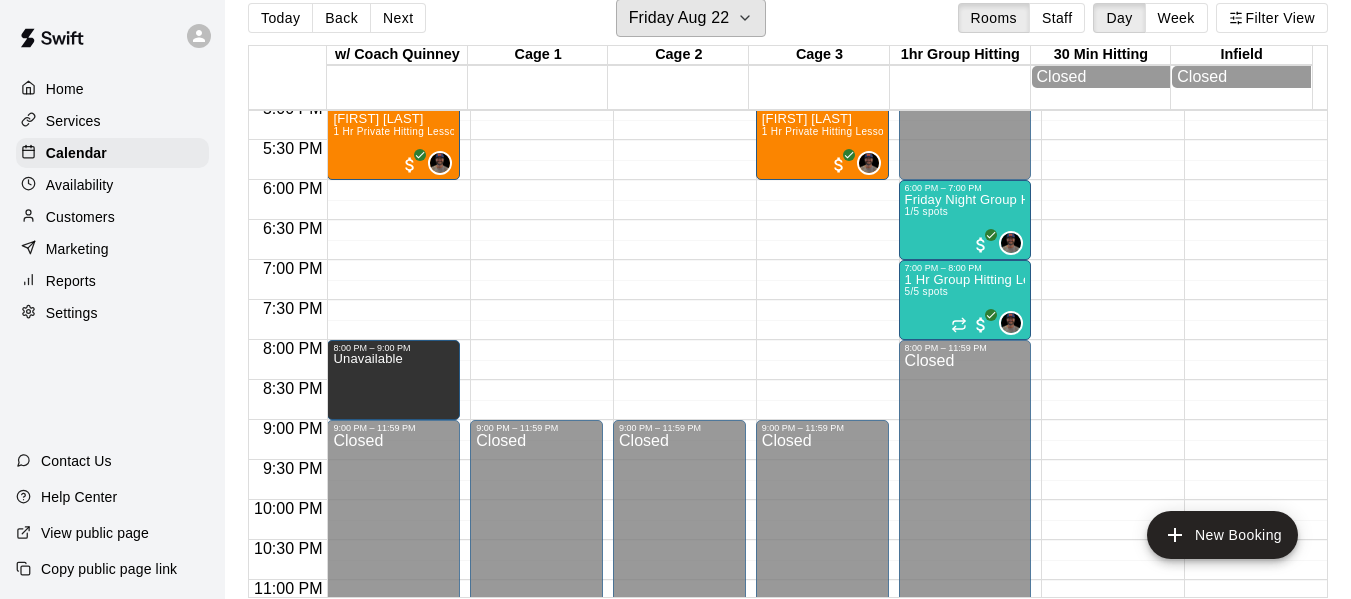 scroll, scrollTop: 32, scrollLeft: 0, axis: vertical 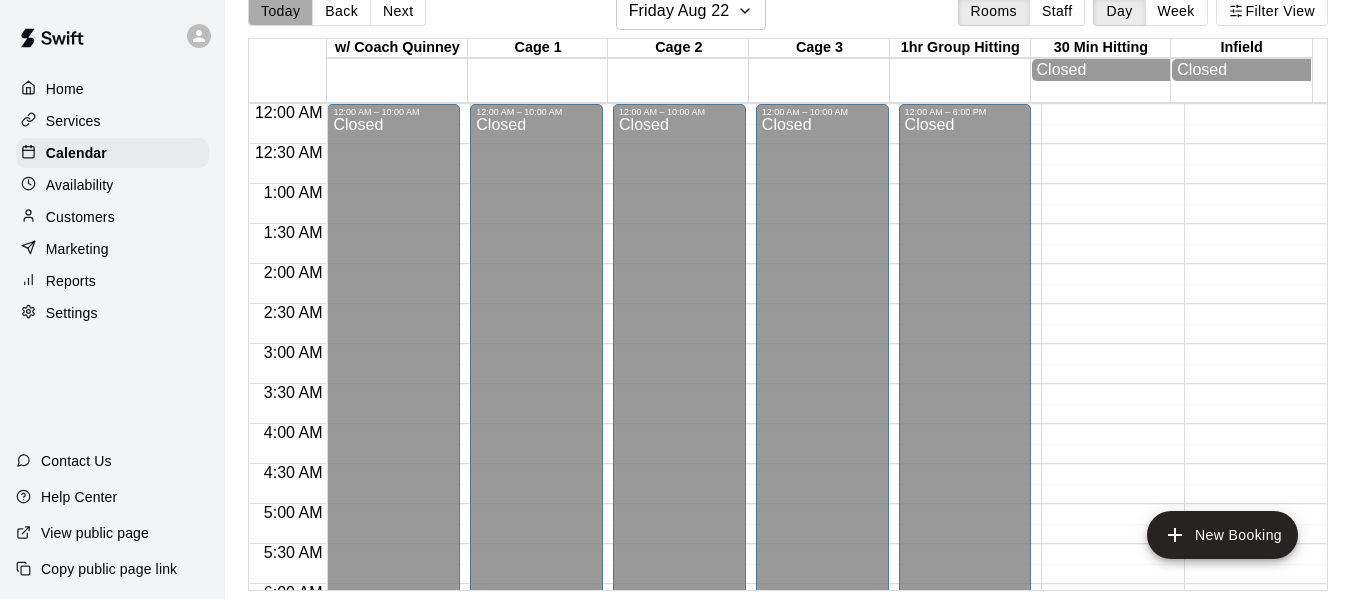 click on "Today" at bounding box center [280, 11] 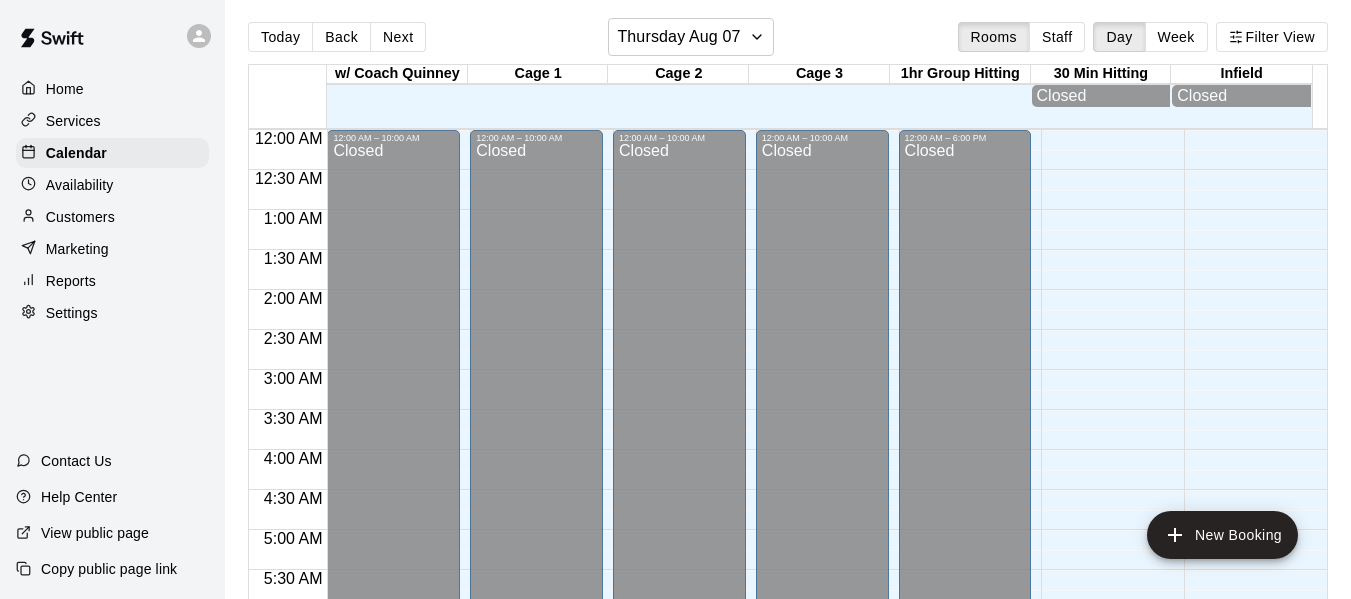 scroll, scrollTop: 0, scrollLeft: 0, axis: both 